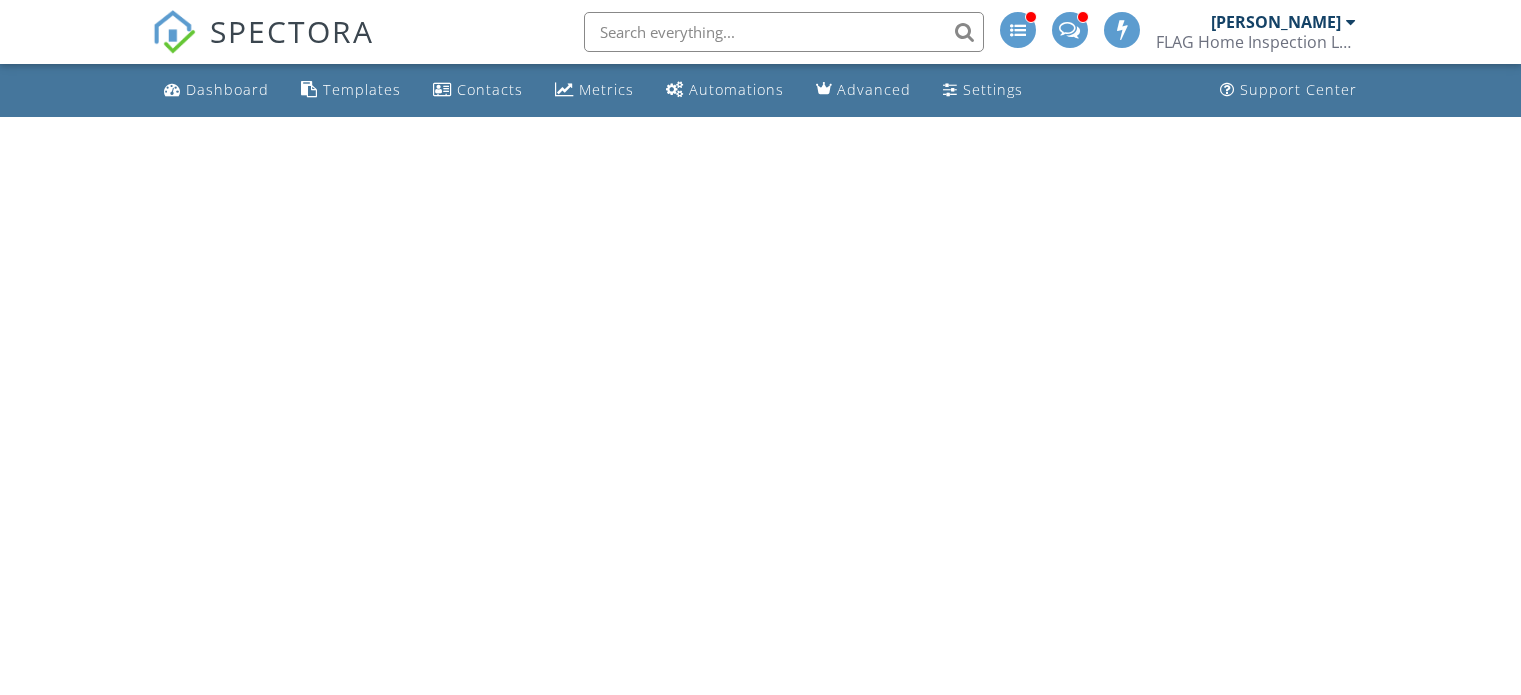 scroll, scrollTop: 0, scrollLeft: 0, axis: both 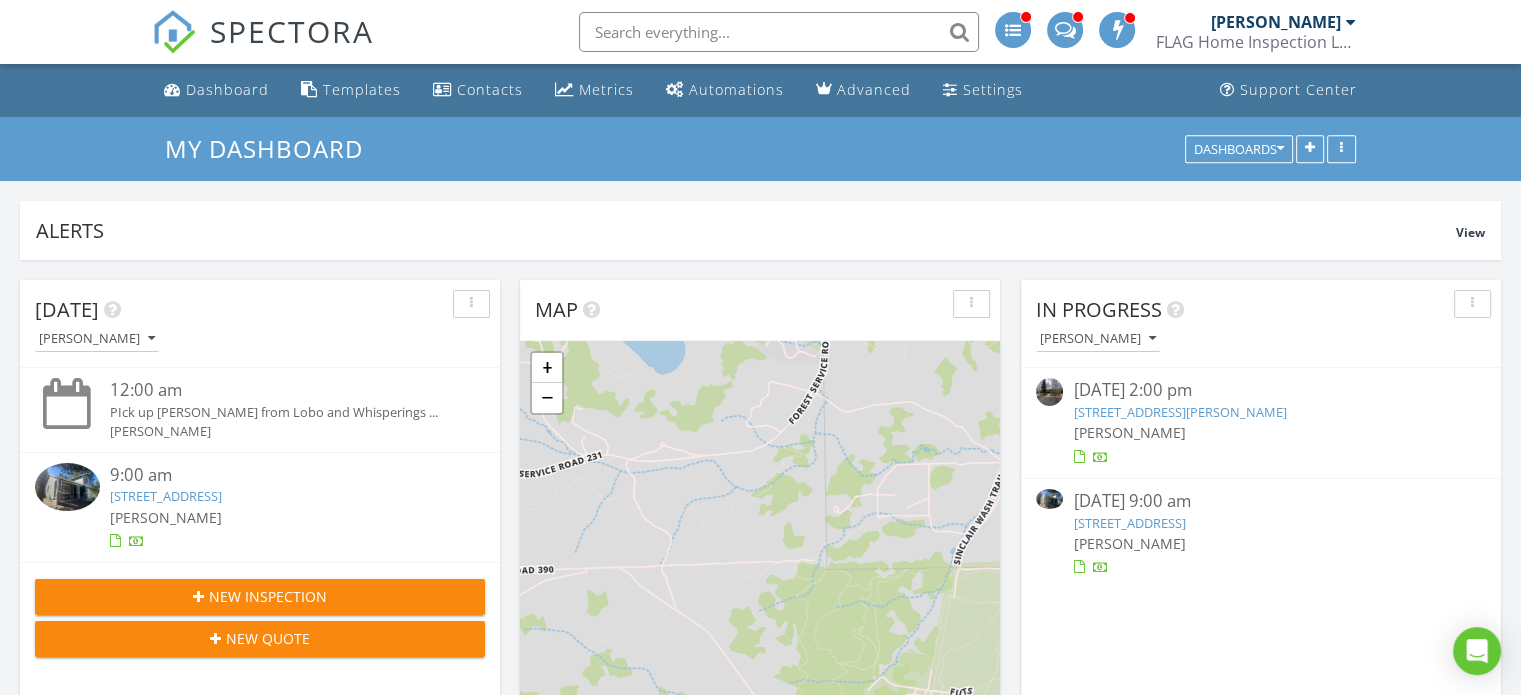 click on "859 W Weston Trail, Flagstaff, AZ 86005" at bounding box center [1129, 523] 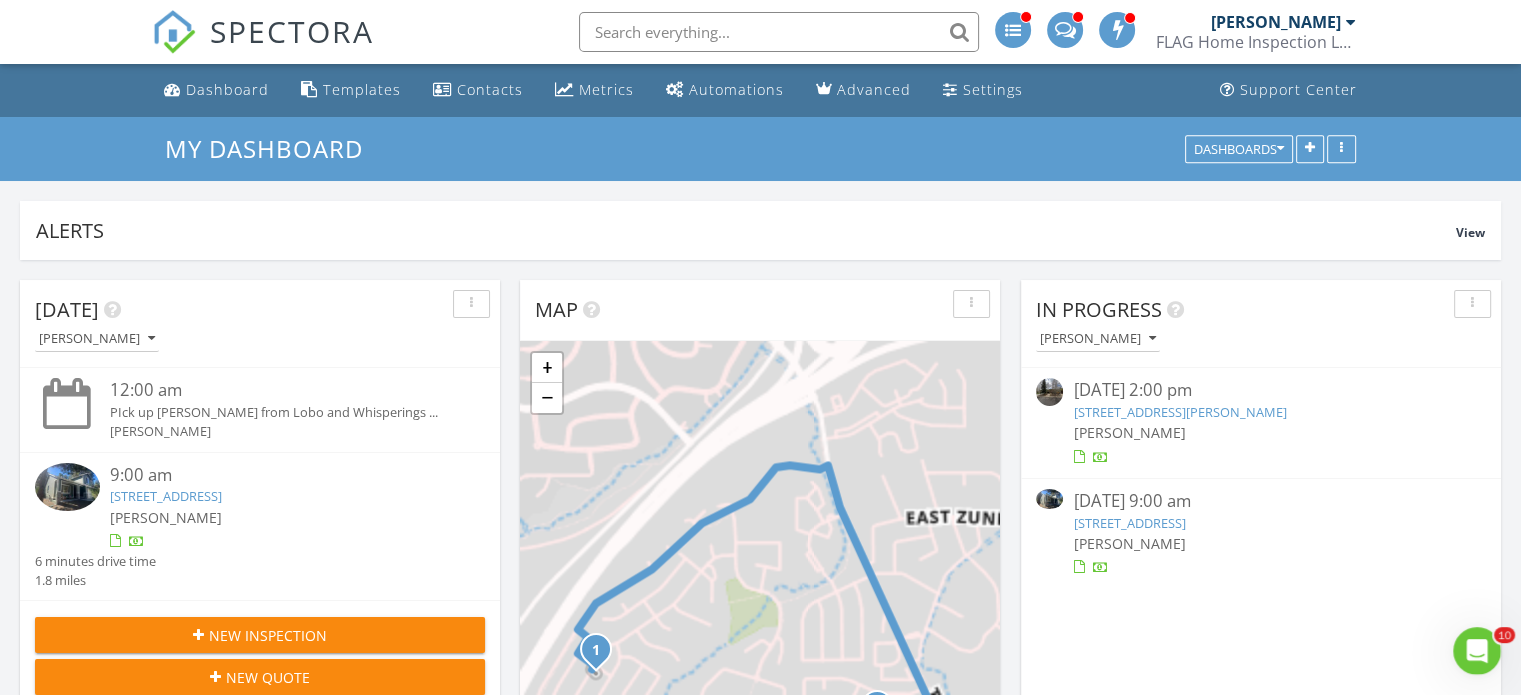 scroll, scrollTop: 0, scrollLeft: 0, axis: both 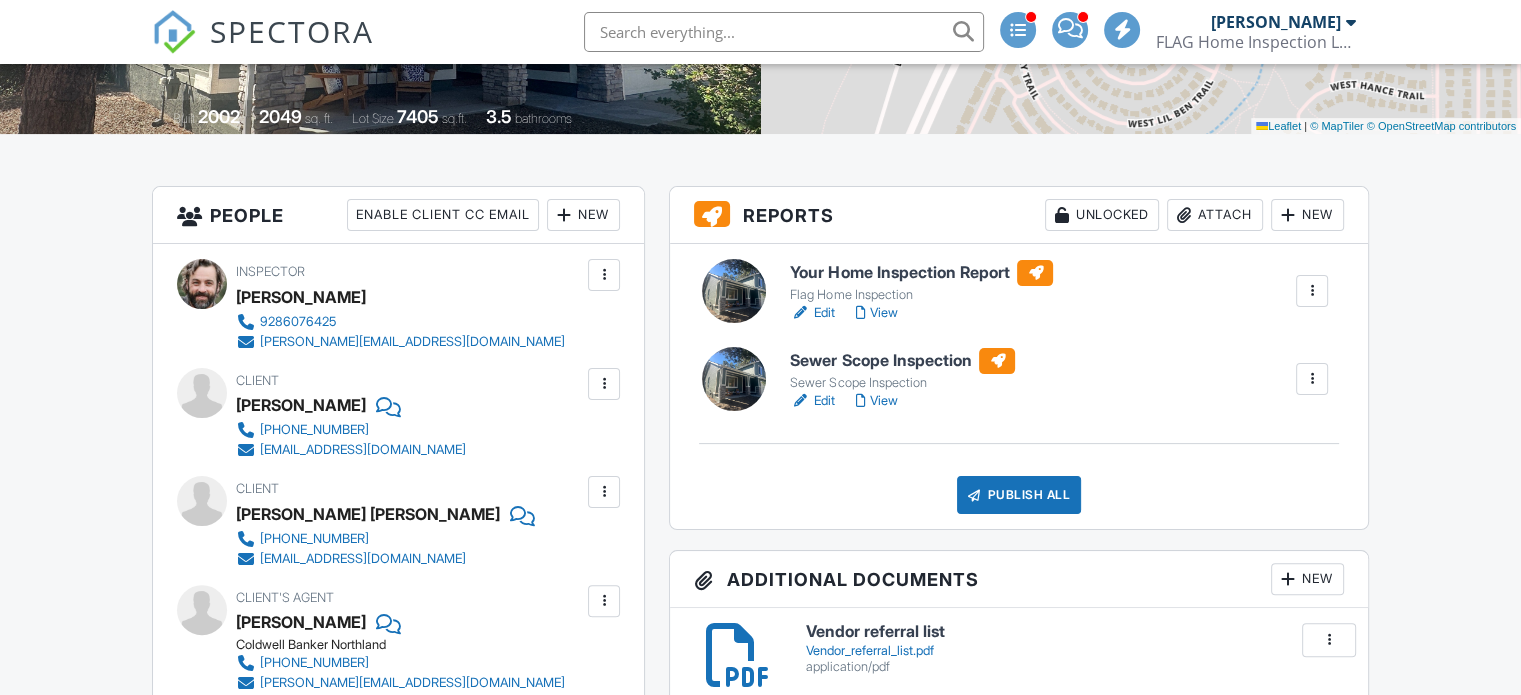 click on "Edit" at bounding box center [812, 401] 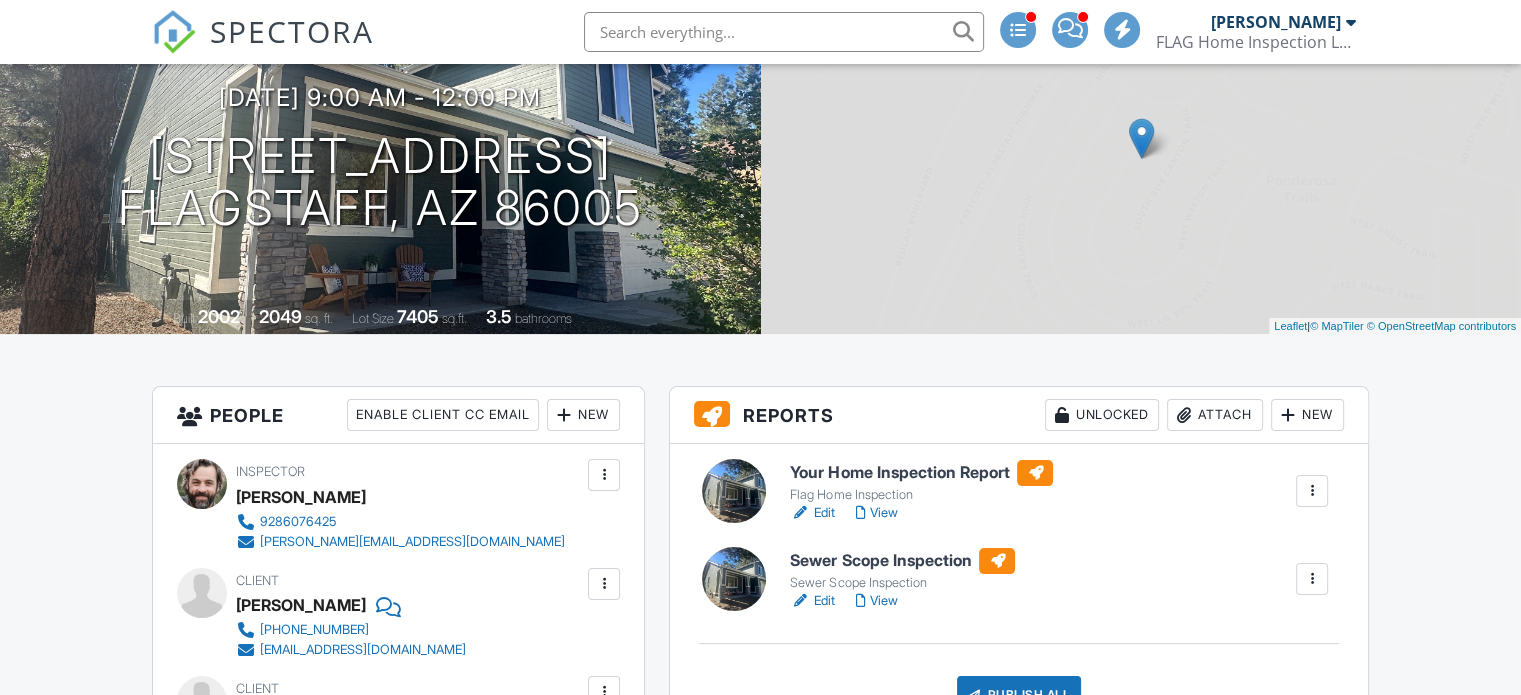 scroll, scrollTop: 200, scrollLeft: 0, axis: vertical 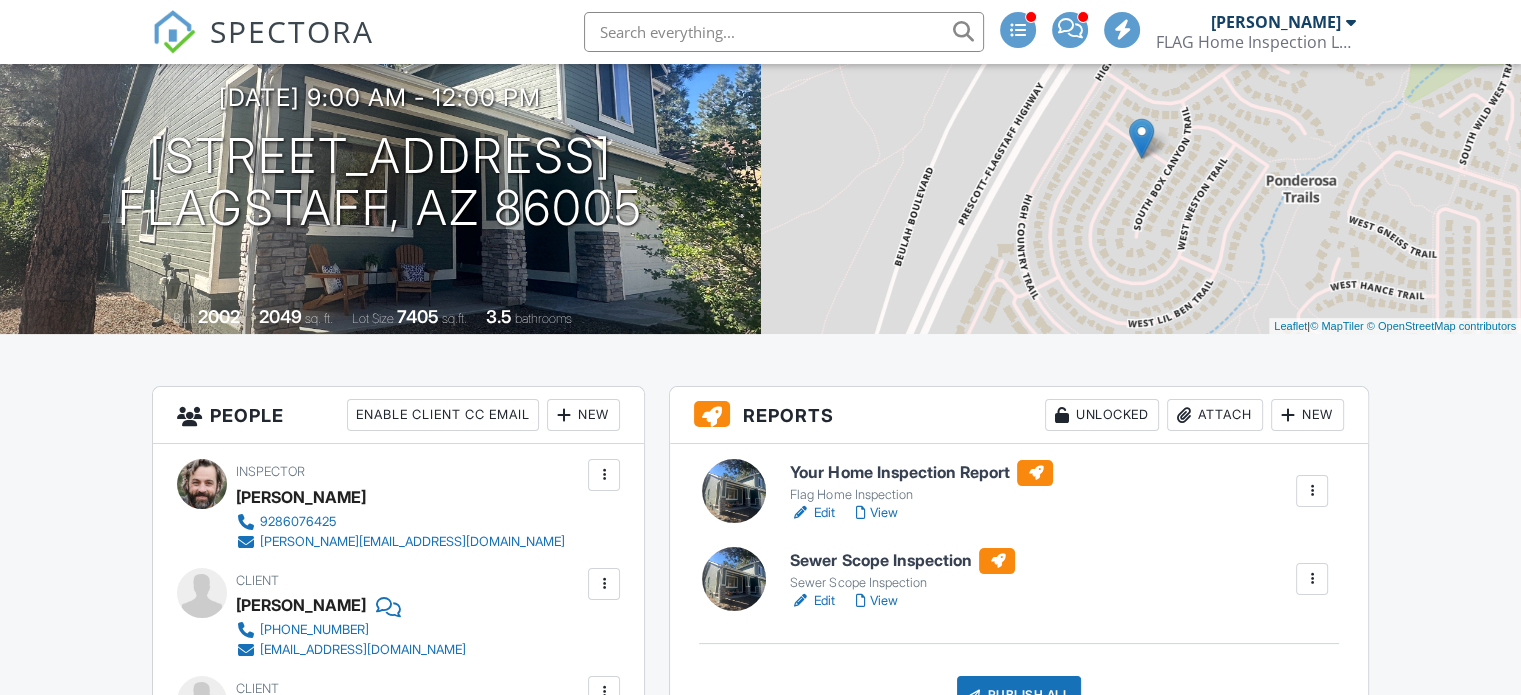click on "View" at bounding box center [876, 513] 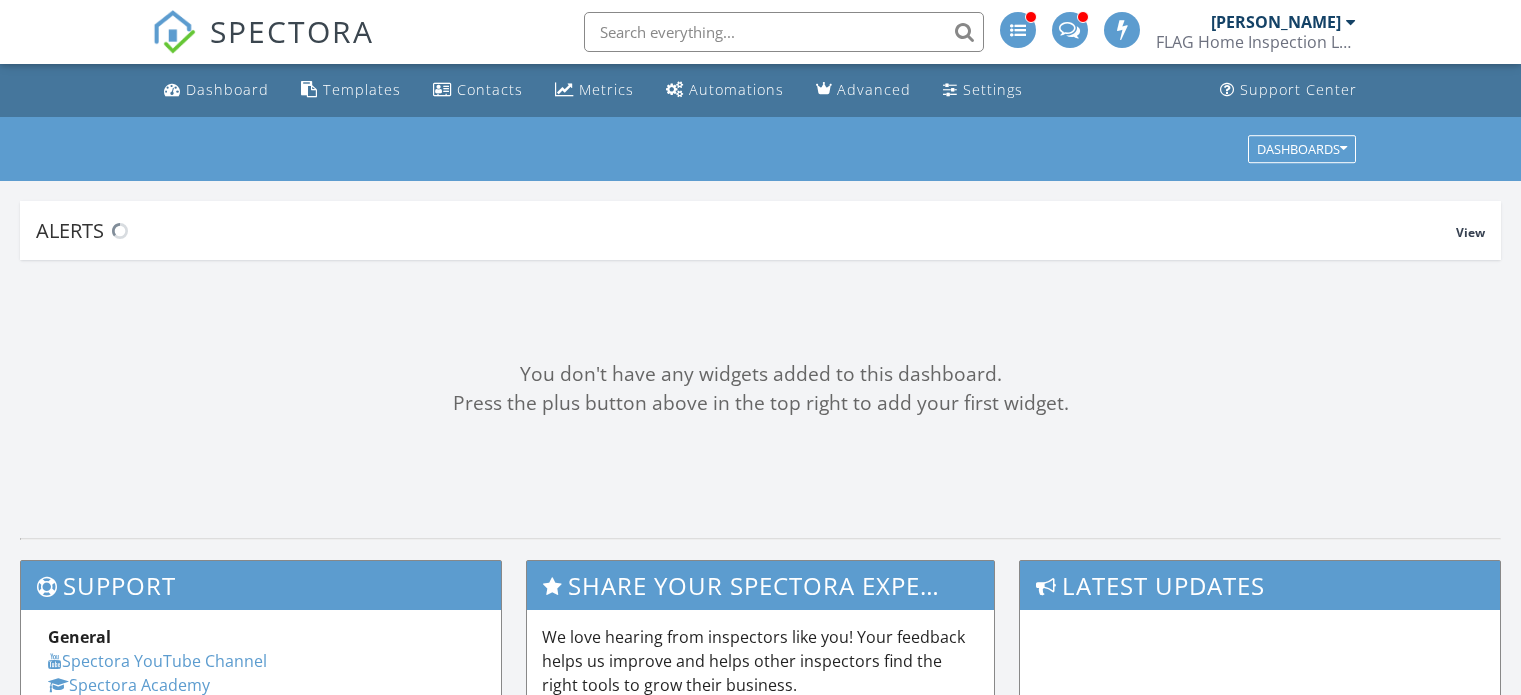 scroll, scrollTop: 0, scrollLeft: 0, axis: both 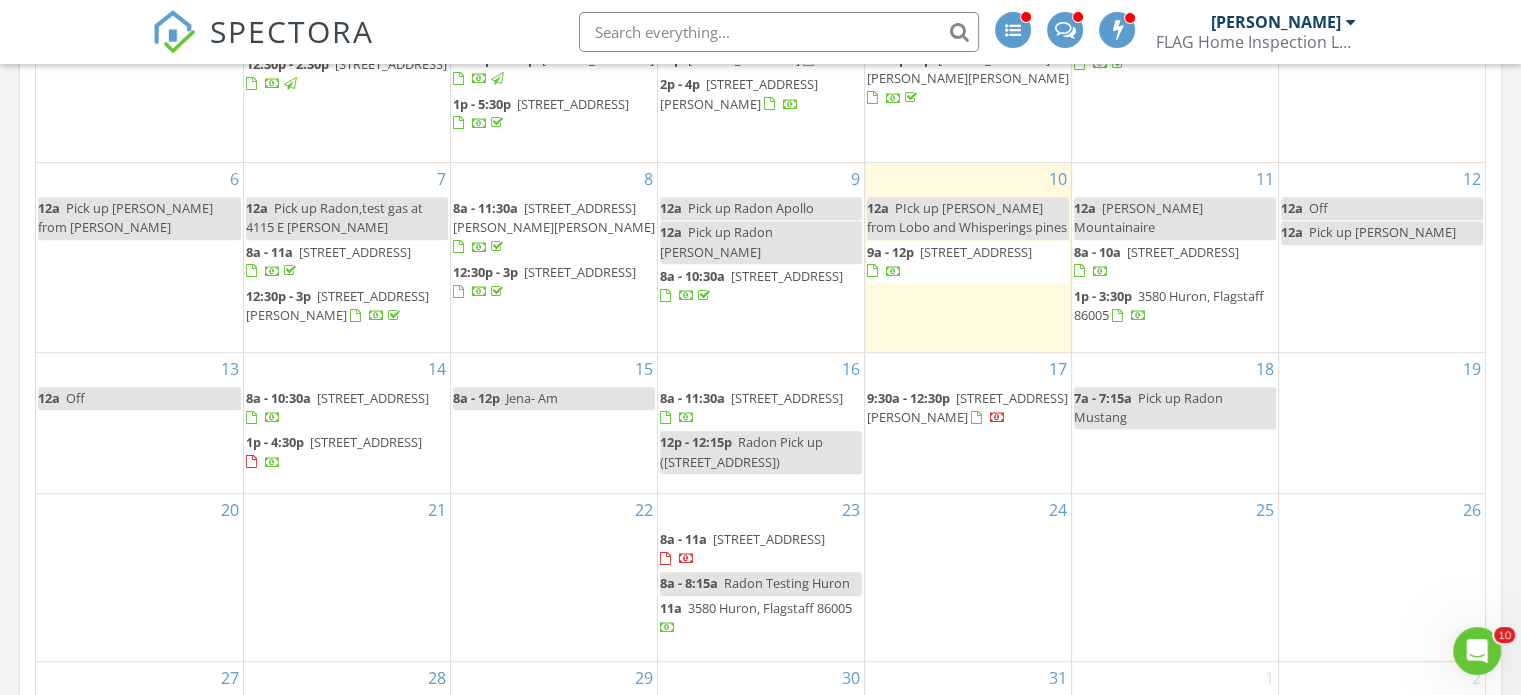 click on "15
8a - 12p
Jena- Am" at bounding box center (554, 423) 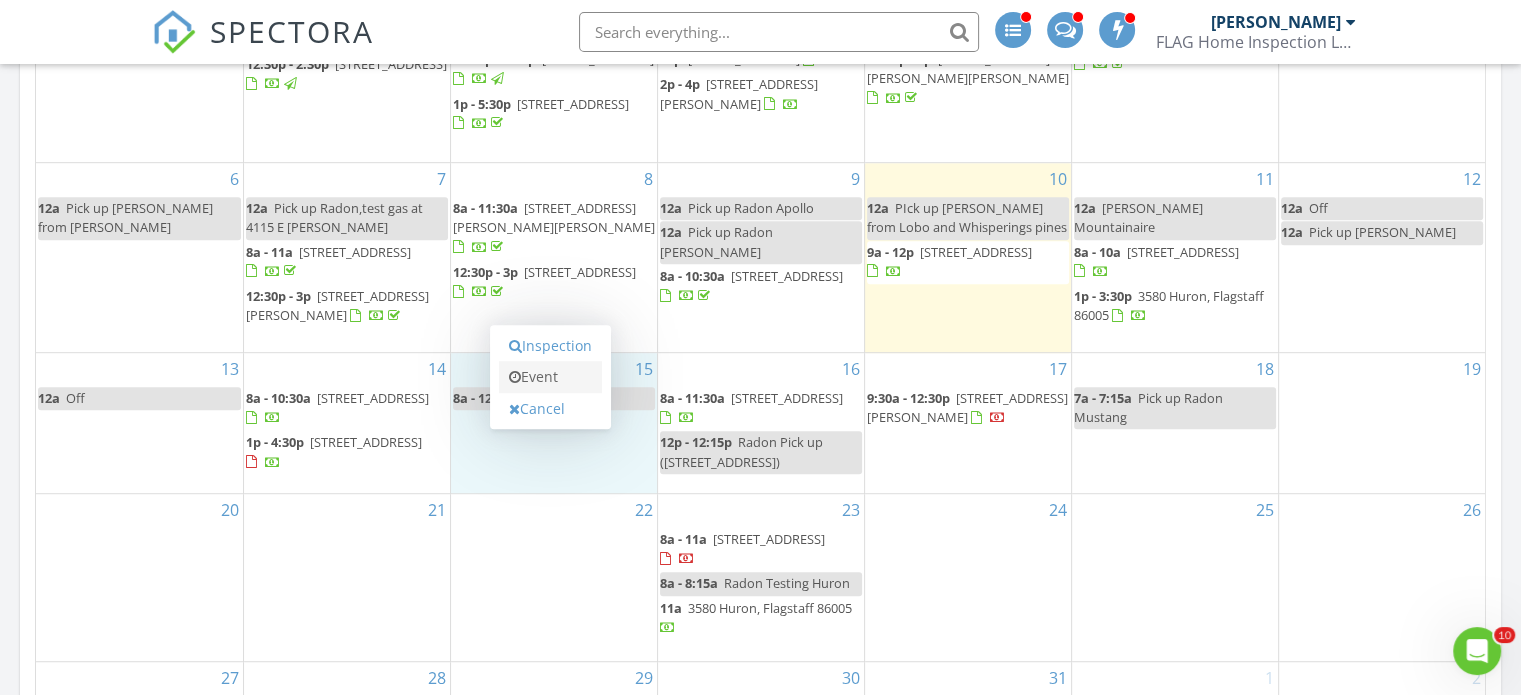 click on "Event" at bounding box center [550, 377] 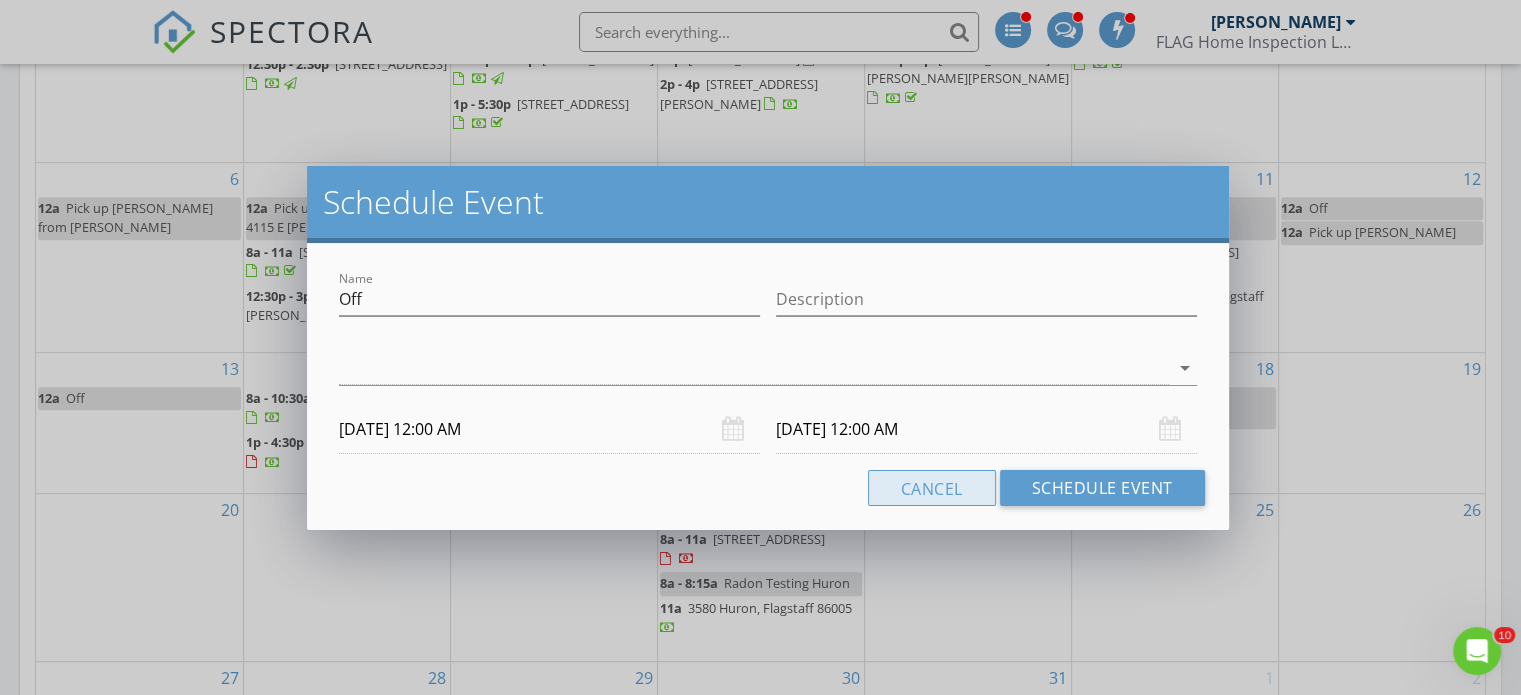 click on "Cancel" at bounding box center [932, 488] 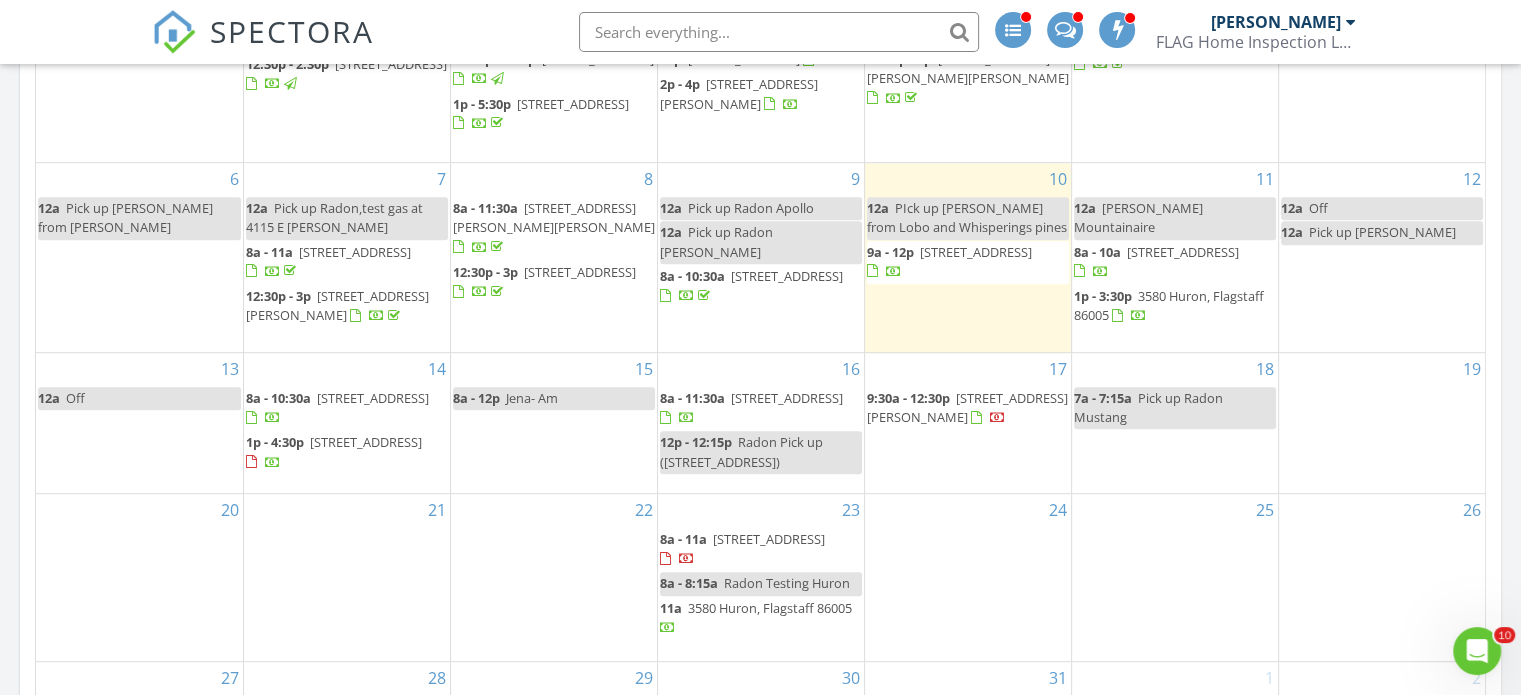 click on "15
8a - 12p
Jena- Am" at bounding box center [554, 423] 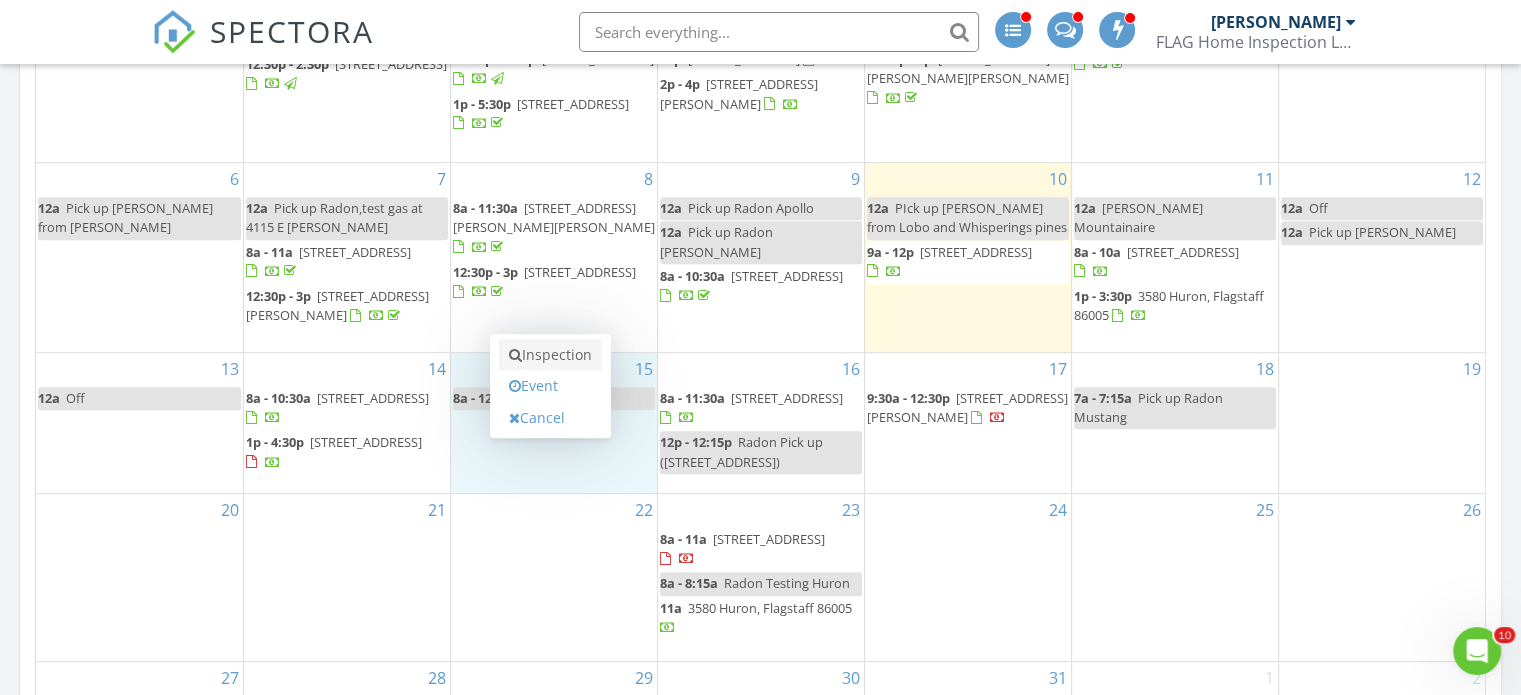 click on "Inspection" at bounding box center (550, 355) 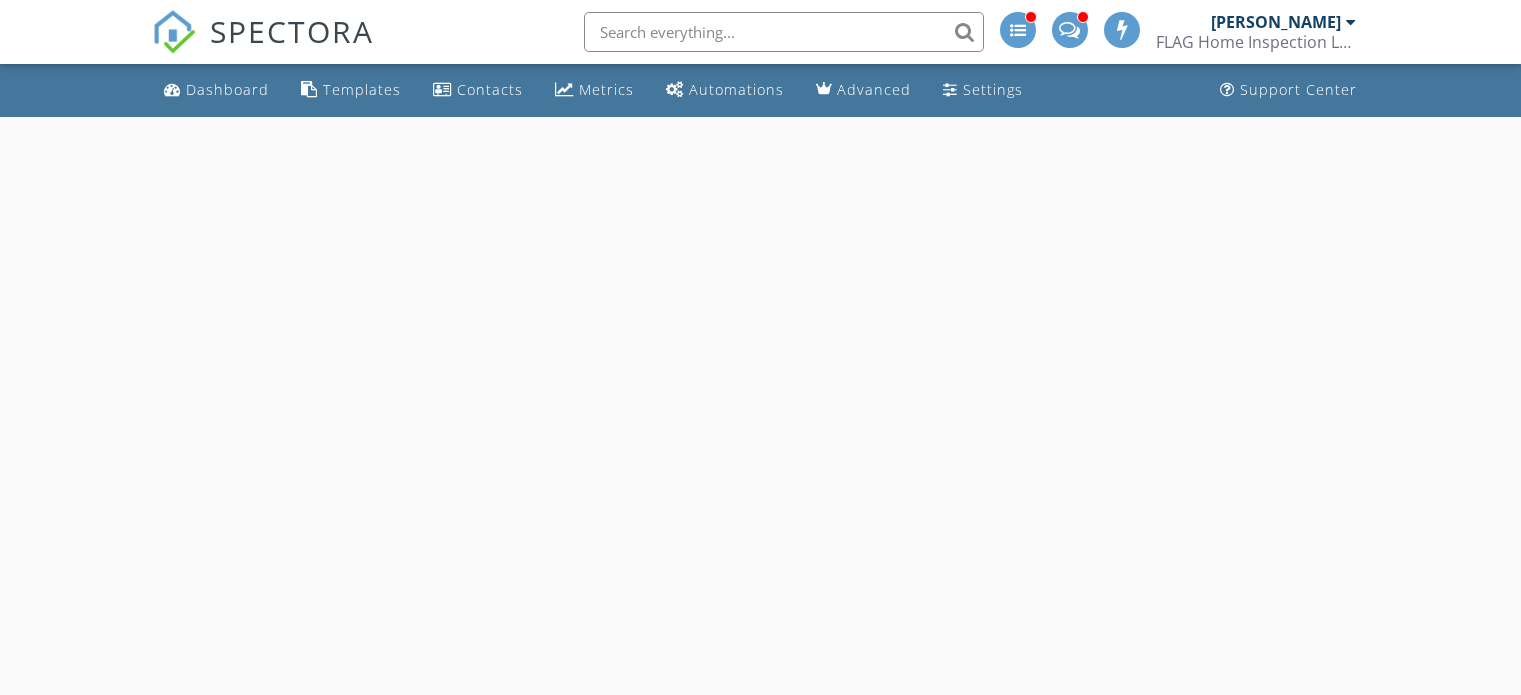 scroll, scrollTop: 0, scrollLeft: 0, axis: both 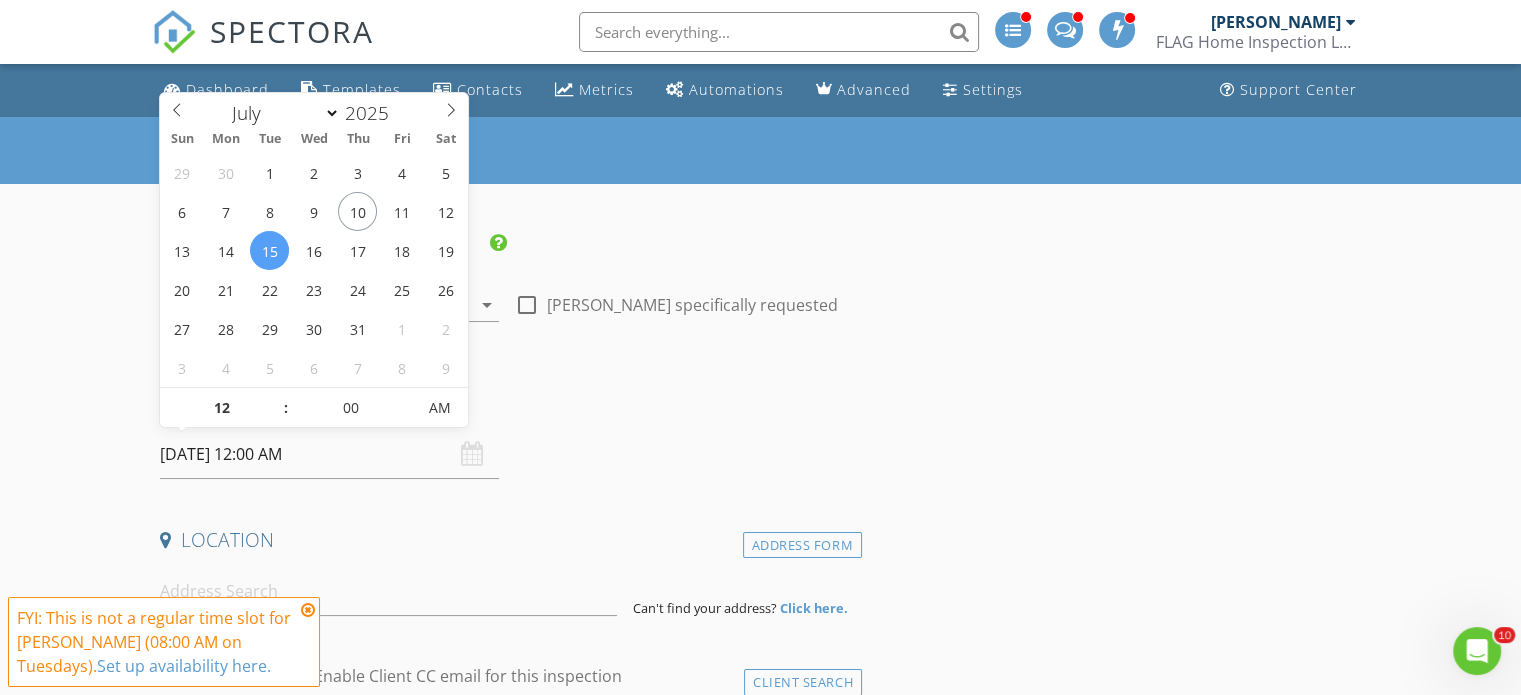 click on "[DATE] 12:00 AM" at bounding box center [329, 454] 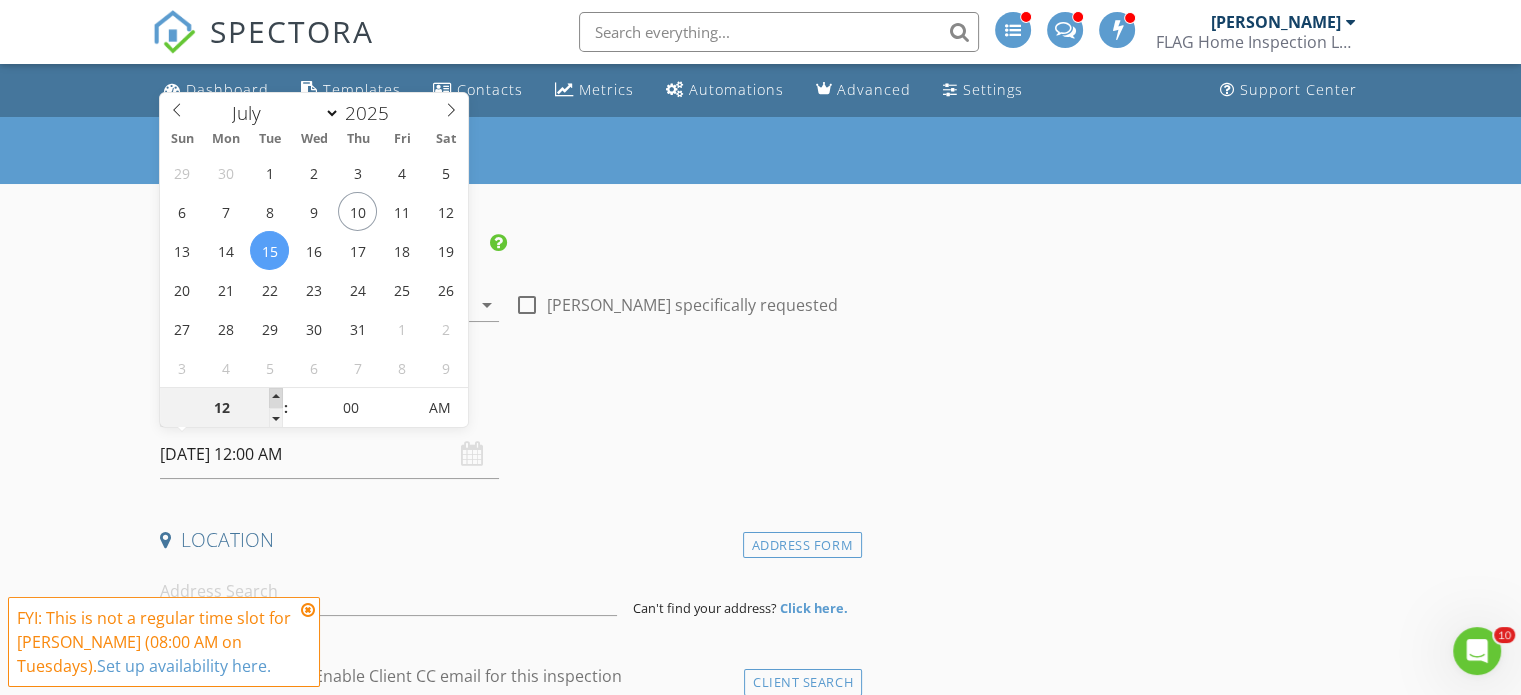 type on "01" 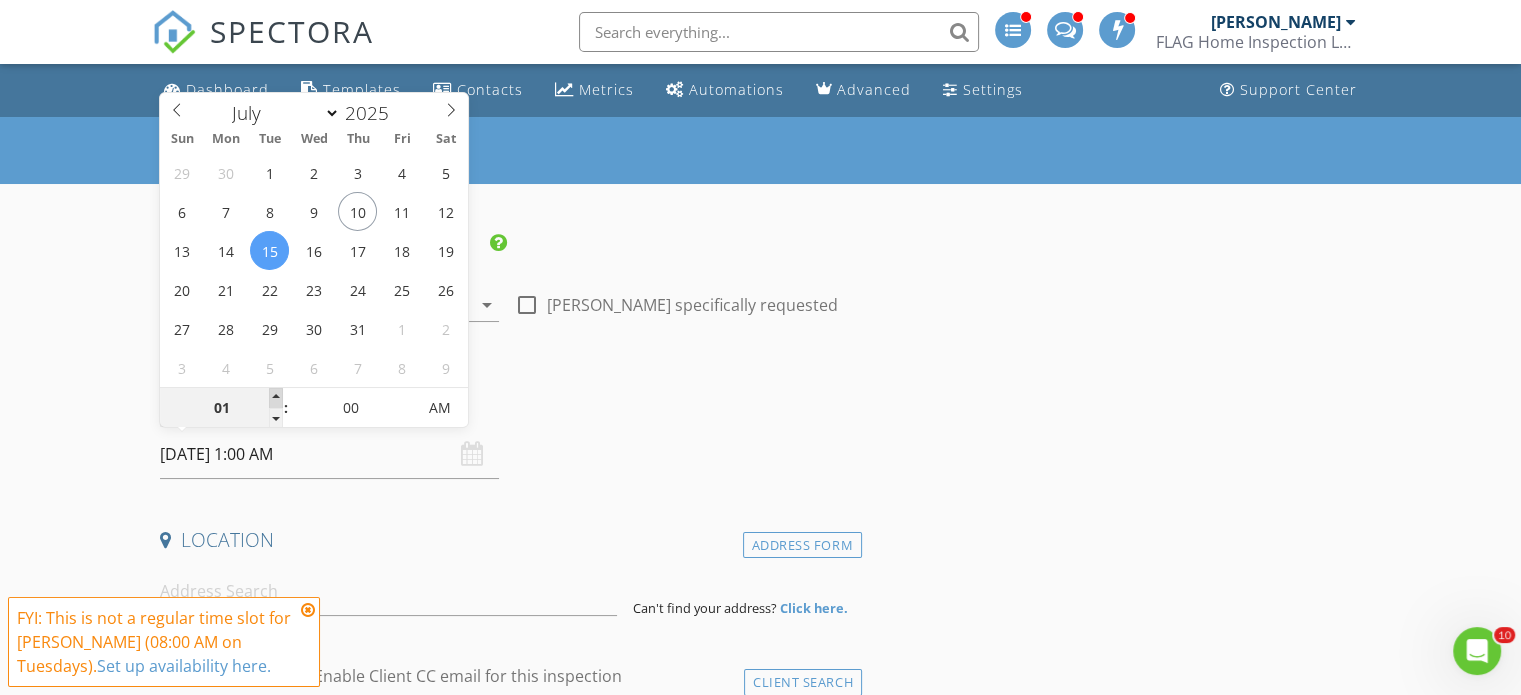 click at bounding box center [276, 398] 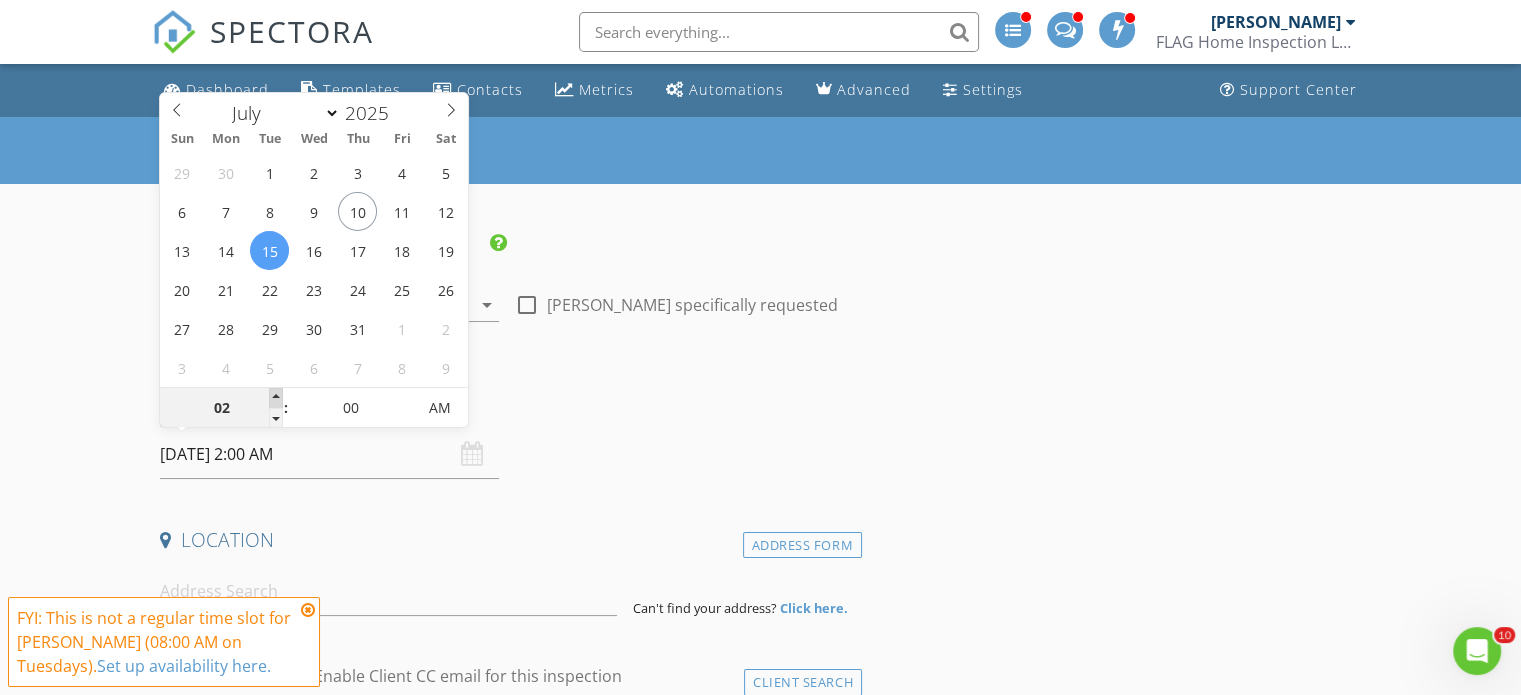 click at bounding box center (276, 398) 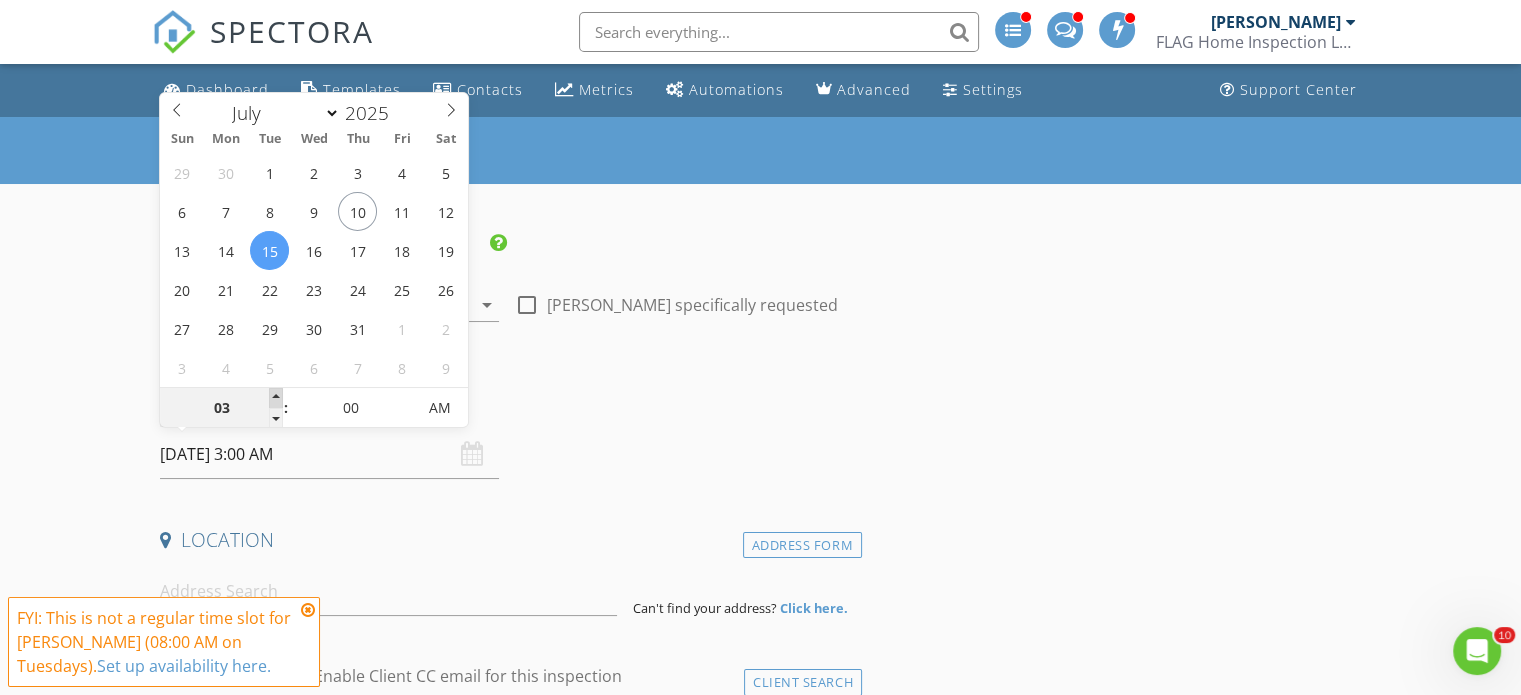 click at bounding box center [276, 398] 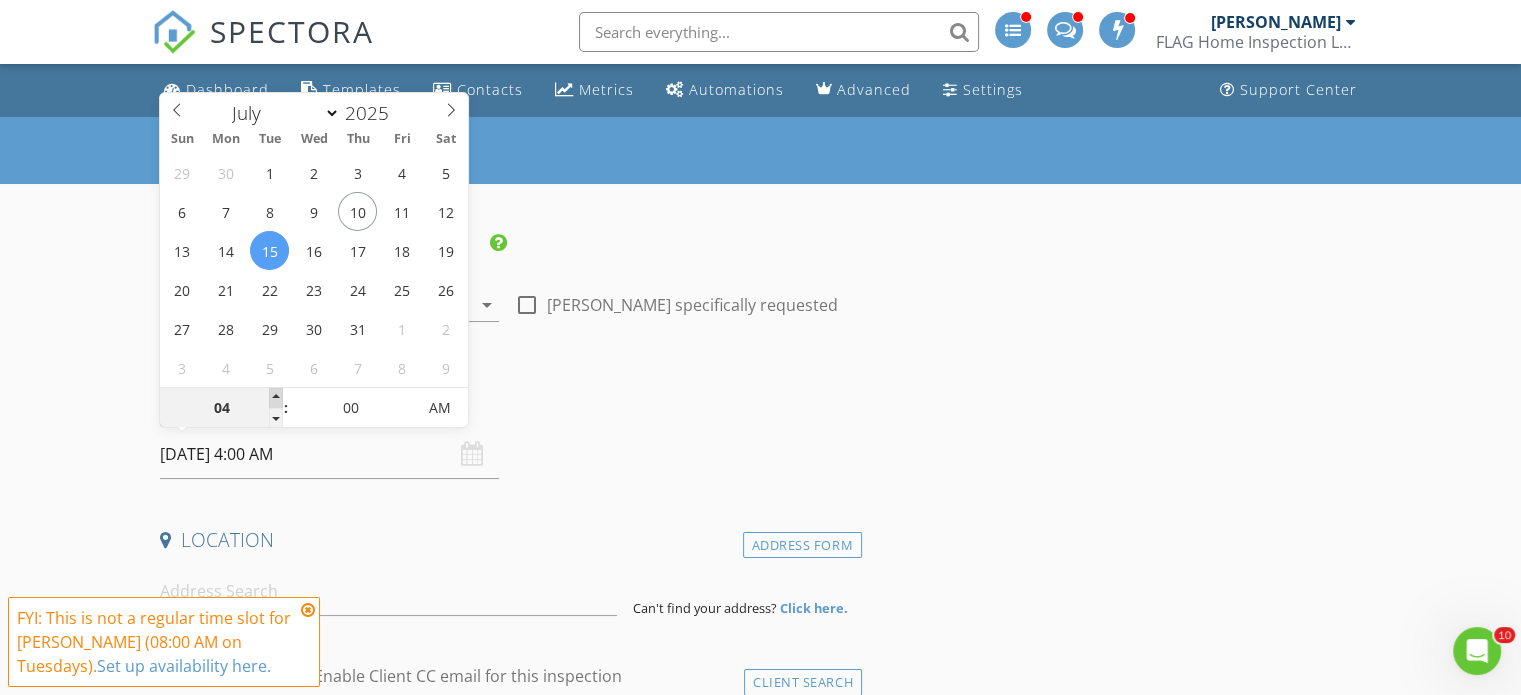 click at bounding box center [276, 398] 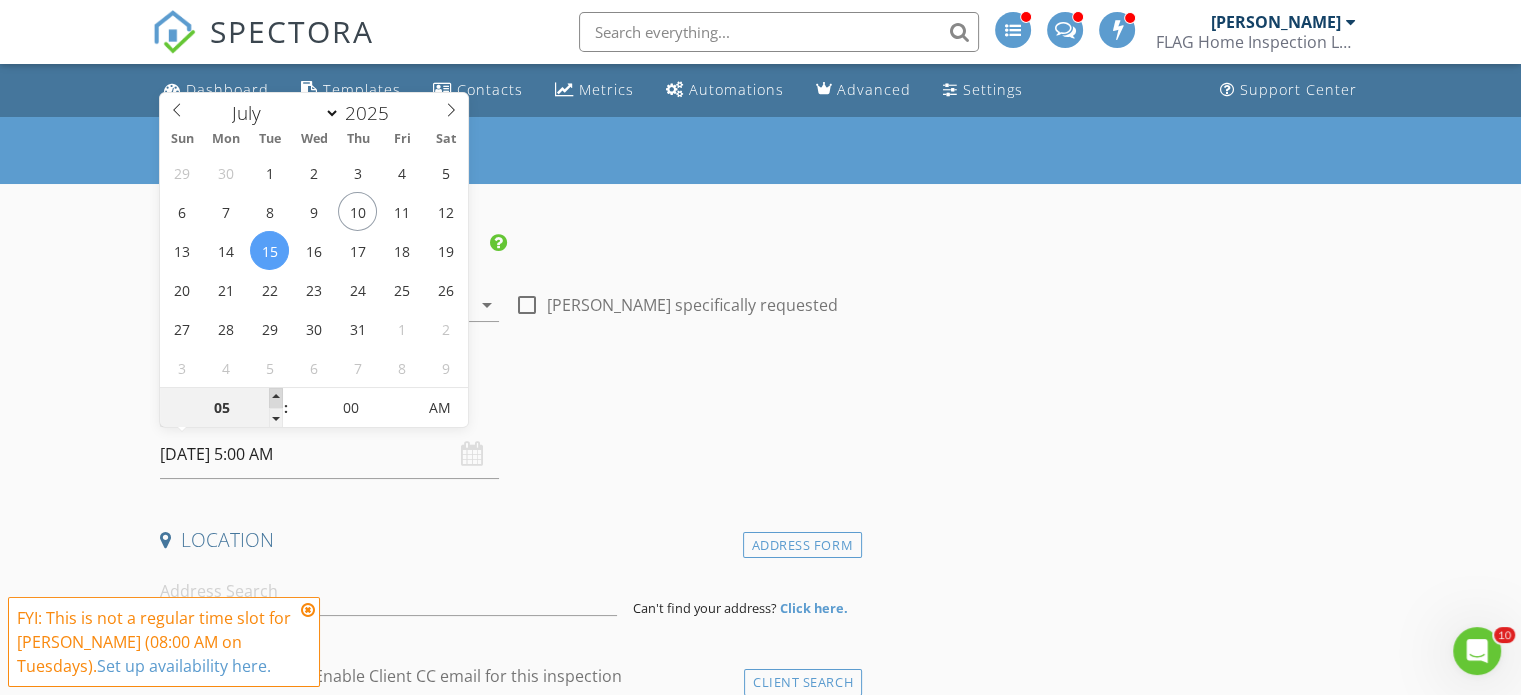 click at bounding box center [276, 398] 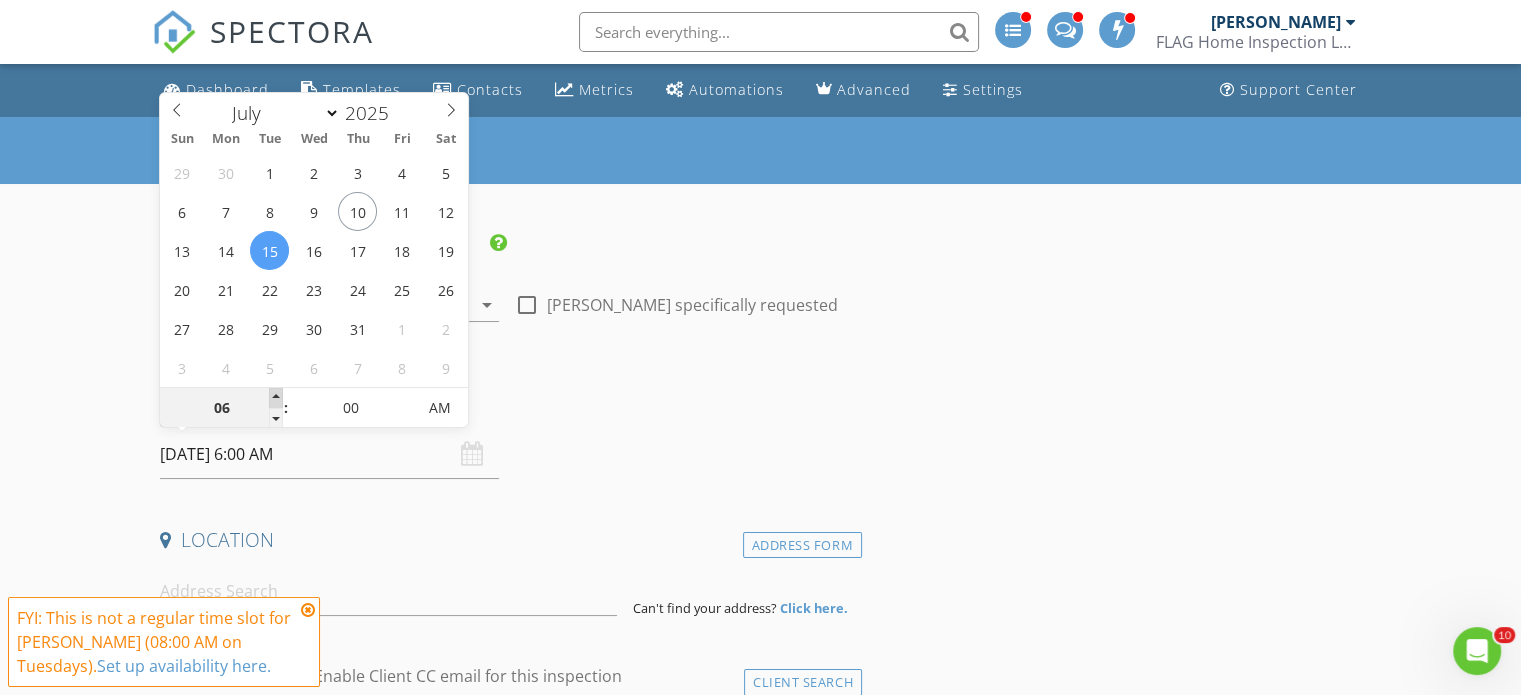 click at bounding box center [276, 398] 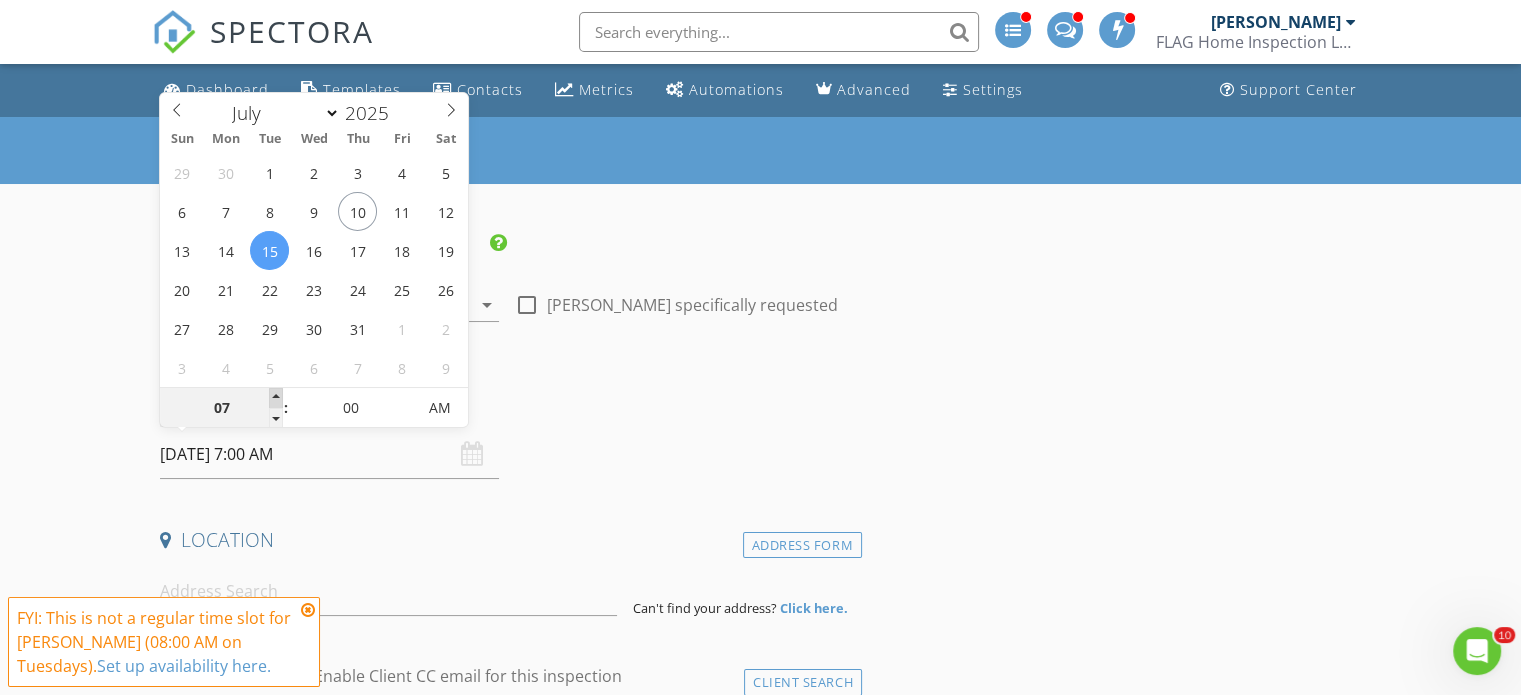 click at bounding box center [276, 398] 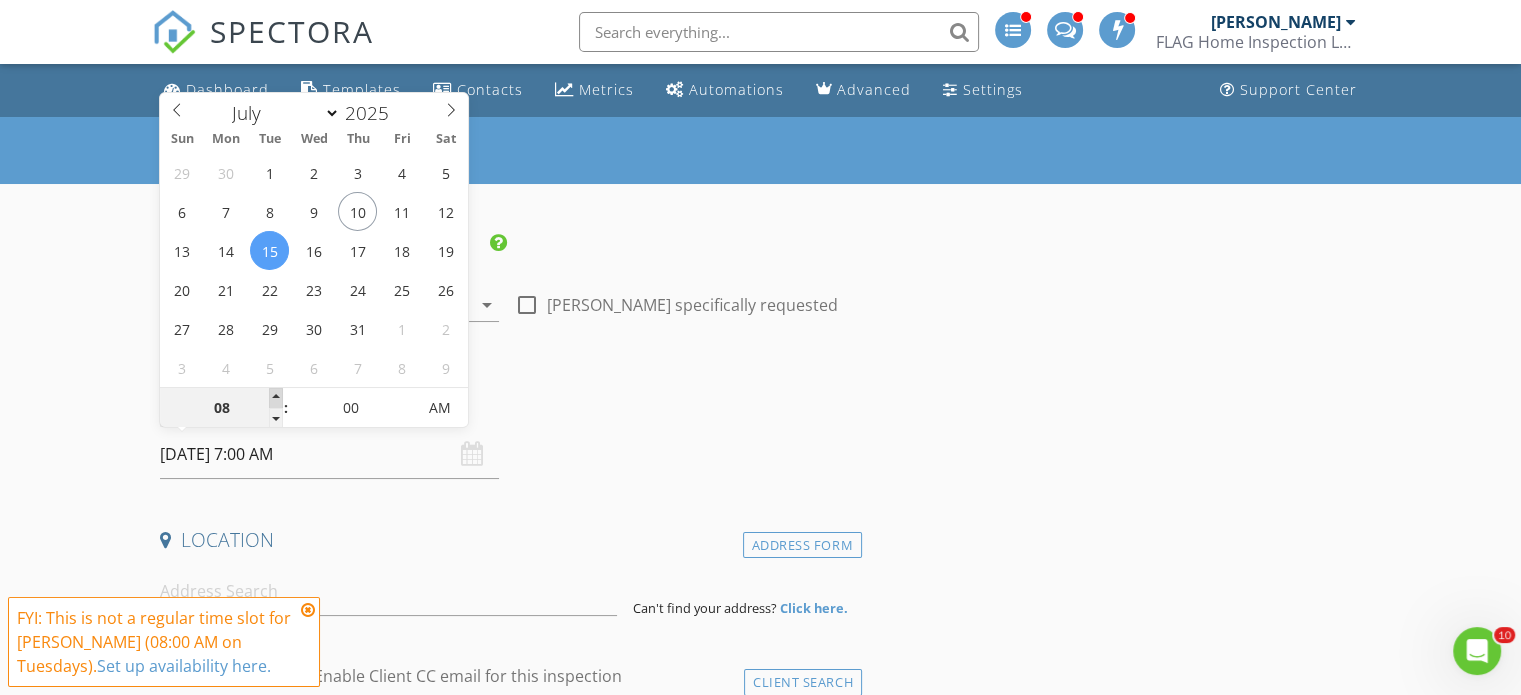 type on "[DATE] 8:00 AM" 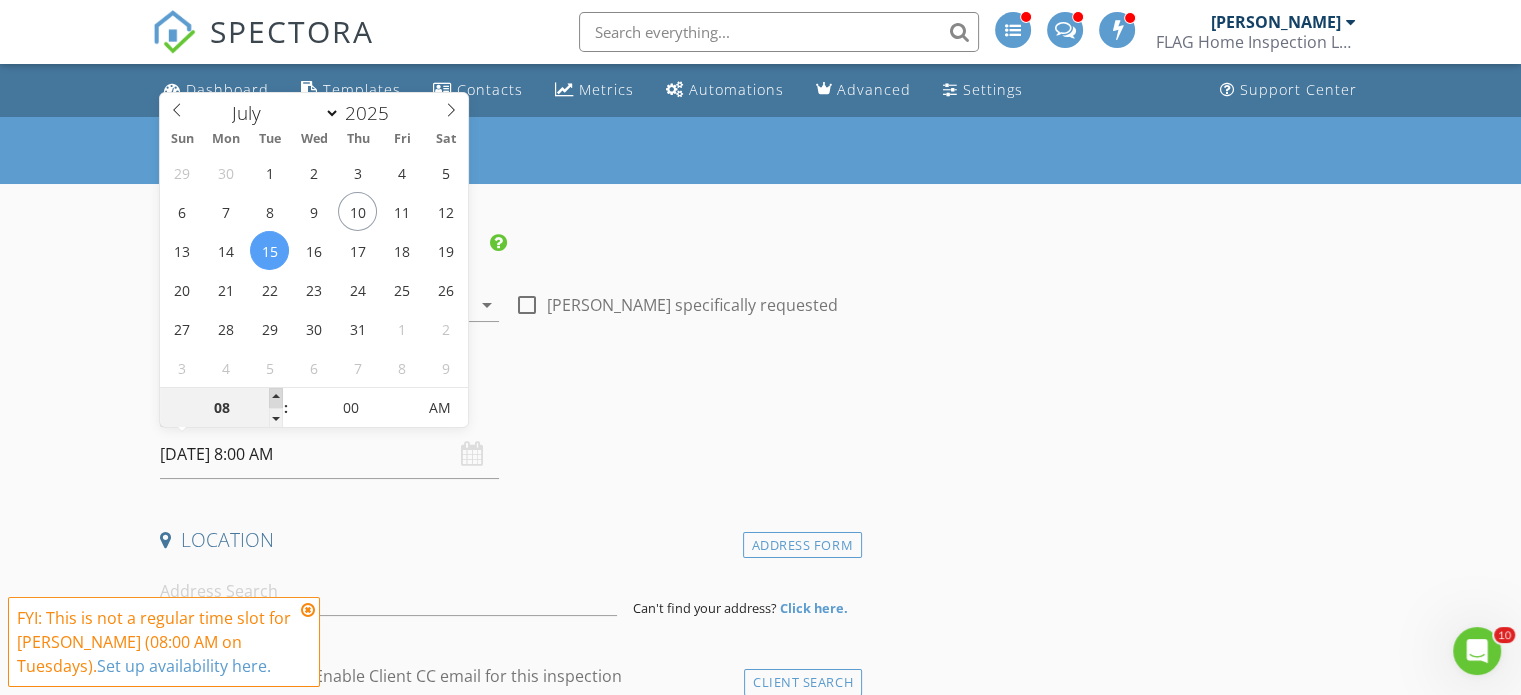click at bounding box center (276, 398) 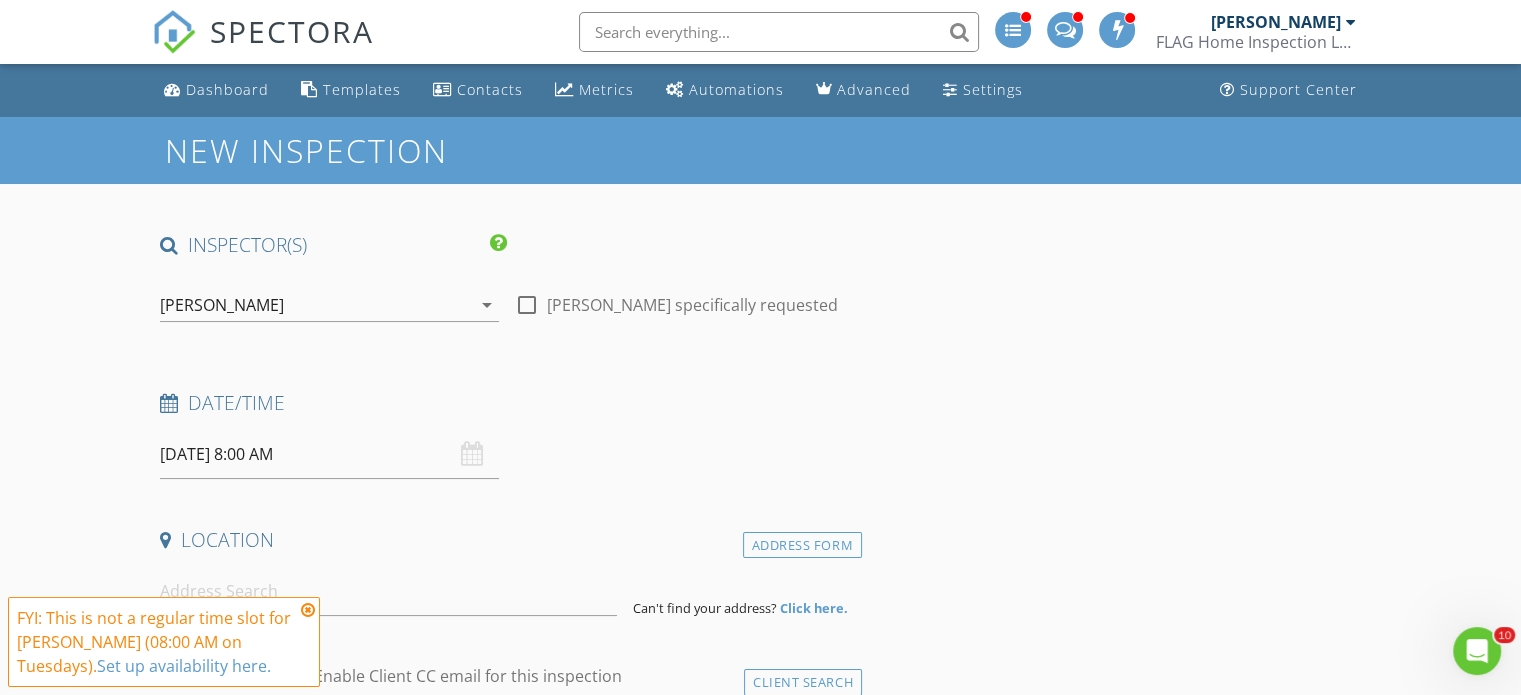 click on "Date/Time
07/15/2025 8:00 AM" at bounding box center (507, 434) 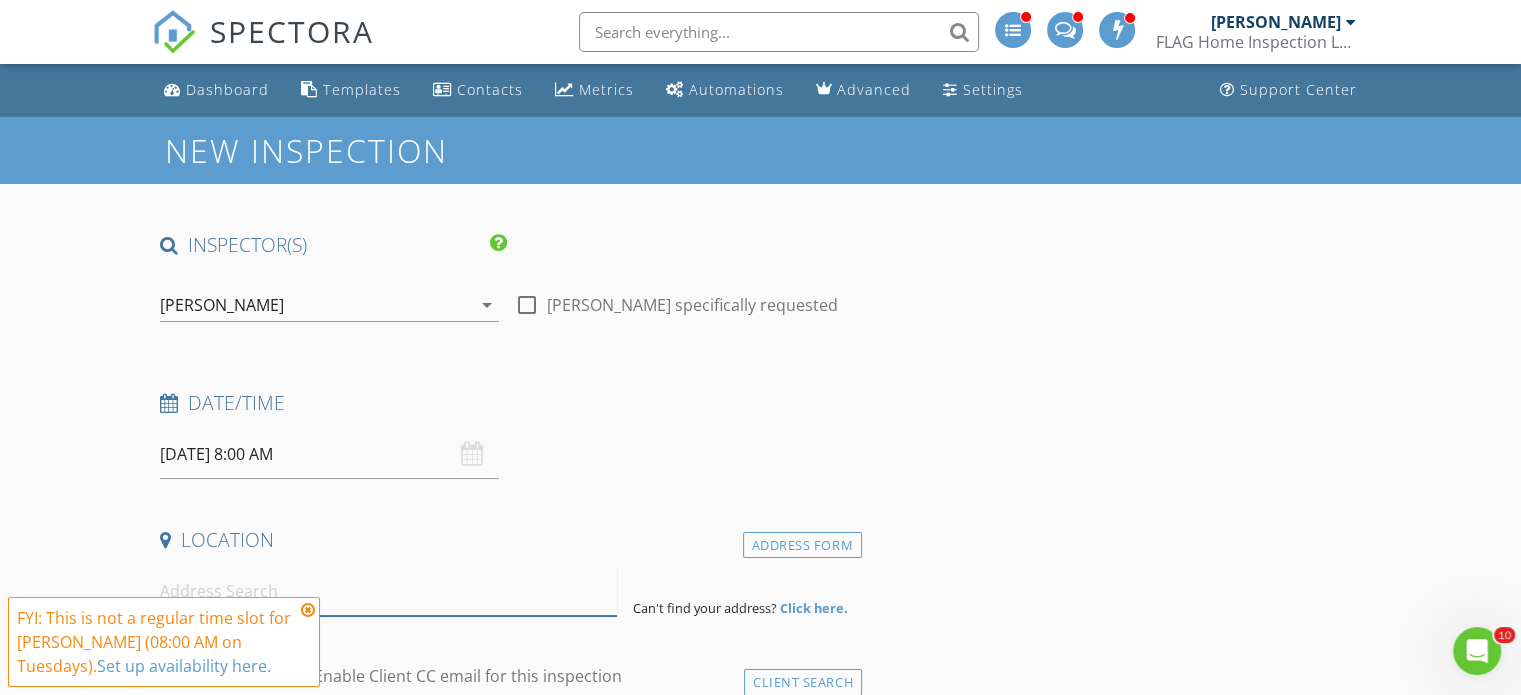 click at bounding box center [388, 591] 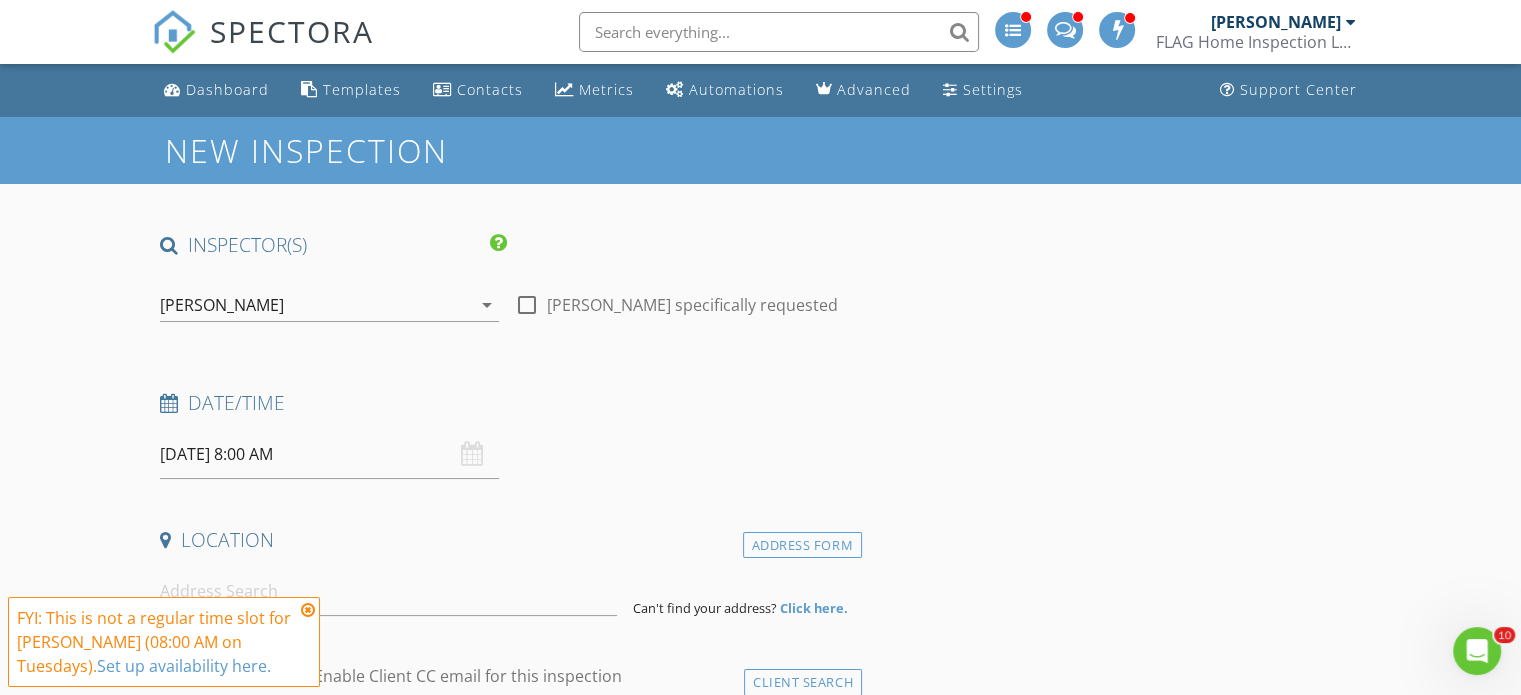 click at bounding box center [308, 610] 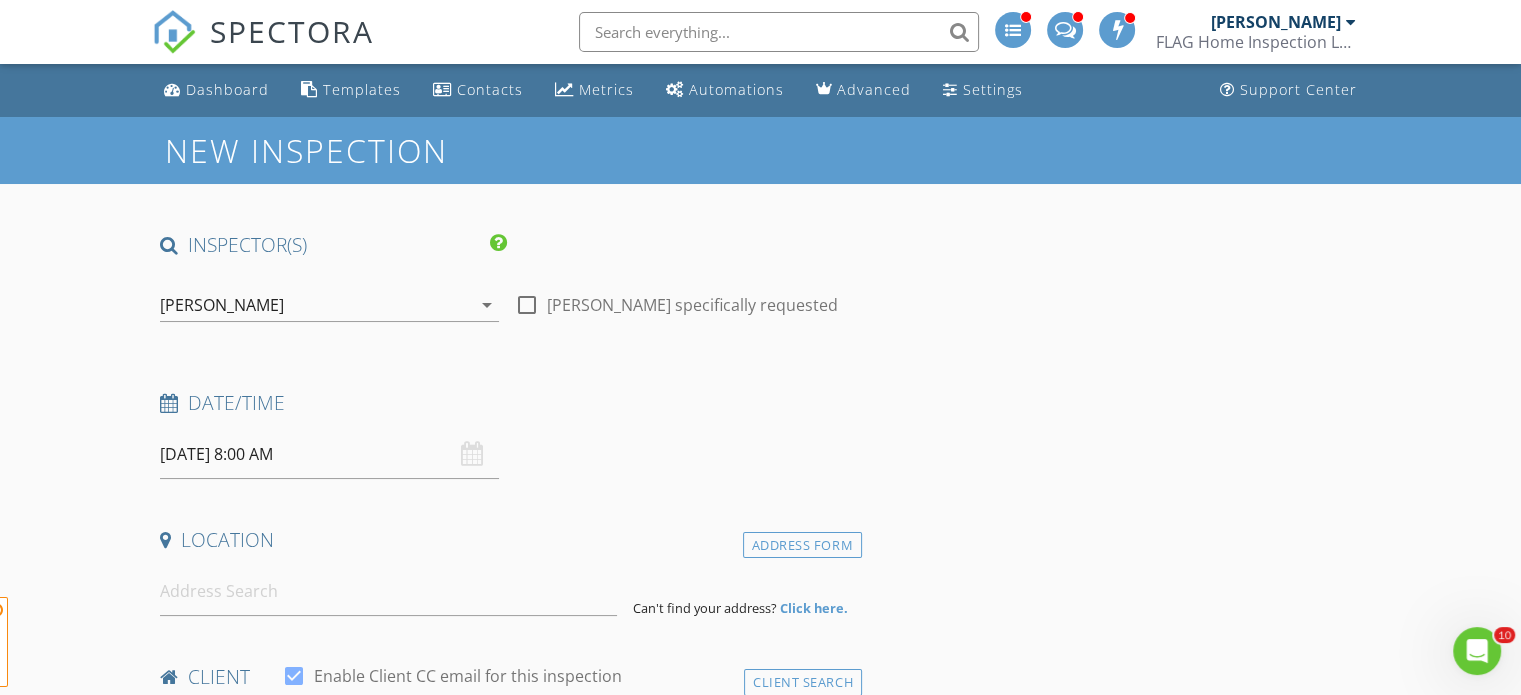 click on "FYI: This is not a regular time slot for Jon Offner (08:00 AM on Tuesdays).  Set up availability here." at bounding box center [164, 642] 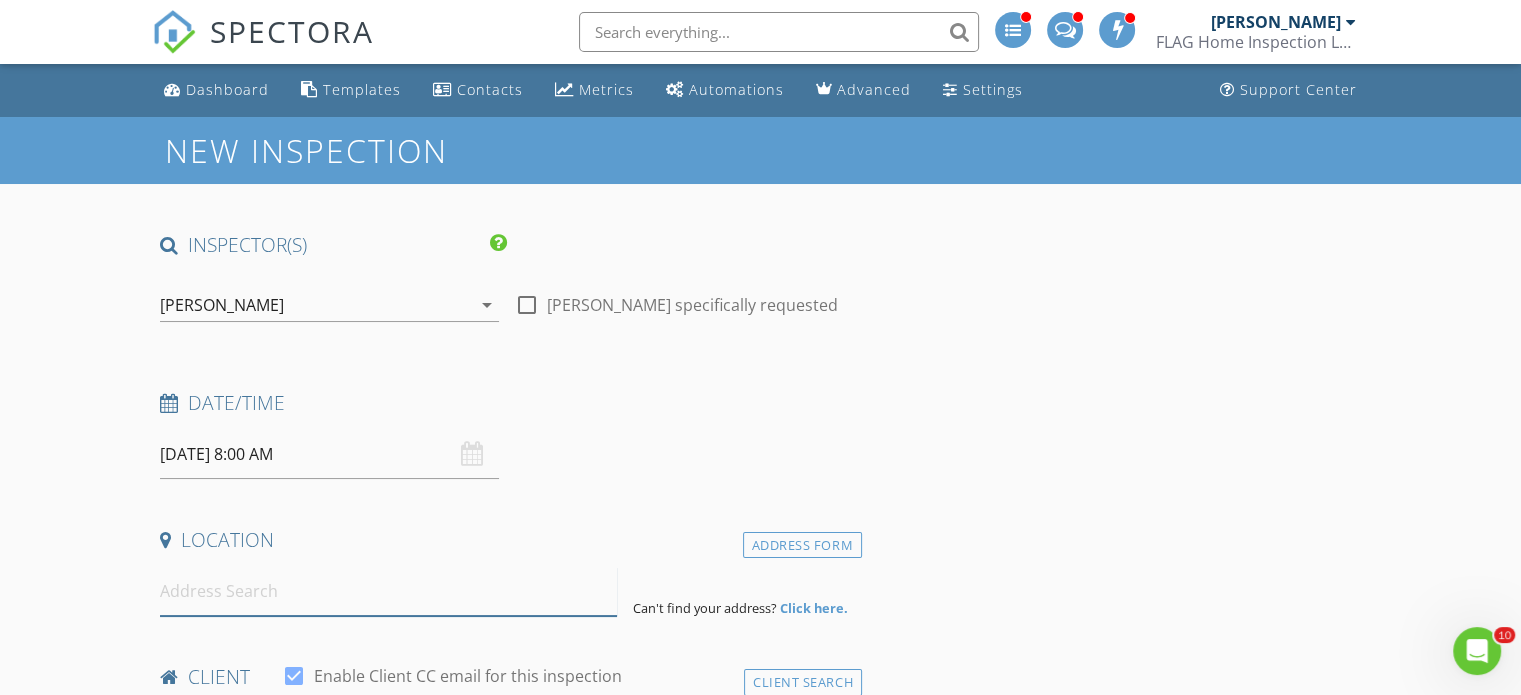 click at bounding box center (388, 591) 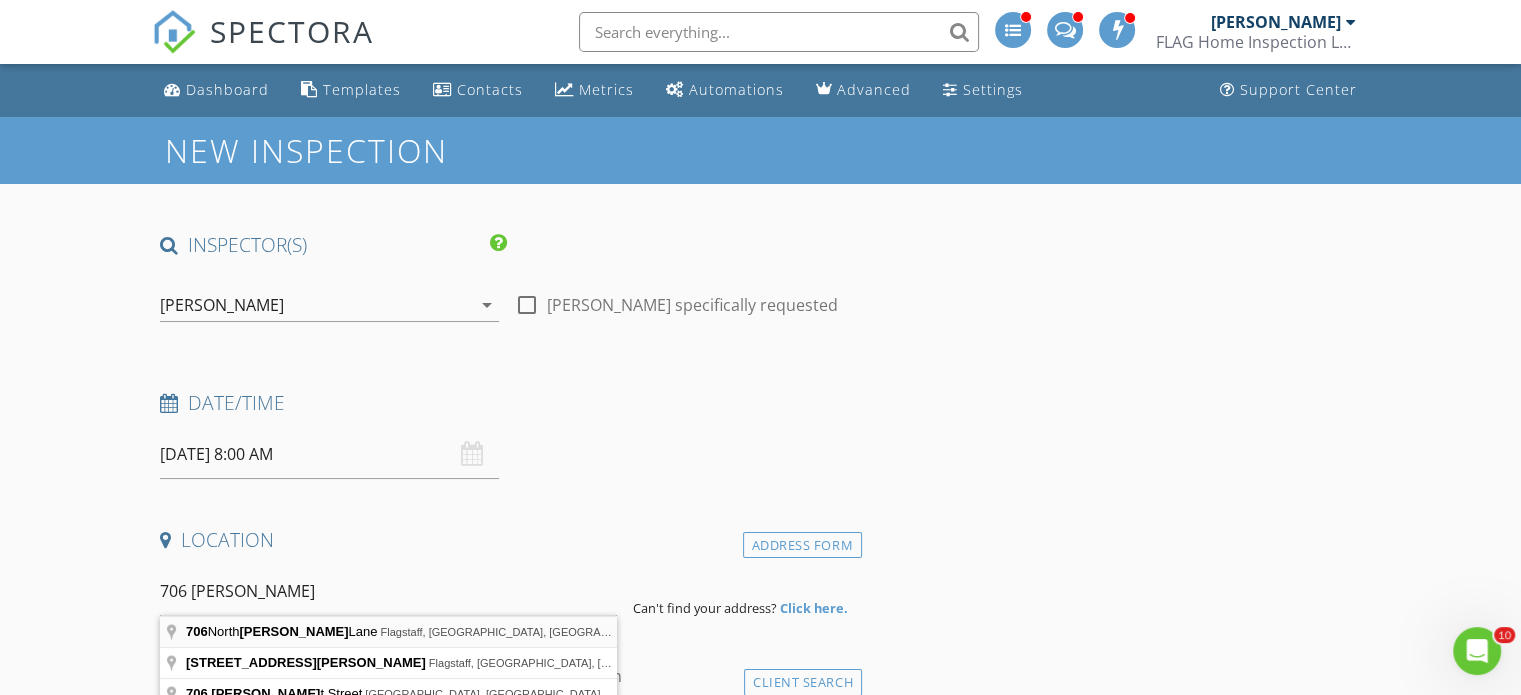 type on "706 North Hulet Lane, Flagstaff, AZ, USA" 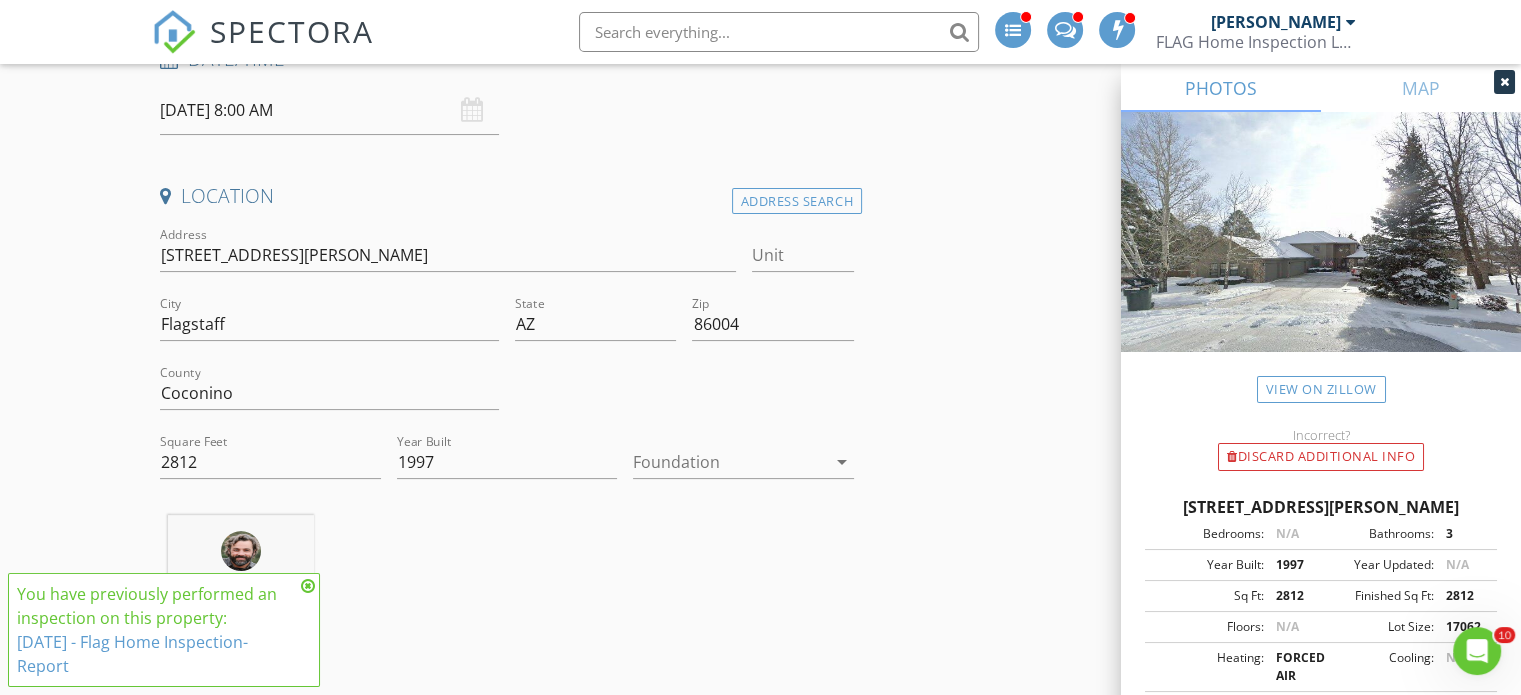 scroll, scrollTop: 400, scrollLeft: 0, axis: vertical 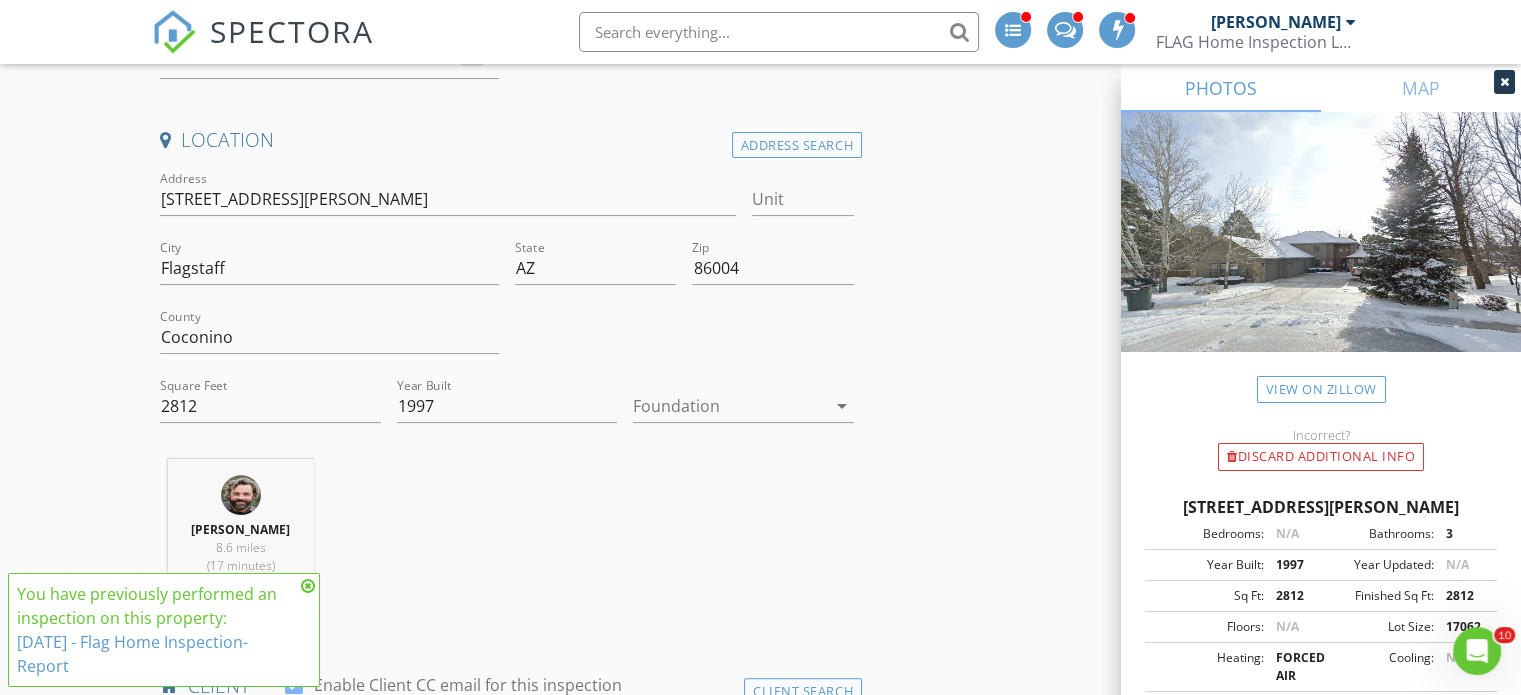click at bounding box center [308, 586] 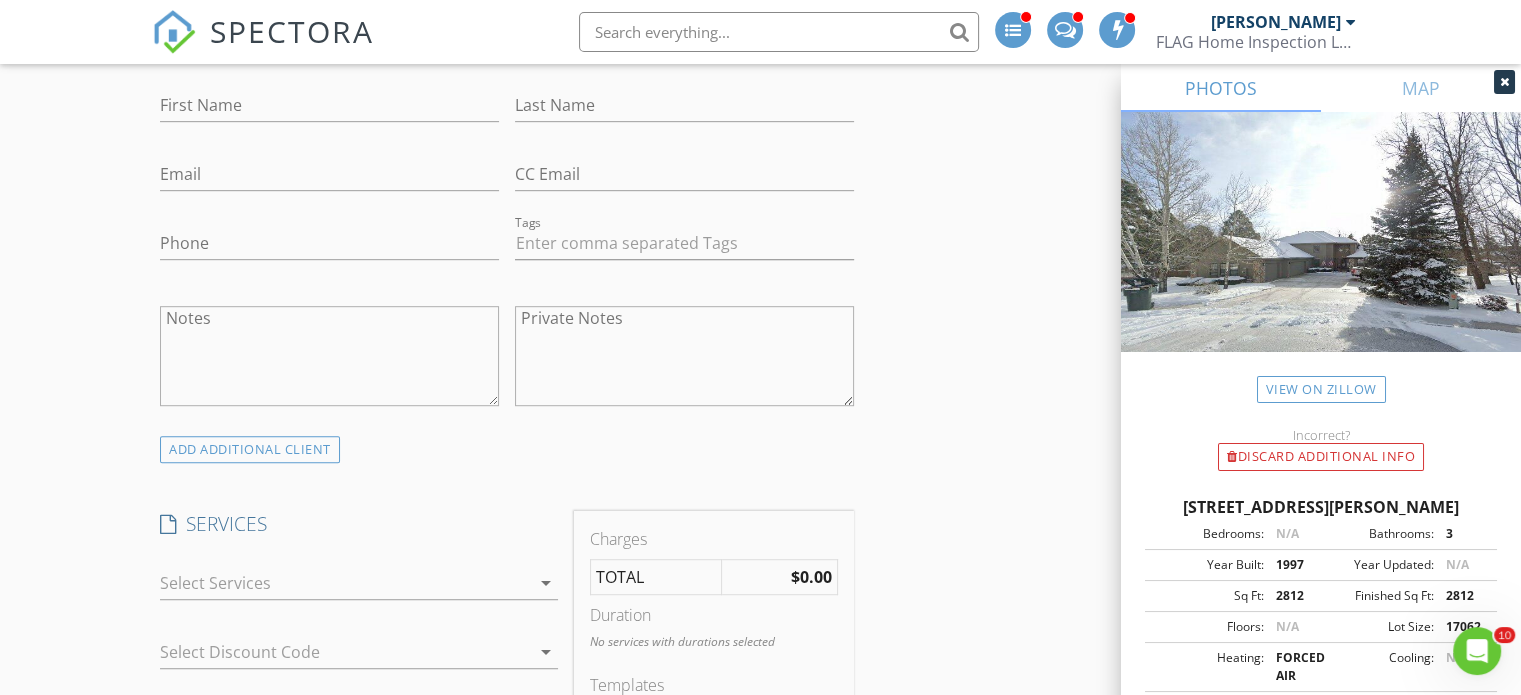 scroll, scrollTop: 1300, scrollLeft: 0, axis: vertical 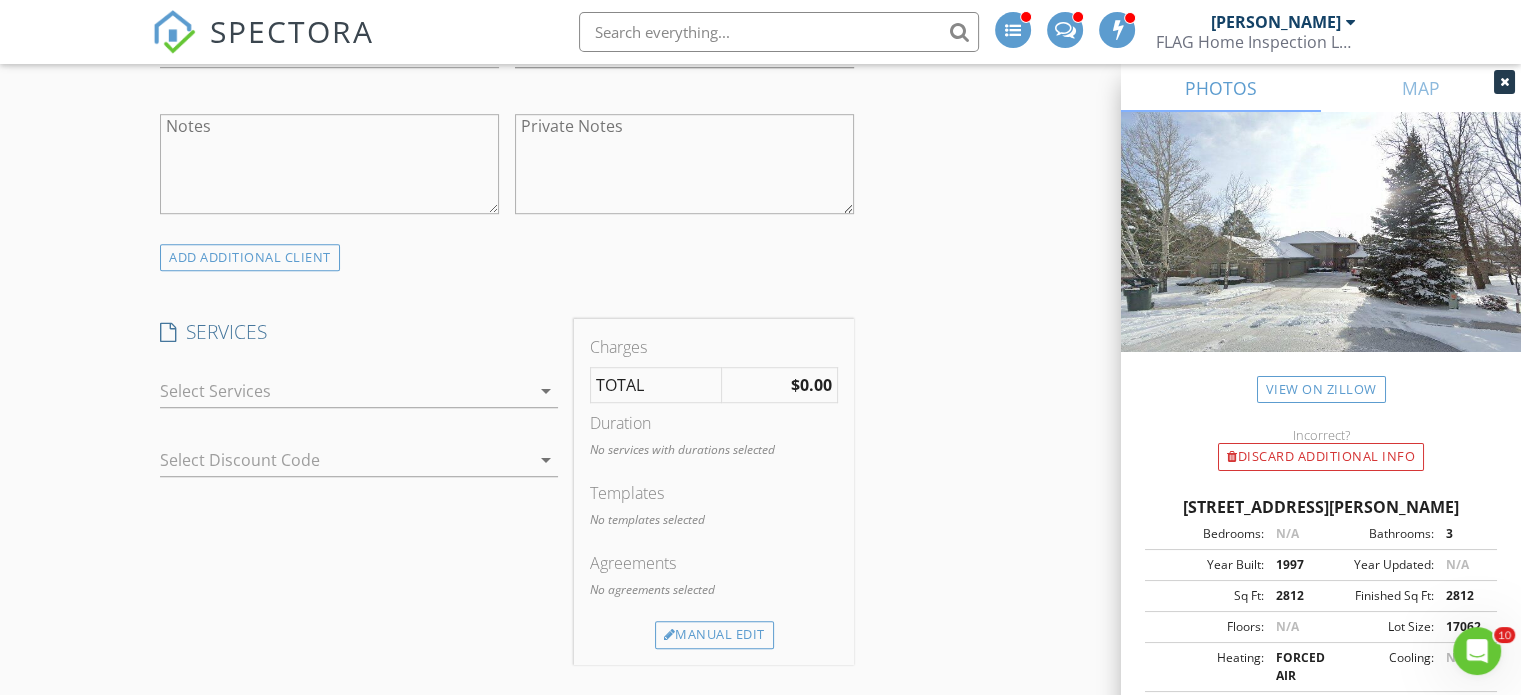 click at bounding box center [345, 391] 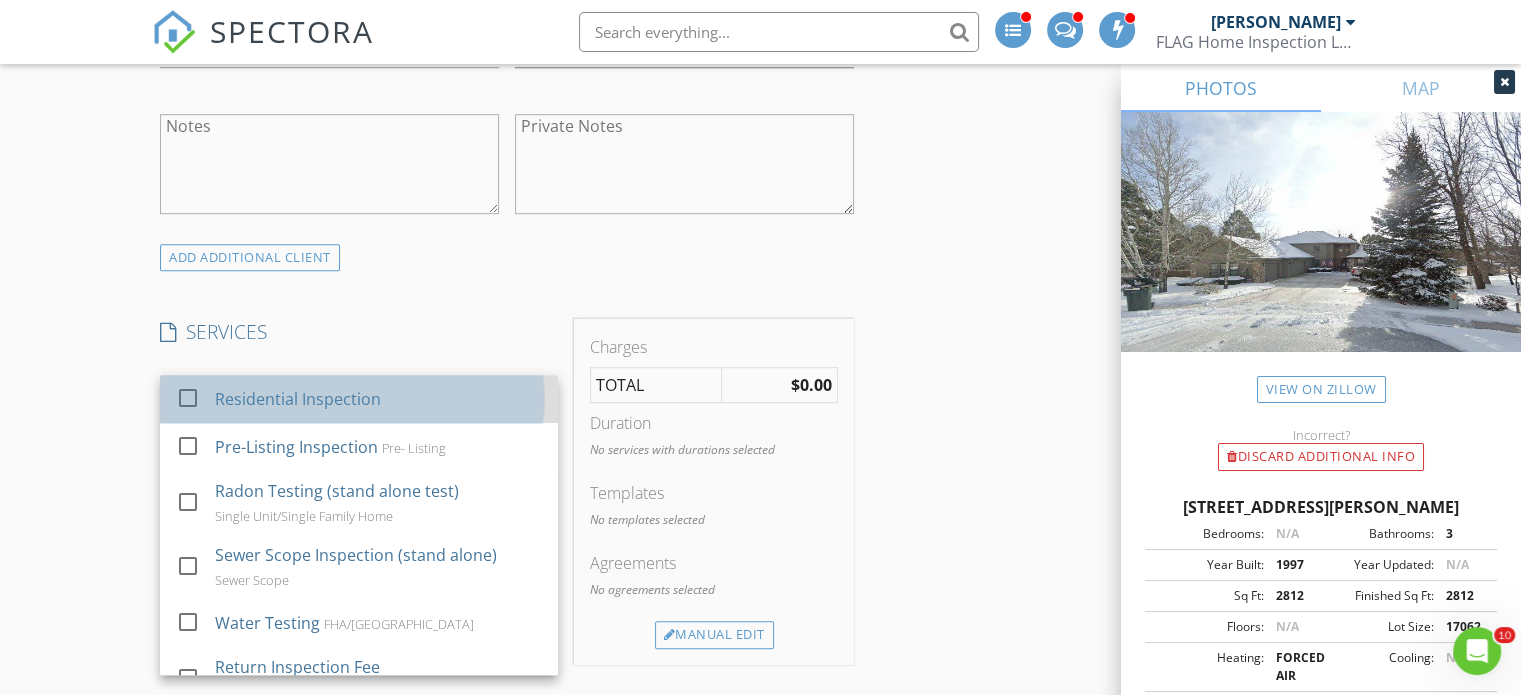 click on "Residential Inspection" at bounding box center (298, 399) 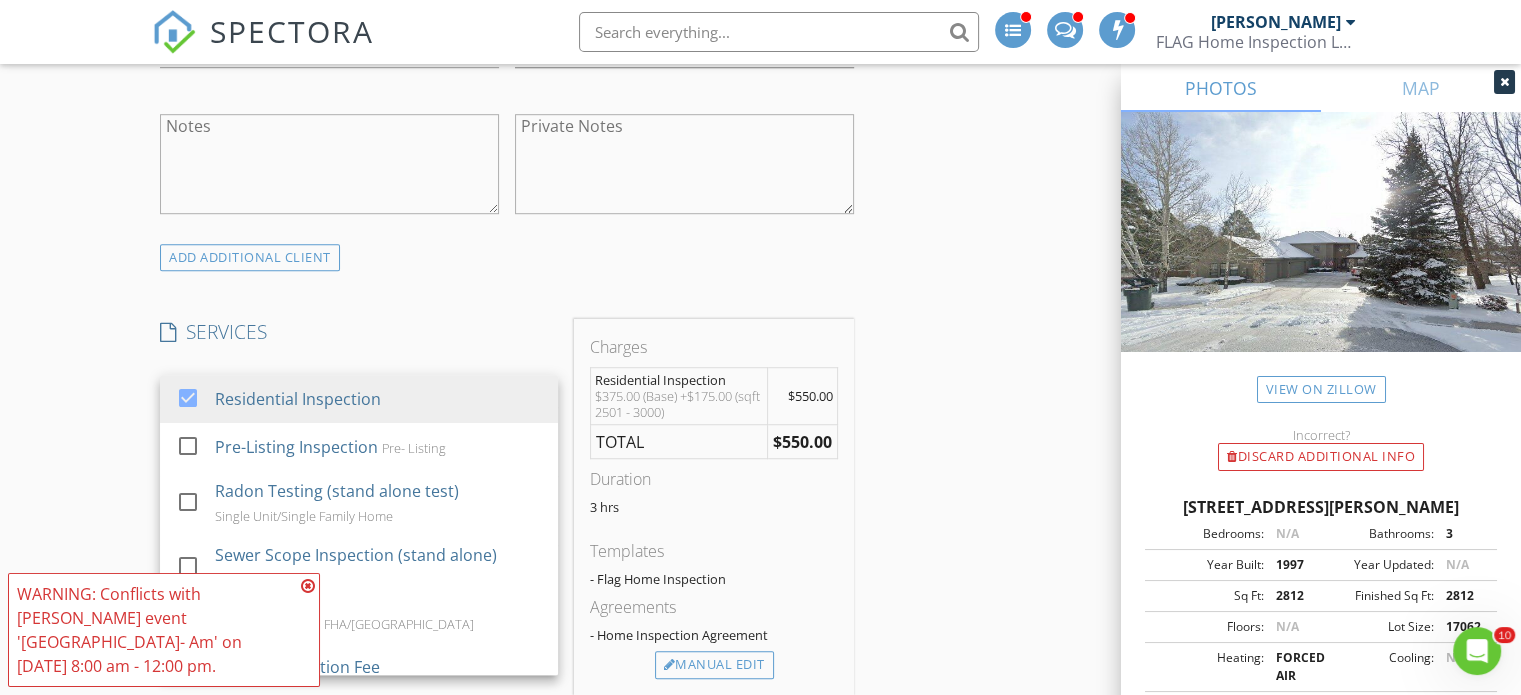 click on "New Inspection
INSPECTOR(S)
check_box   Jon Offner   PRIMARY   Jon Offner arrow_drop_down   check_box_outline_blank Jon Offner specifically requested
Date/Time
07/15/2025 8:00 AM
Location
Address Search       Address 706 N Hulet Ln   Unit   City Flagstaff   State AZ   Zip 86004   County Coconino     Square Feet 2812   Year Built 1997   Foundation arrow_drop_down     Jon Offner     8.6 miles     (17 minutes)
client
check_box Enable Client CC email for this inspection   Client Search     check_box_outline_blank Client is a Company/Organization     First Name   Last Name   Email   CC Email   Phone         Tags         Notes   Private Notes
ADD ADDITIONAL client
SERVICES
check_box   Residential Inspection   check_box_outline_blank   Pre-Listing Inspection   Pre- Listing" at bounding box center [760, 656] 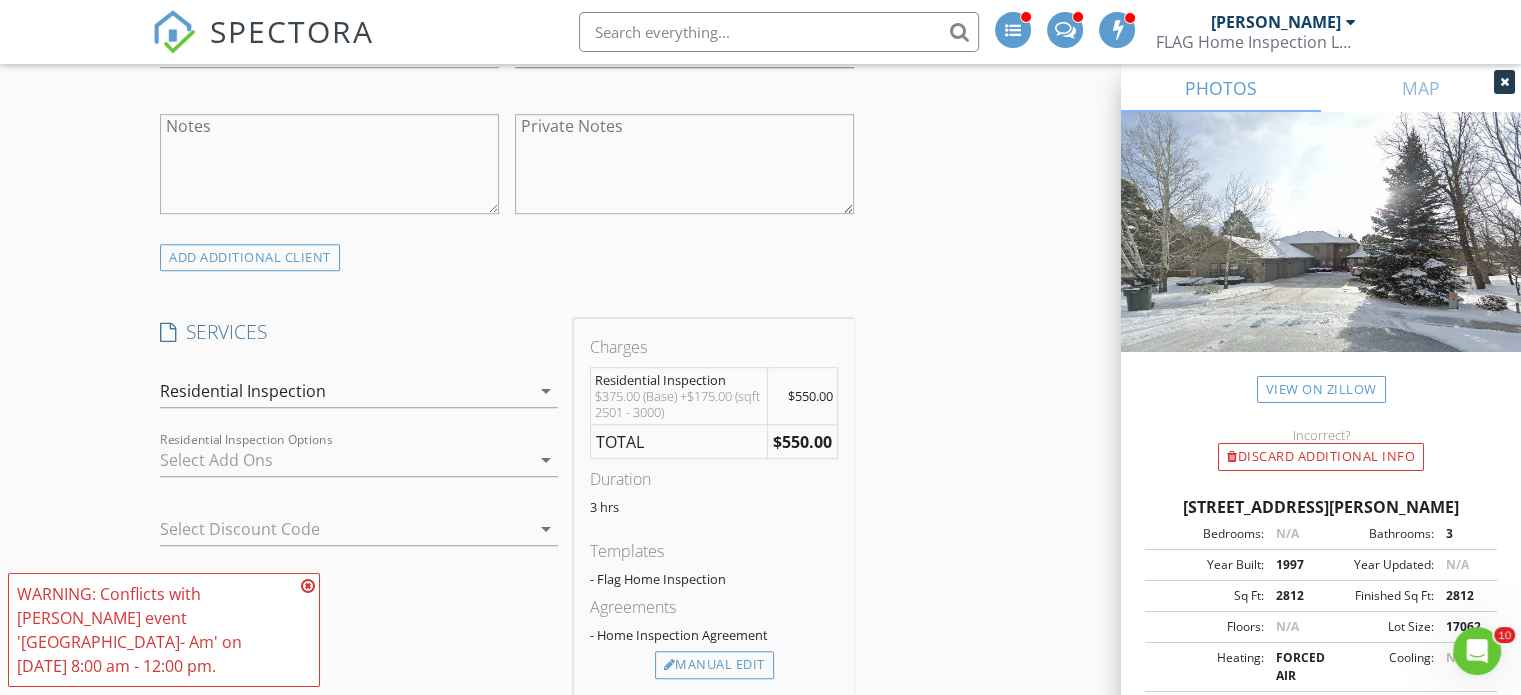 click at bounding box center (345, 460) 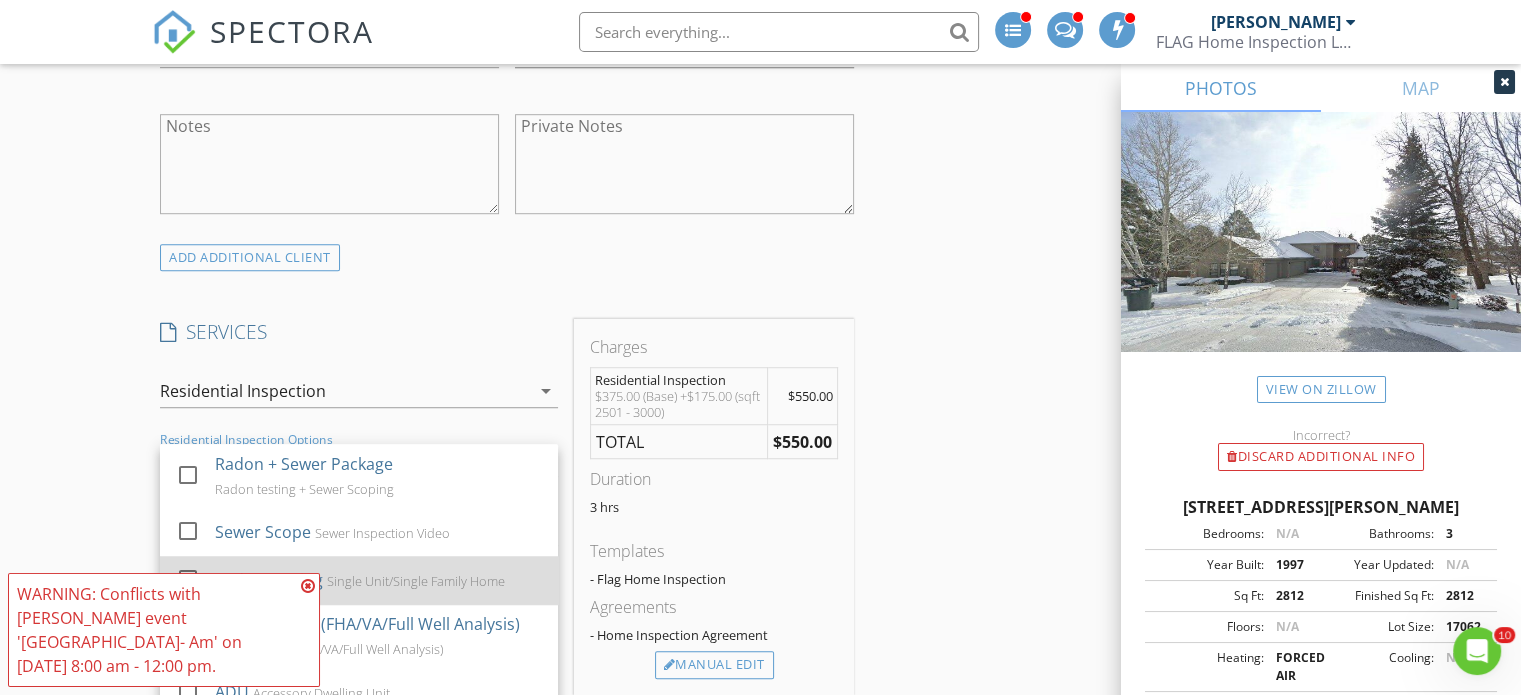 click on "Radon Testing" at bounding box center [269, 580] 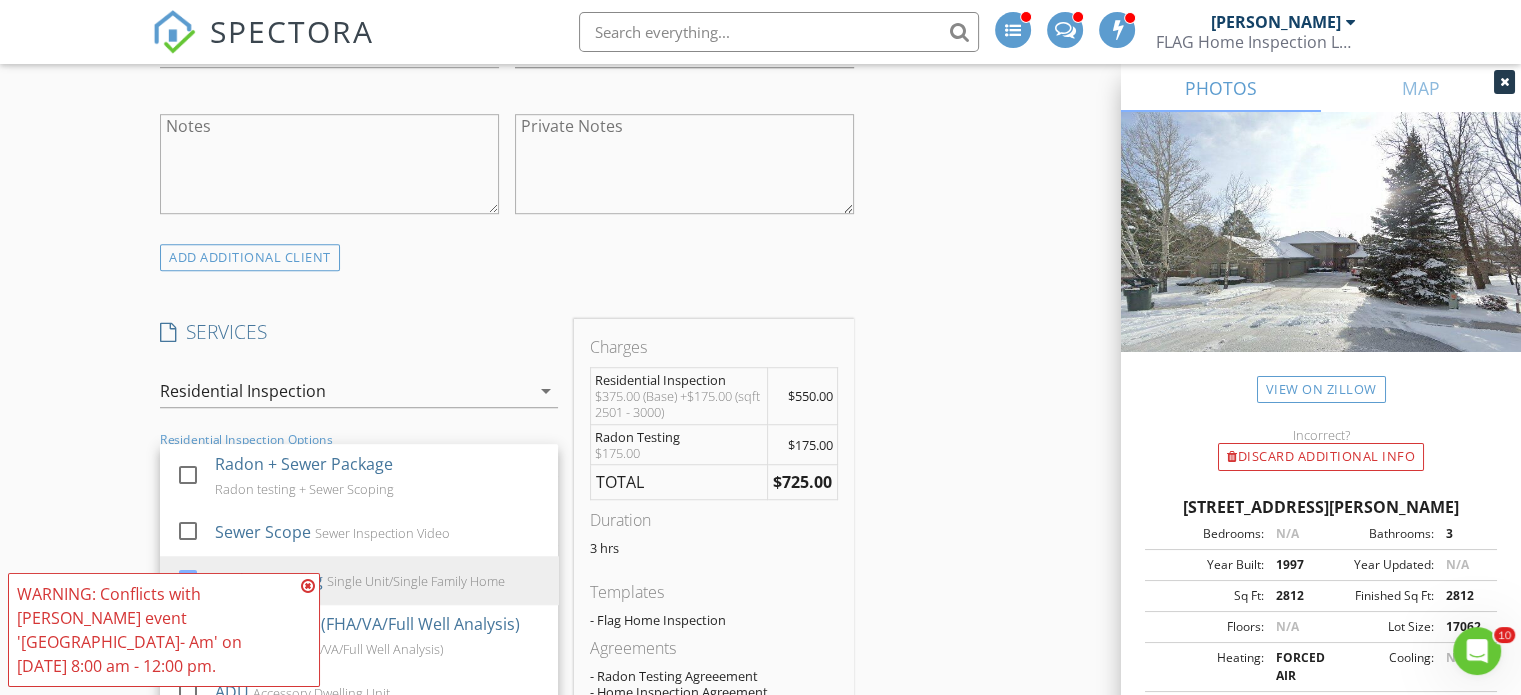 click on "WARNING: Conflicts with Jon Offner's event 'Jena- Am' on 07/15/2025  8:00 am - 12:00 pm." at bounding box center (164, 630) 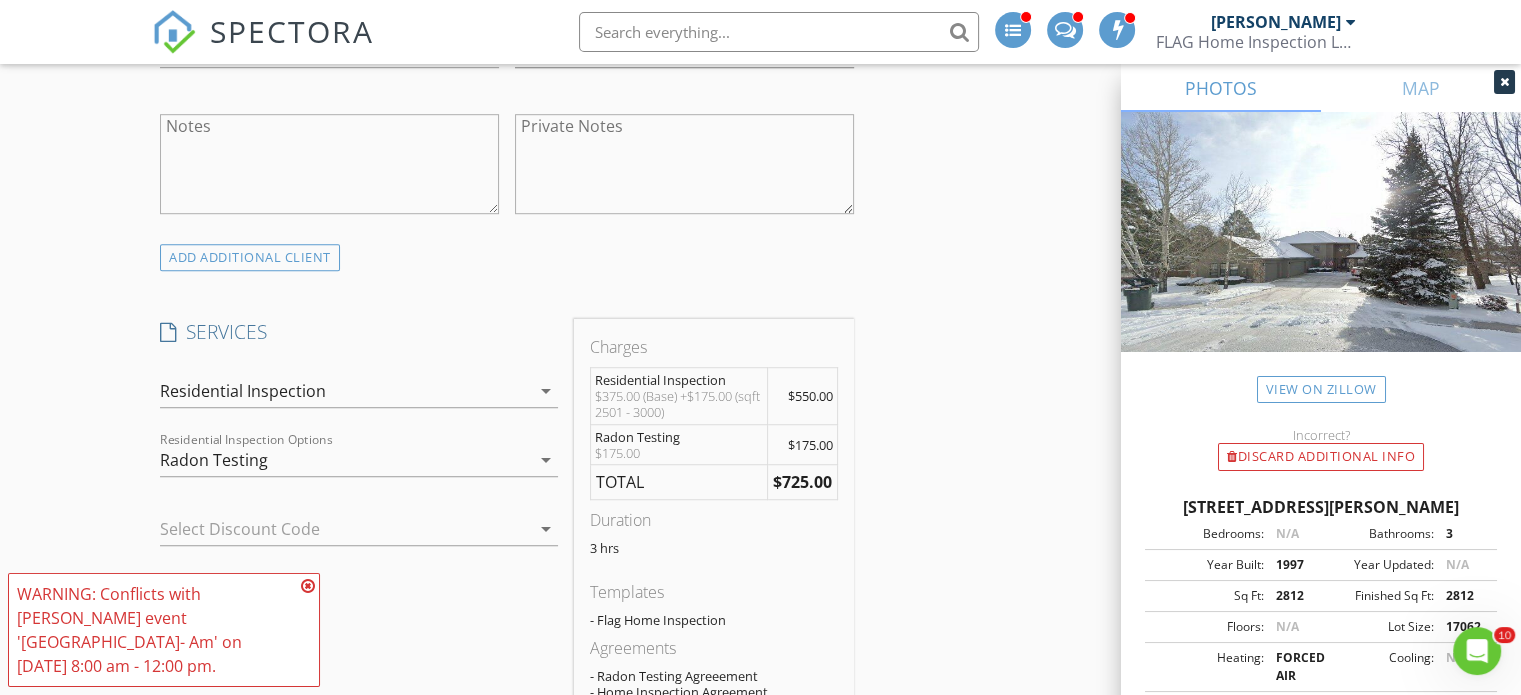 click at bounding box center [308, 586] 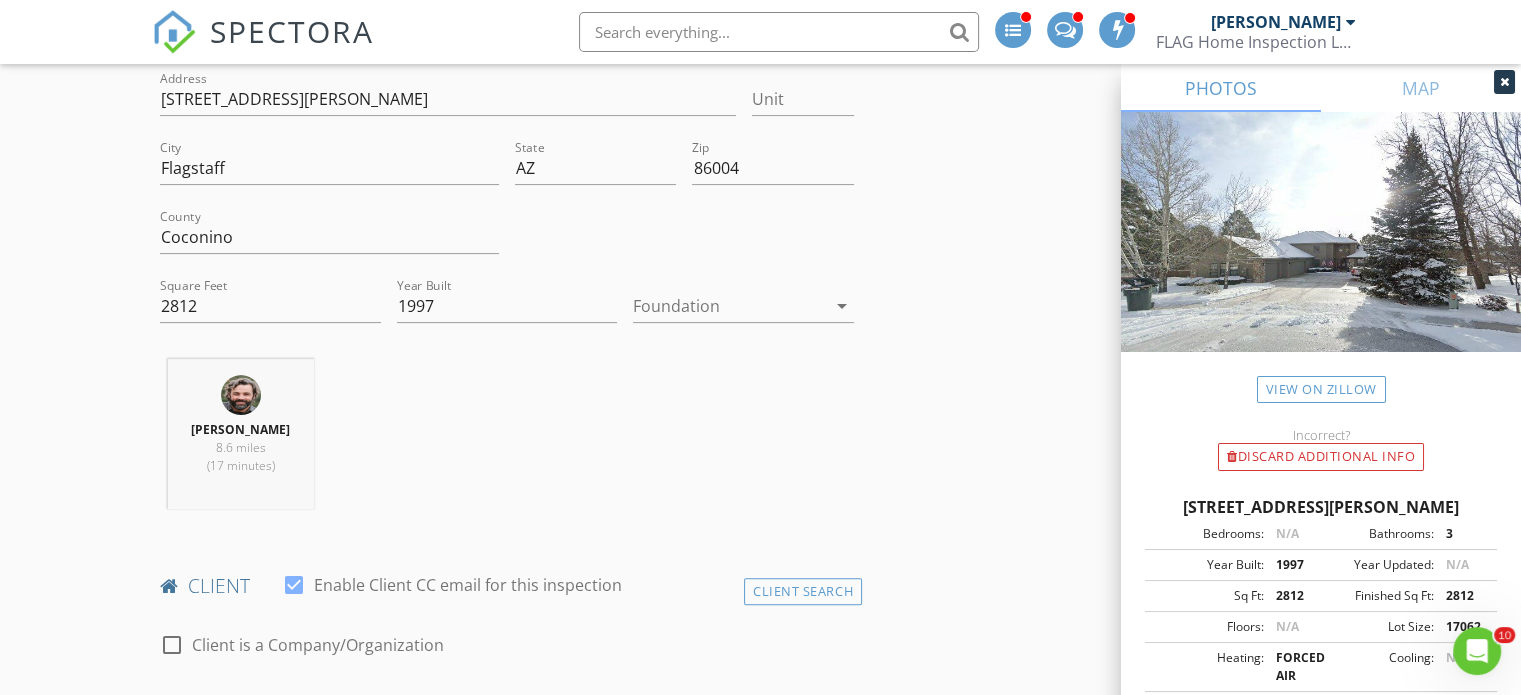 scroll, scrollTop: 800, scrollLeft: 0, axis: vertical 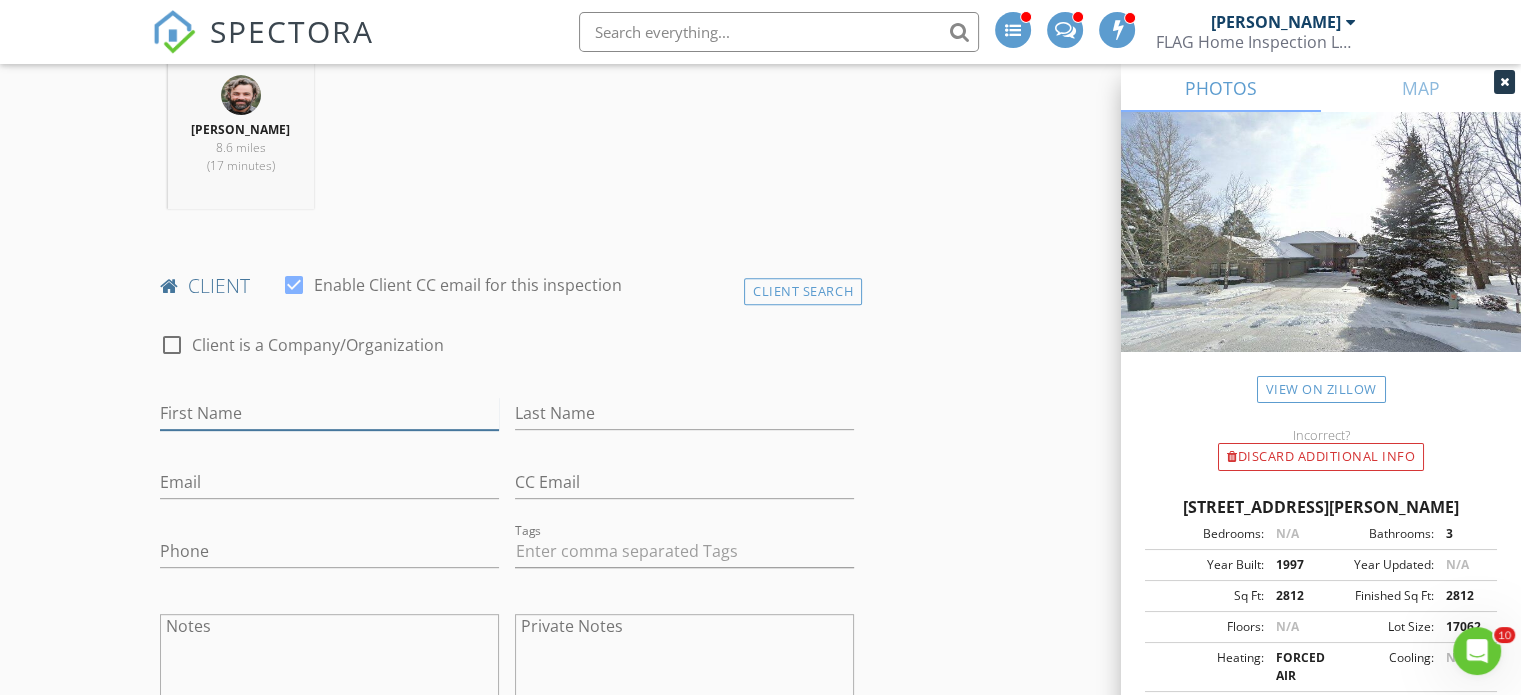 click on "First Name" at bounding box center [329, 413] 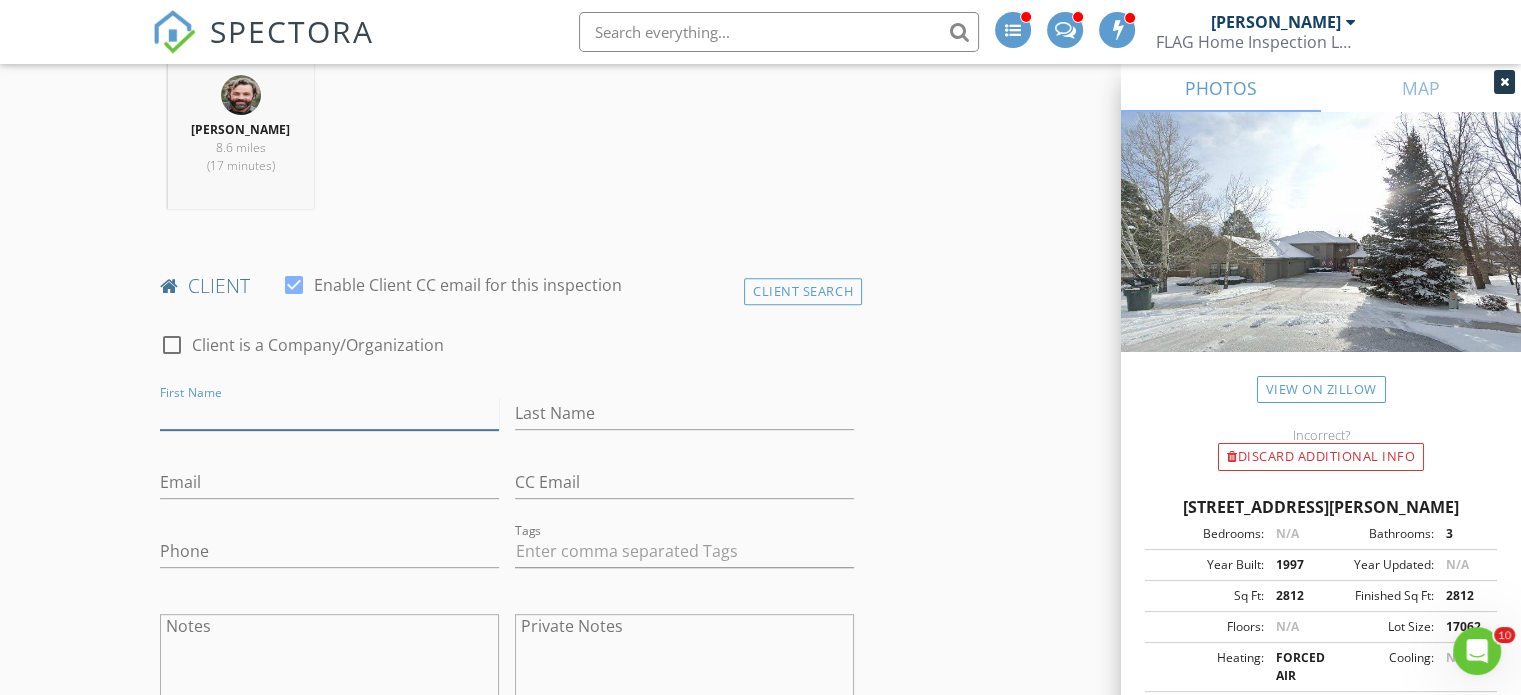 click on "First Name" at bounding box center [329, 413] 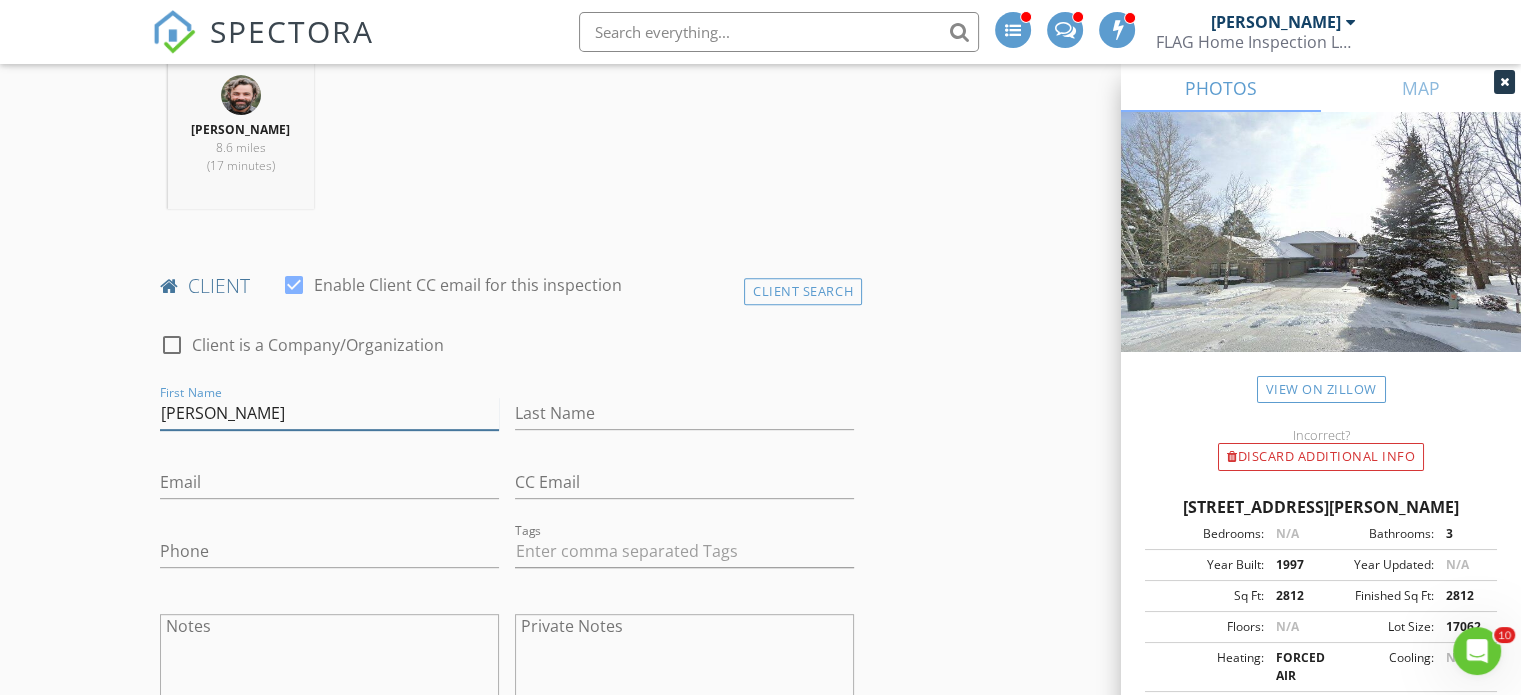 type on "Jim" 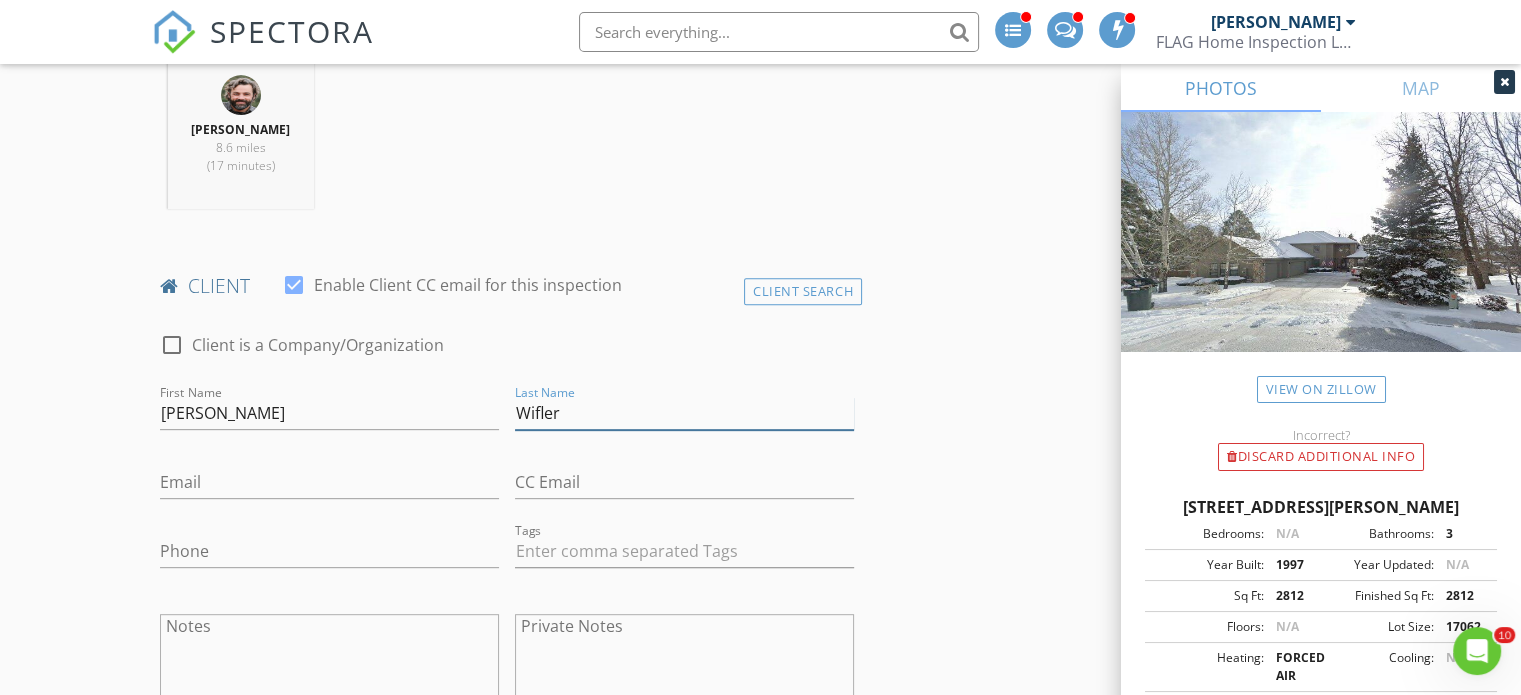 type on "Wifler" 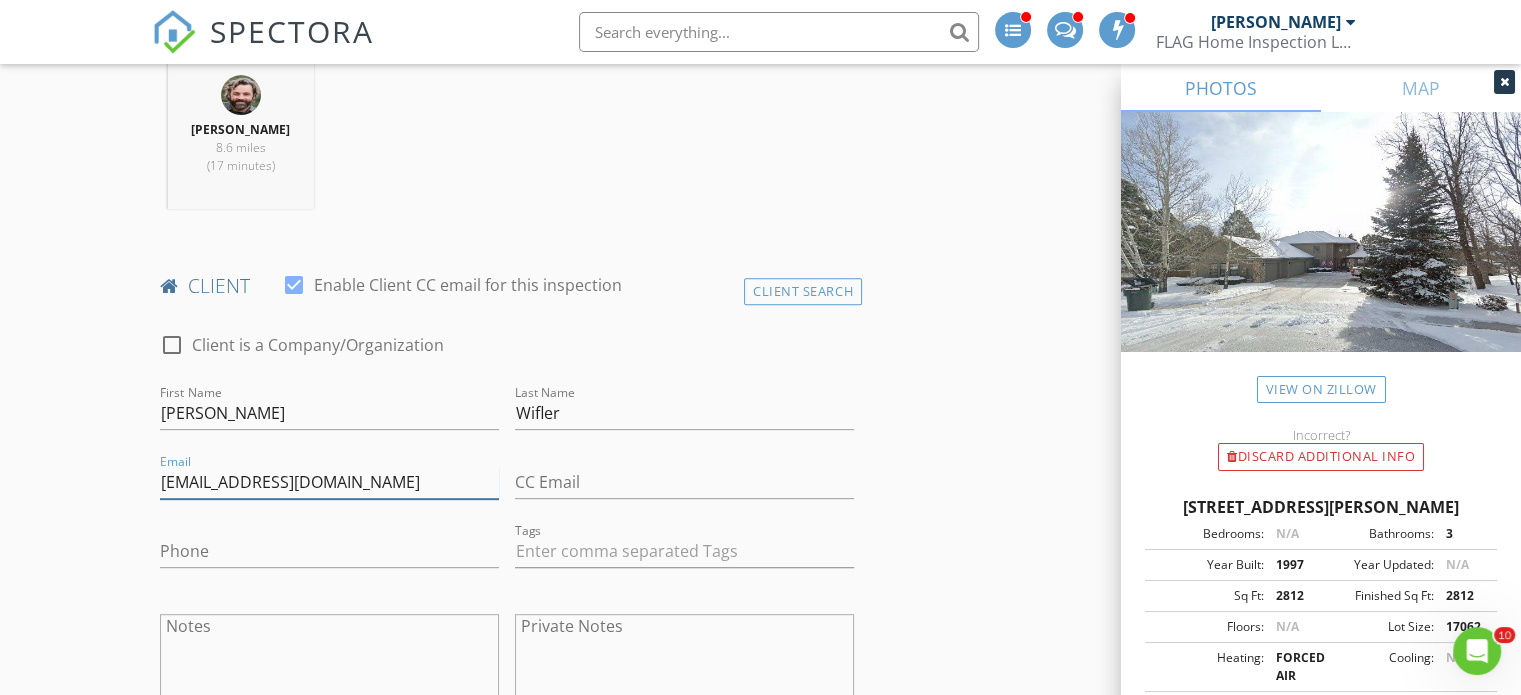 type on "jwifler20@gmail.com" 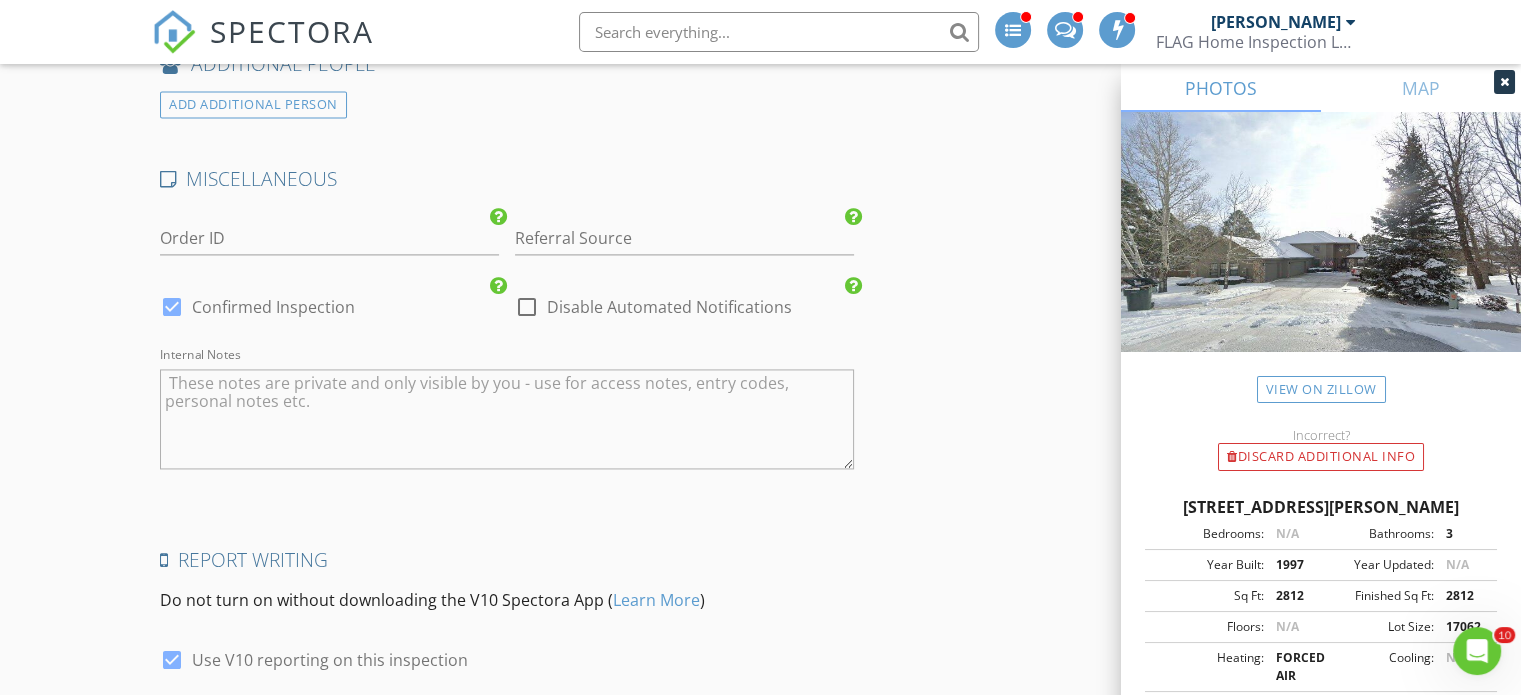 scroll, scrollTop: 2900, scrollLeft: 0, axis: vertical 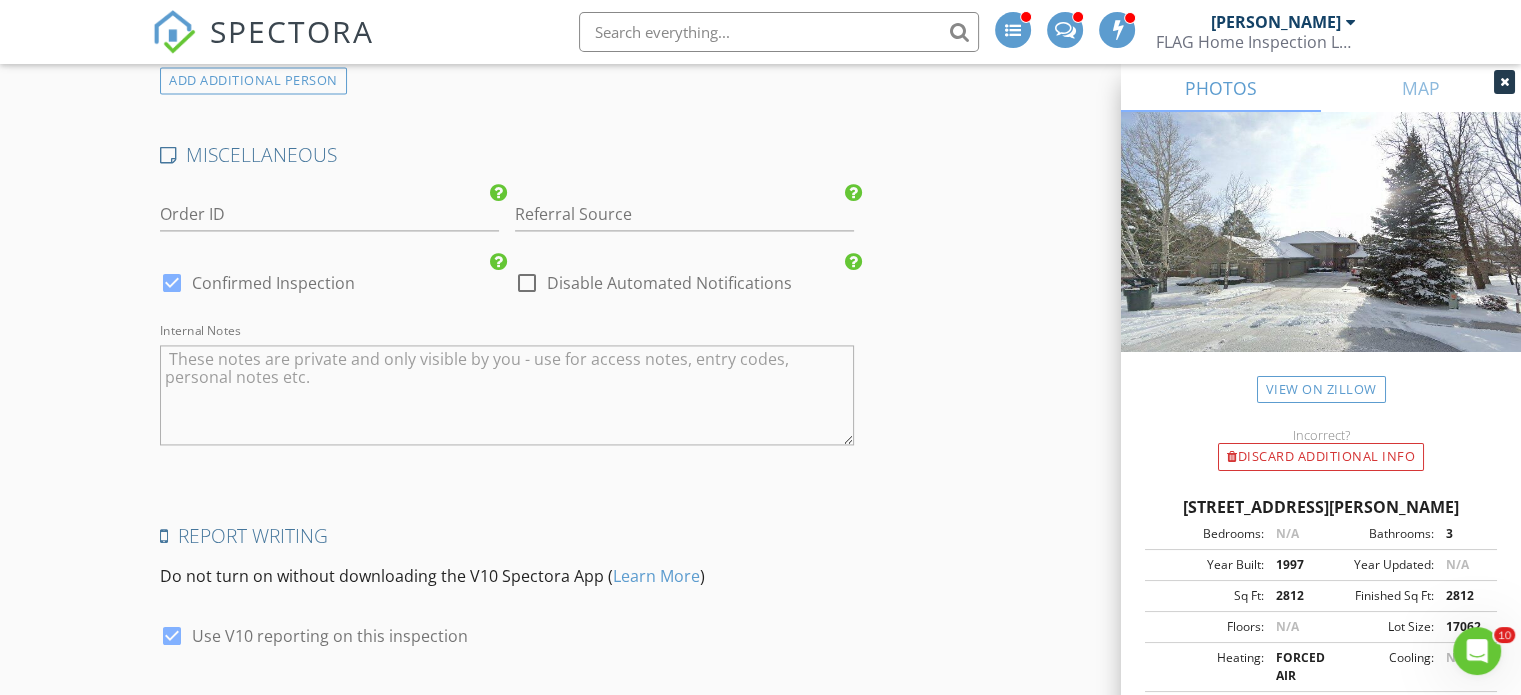 type on "602-617-9650" 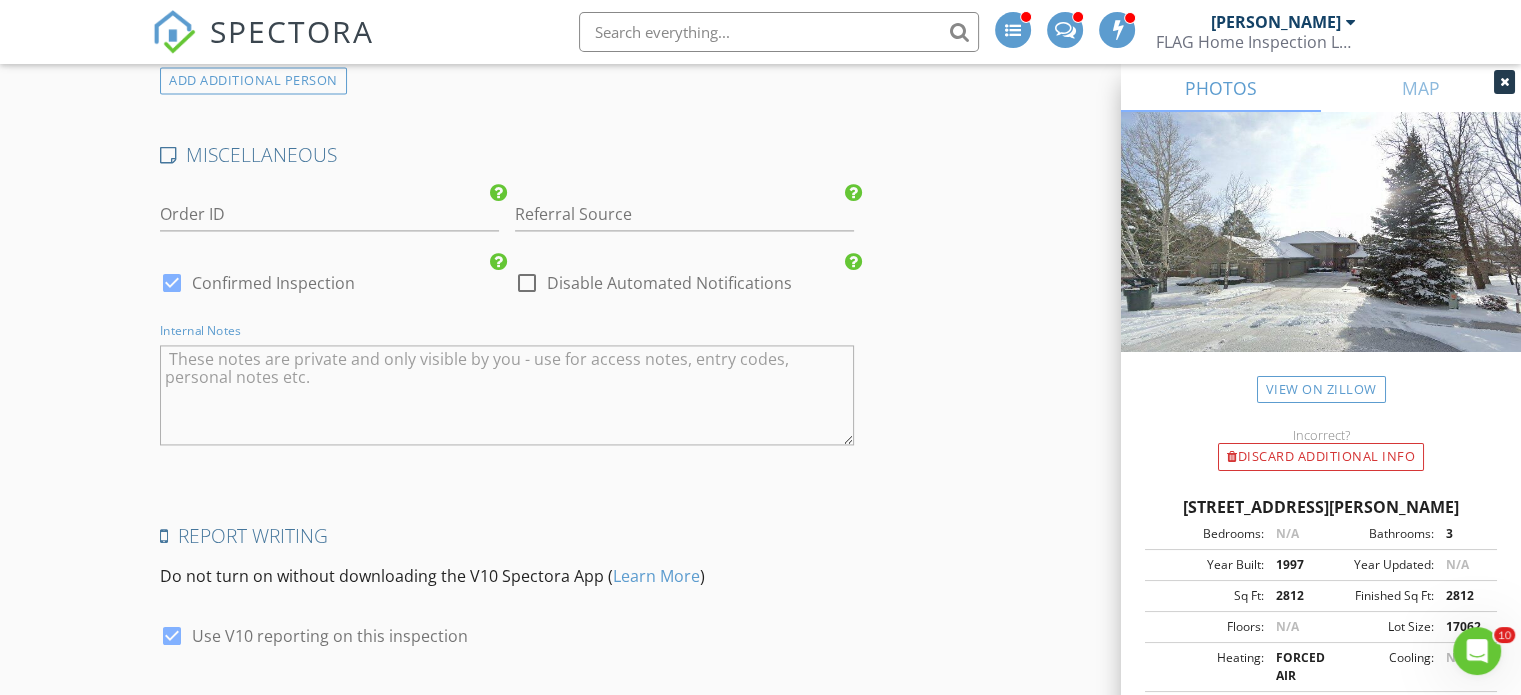 click at bounding box center (507, 395) 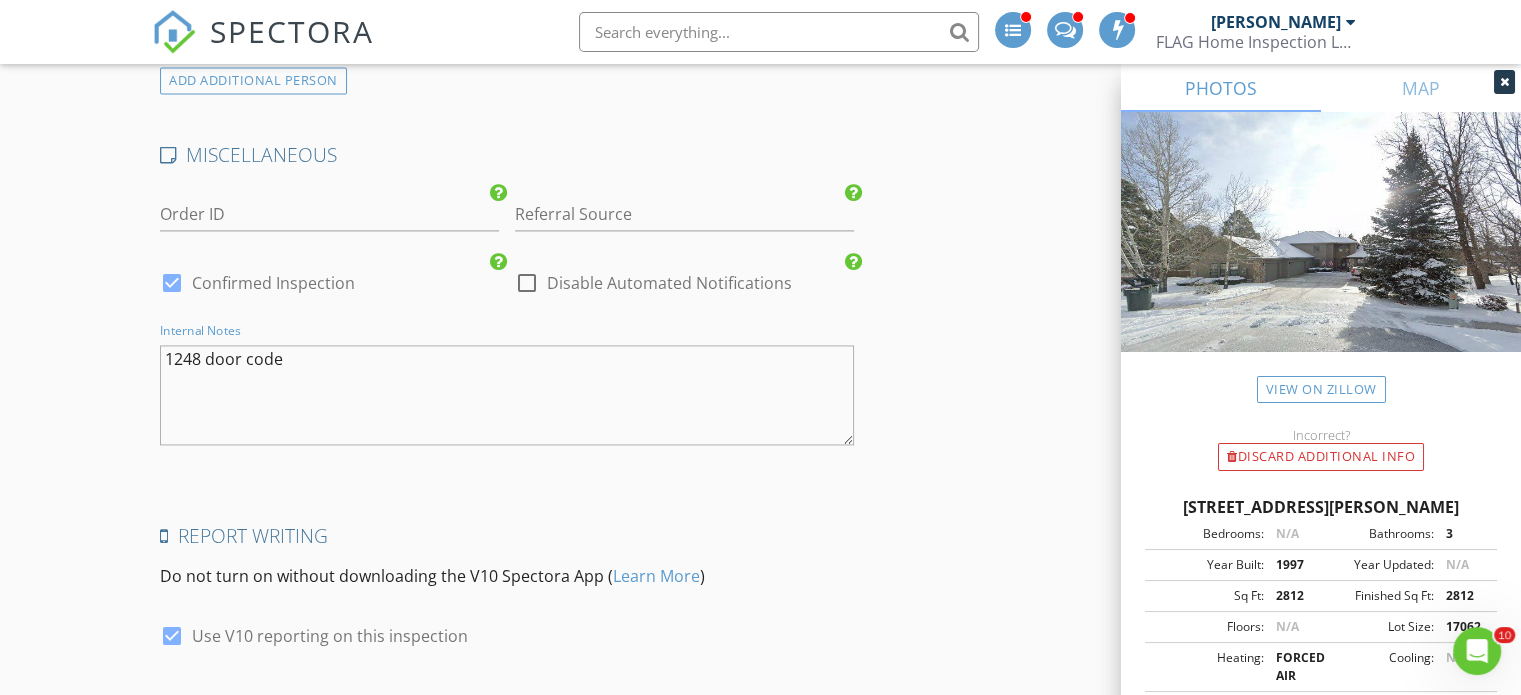 click on "1248 door code" at bounding box center [507, 395] 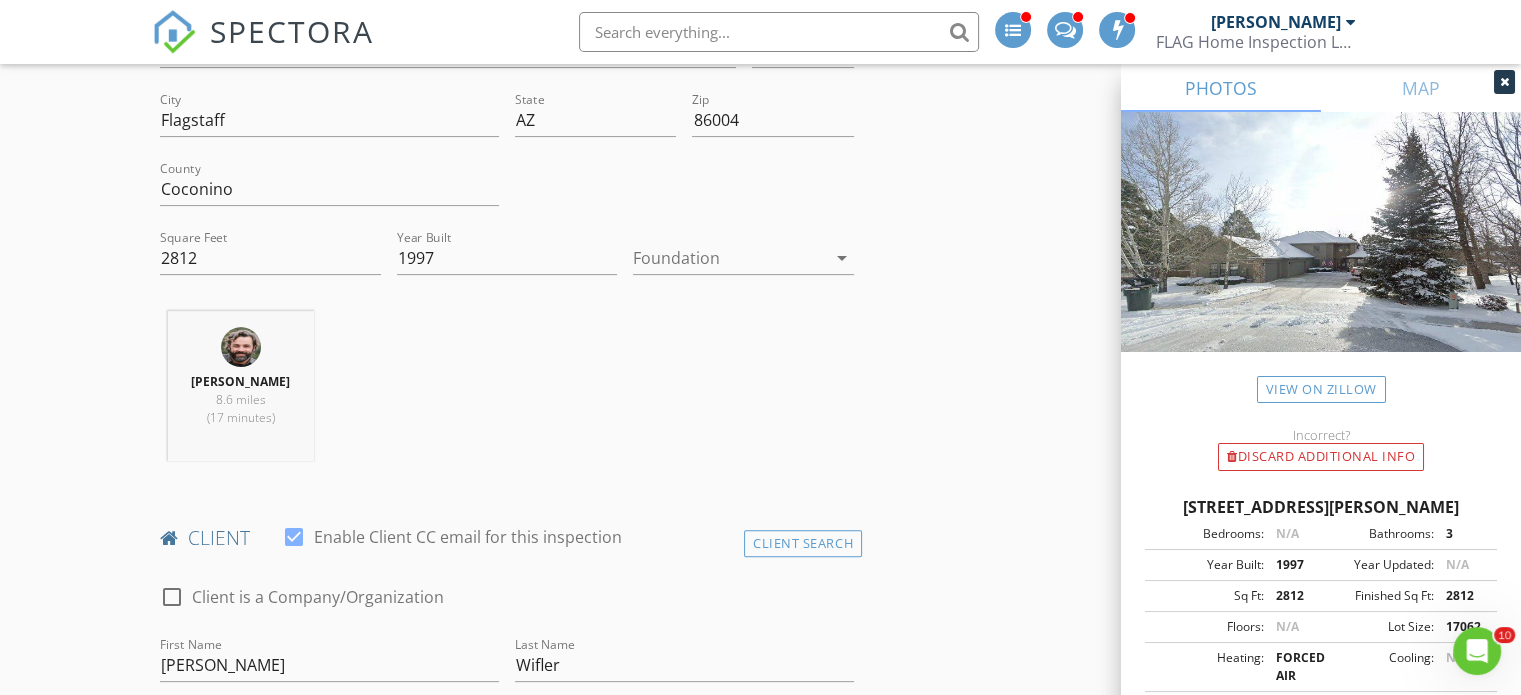 scroll, scrollTop: 148, scrollLeft: 0, axis: vertical 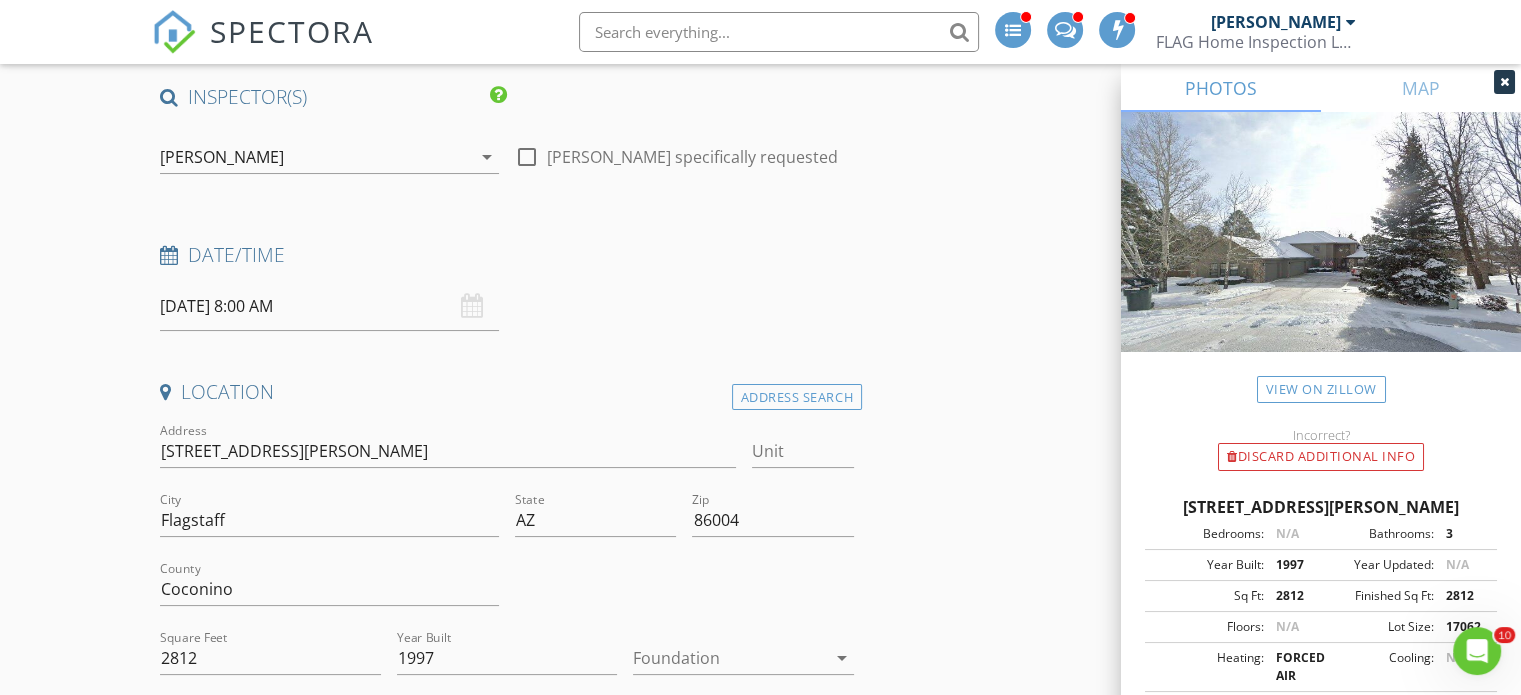 type on "1248 code" 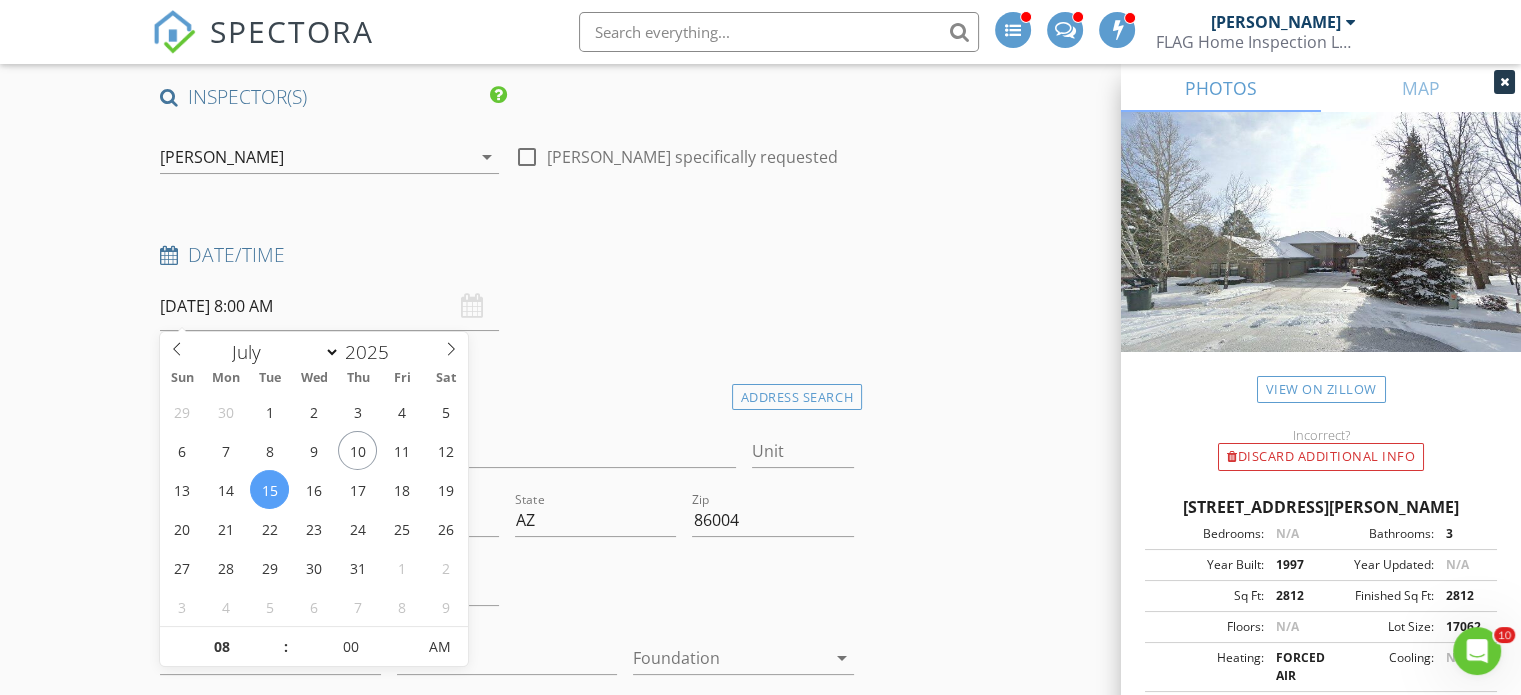 click on "07/15/2025 8:00 AM" at bounding box center (329, 306) 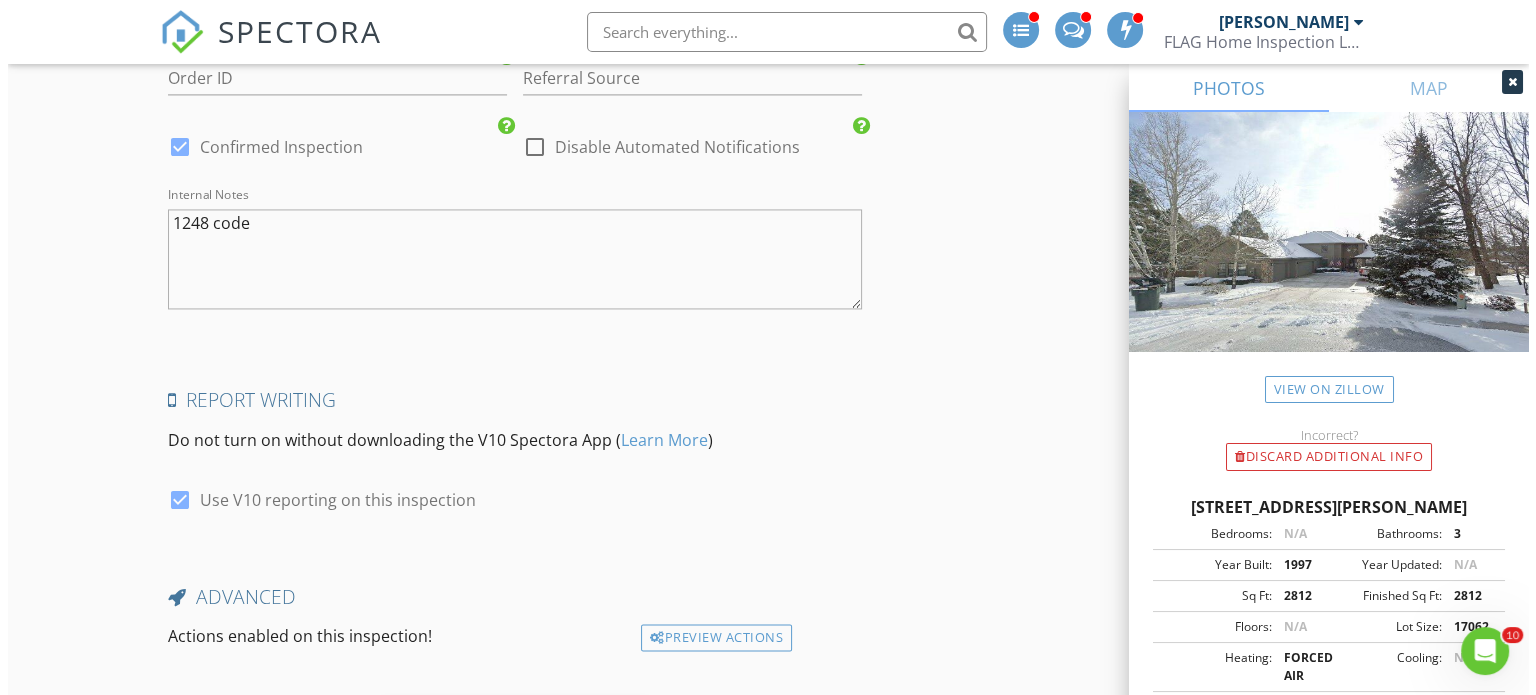 scroll, scrollTop: 3148, scrollLeft: 0, axis: vertical 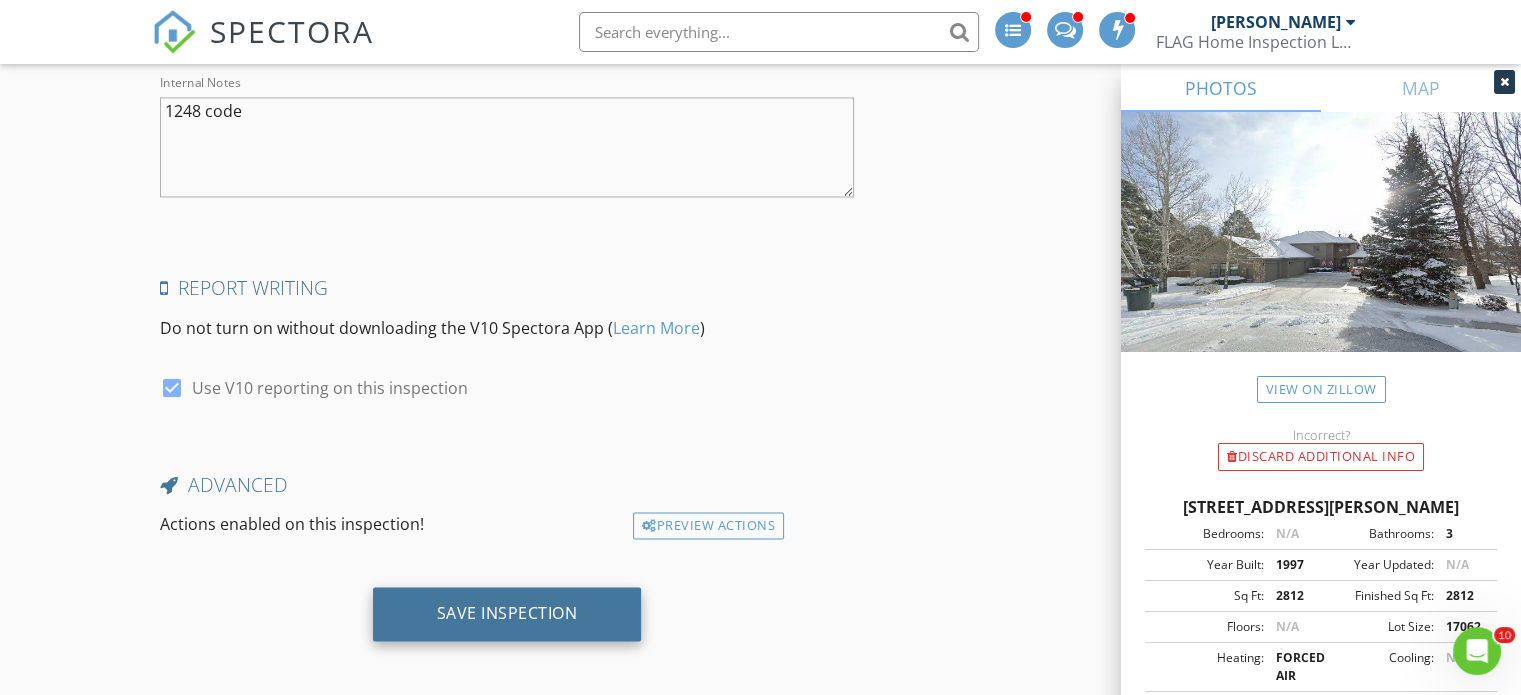 click on "Save Inspection" at bounding box center [507, 614] 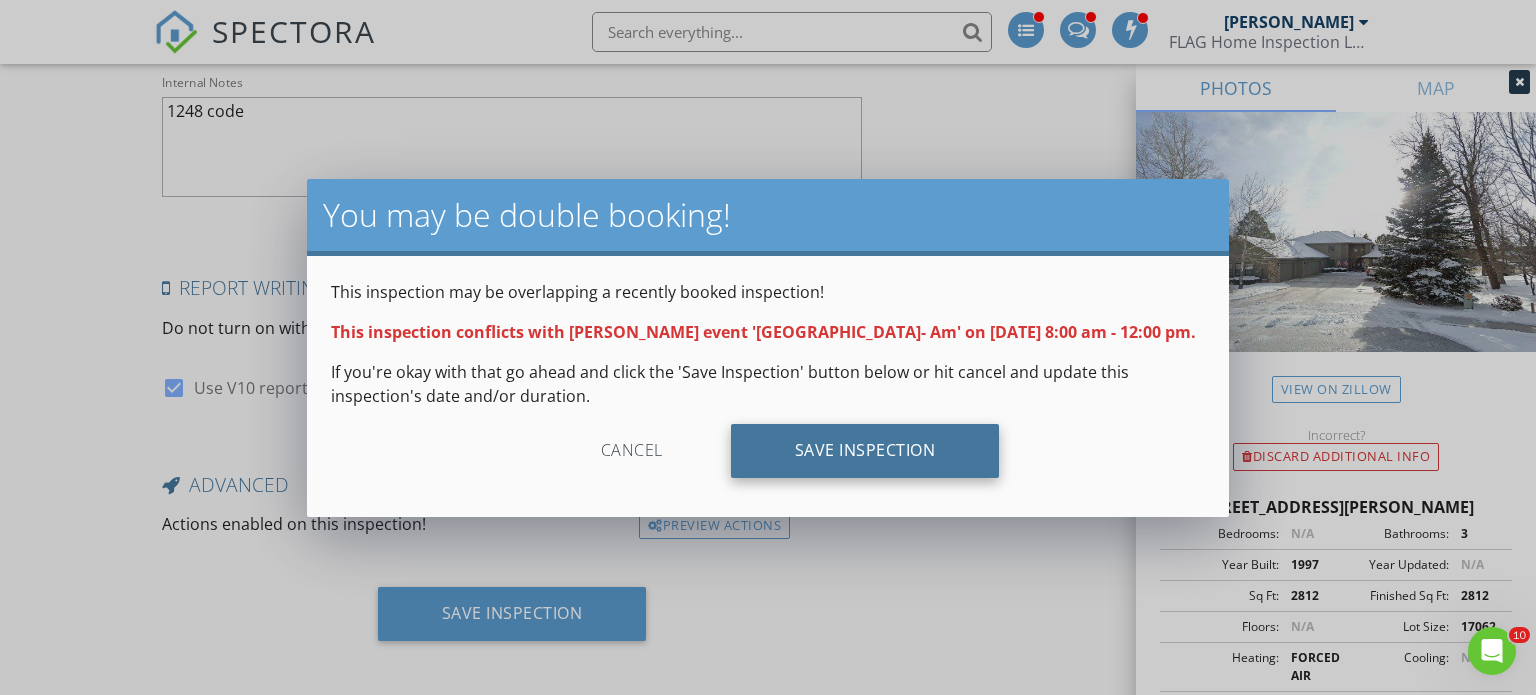 click on "Save Inspection" at bounding box center (865, 451) 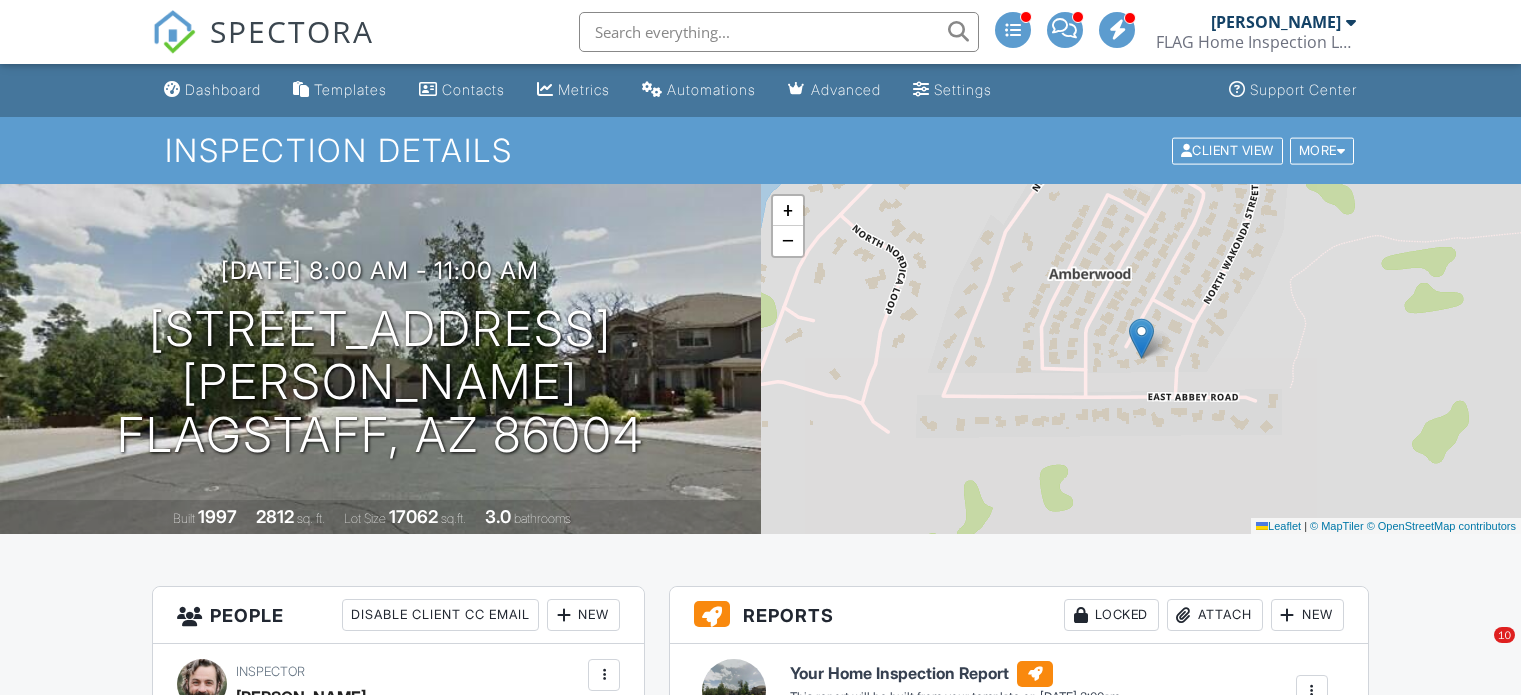 scroll, scrollTop: 0, scrollLeft: 0, axis: both 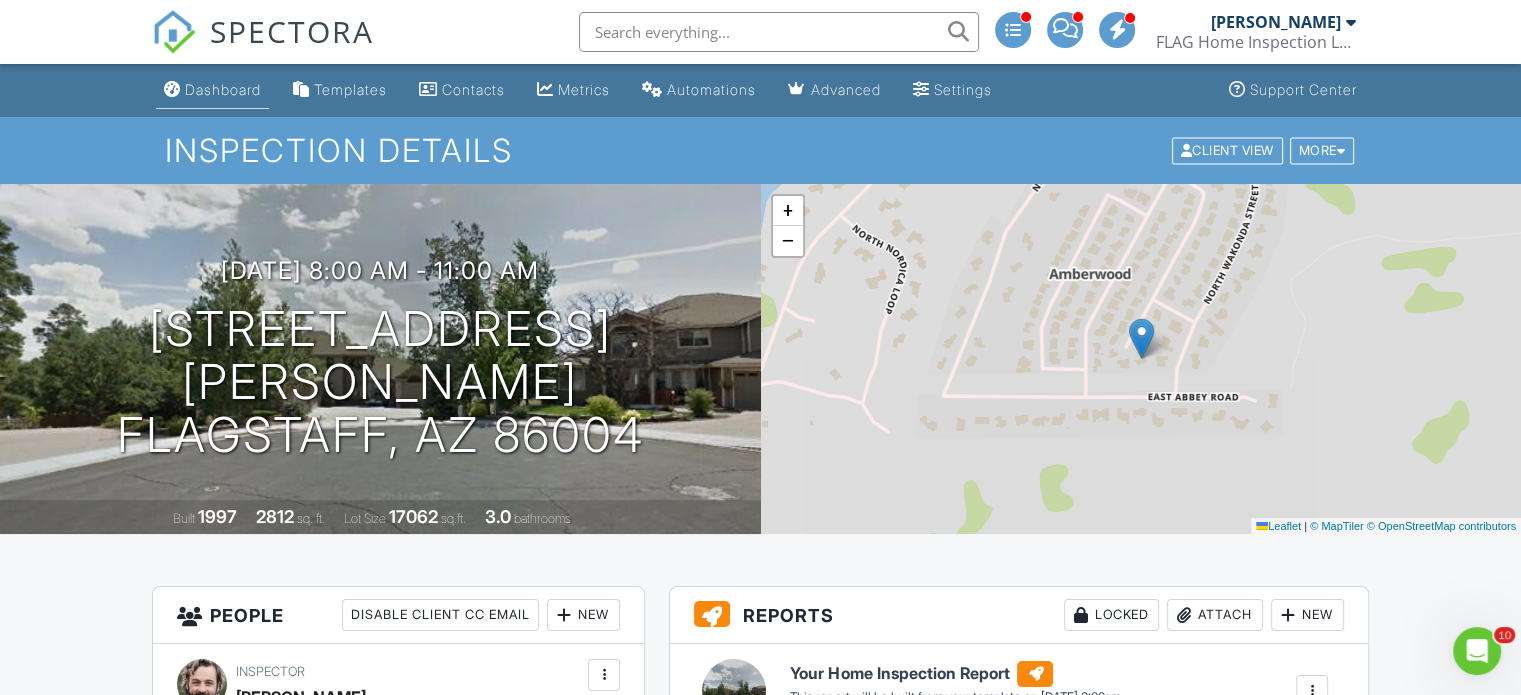 click on "Dashboard" at bounding box center (223, 89) 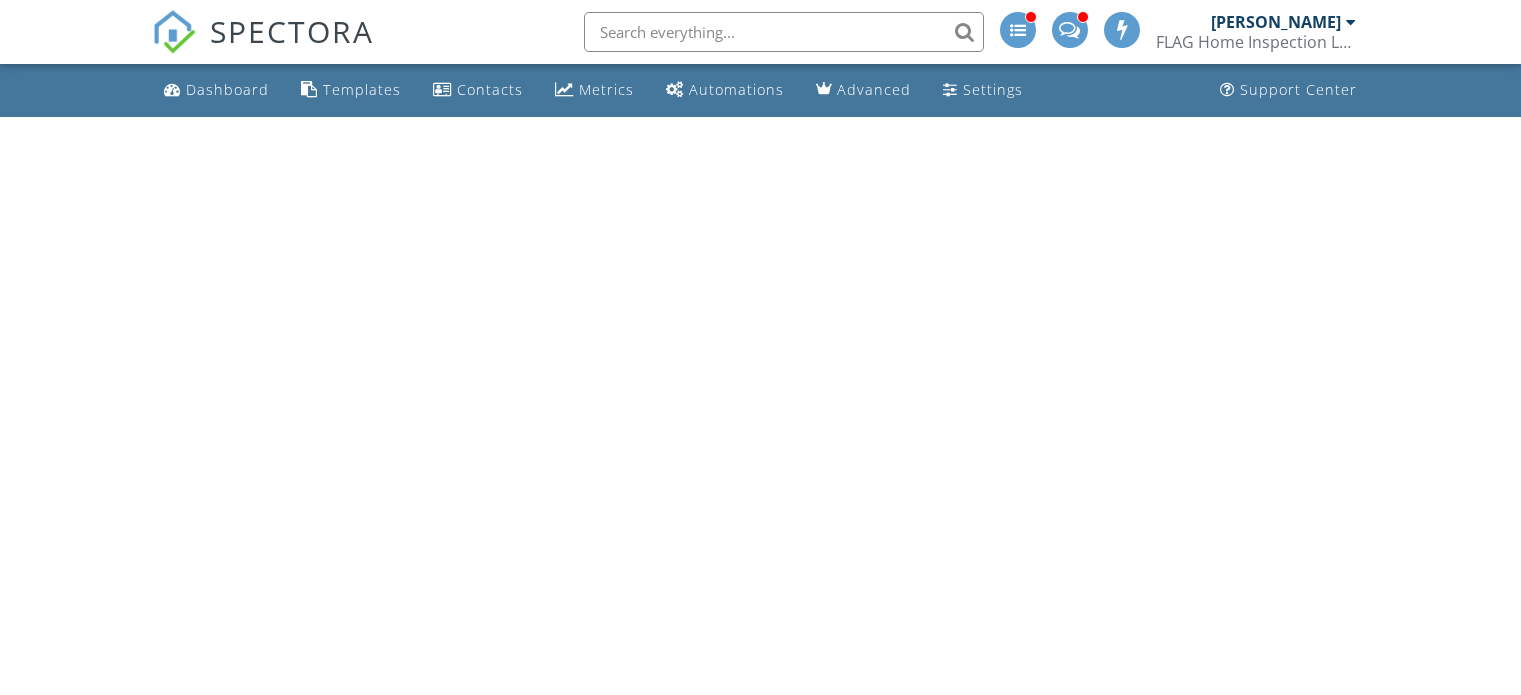 scroll, scrollTop: 0, scrollLeft: 0, axis: both 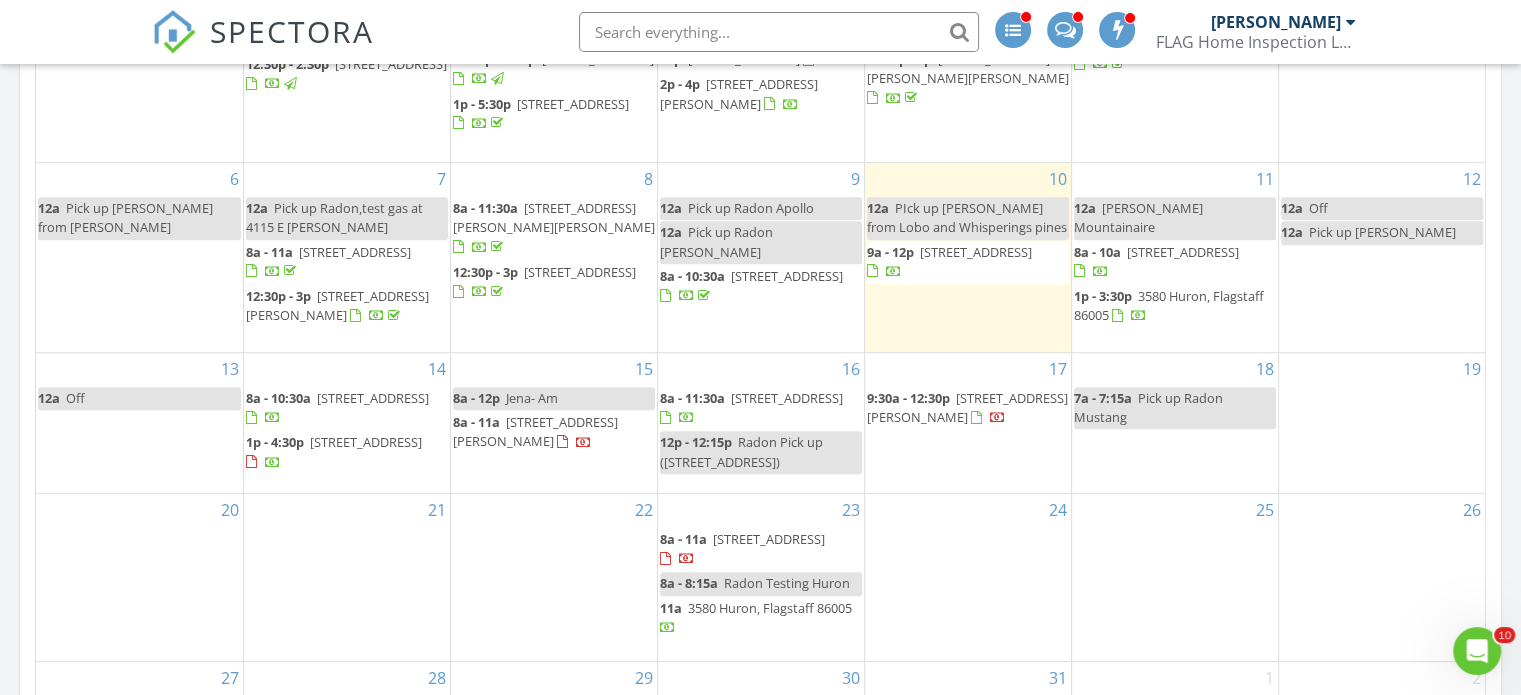 click on "[STREET_ADDRESS]" at bounding box center (787, 398) 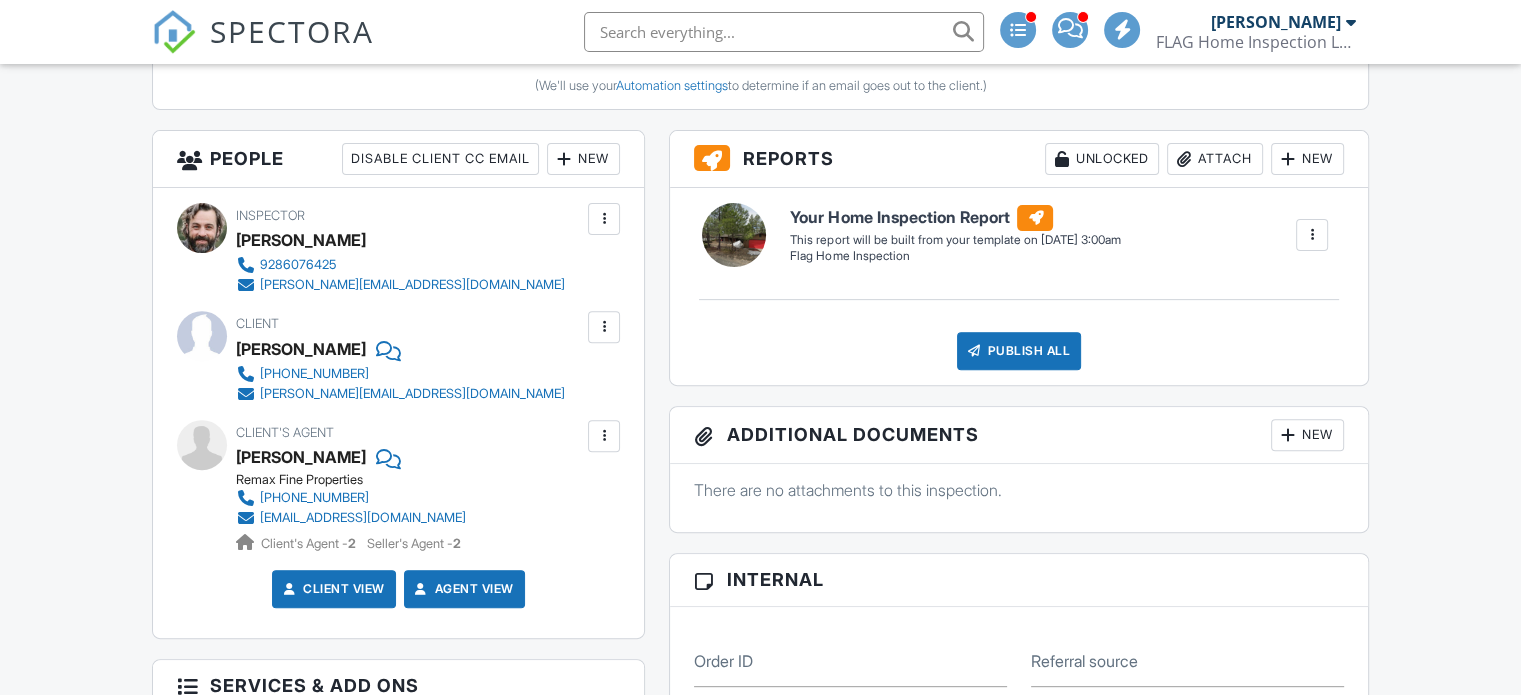 scroll, scrollTop: 700, scrollLeft: 0, axis: vertical 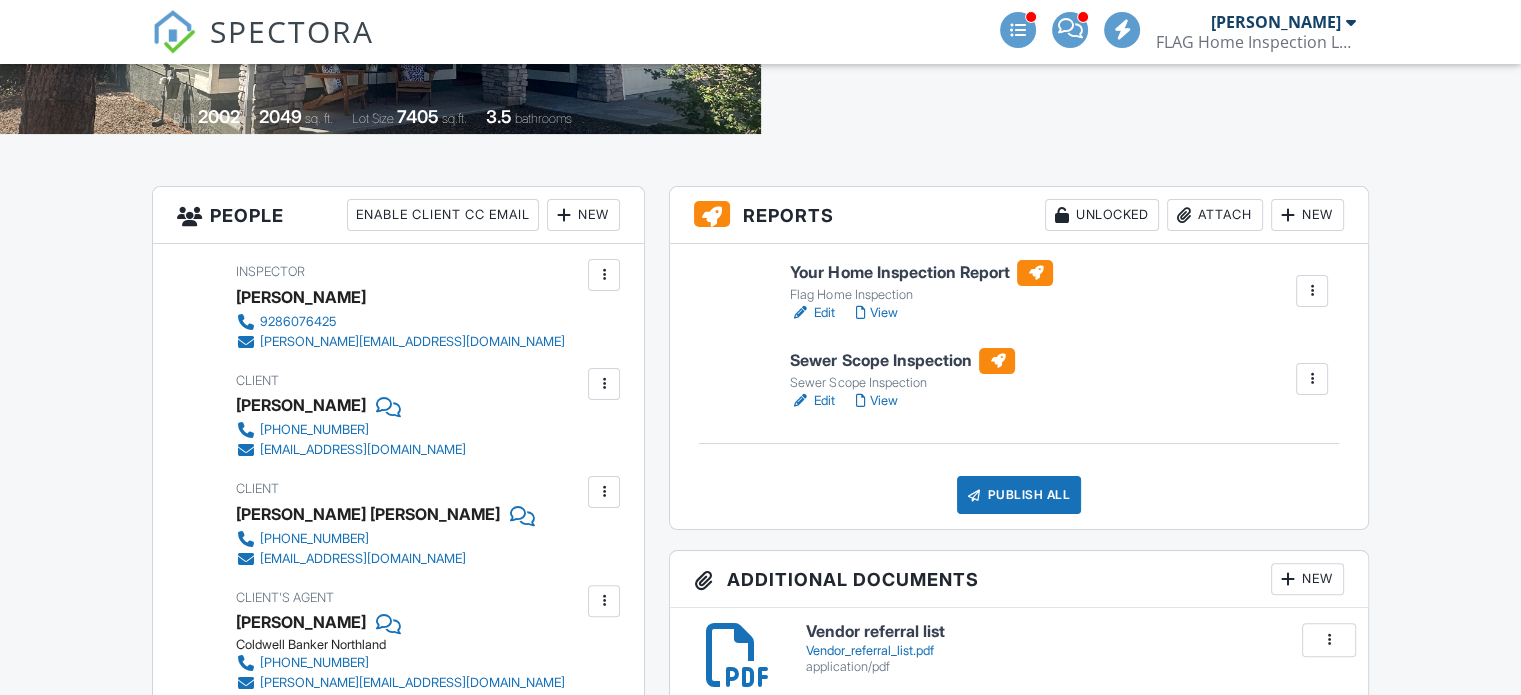 click on "Publish All" at bounding box center [1019, 495] 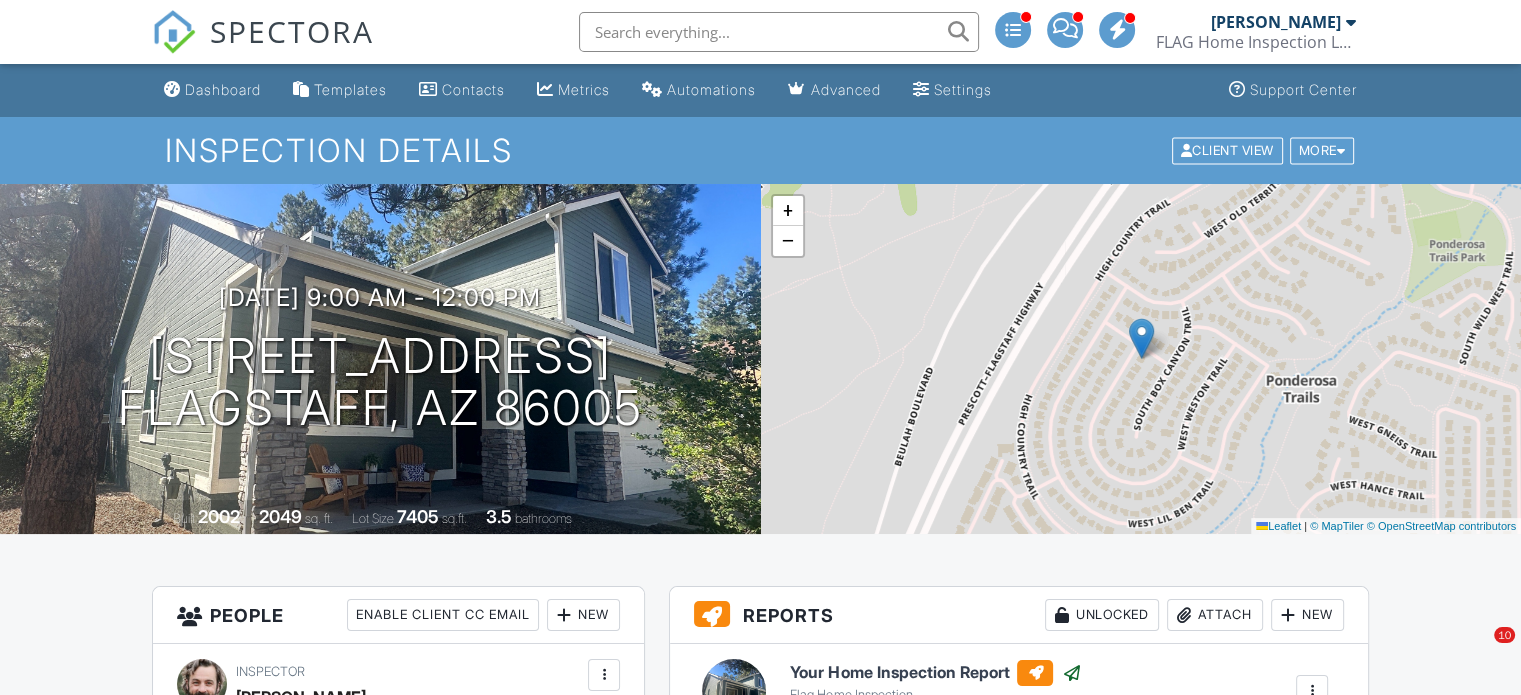 scroll, scrollTop: 0, scrollLeft: 0, axis: both 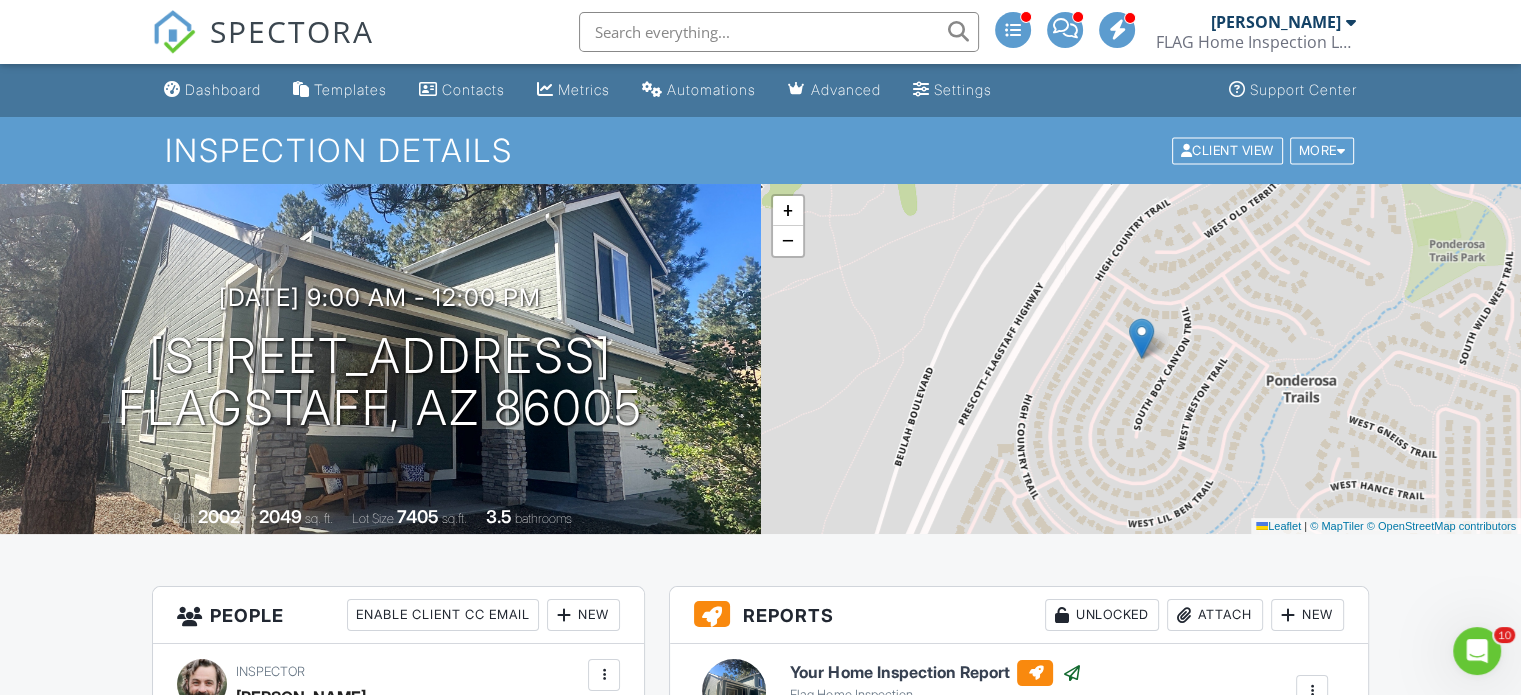click on "Dashboard" at bounding box center (223, 89) 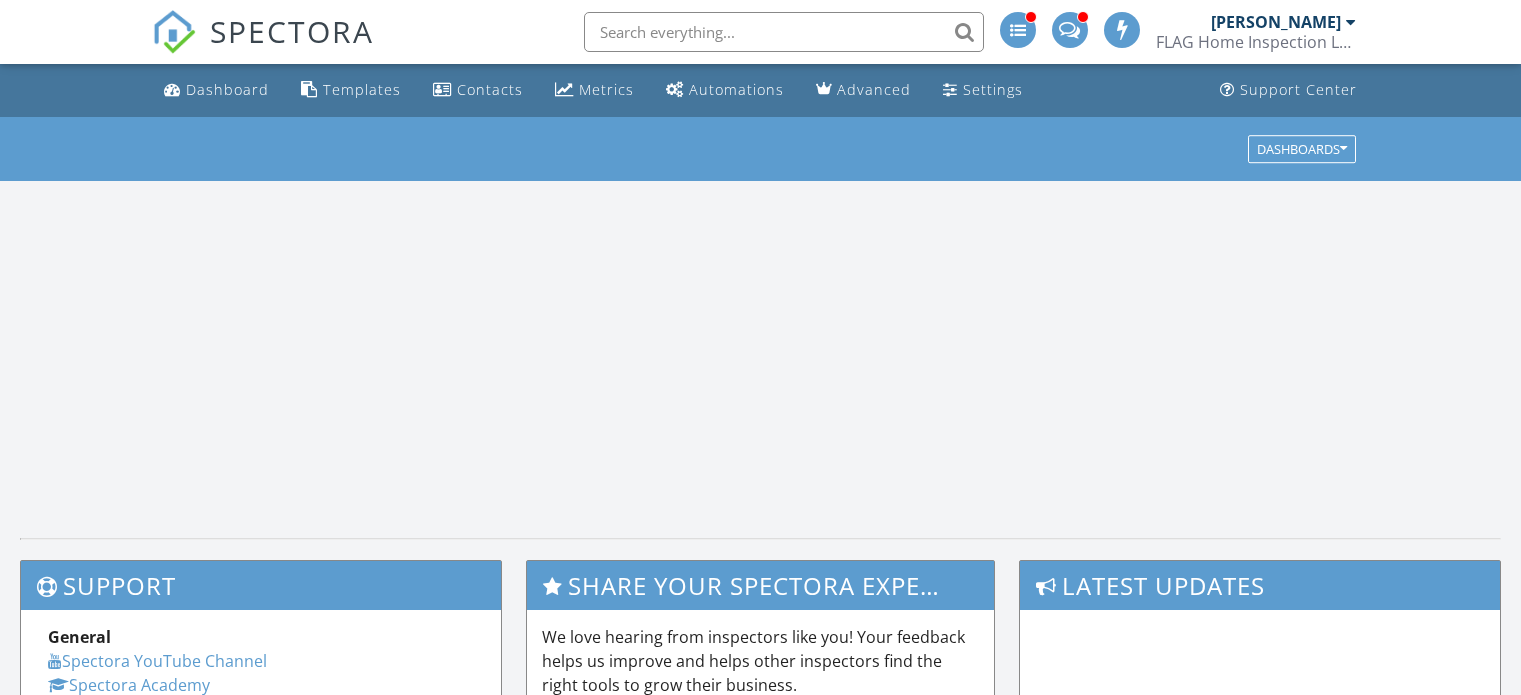 scroll, scrollTop: 0, scrollLeft: 0, axis: both 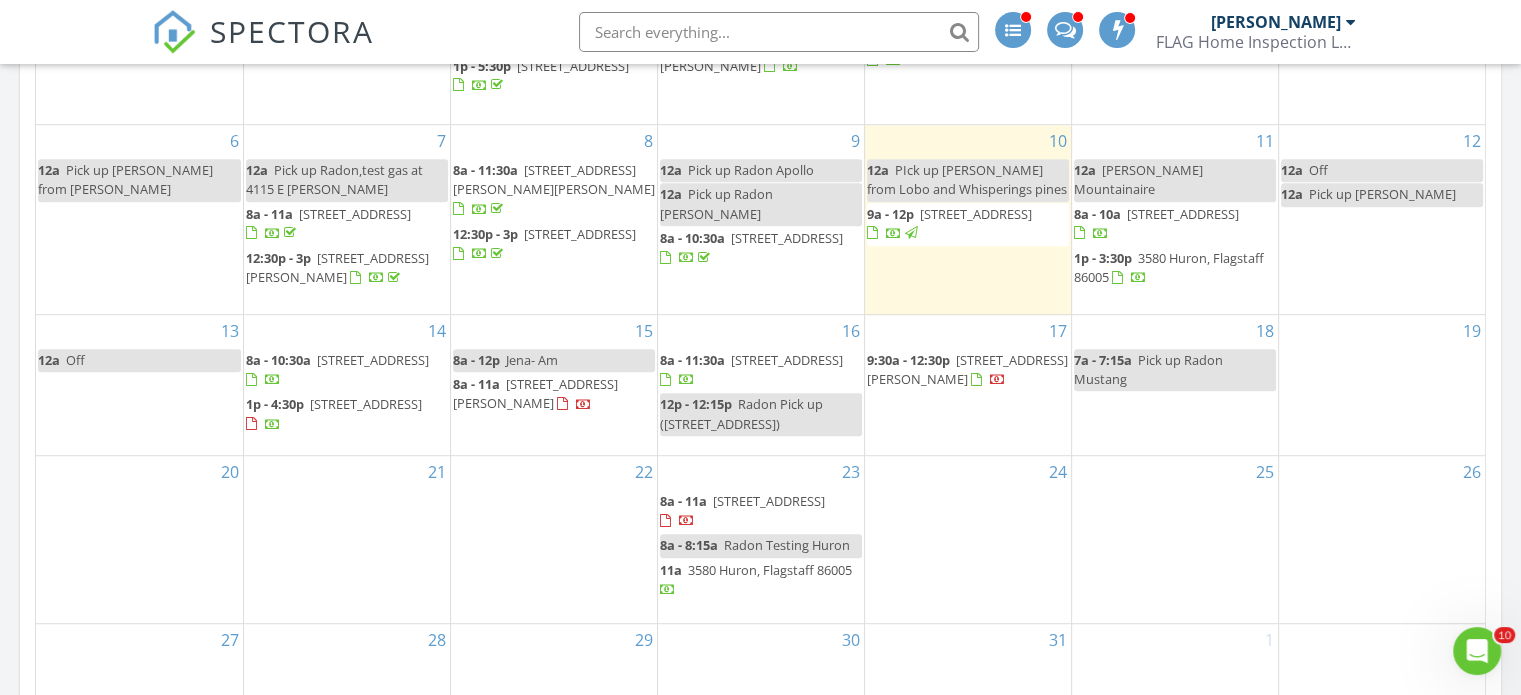 drag, startPoint x: 594, startPoint y: 403, endPoint x: 570, endPoint y: 378, distance: 34.655445 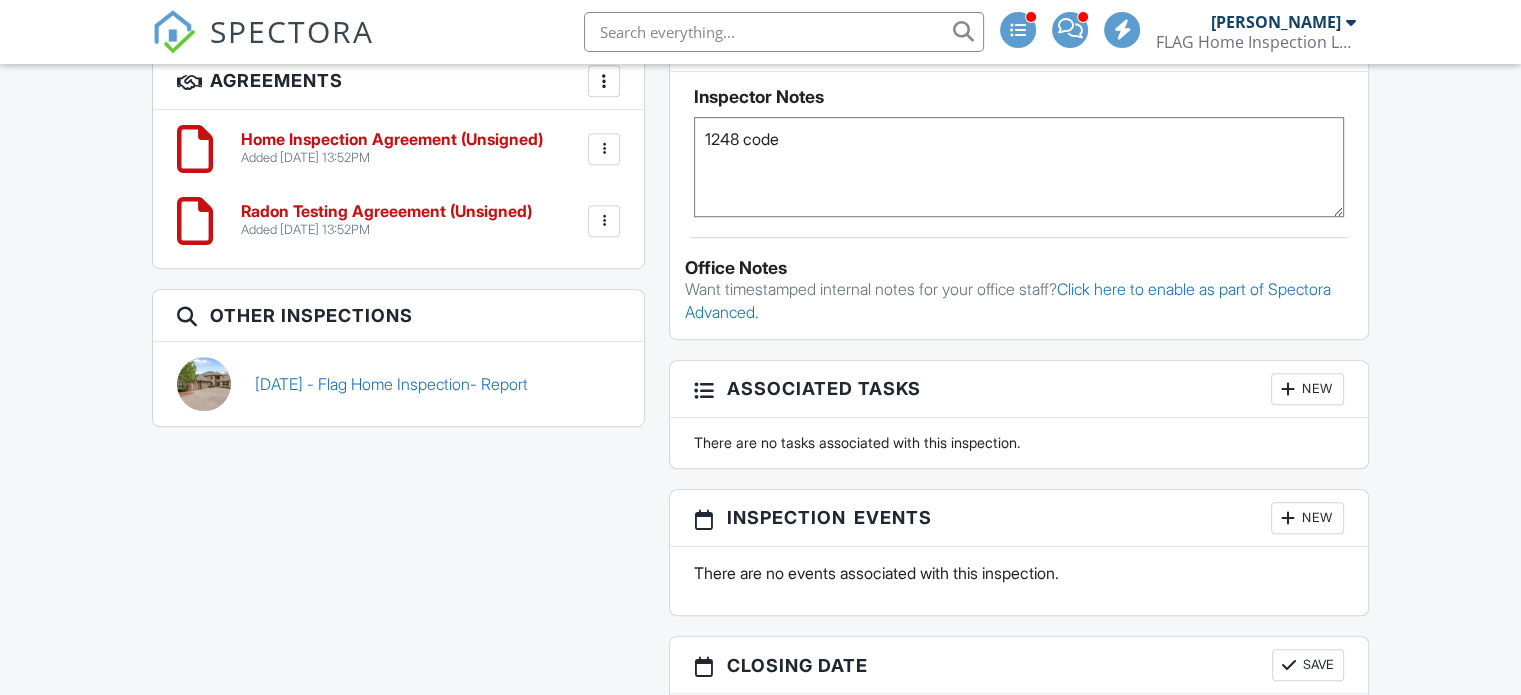 scroll, scrollTop: 1600, scrollLeft: 0, axis: vertical 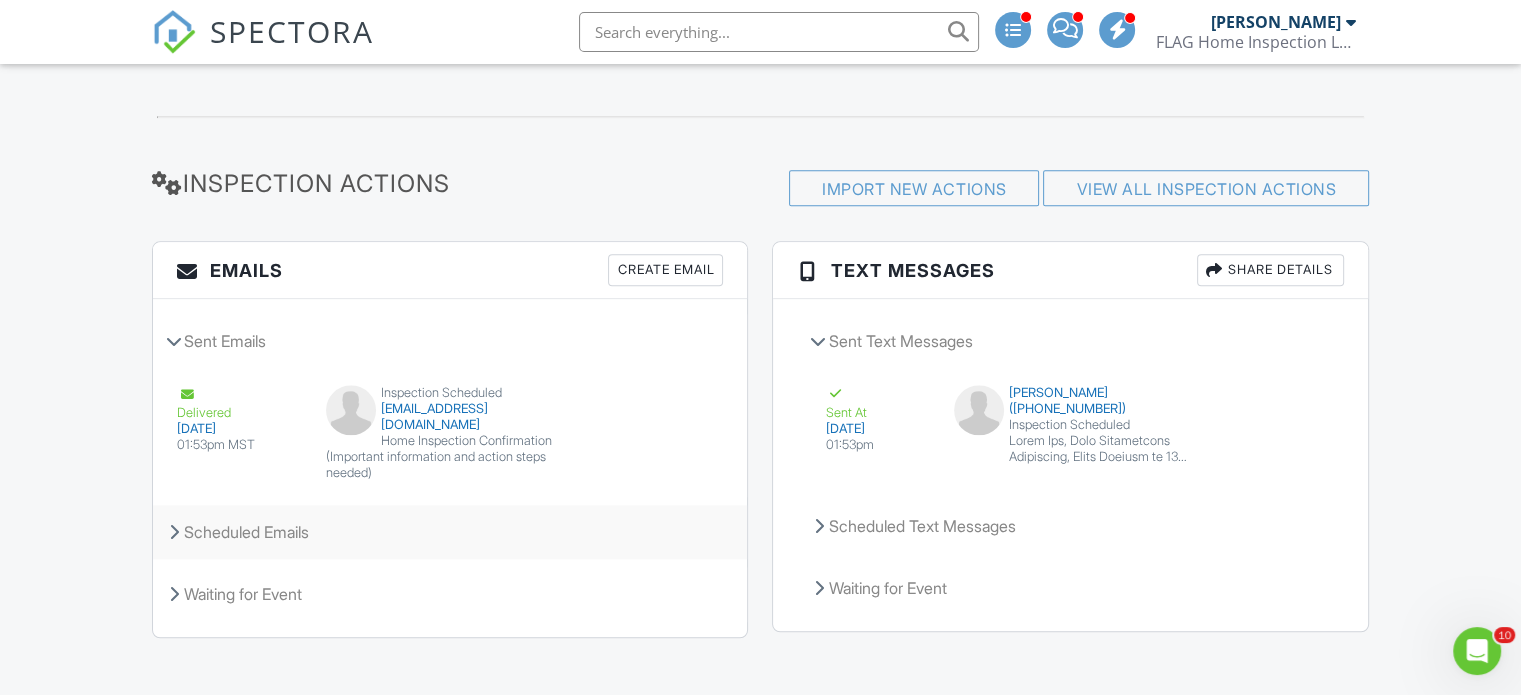 click on "Scheduled Emails" at bounding box center [450, 532] 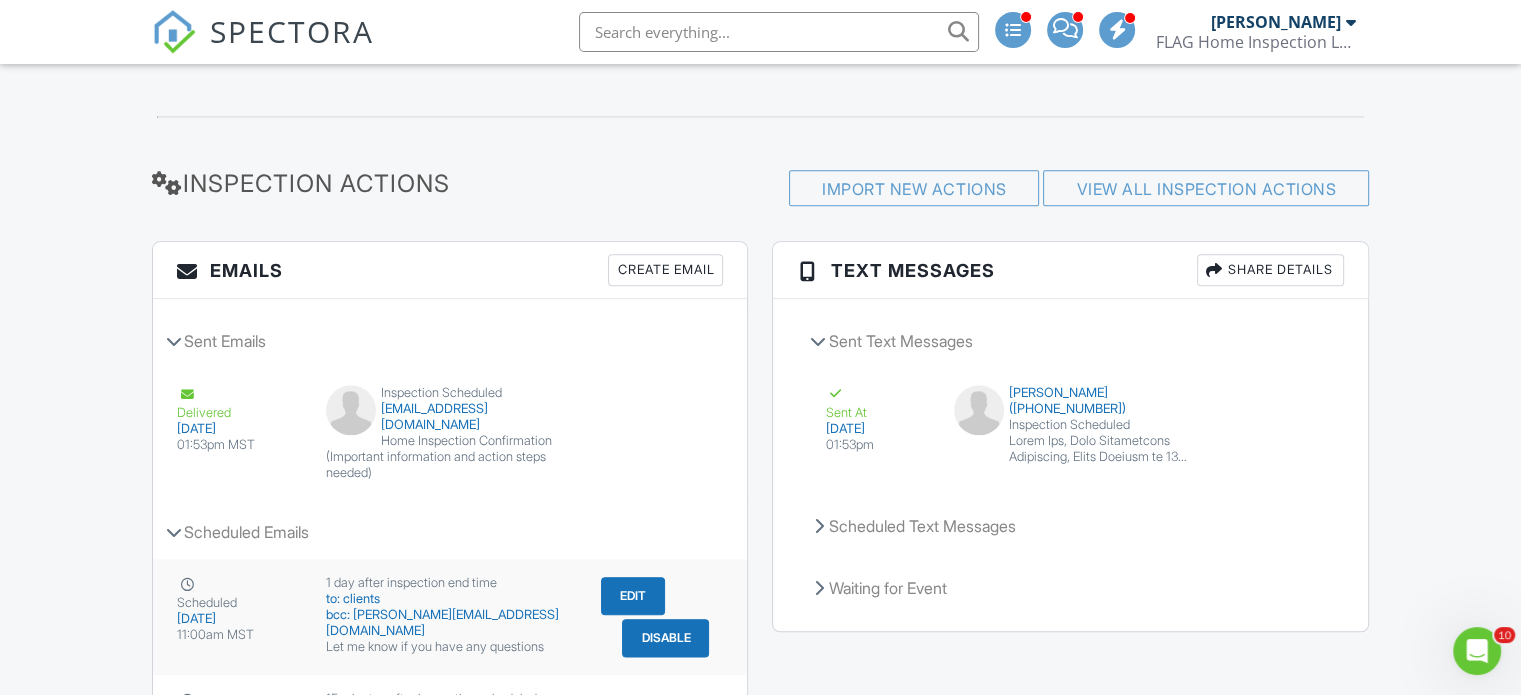 scroll, scrollTop: 2408, scrollLeft: 0, axis: vertical 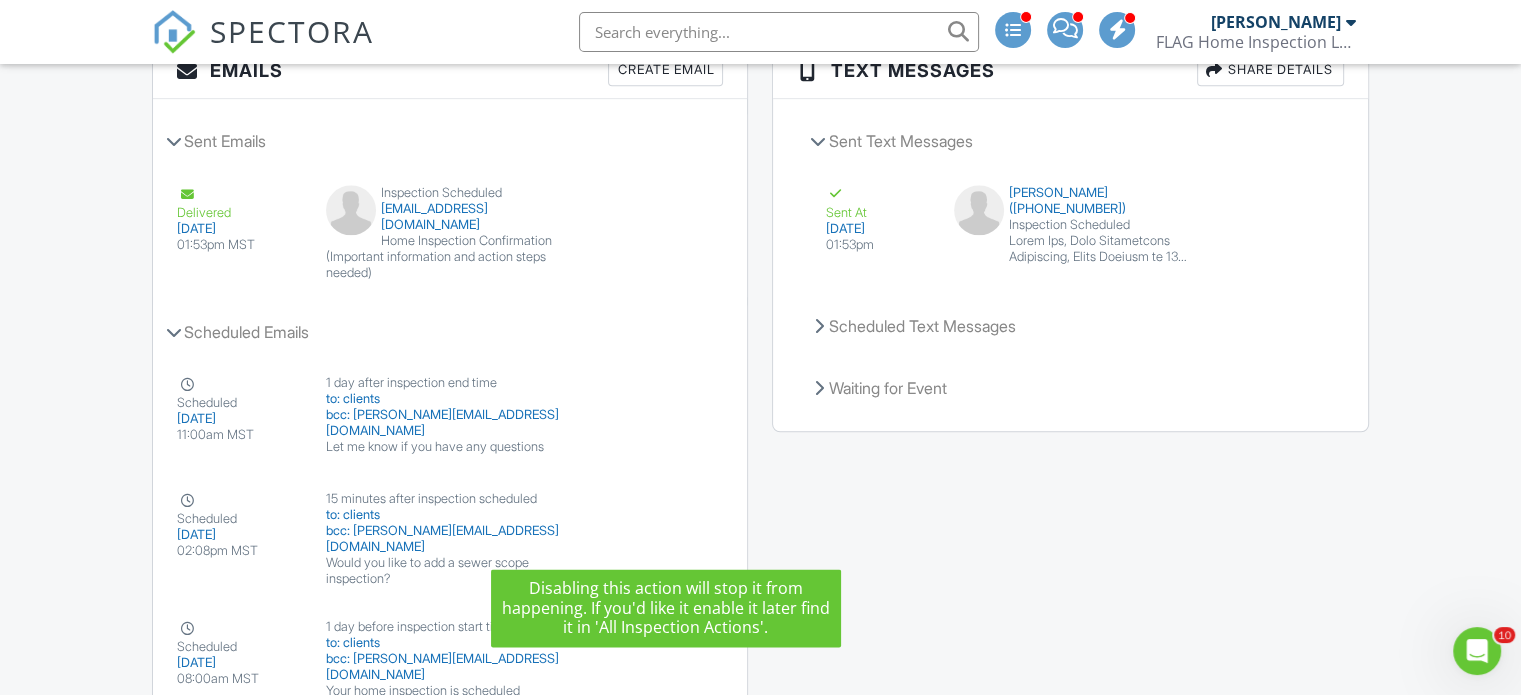 click on "Disable" at bounding box center (665, 554) 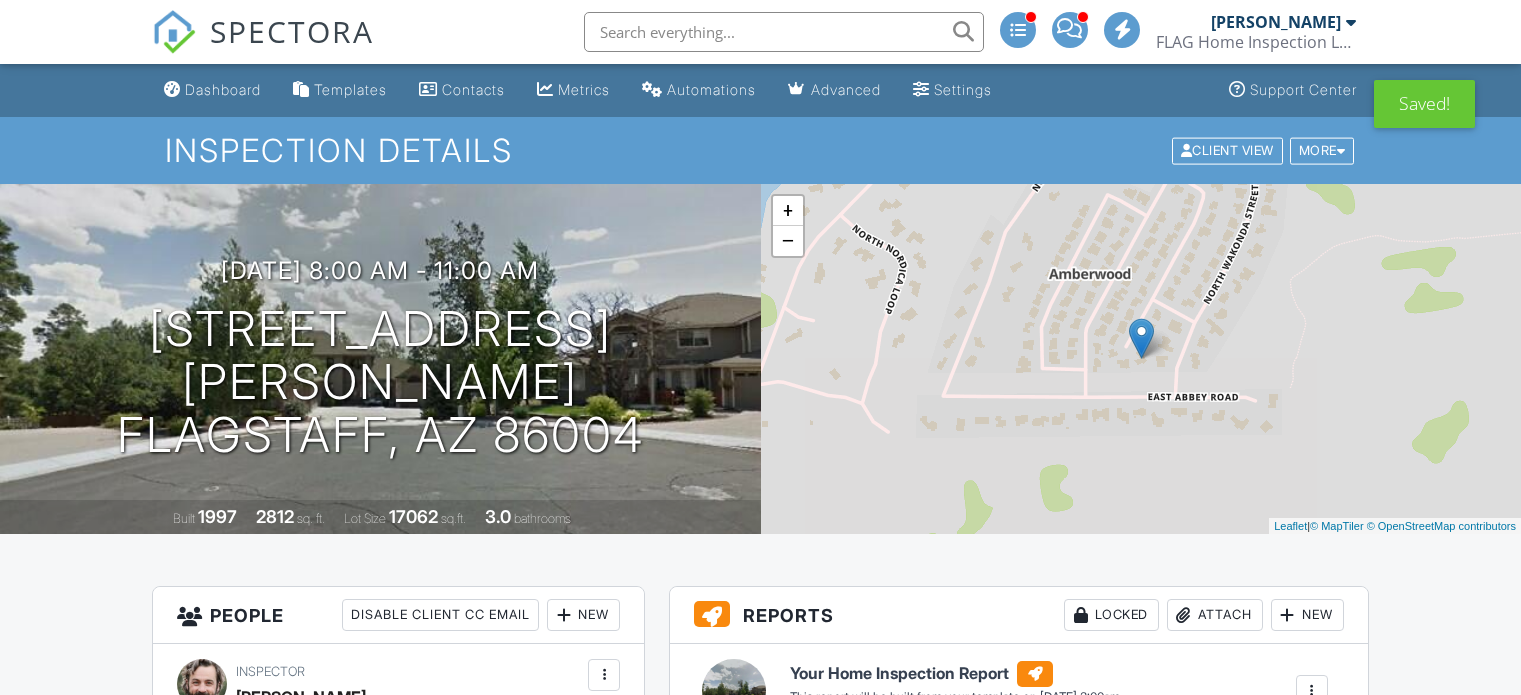 click on "Dashboard" at bounding box center [212, 90] 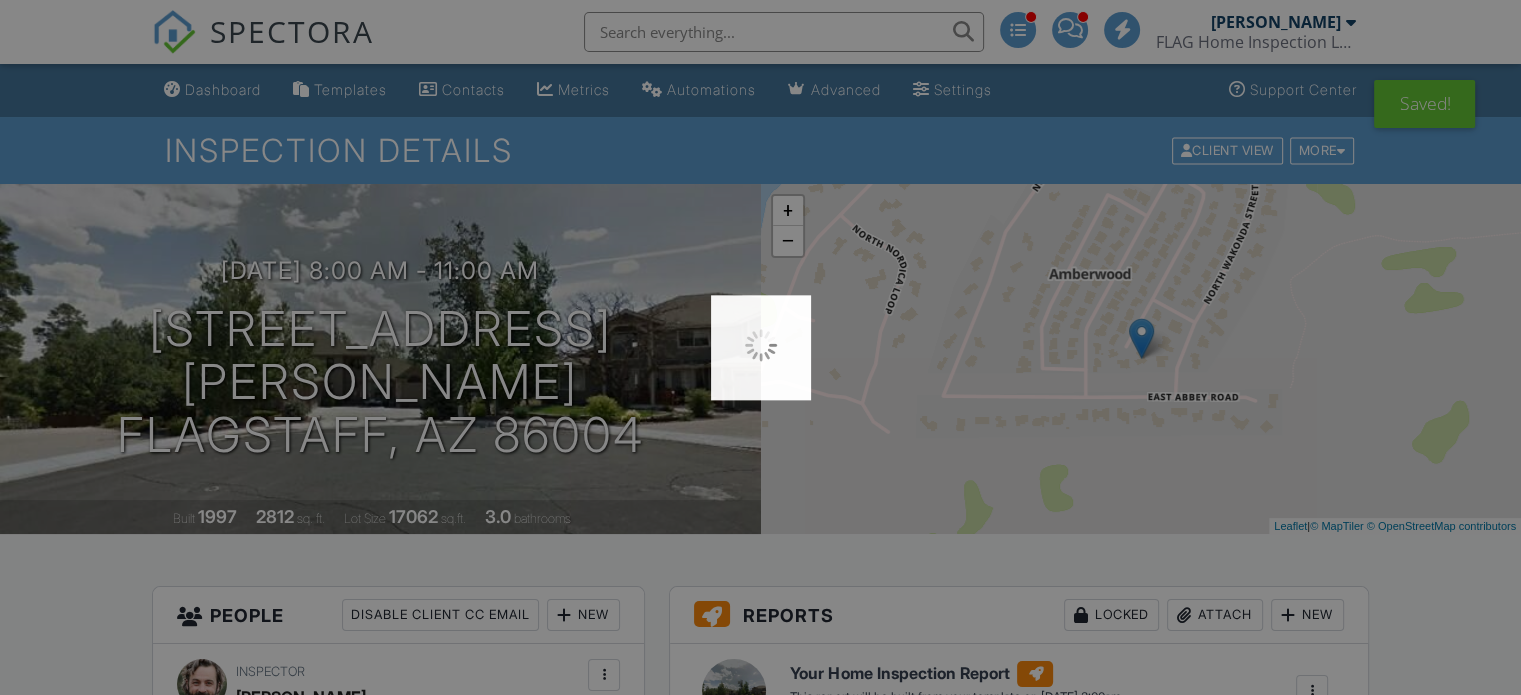 click at bounding box center (760, 347) 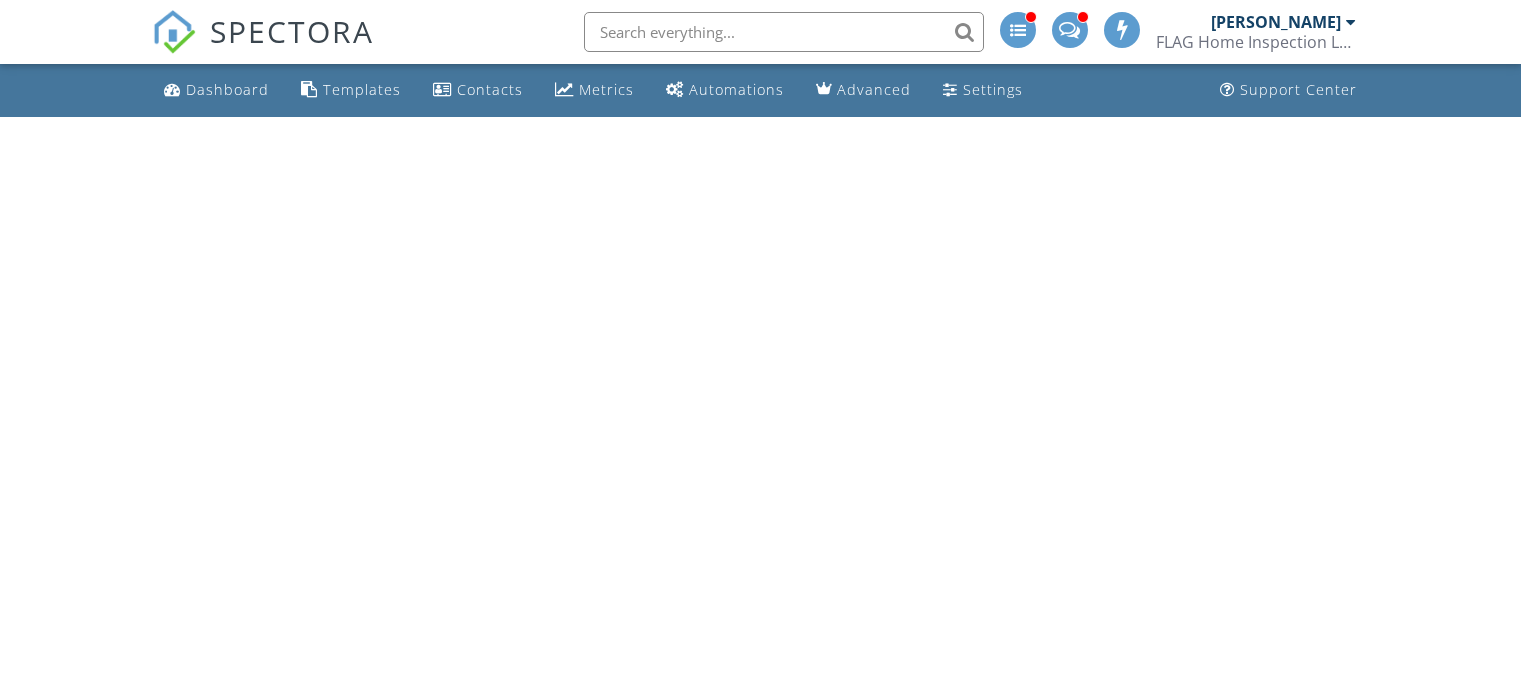 scroll, scrollTop: 0, scrollLeft: 0, axis: both 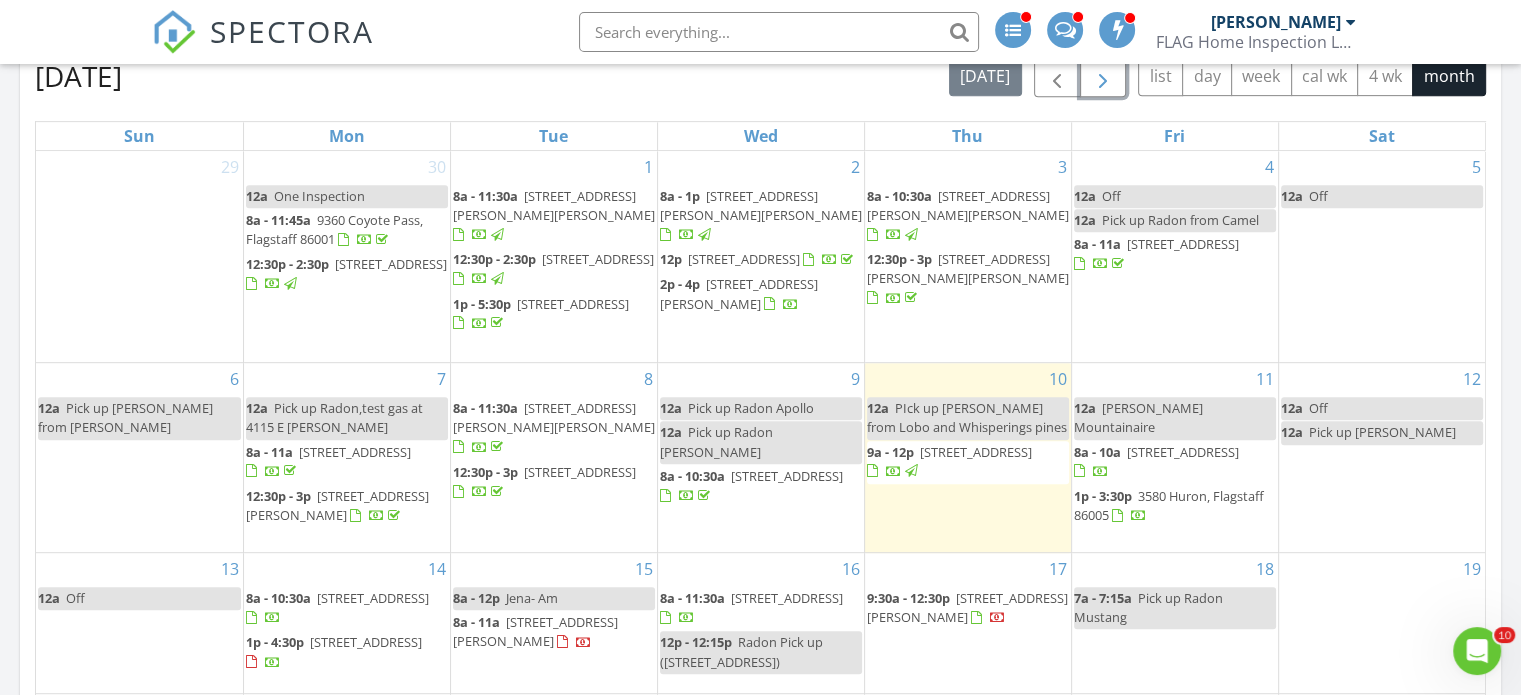 click at bounding box center [1103, 77] 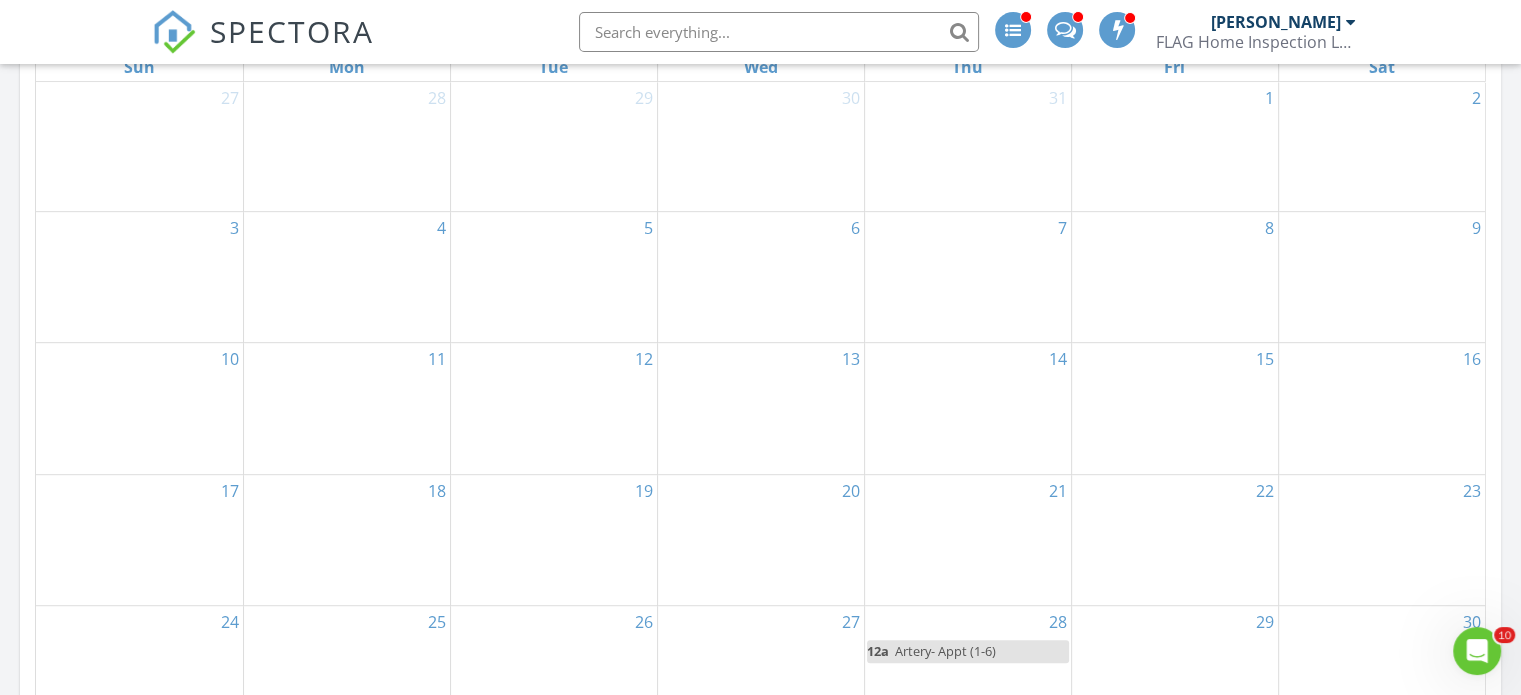 scroll, scrollTop: 1000, scrollLeft: 0, axis: vertical 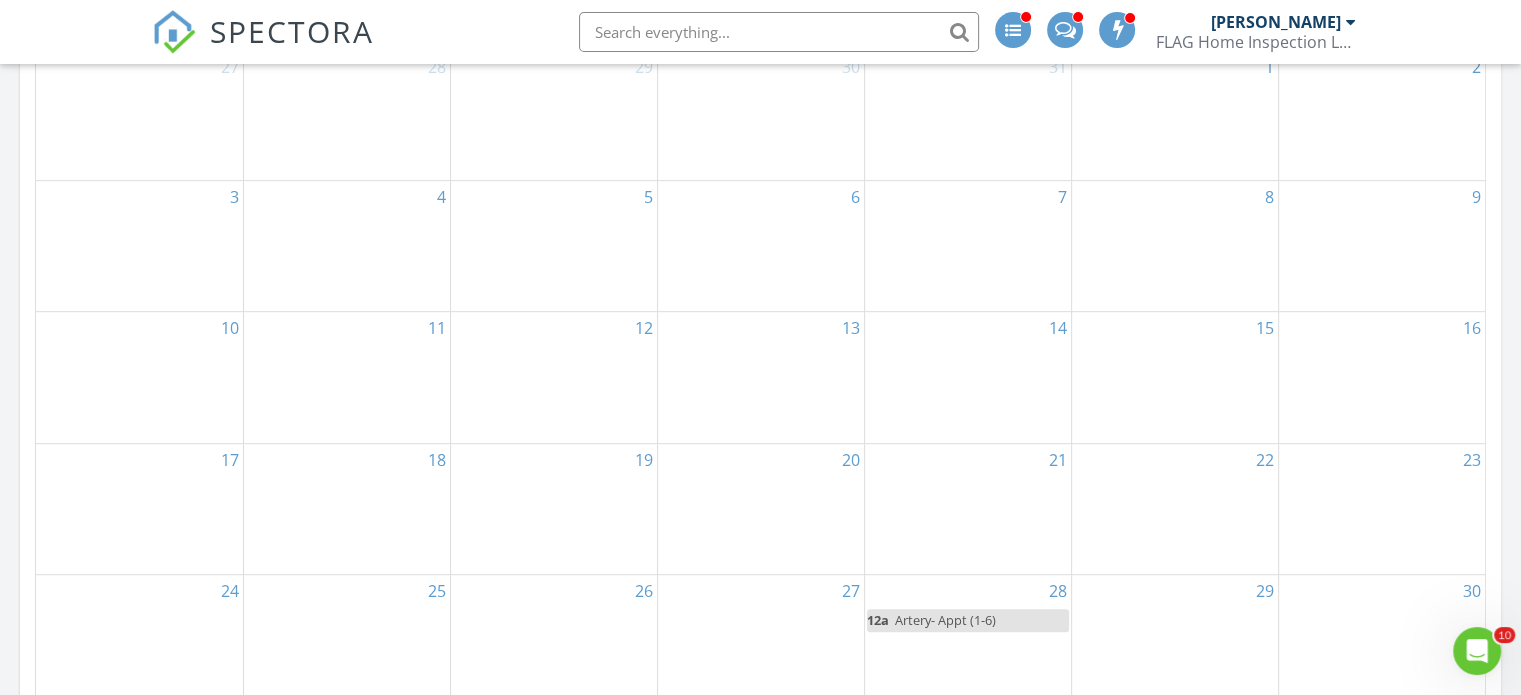 click on "14" at bounding box center (968, 377) 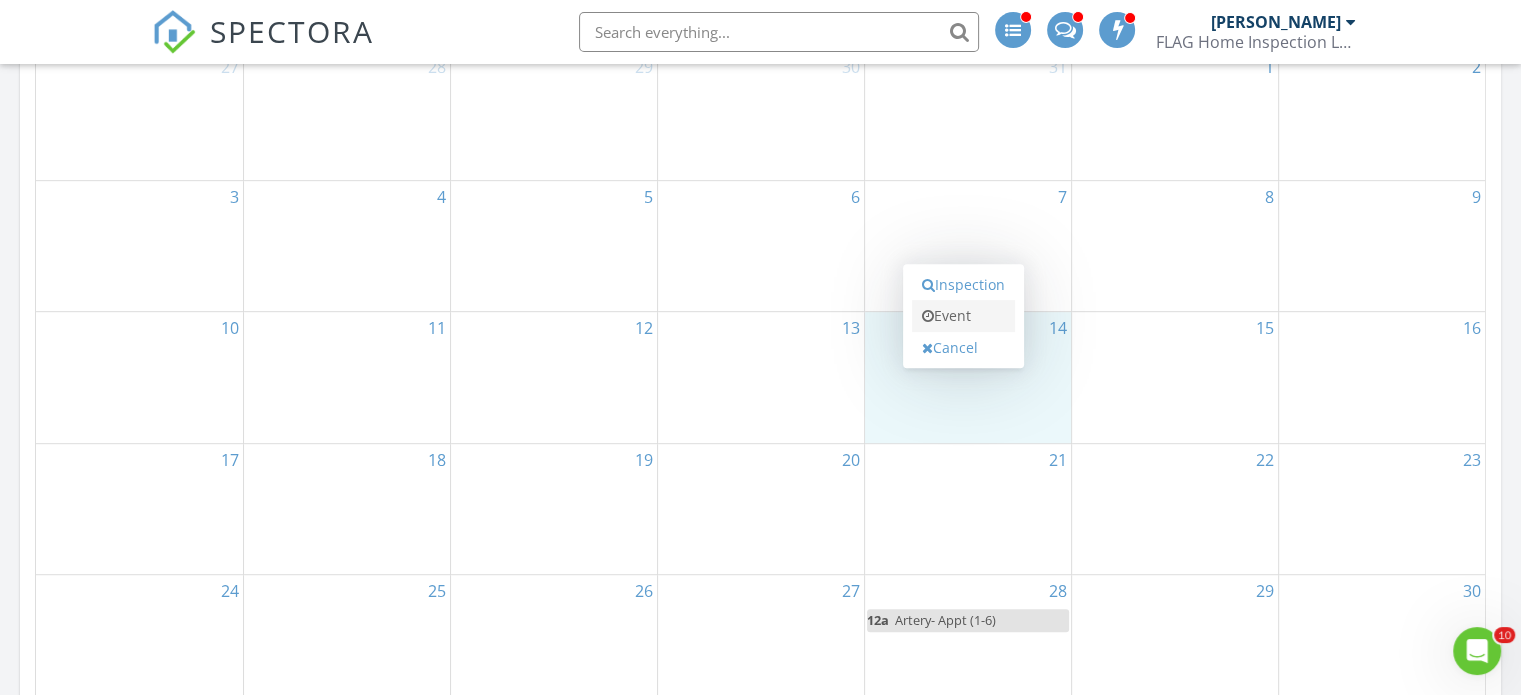 click on "Event" at bounding box center [963, 316] 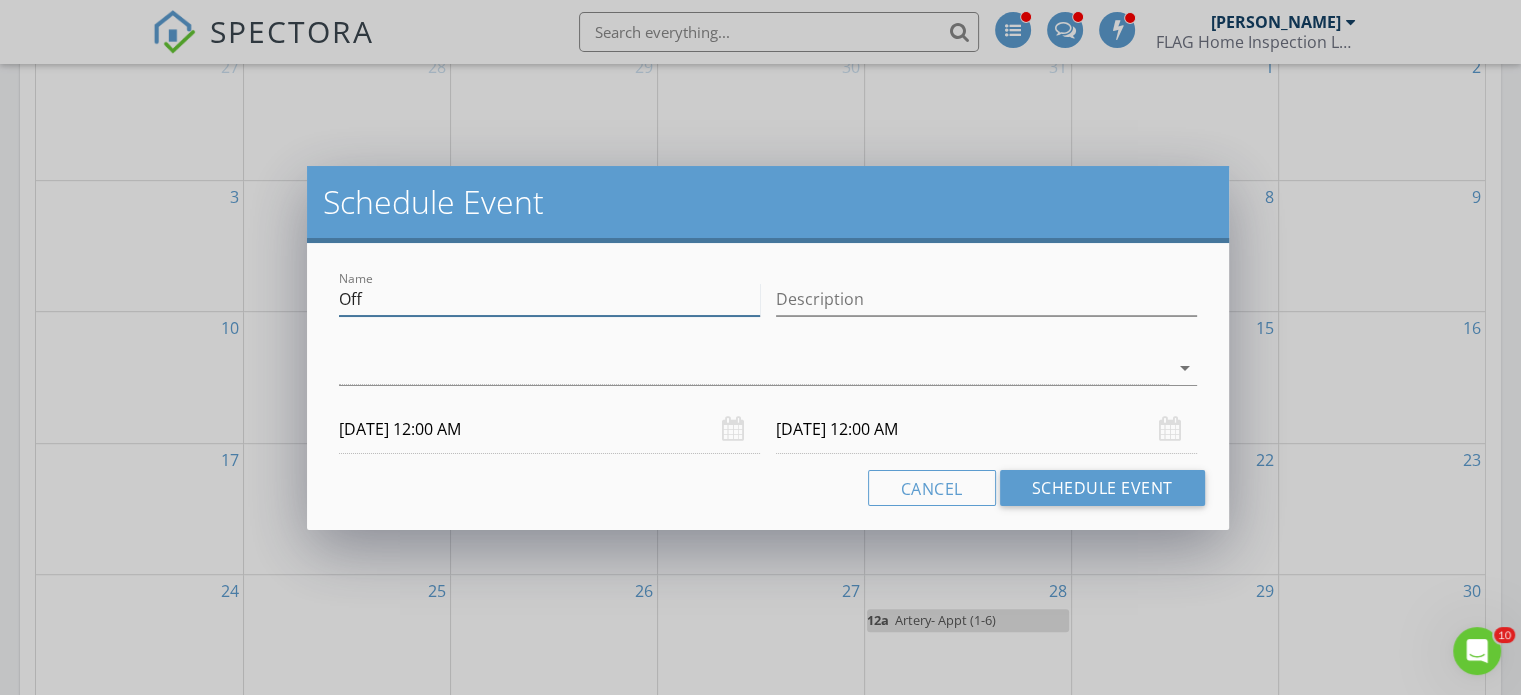 click on "Off" at bounding box center (549, 299) 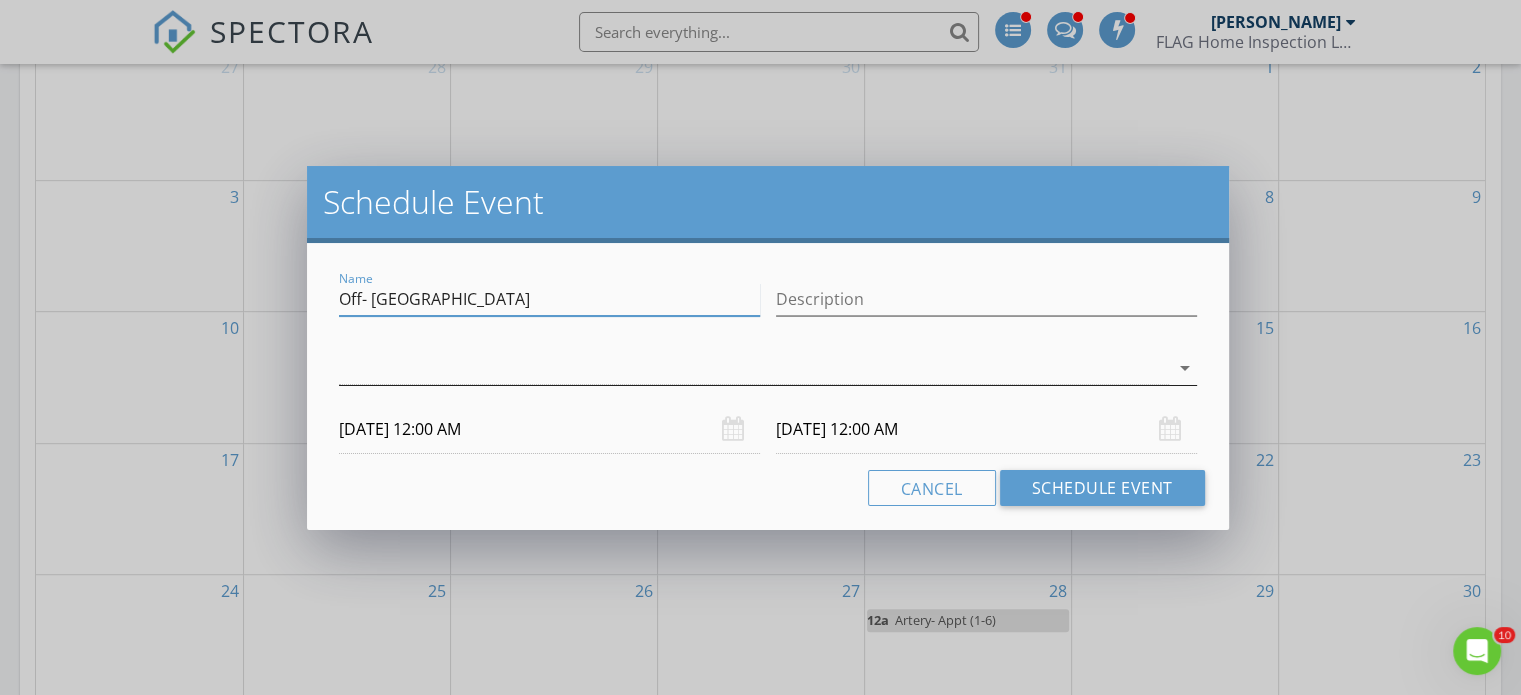 type on "Off- Black Canyon" 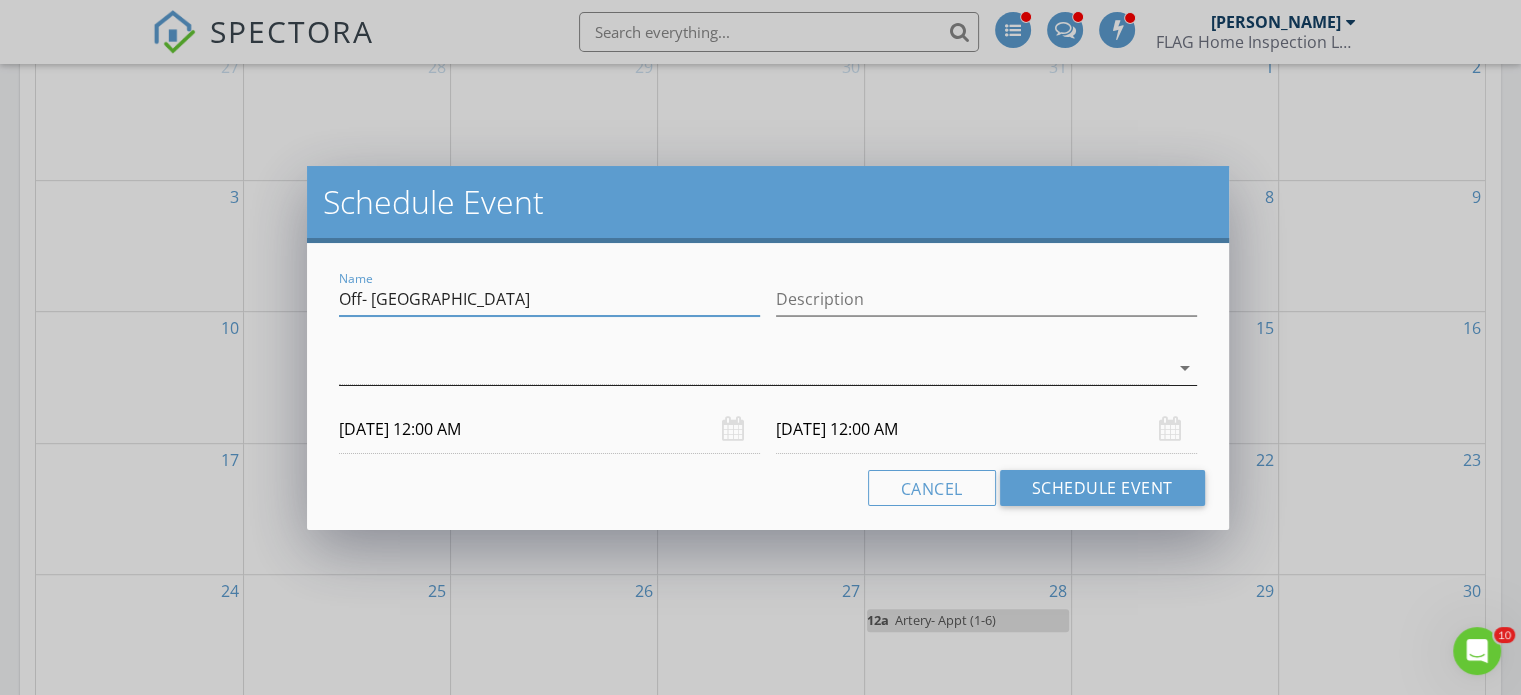 click at bounding box center [754, 368] 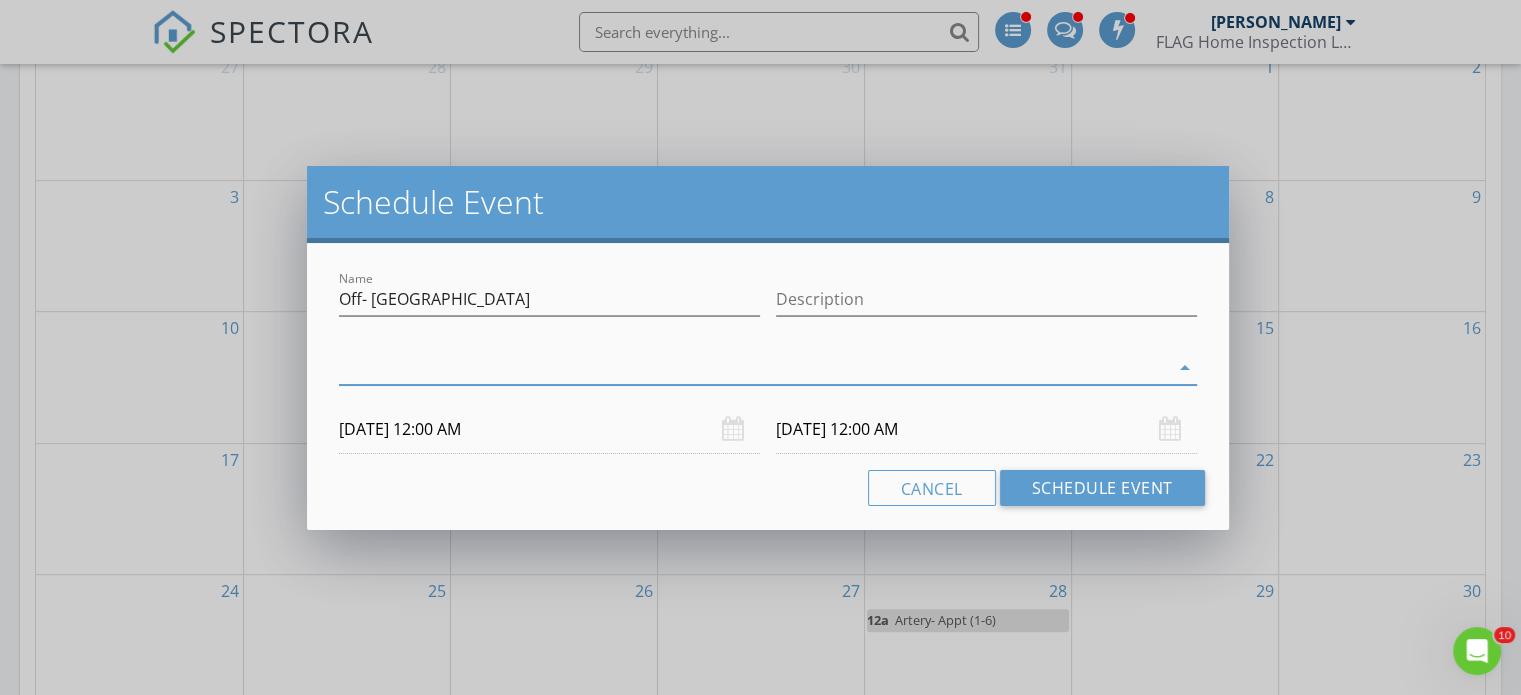 click on "check_box_outline_blank   [PERSON_NAME]" at bounding box center (768, 384) 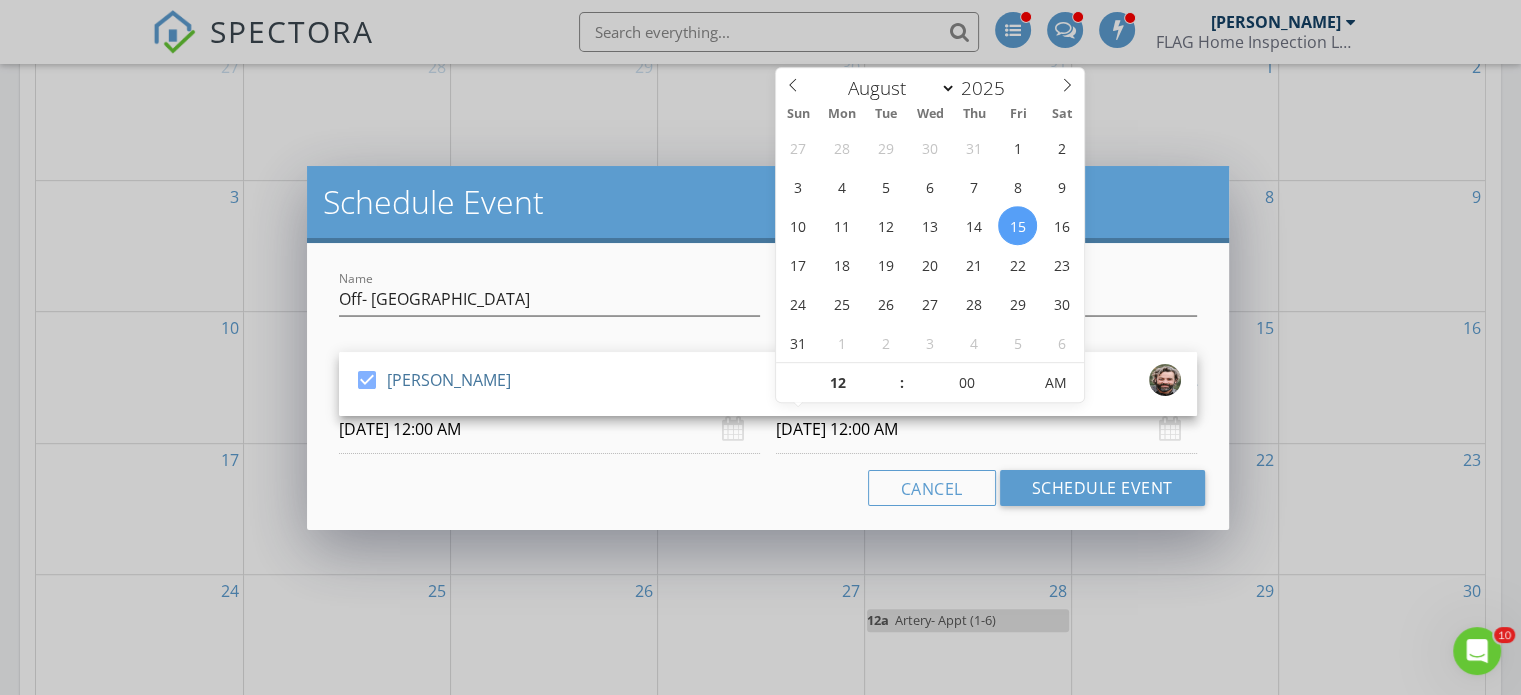 click on "08/15/2025 12:00 AM" at bounding box center [986, 429] 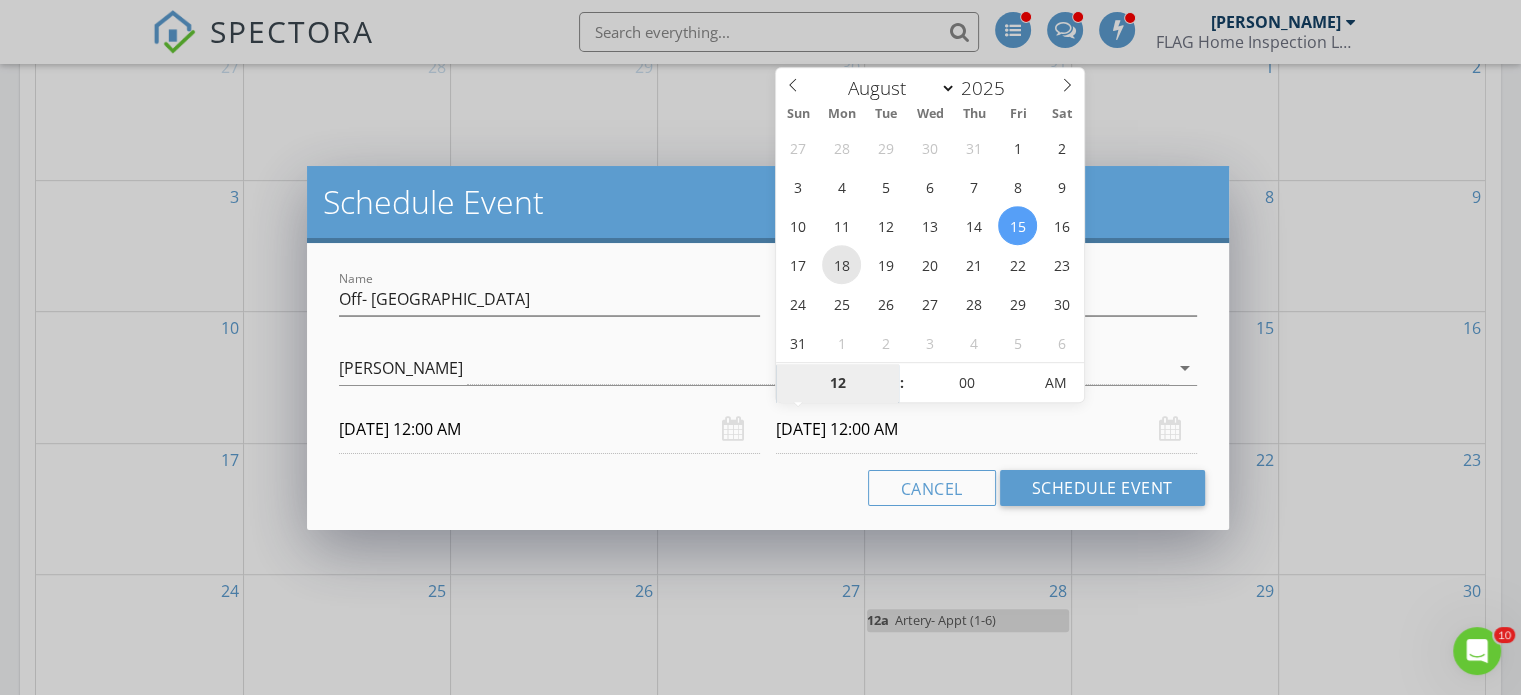 type on "08/18/2025 12:00 AM" 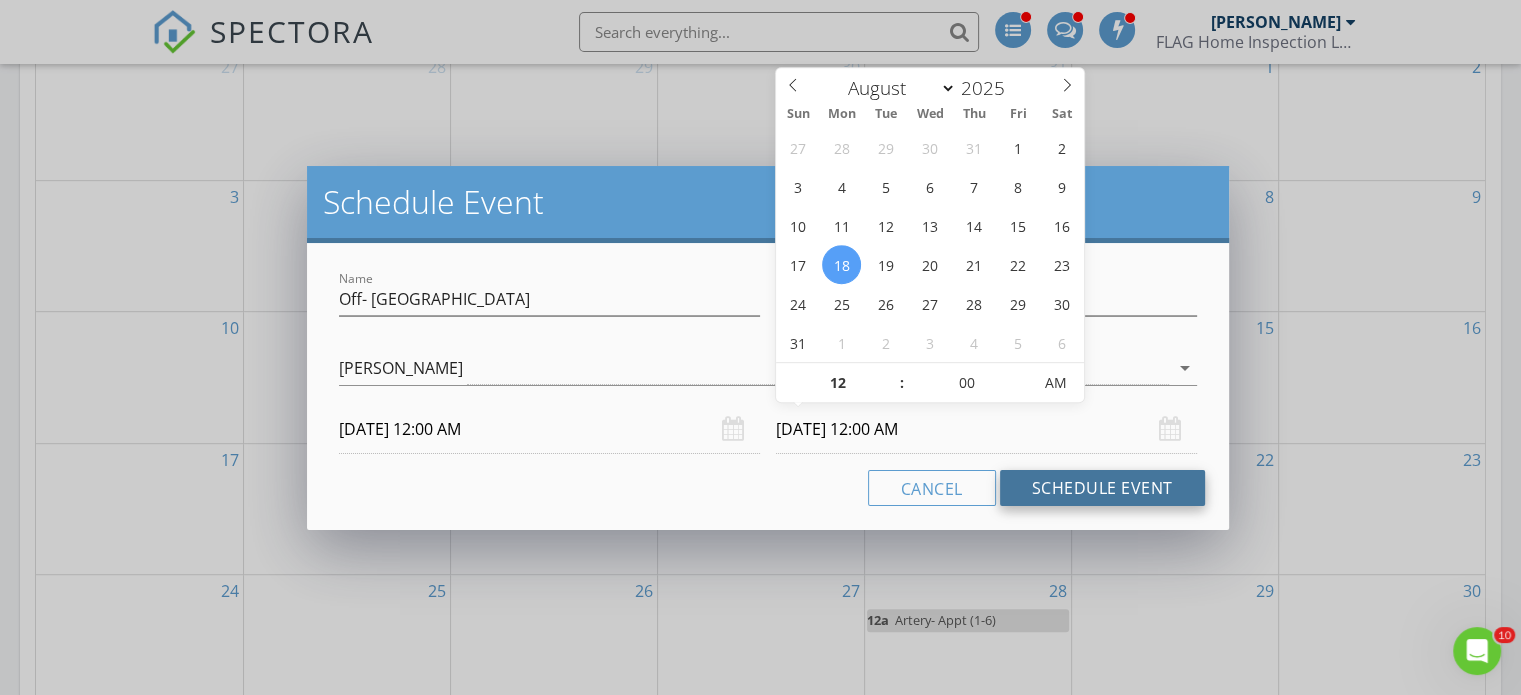 click on "Schedule Event" at bounding box center (1102, 488) 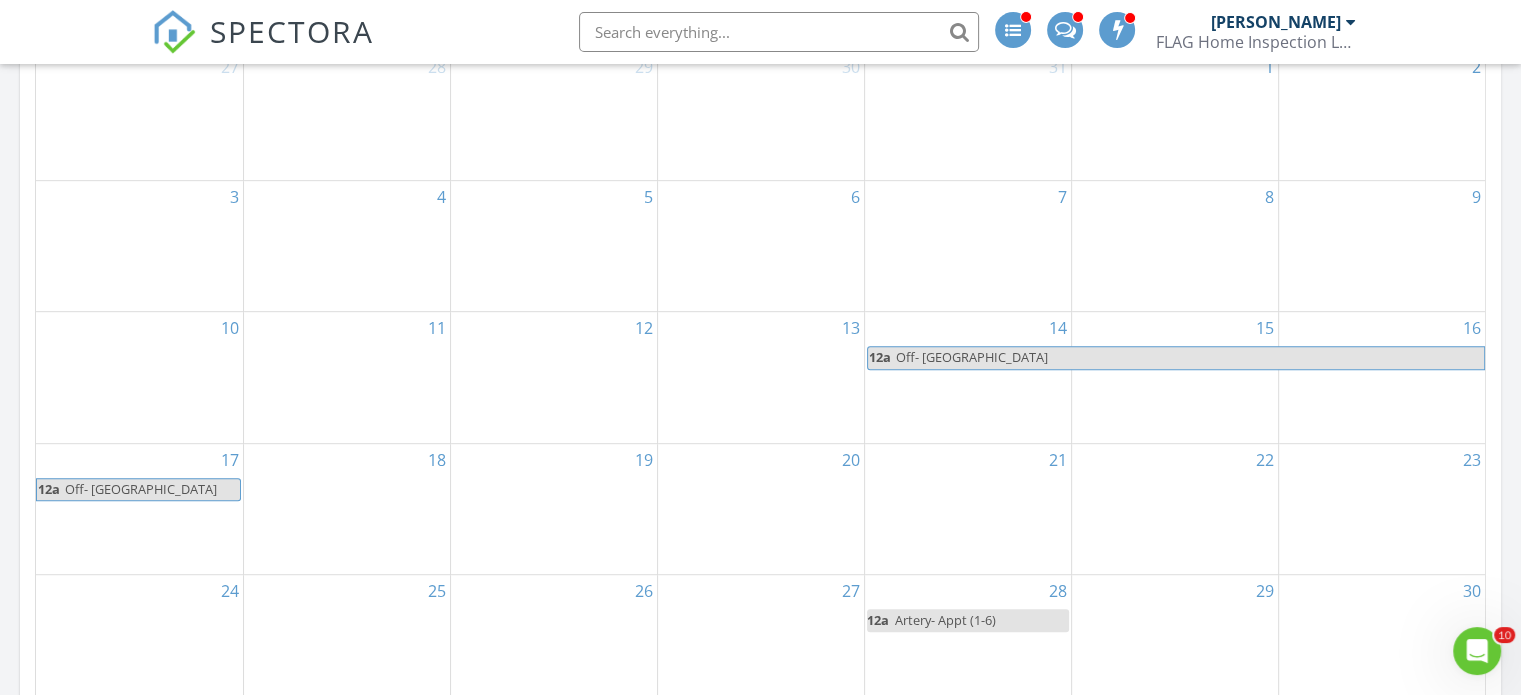 click on "Off- Black Canyon" at bounding box center [152, 489] 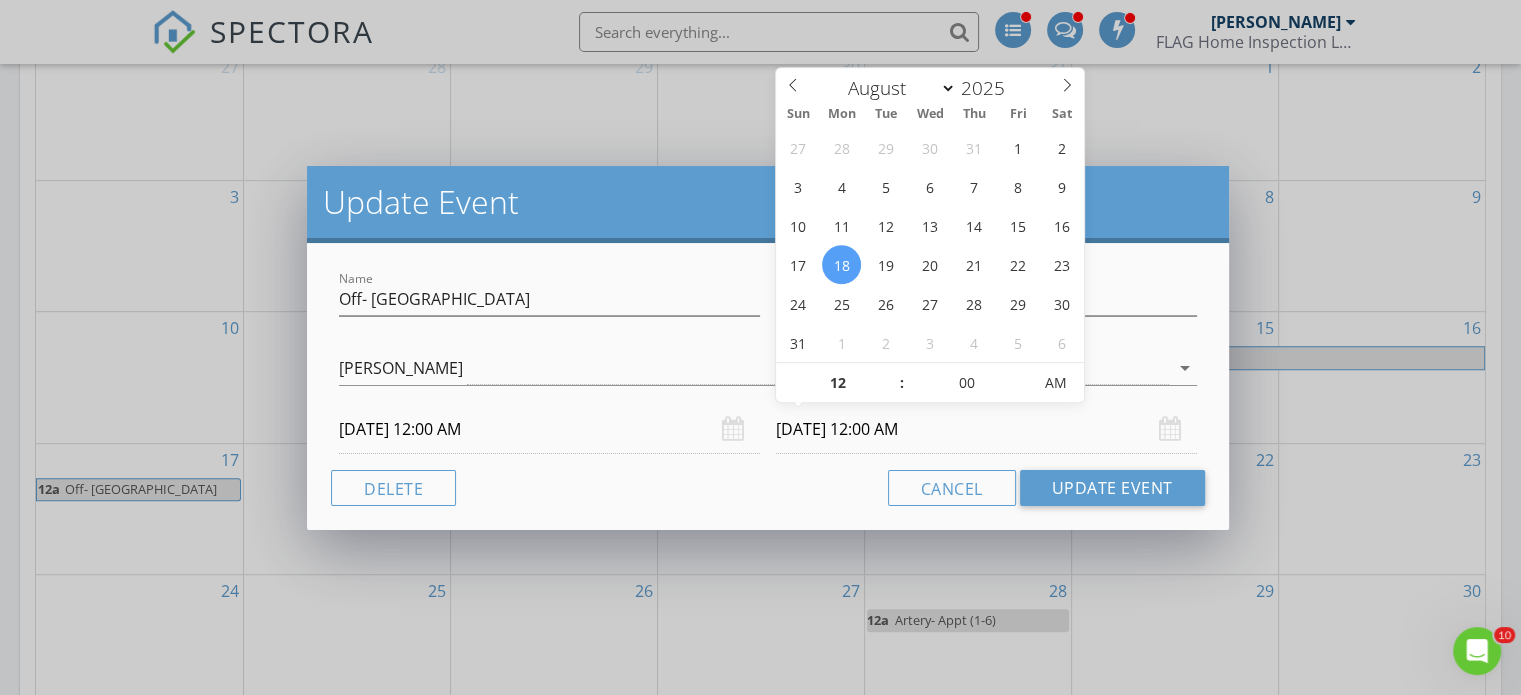 click on "08/18/2025 12:00 AM" at bounding box center [986, 429] 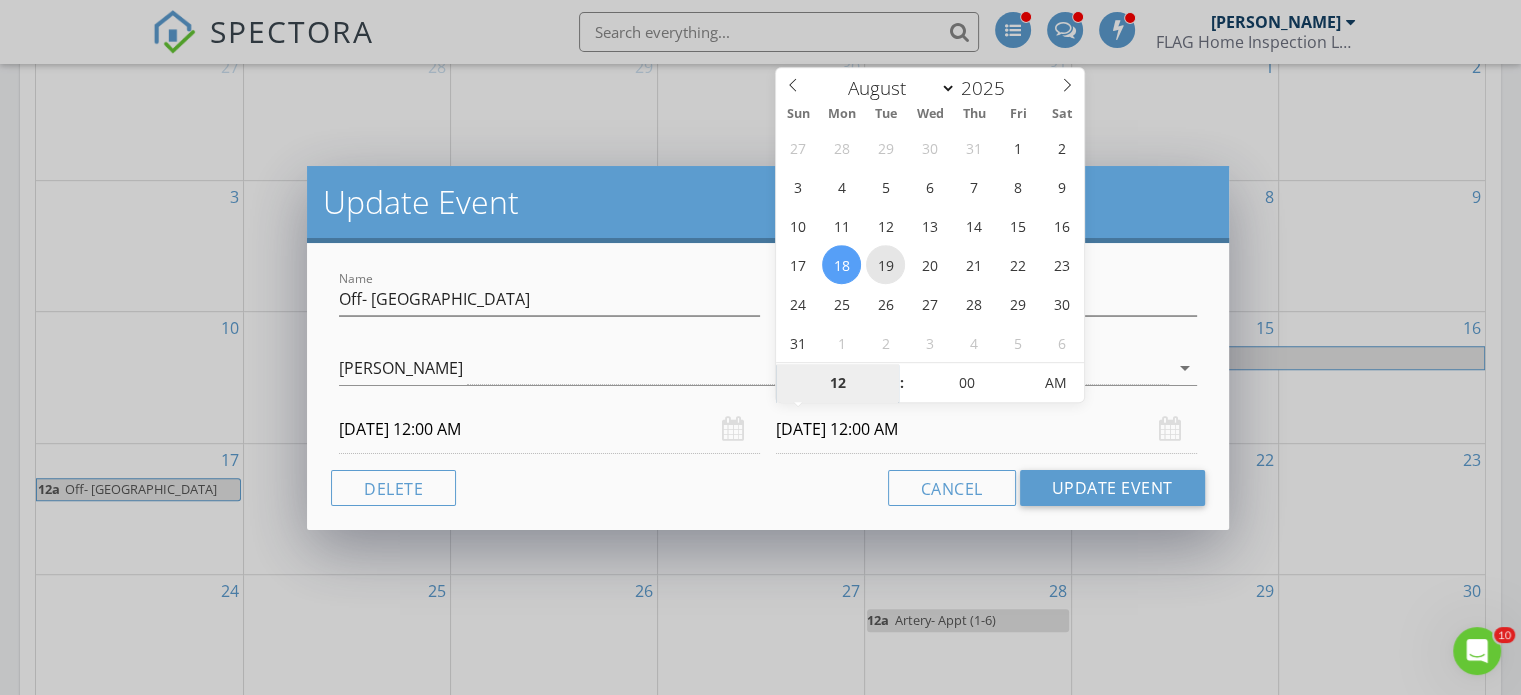 type on "08/19/2025 12:00 AM" 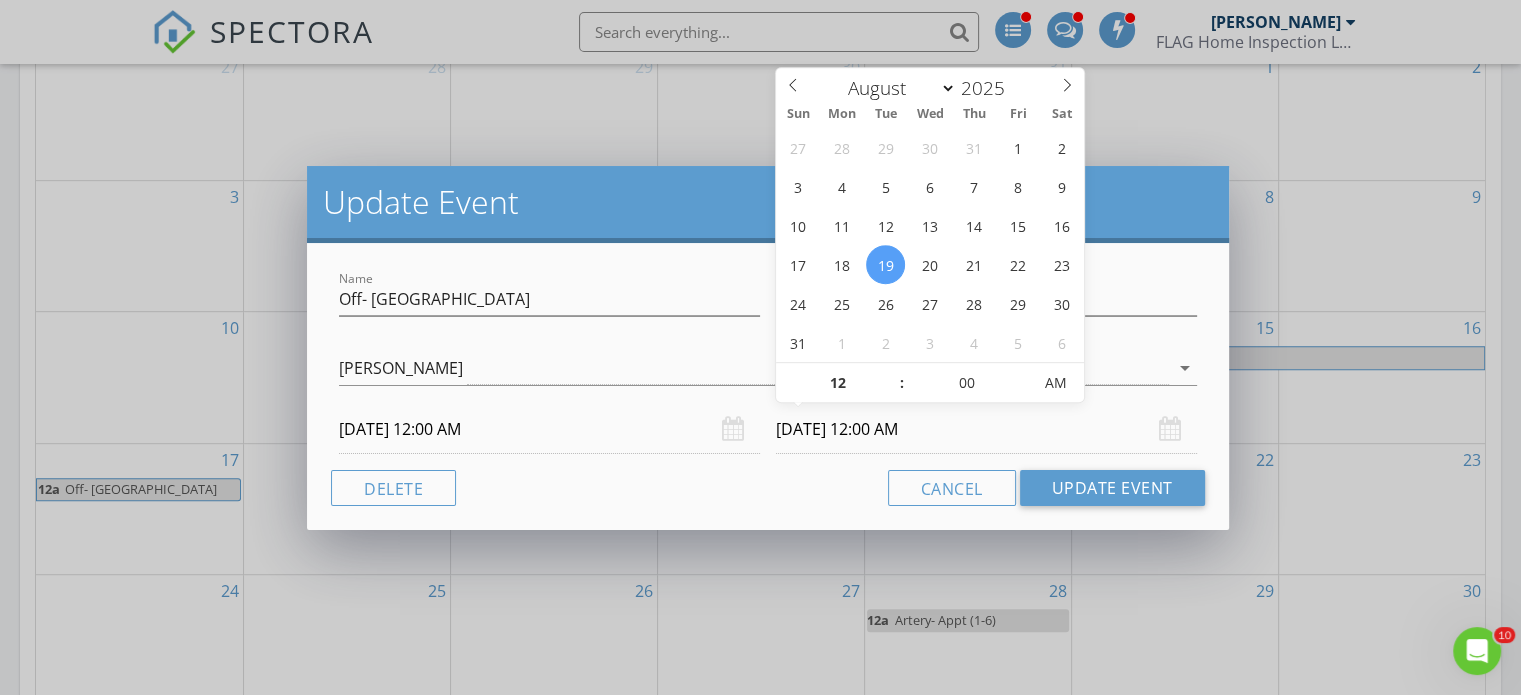 click on "Name Off- Black Canyon   Description     Jon Offner Jon Offner arrow_drop_down     08/14/2025 12:00 AM   08/19/2025 12:00 AM       Delete   Cancel   Update Event" at bounding box center [768, 386] 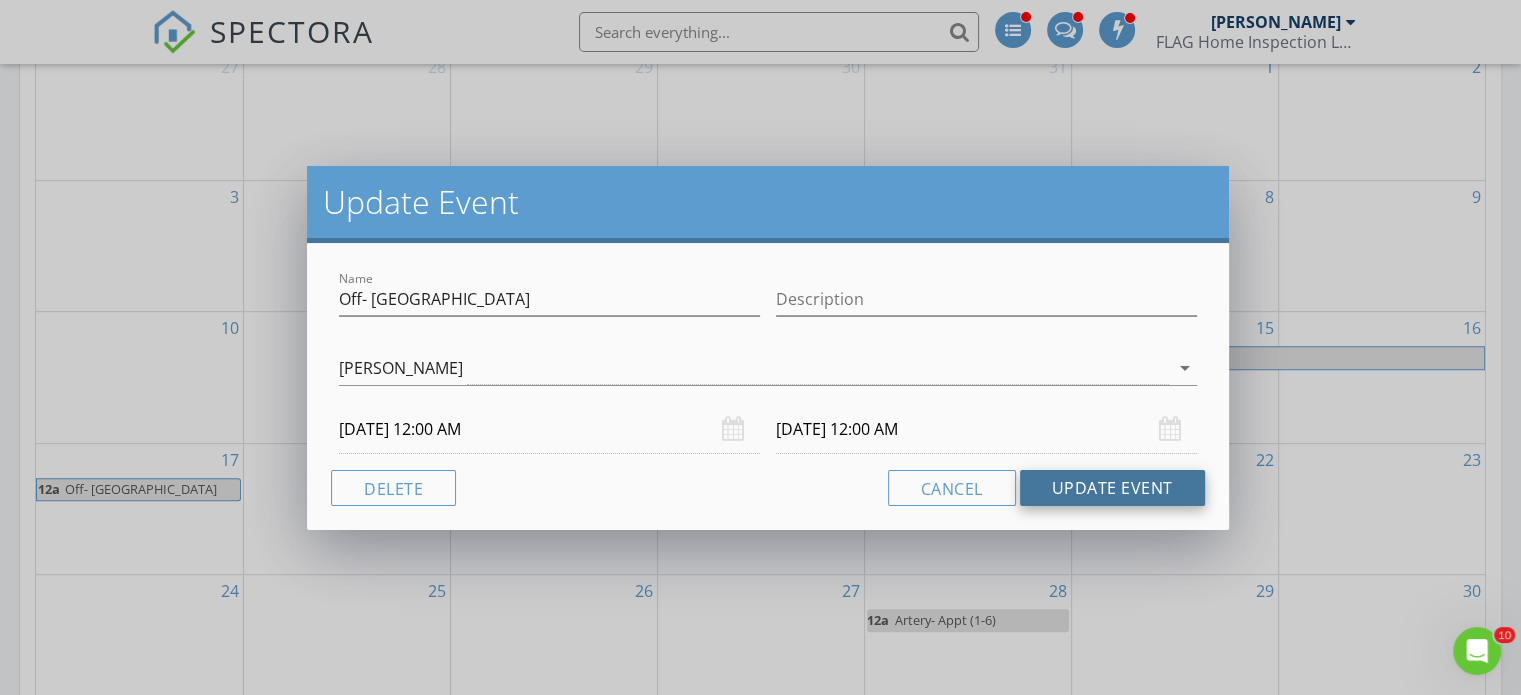click on "Update Event" at bounding box center (1112, 488) 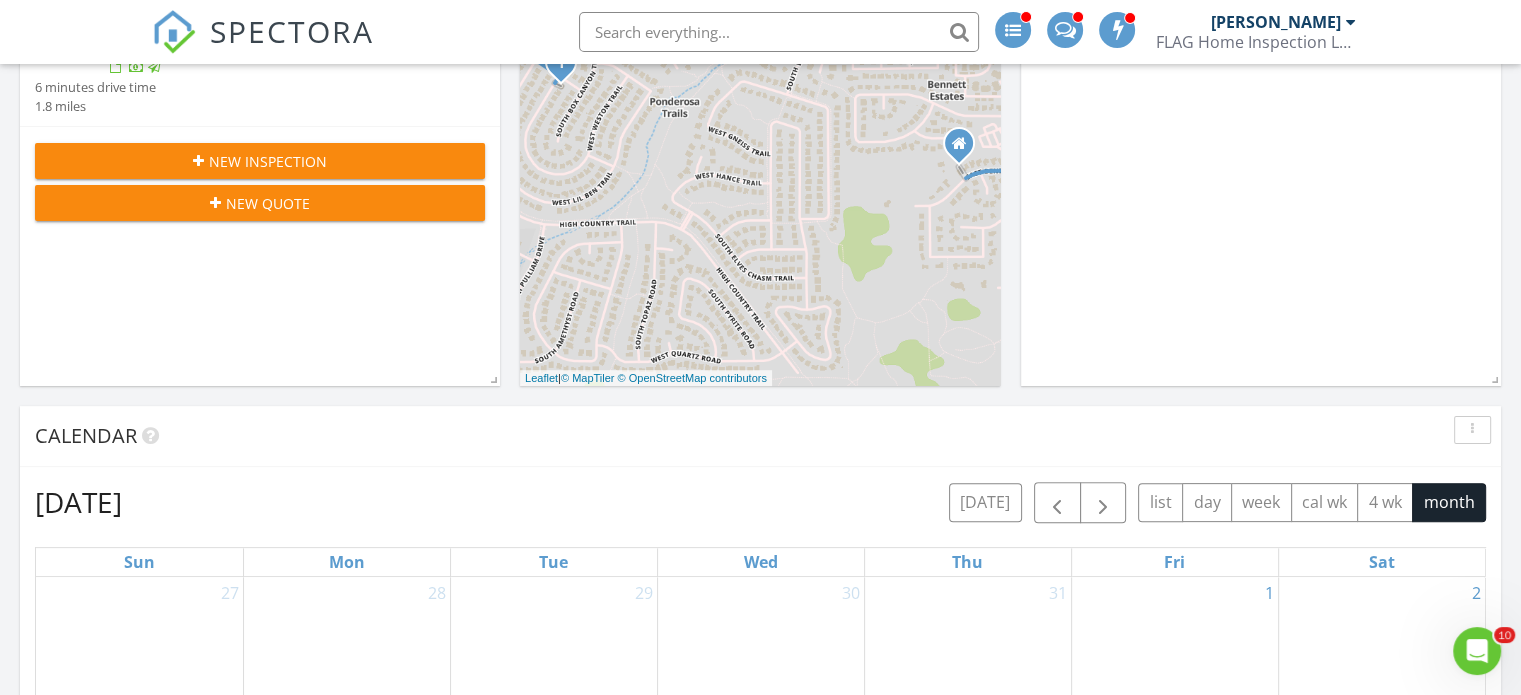 scroll, scrollTop: 600, scrollLeft: 0, axis: vertical 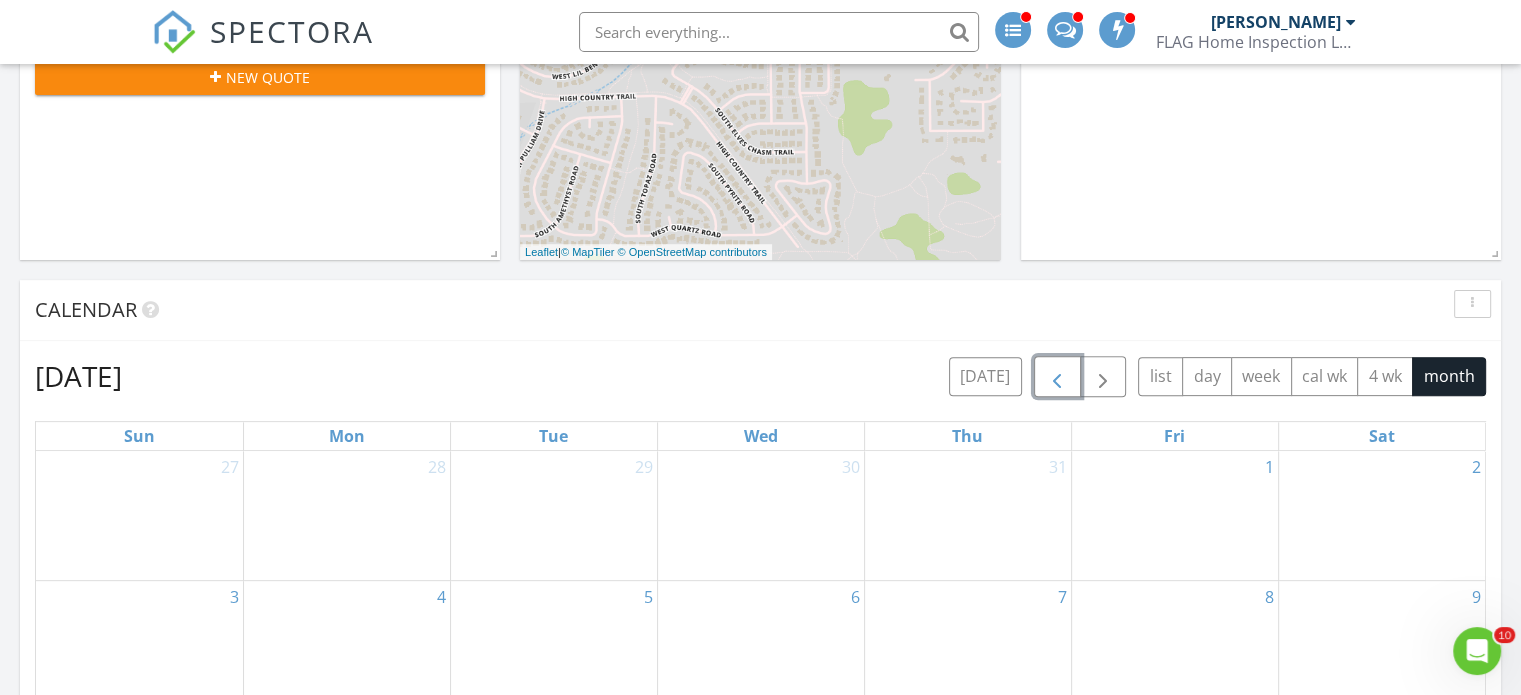 click at bounding box center (1057, 376) 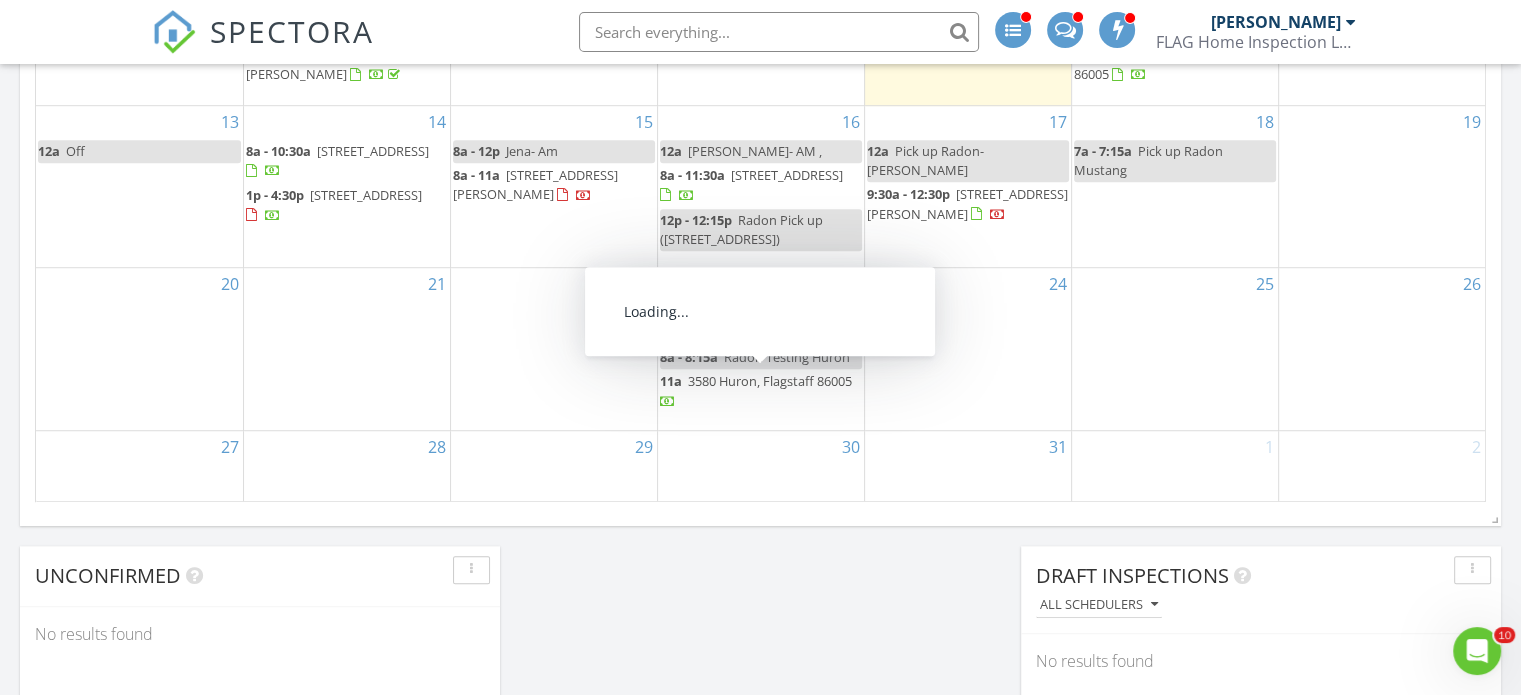 scroll, scrollTop: 1300, scrollLeft: 0, axis: vertical 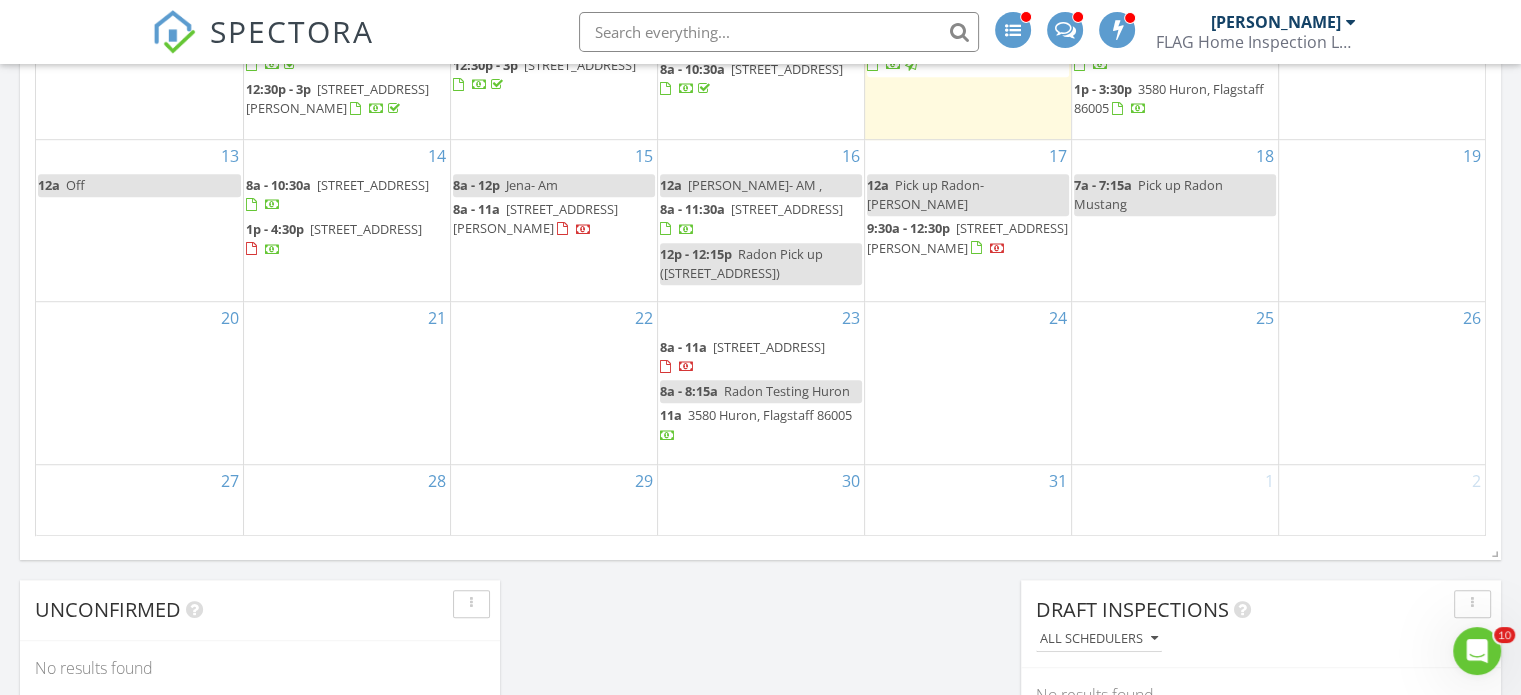 click on "21" at bounding box center (347, 383) 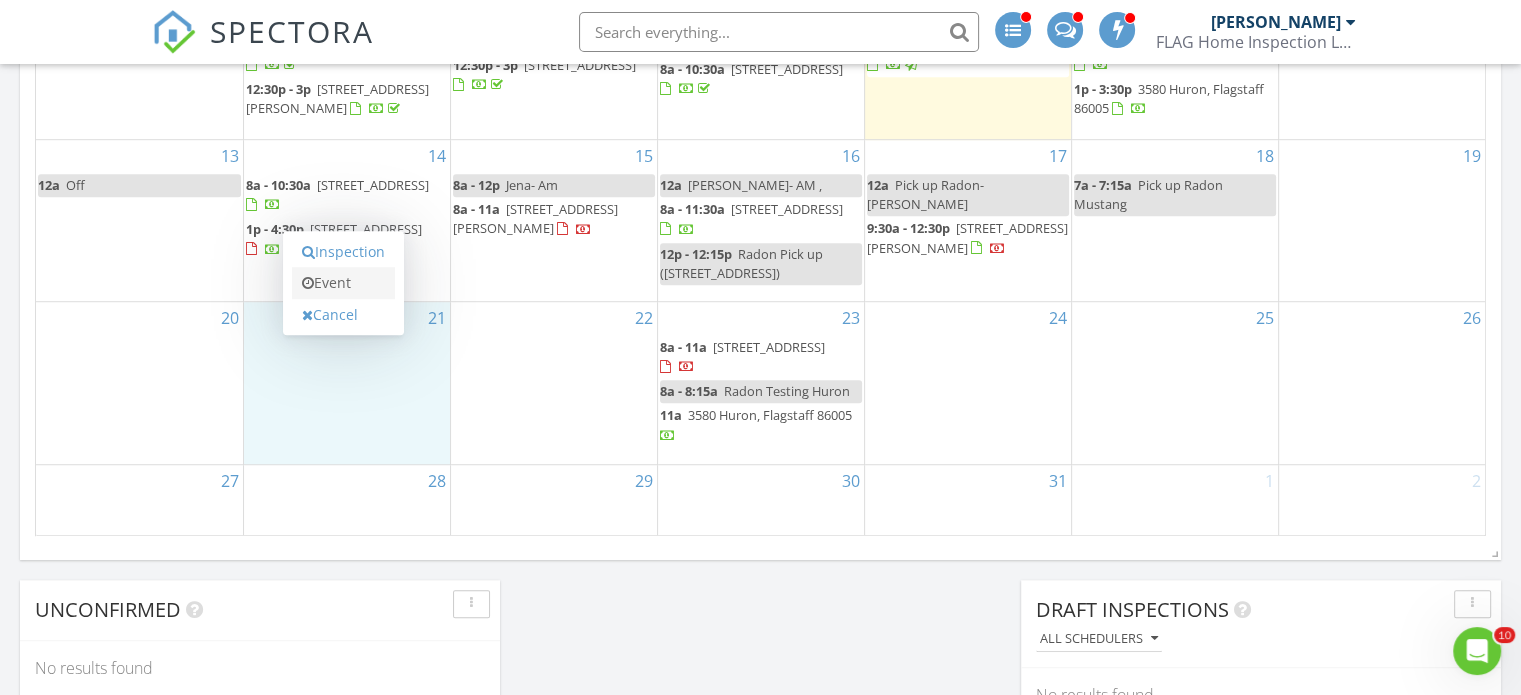 click on "Event" at bounding box center [343, 283] 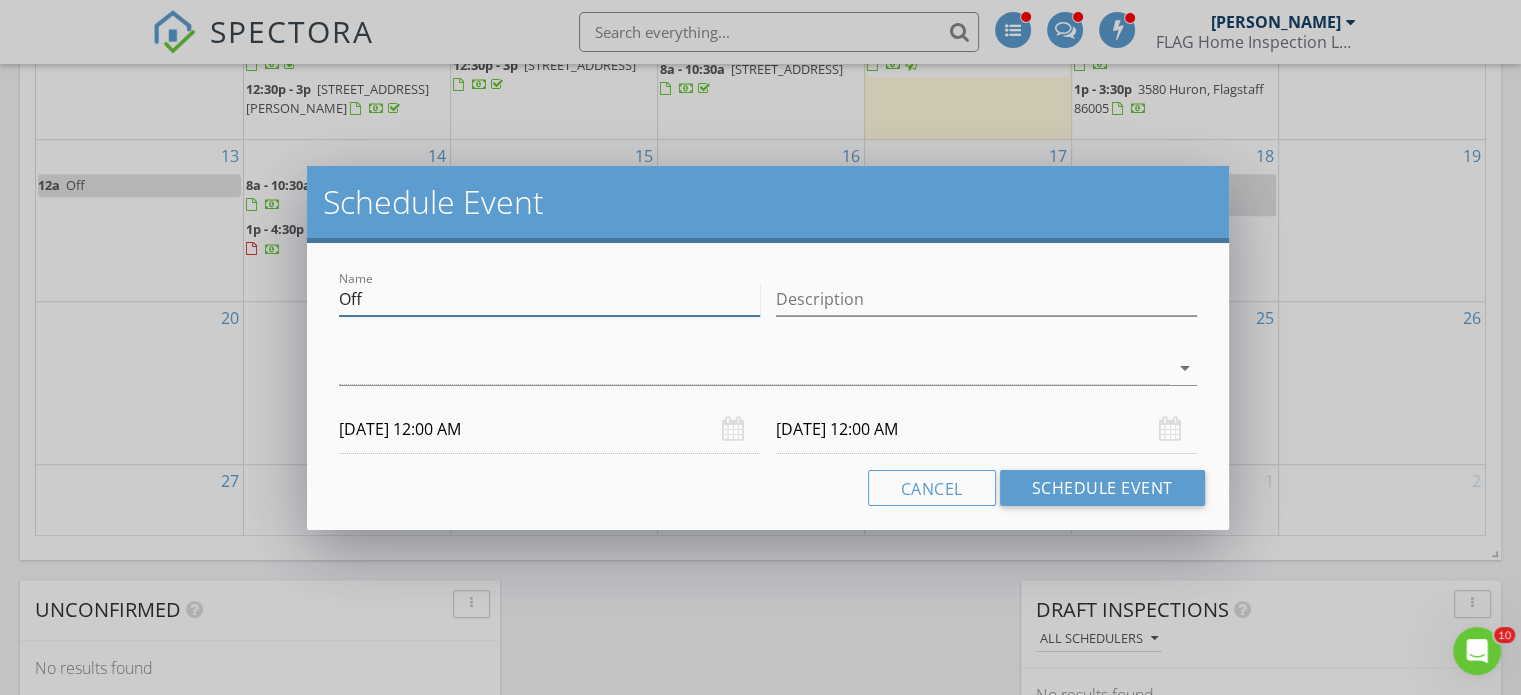 click on "Off" at bounding box center [549, 299] 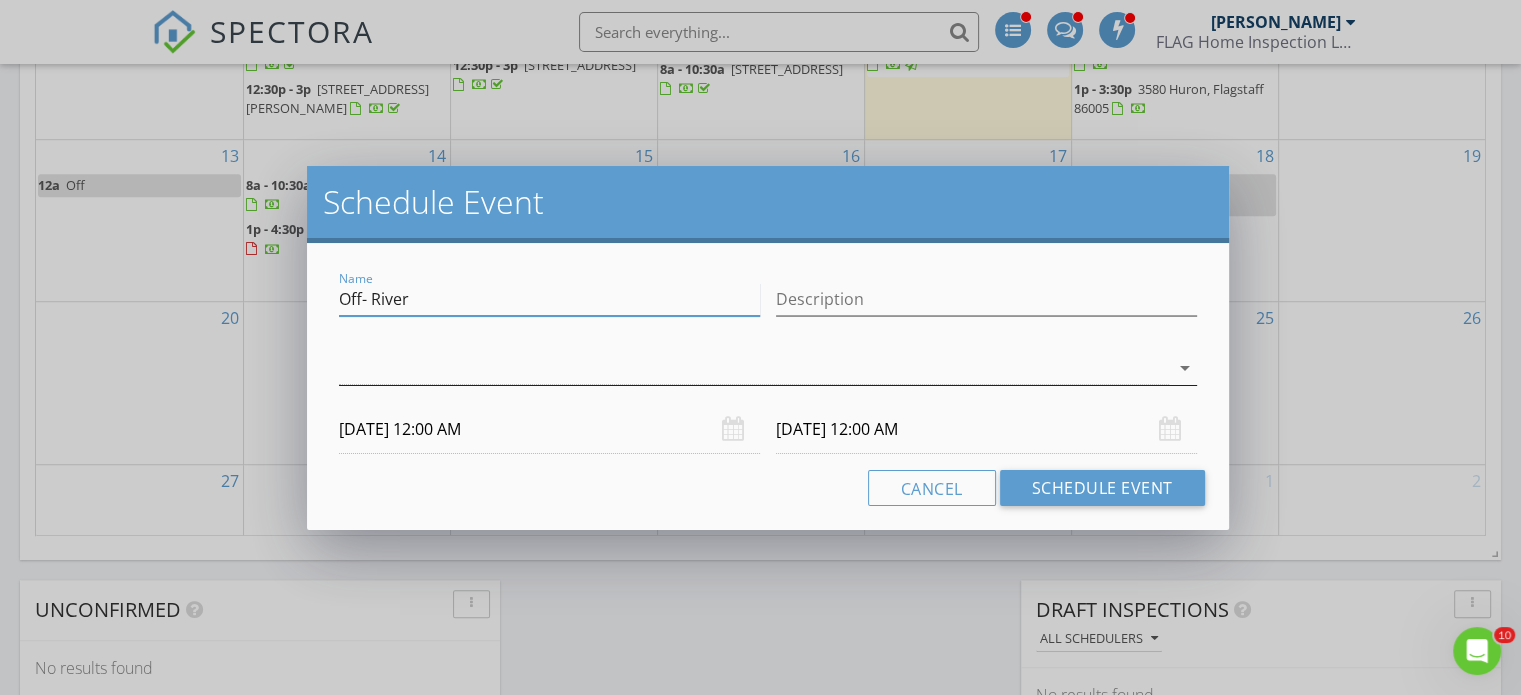 type on "Off- River" 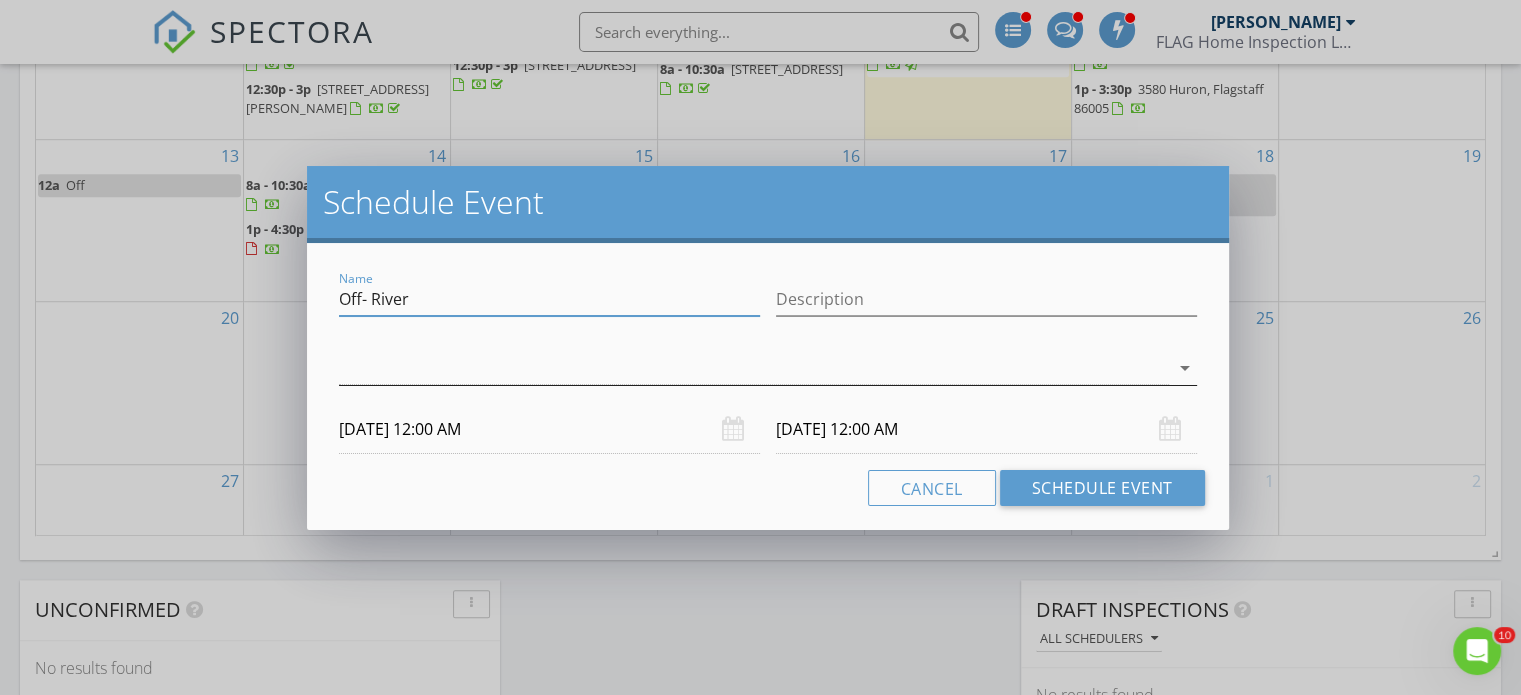 click at bounding box center (754, 368) 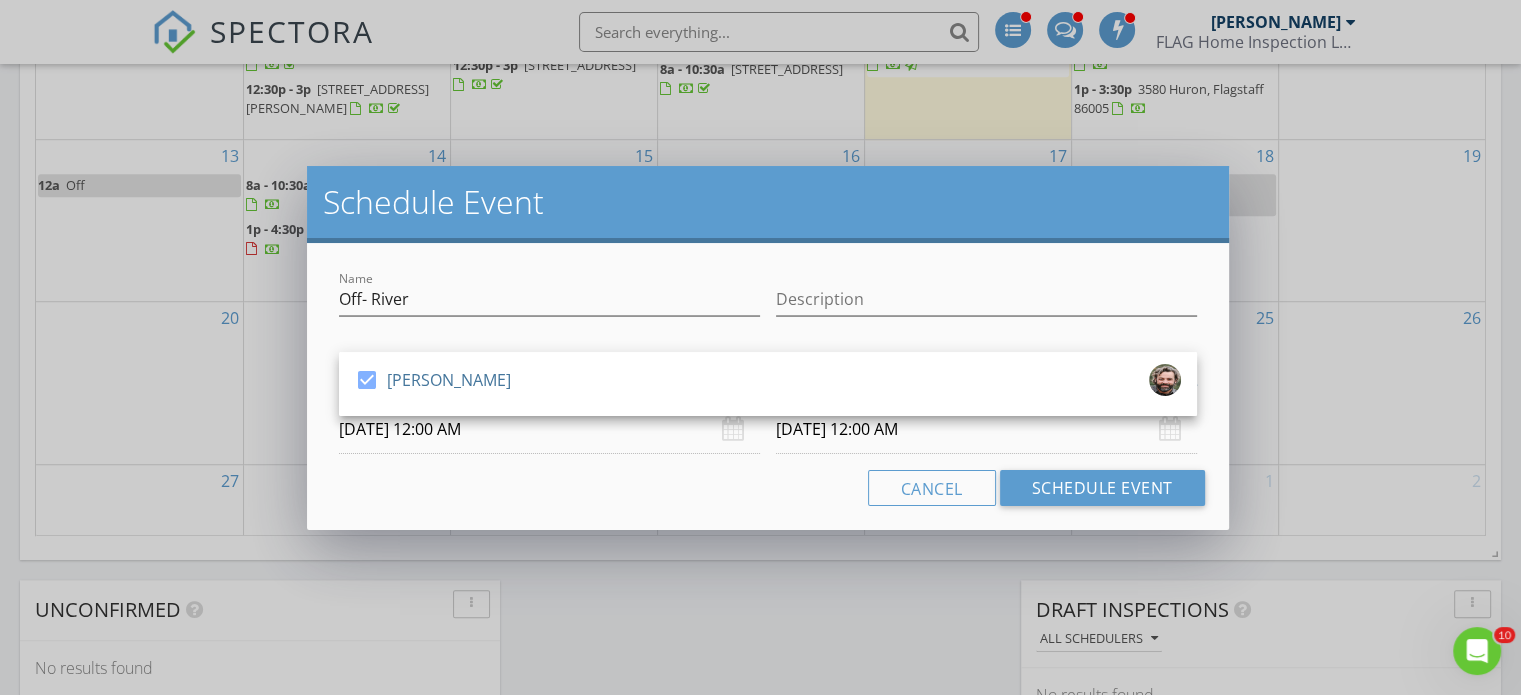 click on "07/22/2025 12:00 AM" at bounding box center (986, 429) 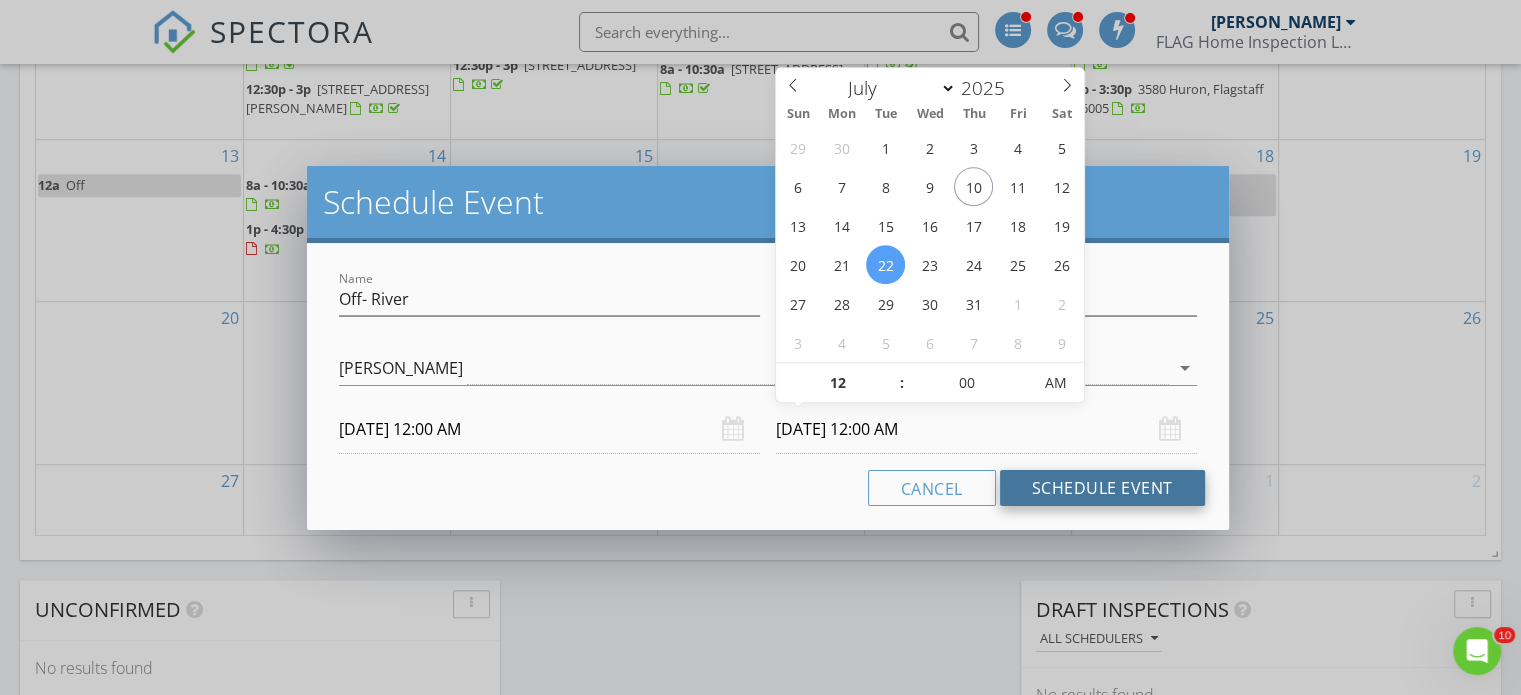 click on "Schedule Event" at bounding box center [1102, 488] 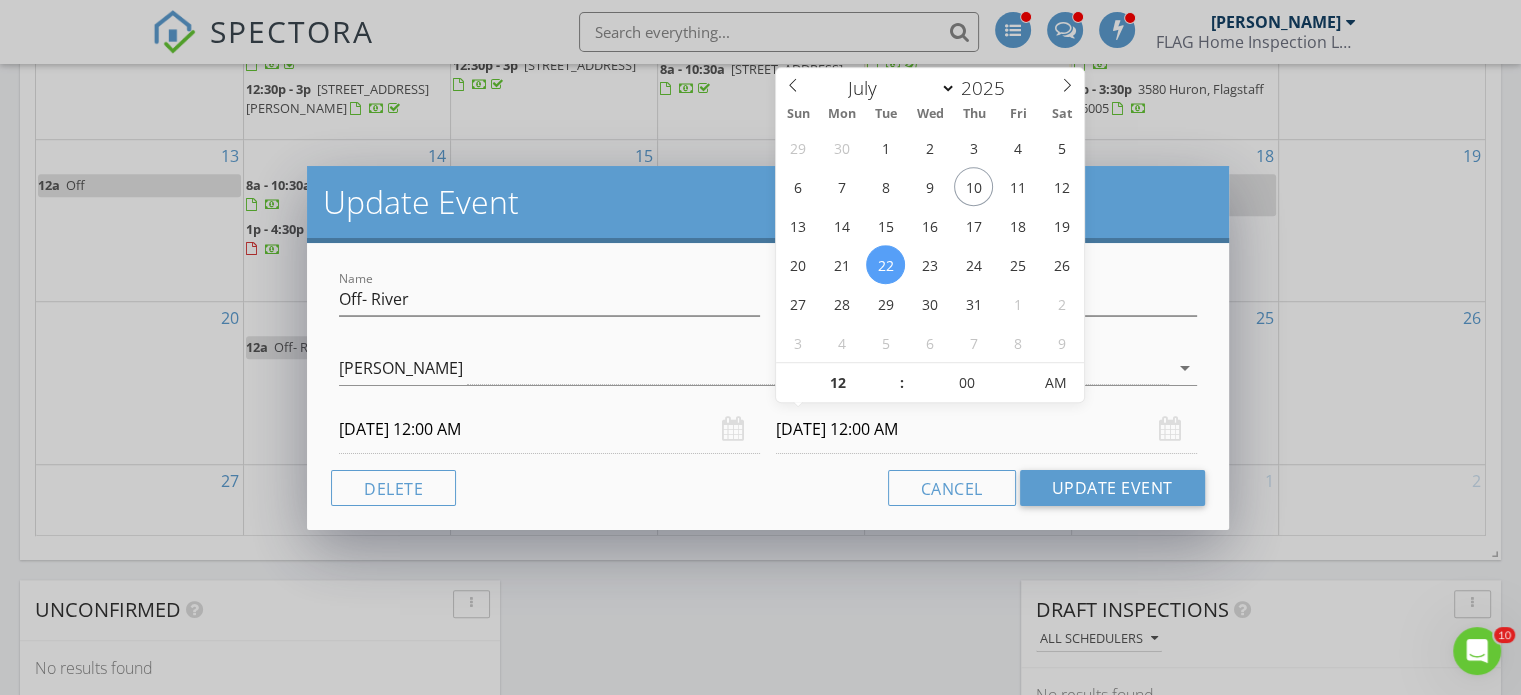 click on "07/22/2025 12:00 AM" at bounding box center (986, 429) 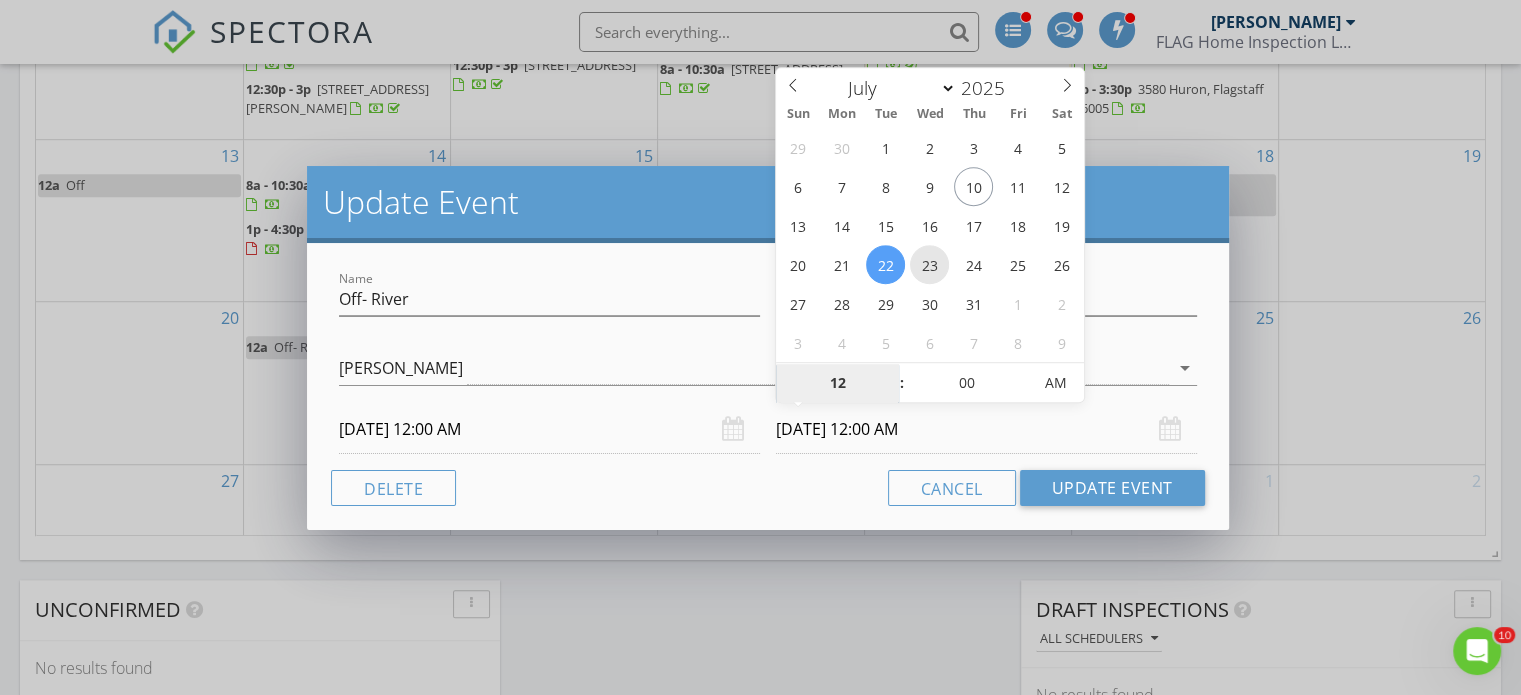 type on "07/23/2025 12:00 AM" 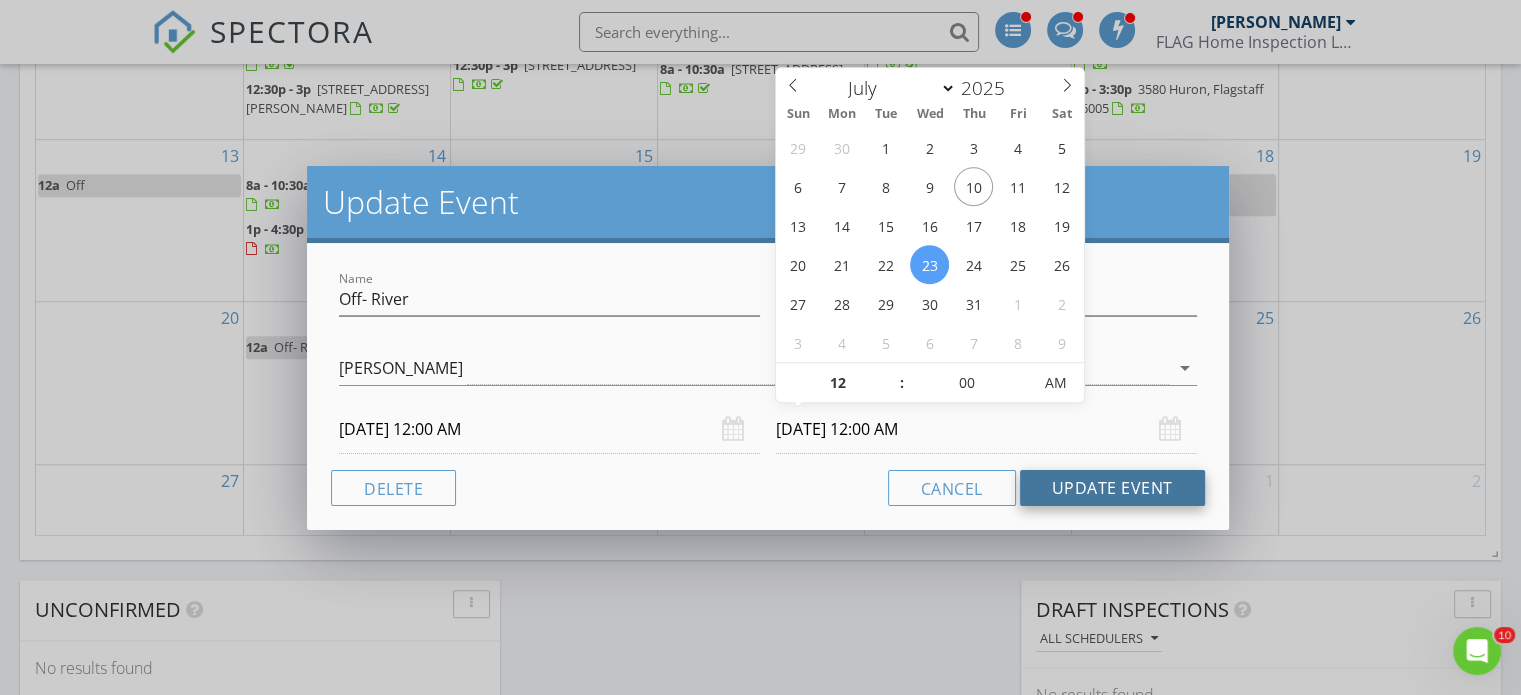 click on "Update Event" at bounding box center (1112, 488) 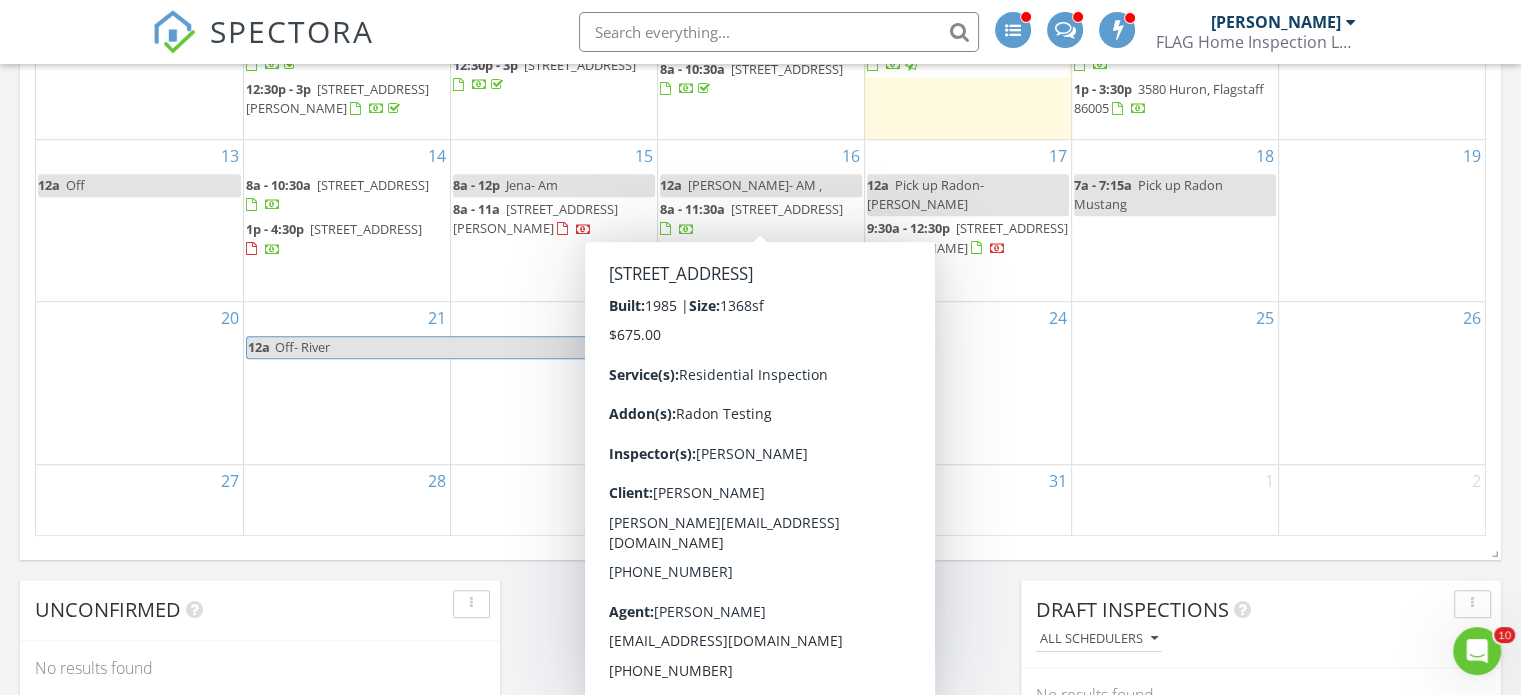 click on "17470 Mustang Rd, Munds Park 86017" at bounding box center (787, 209) 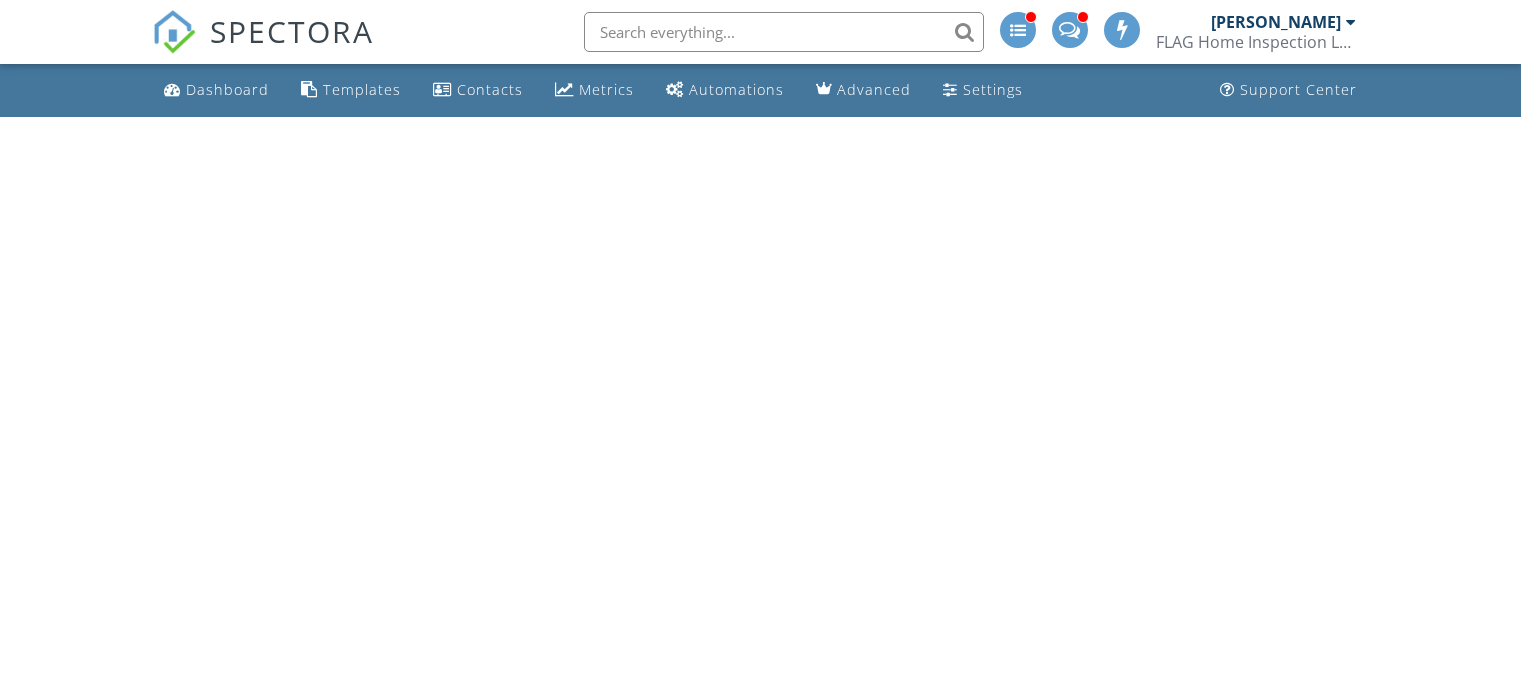 scroll, scrollTop: 0, scrollLeft: 0, axis: both 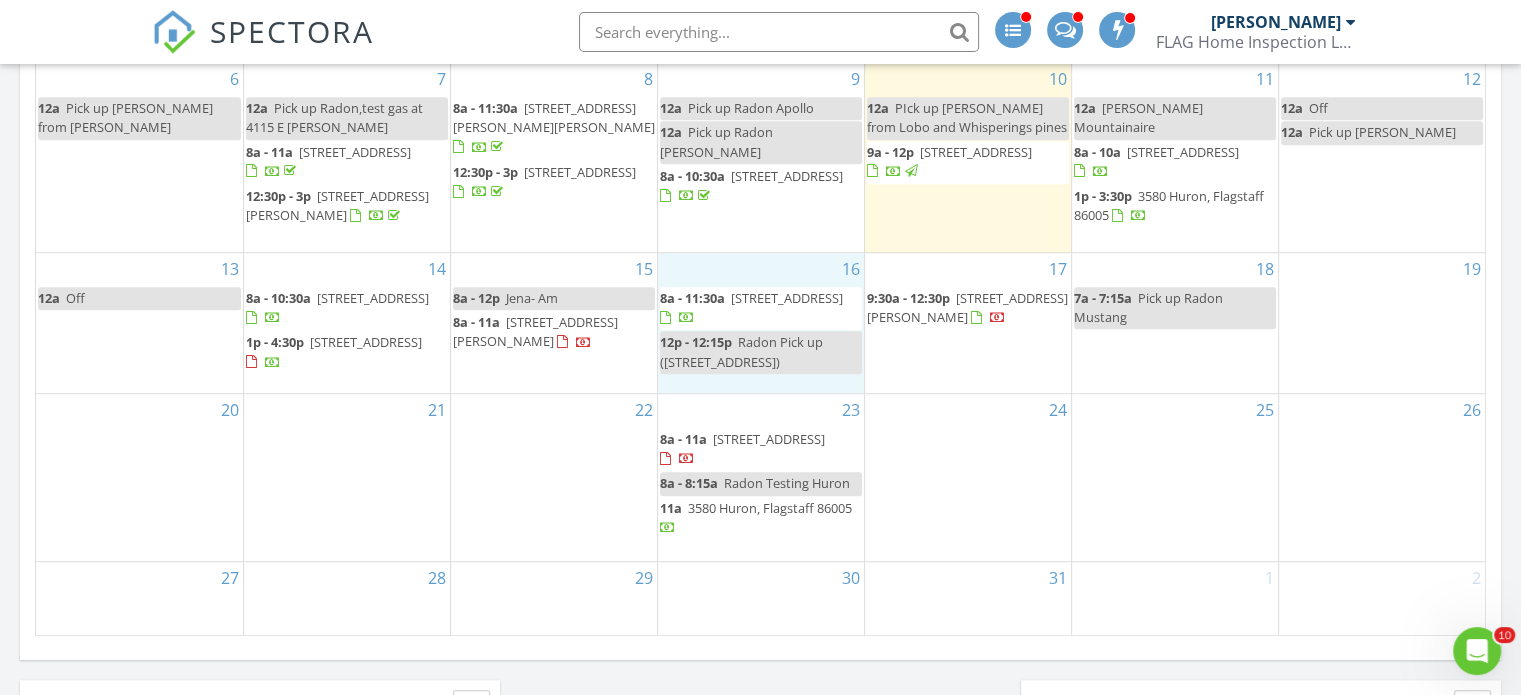 click on "16
8a - 11:30a
[STREET_ADDRESS]
12p - 12:15p
Radon Pick up ([STREET_ADDRESS])" at bounding box center (761, 323) 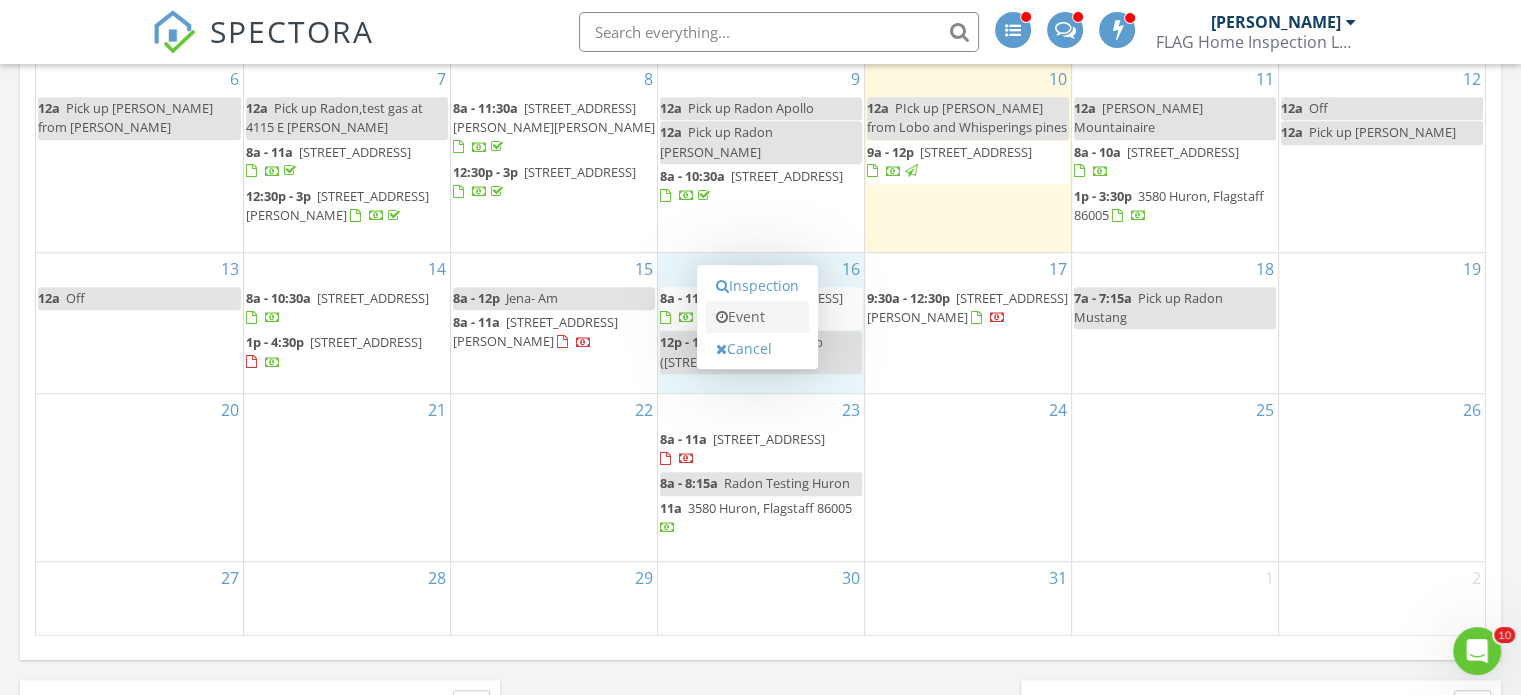 click on "Event" at bounding box center [757, 317] 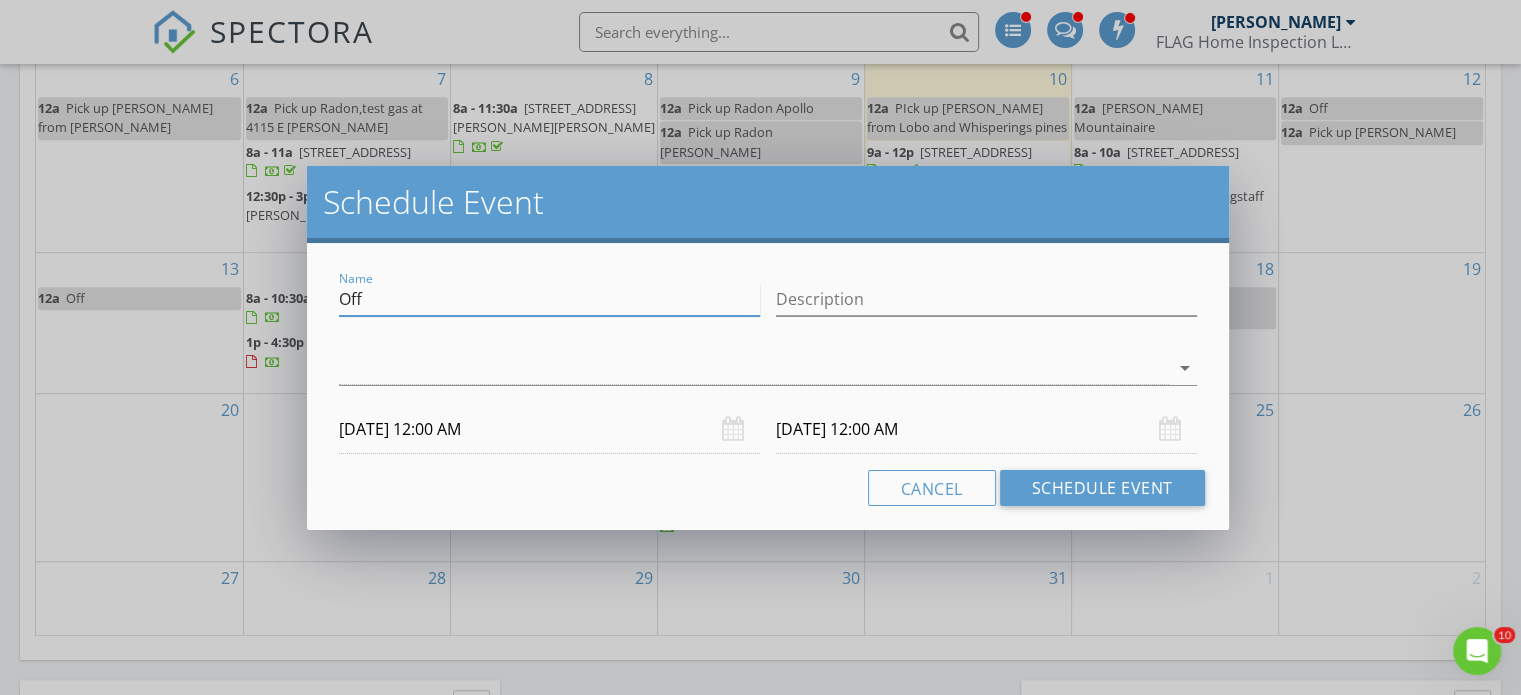 drag, startPoint x: 456, startPoint y: 299, endPoint x: 164, endPoint y: 311, distance: 292.24646 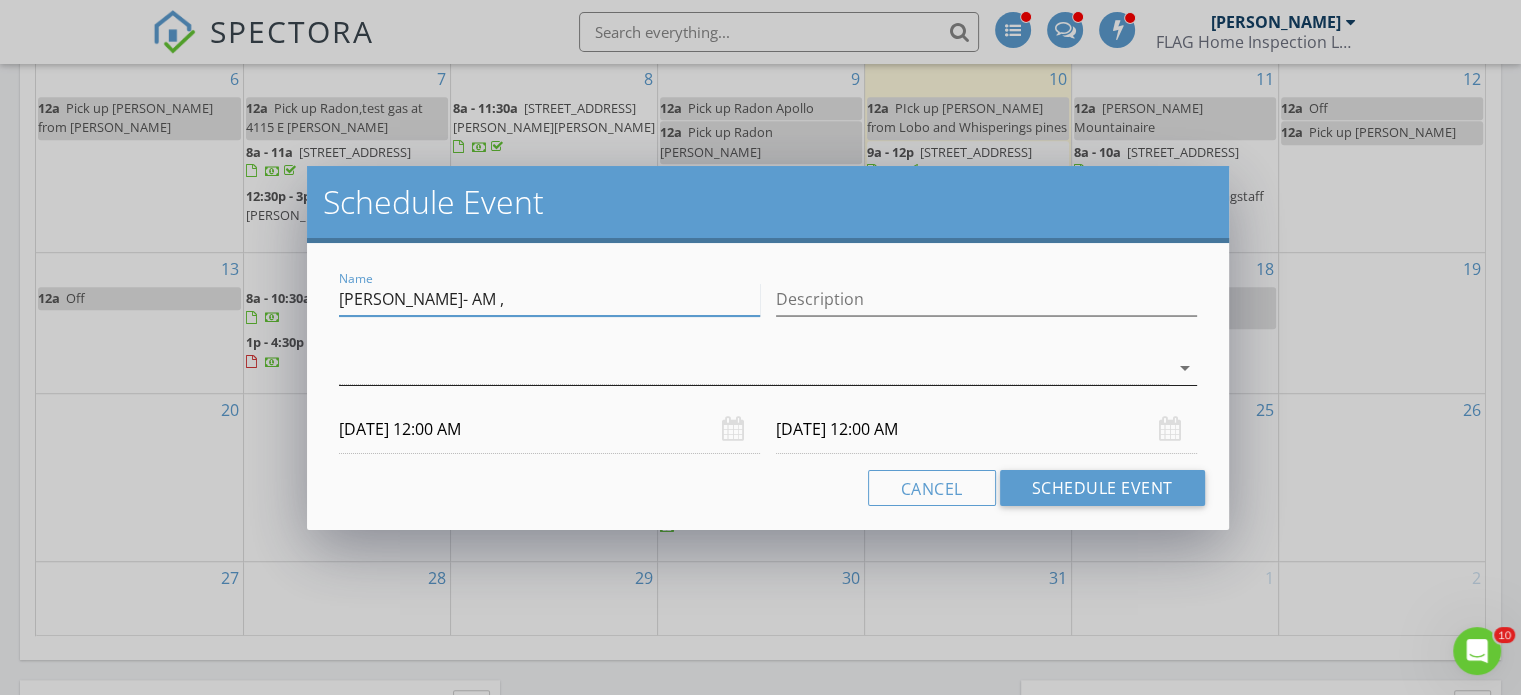 type on "[PERSON_NAME]- AM ," 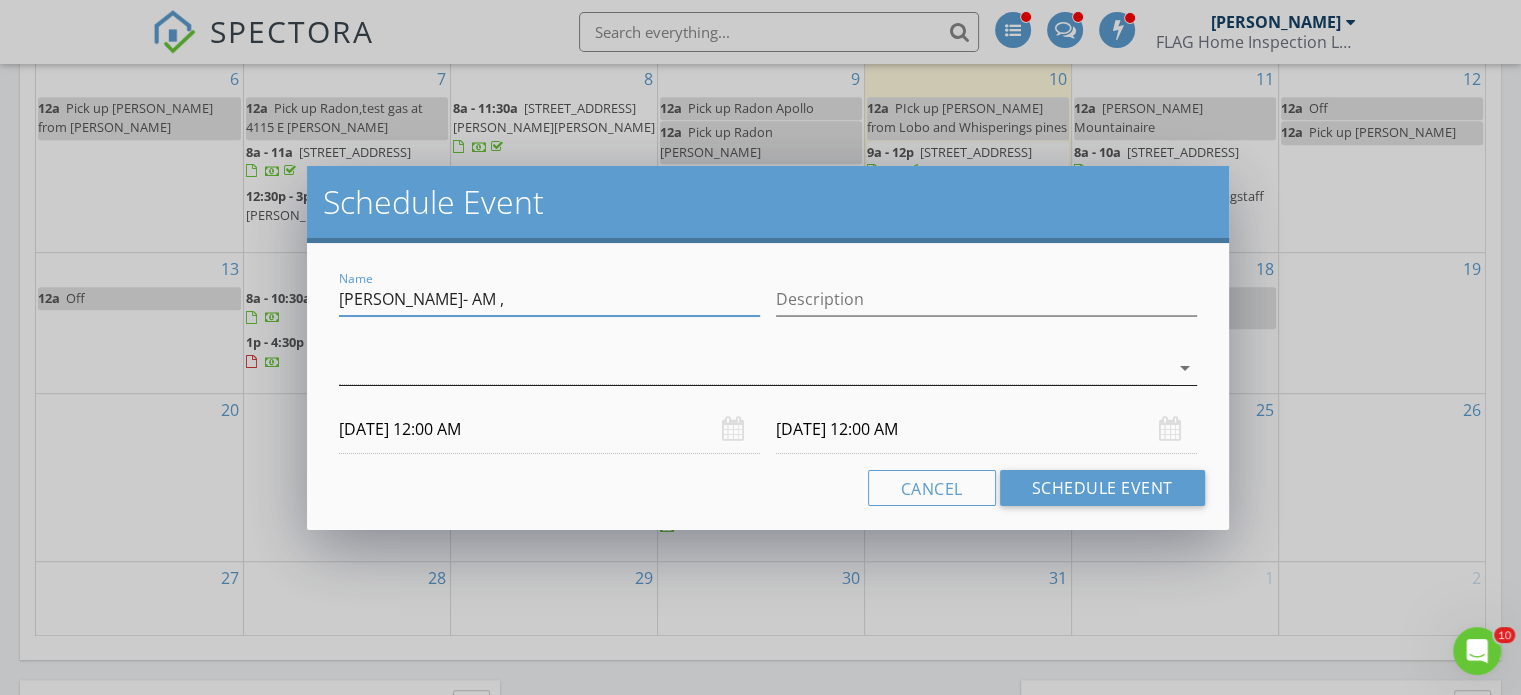click at bounding box center [754, 368] 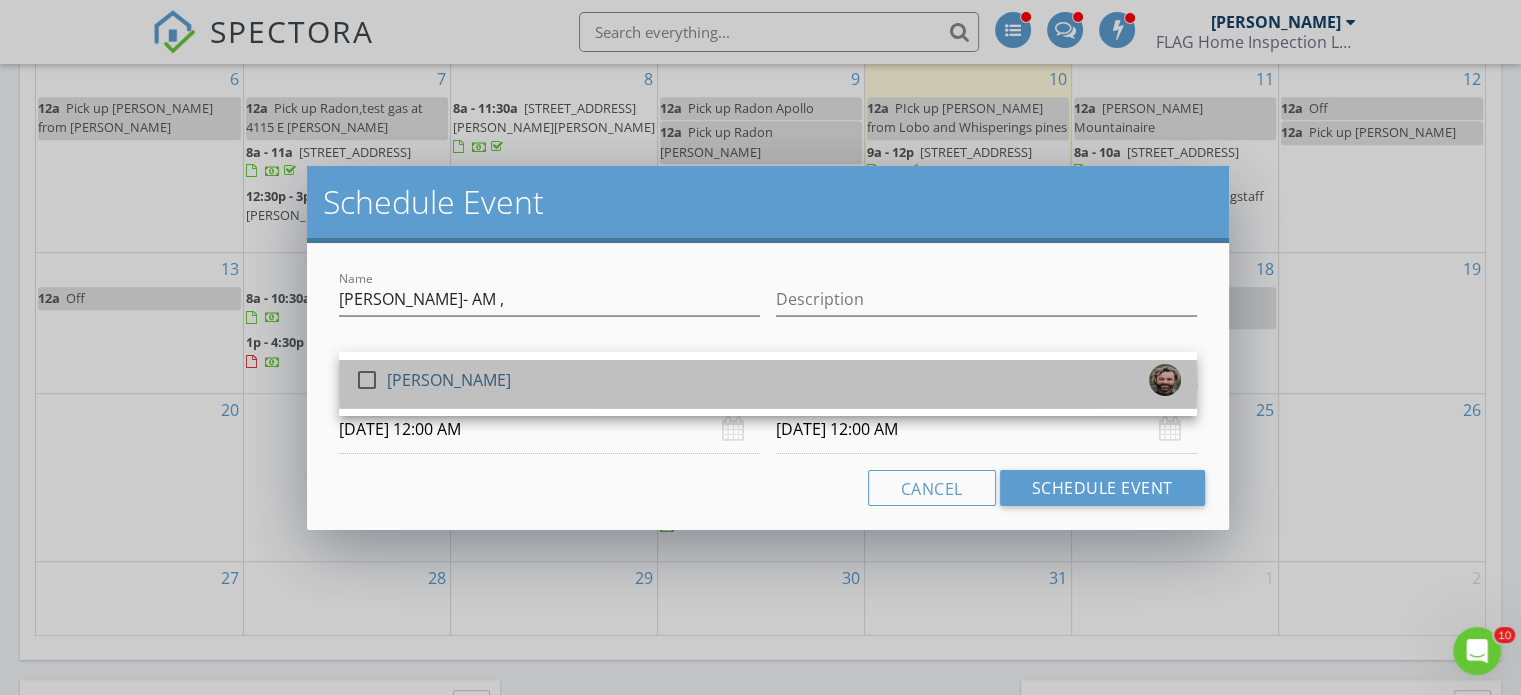 click on "check_box_outline_blank   Jon Offner" at bounding box center (768, 384) 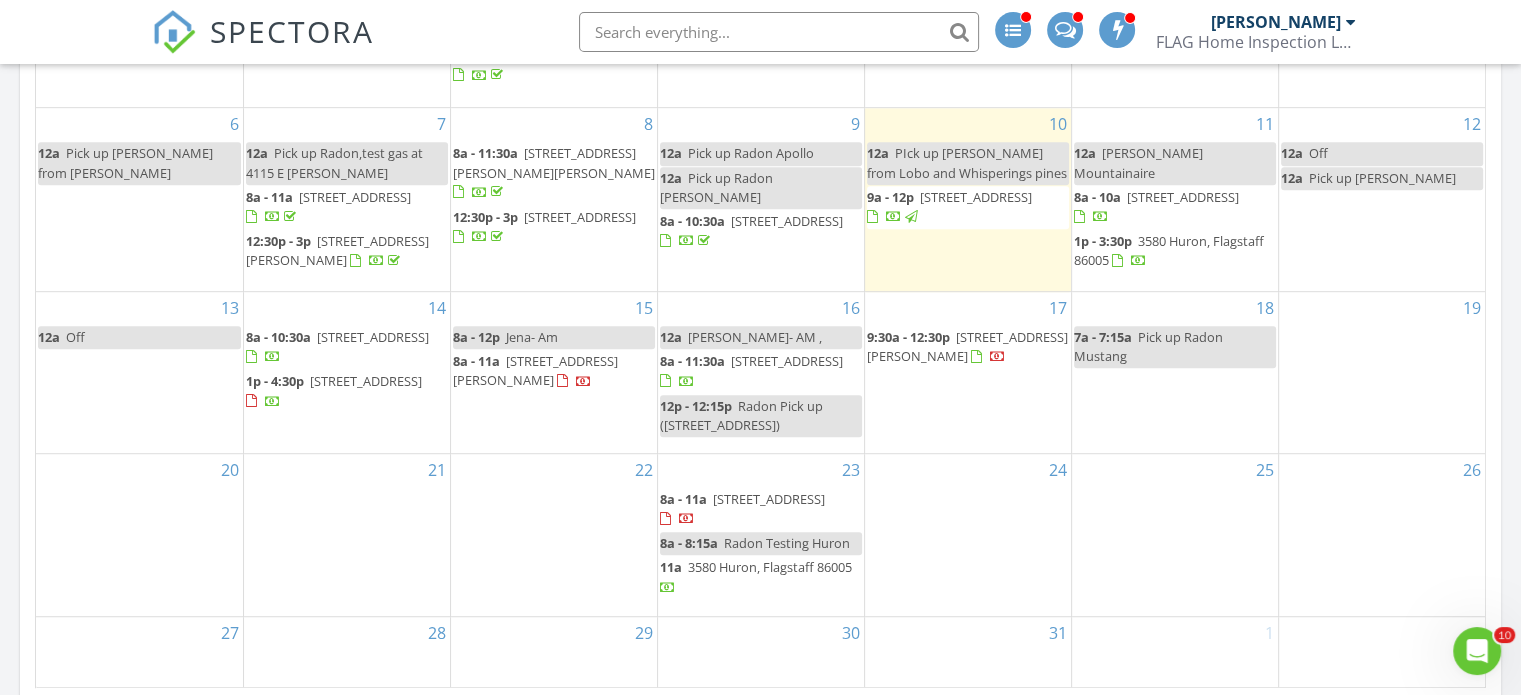 scroll, scrollTop: 1200, scrollLeft: 0, axis: vertical 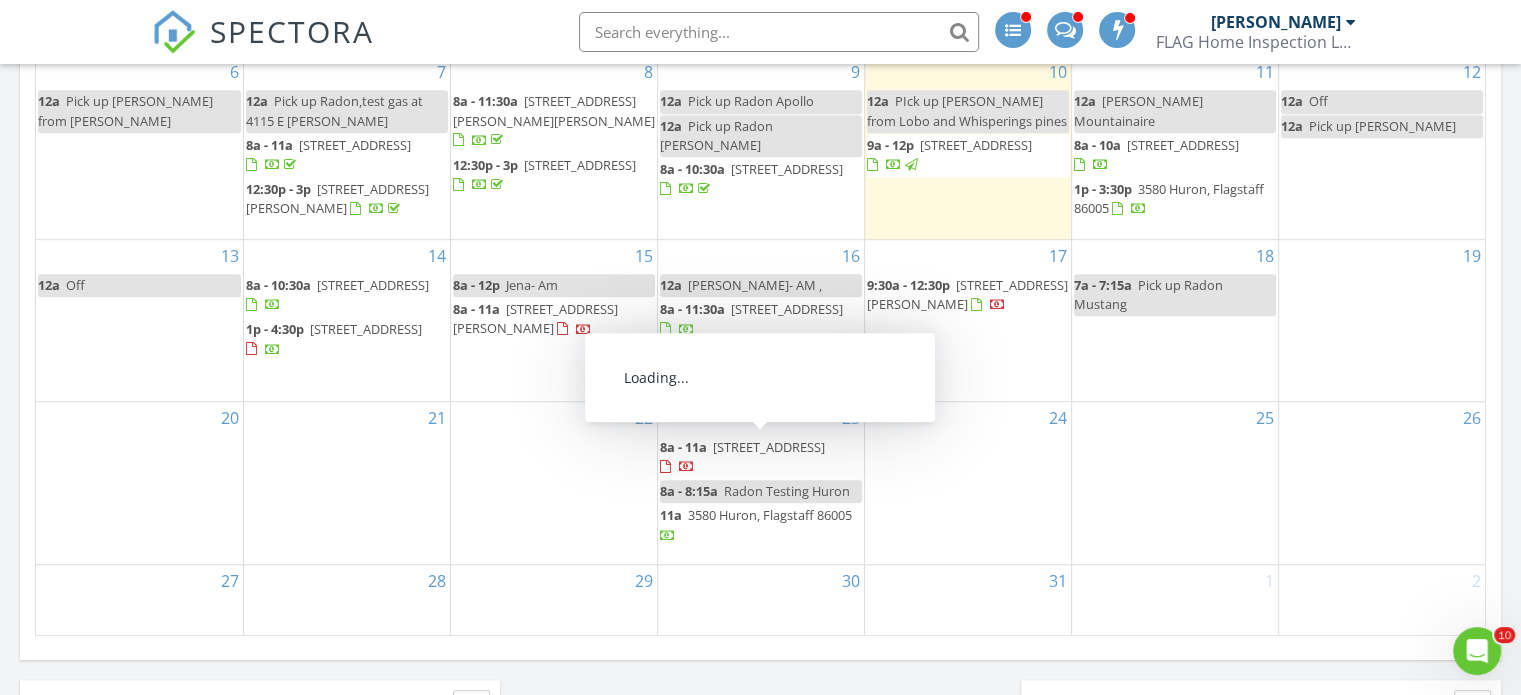 click on "3391 W Lyra Wy, Flagstaff 86001" at bounding box center [769, 447] 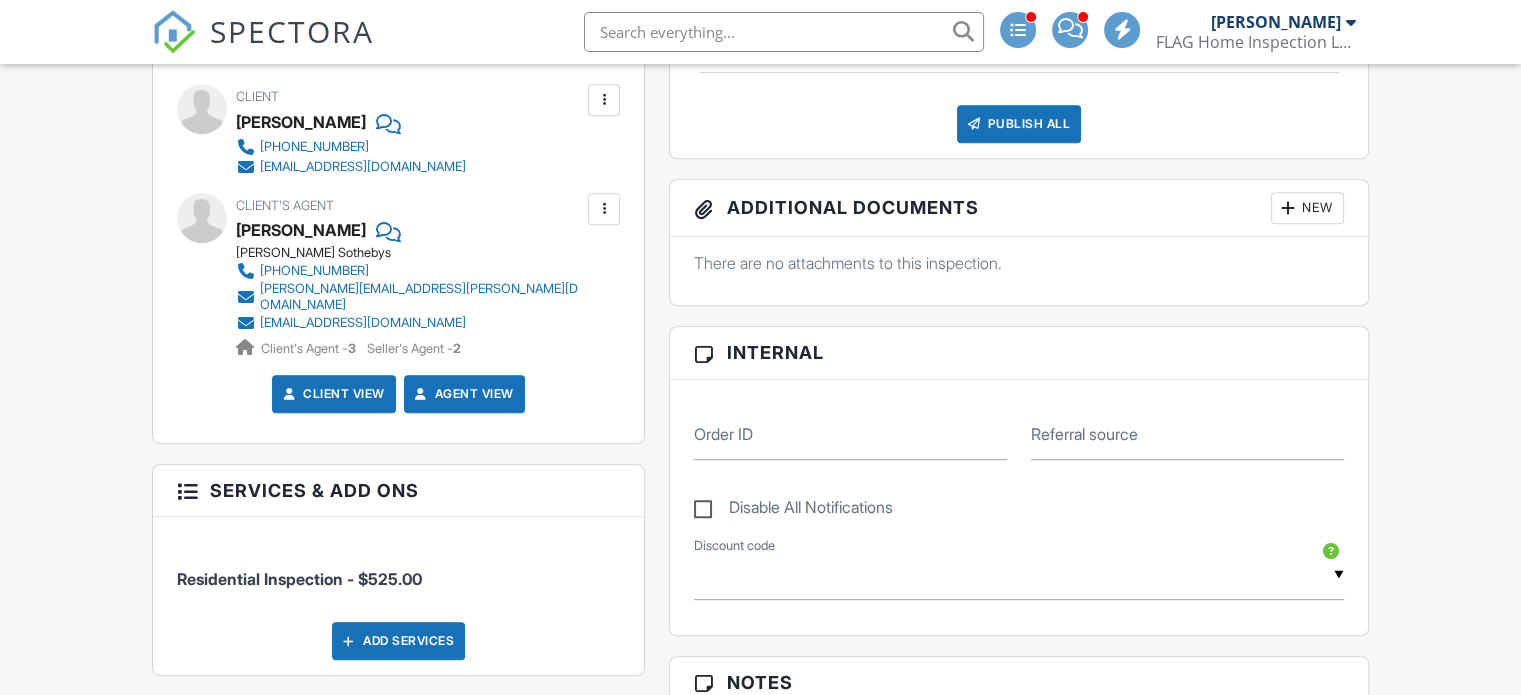 scroll, scrollTop: 0, scrollLeft: 0, axis: both 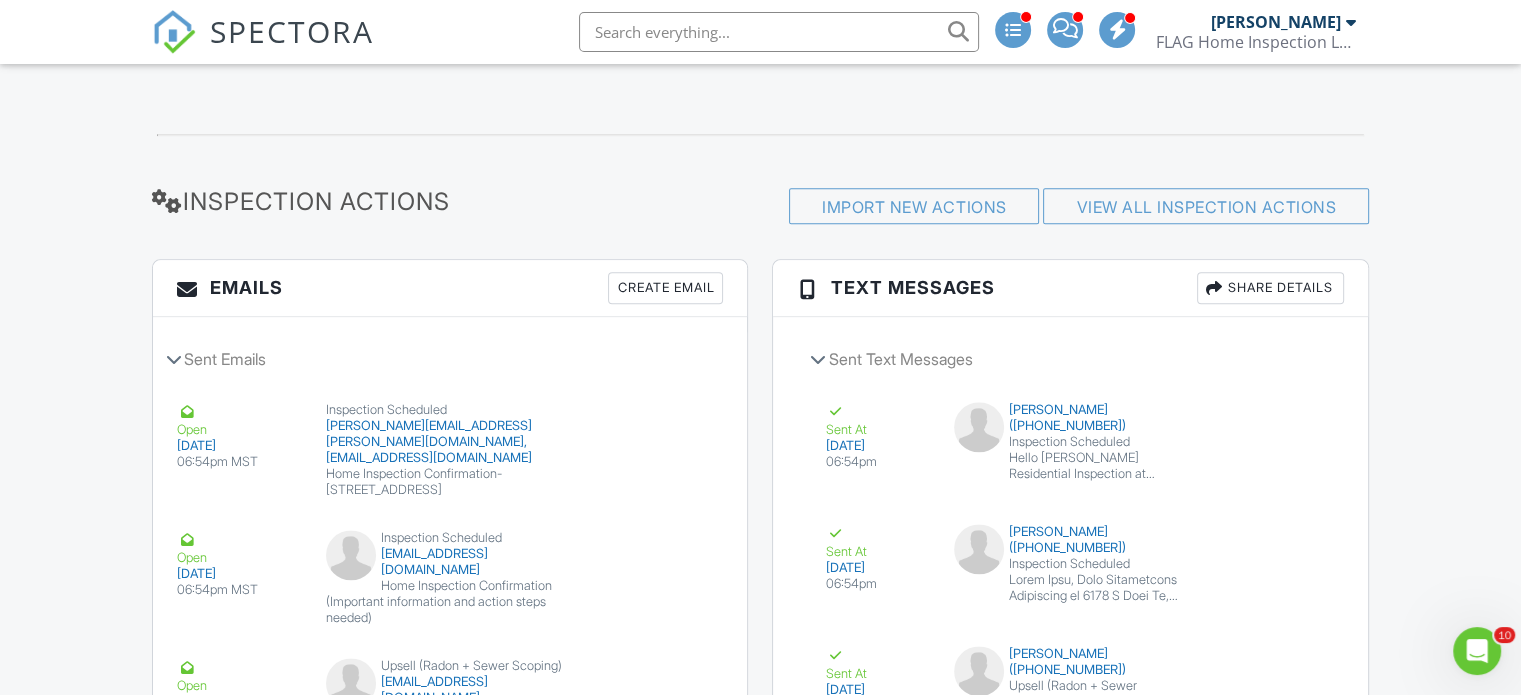 click on "Create Email" at bounding box center [665, 288] 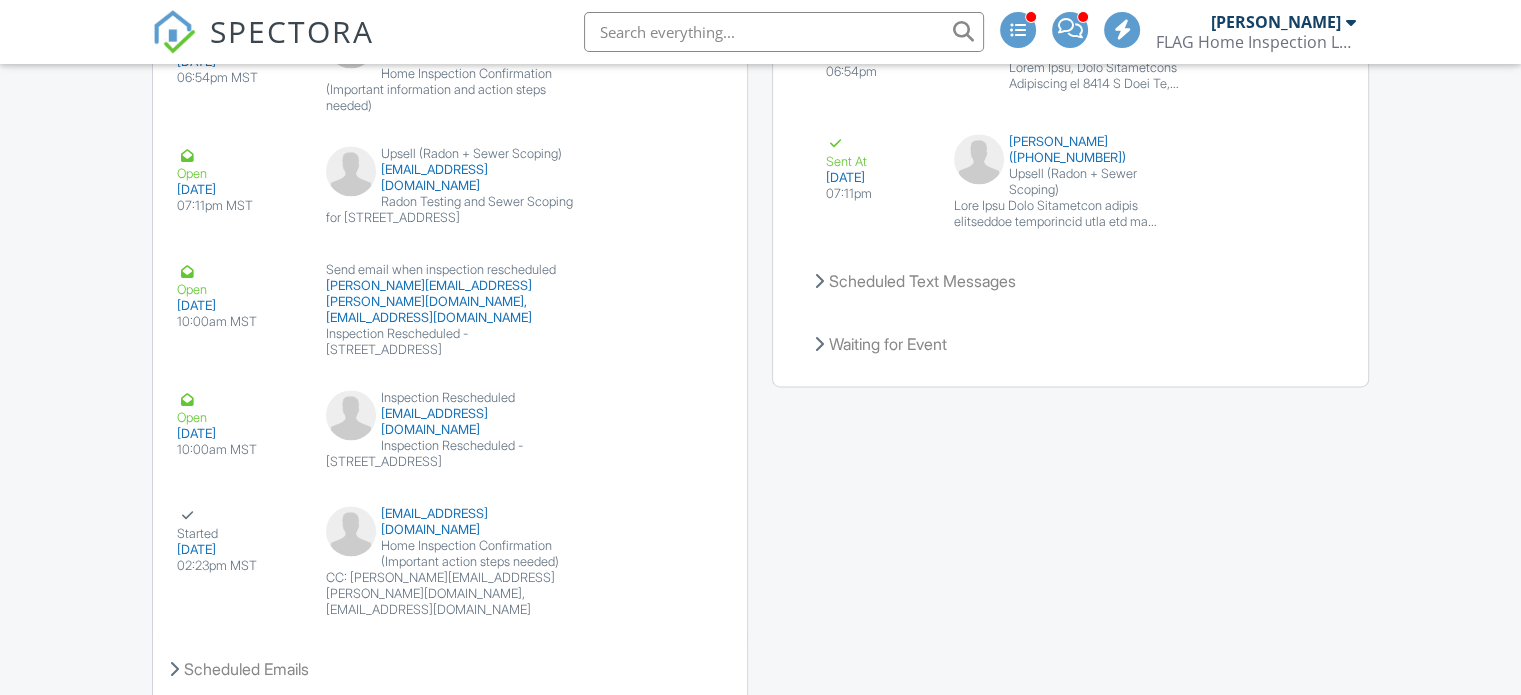 scroll, scrollTop: 2988, scrollLeft: 0, axis: vertical 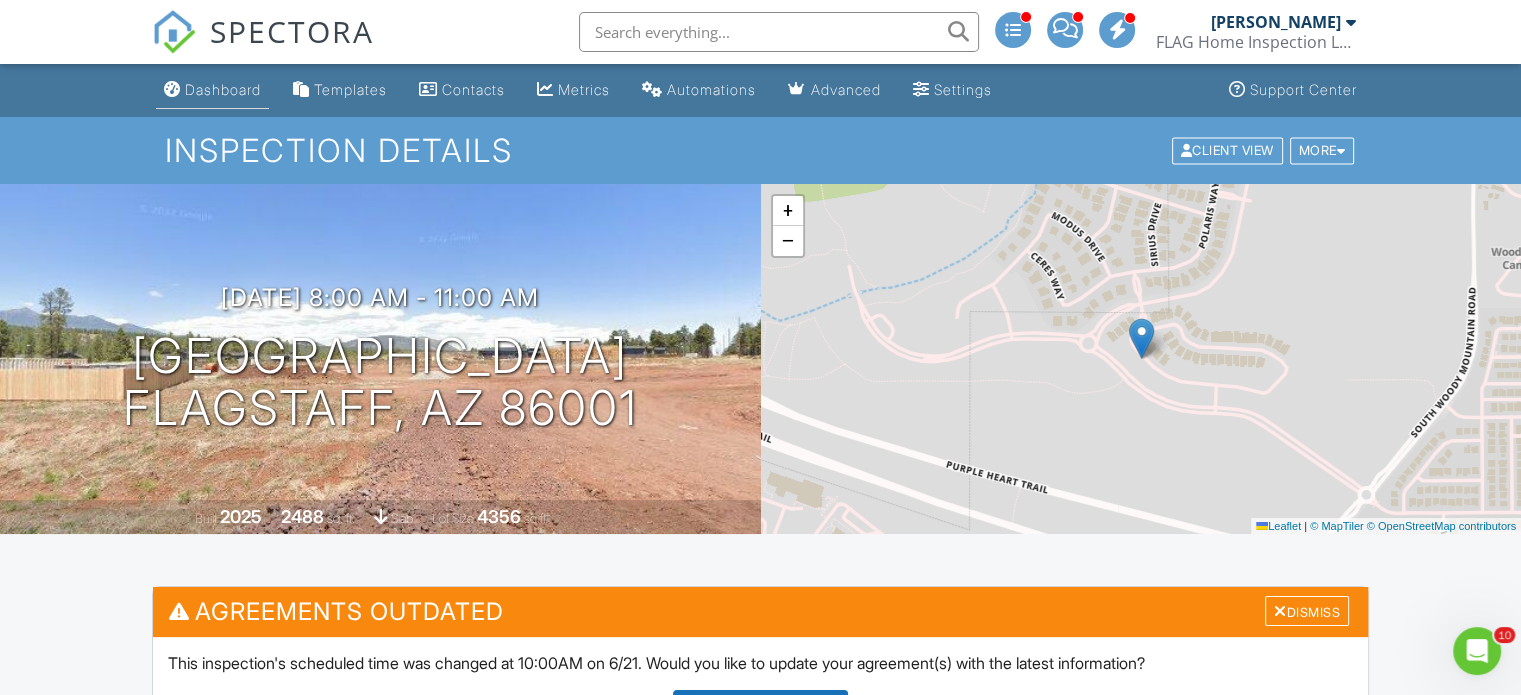 click on "Dashboard" at bounding box center [212, 90] 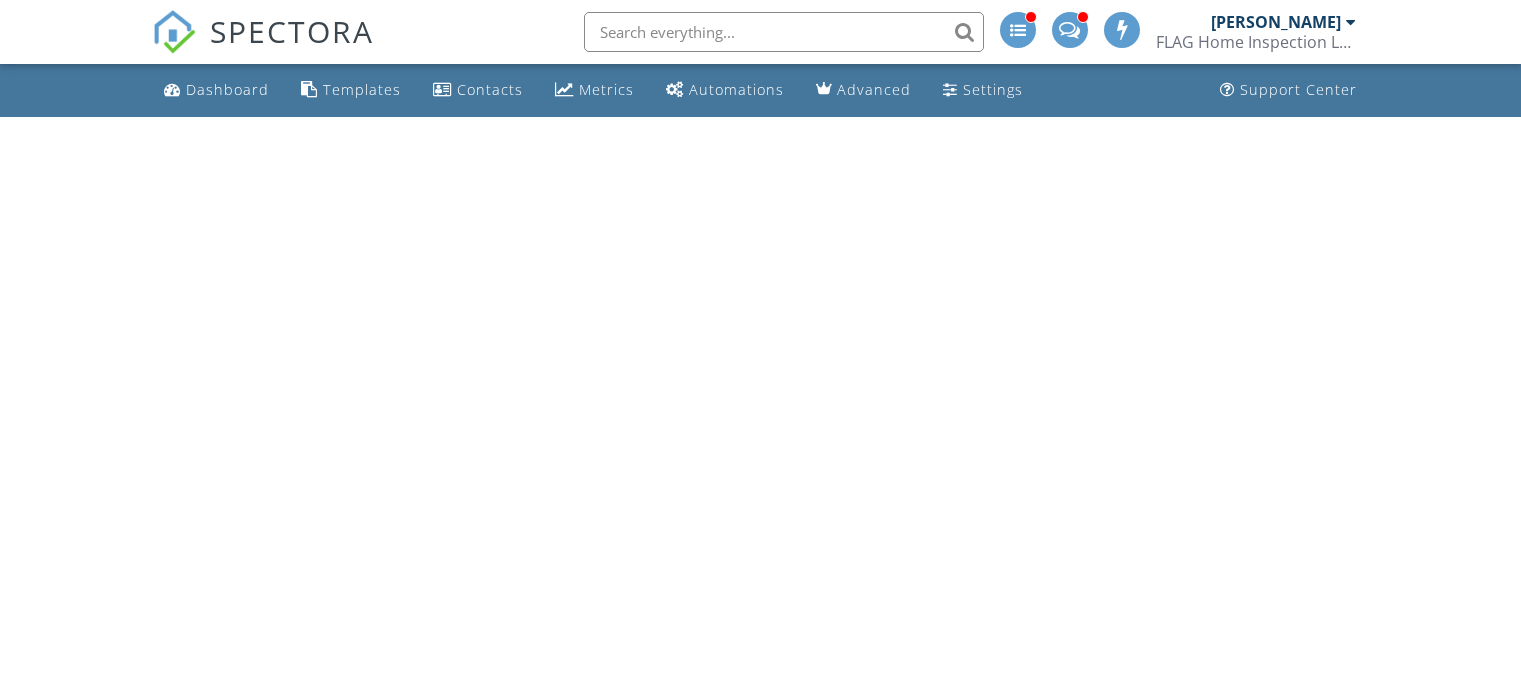scroll, scrollTop: 0, scrollLeft: 0, axis: both 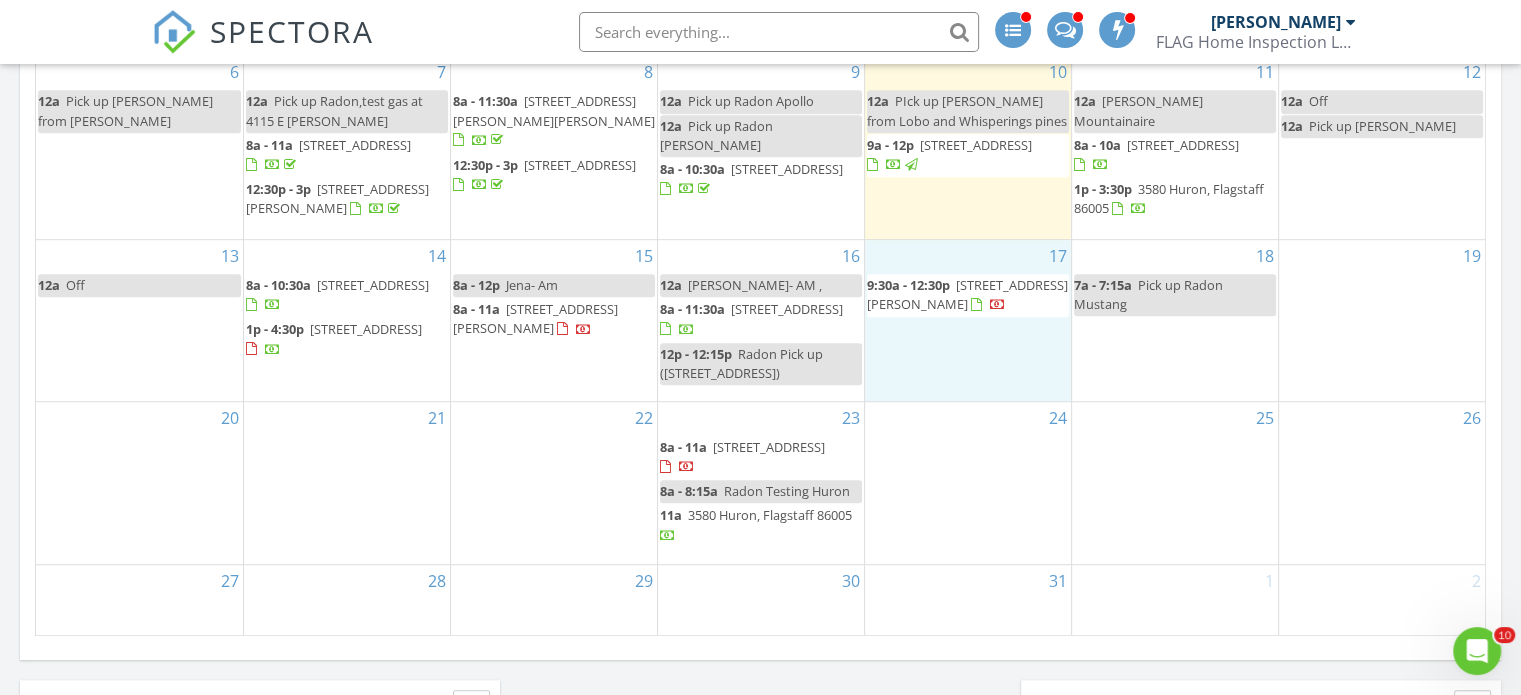 click on "17
9:30a - 12:30p
[STREET_ADDRESS][PERSON_NAME]" at bounding box center [968, 320] 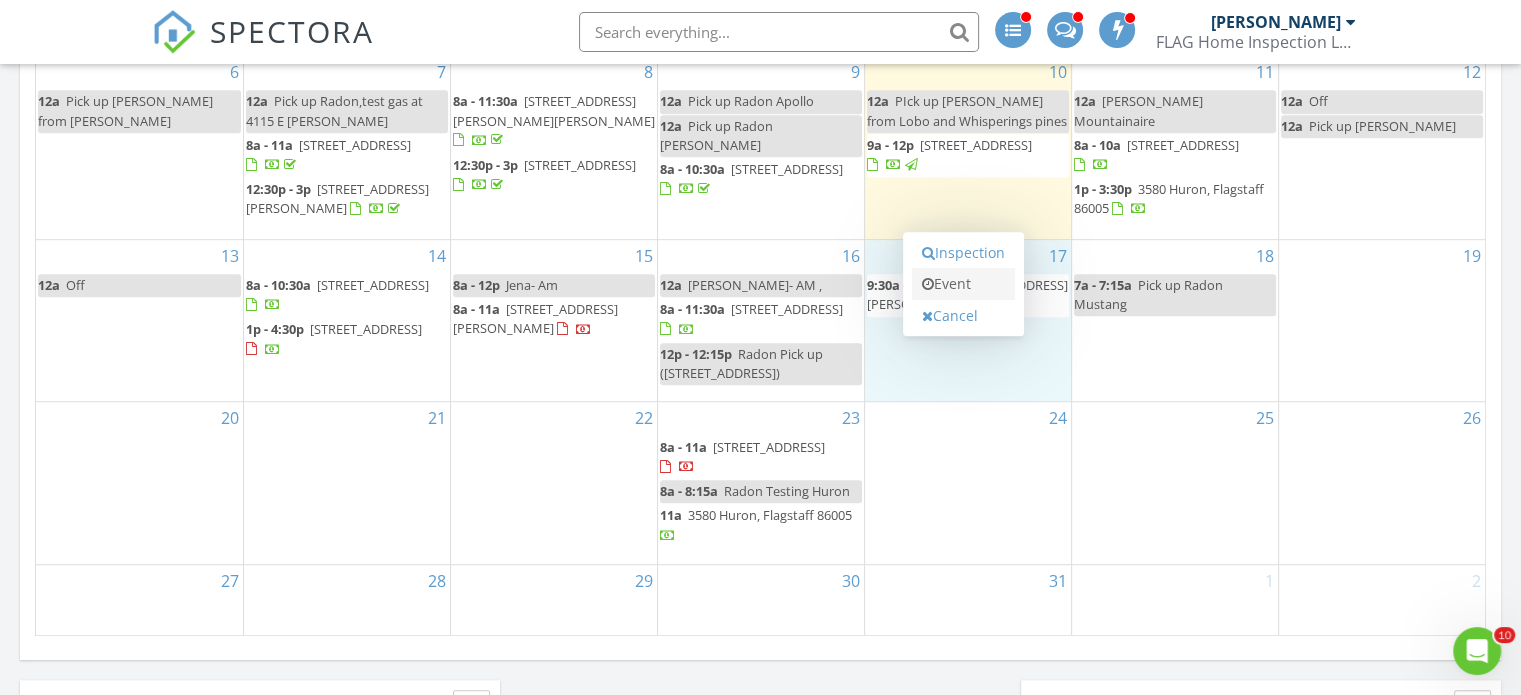 click on "Event" at bounding box center [963, 284] 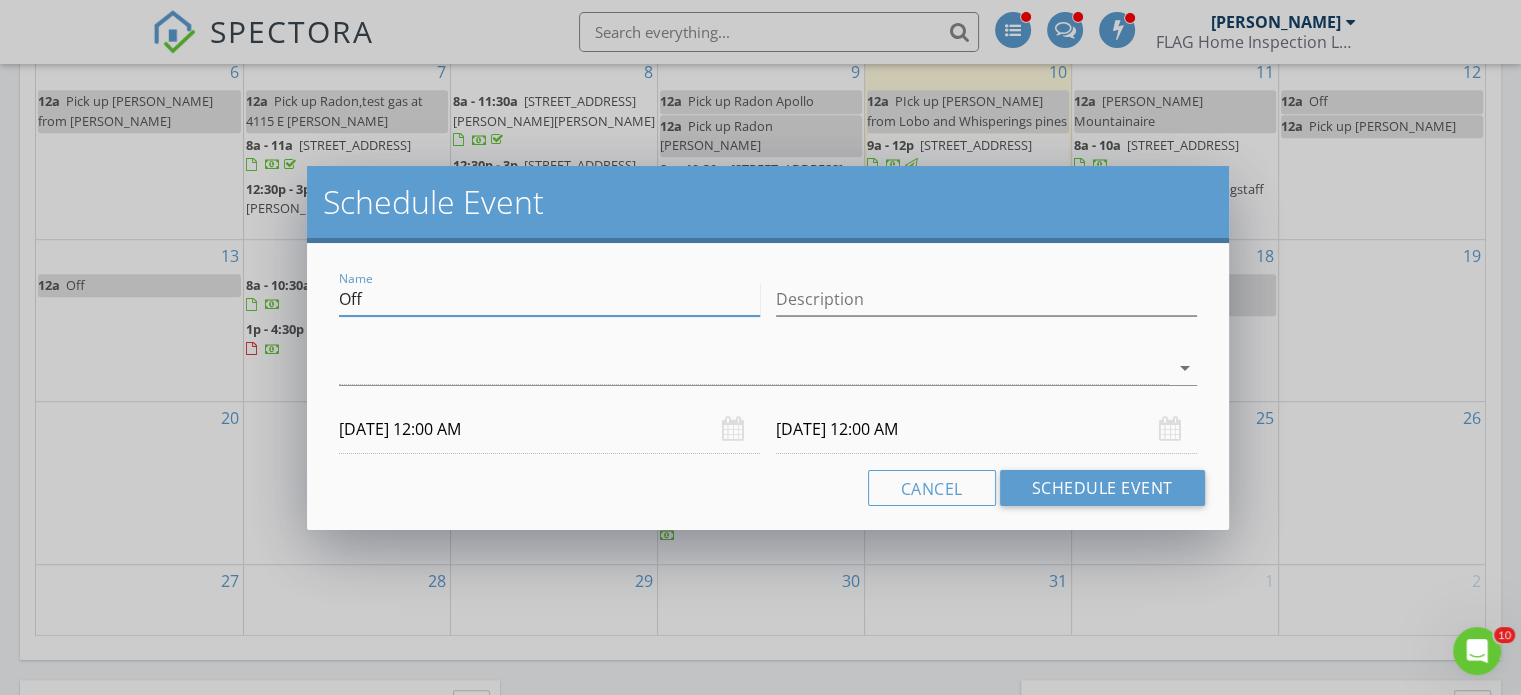 drag, startPoint x: 456, startPoint y: 310, endPoint x: 131, endPoint y: 252, distance: 330.13483 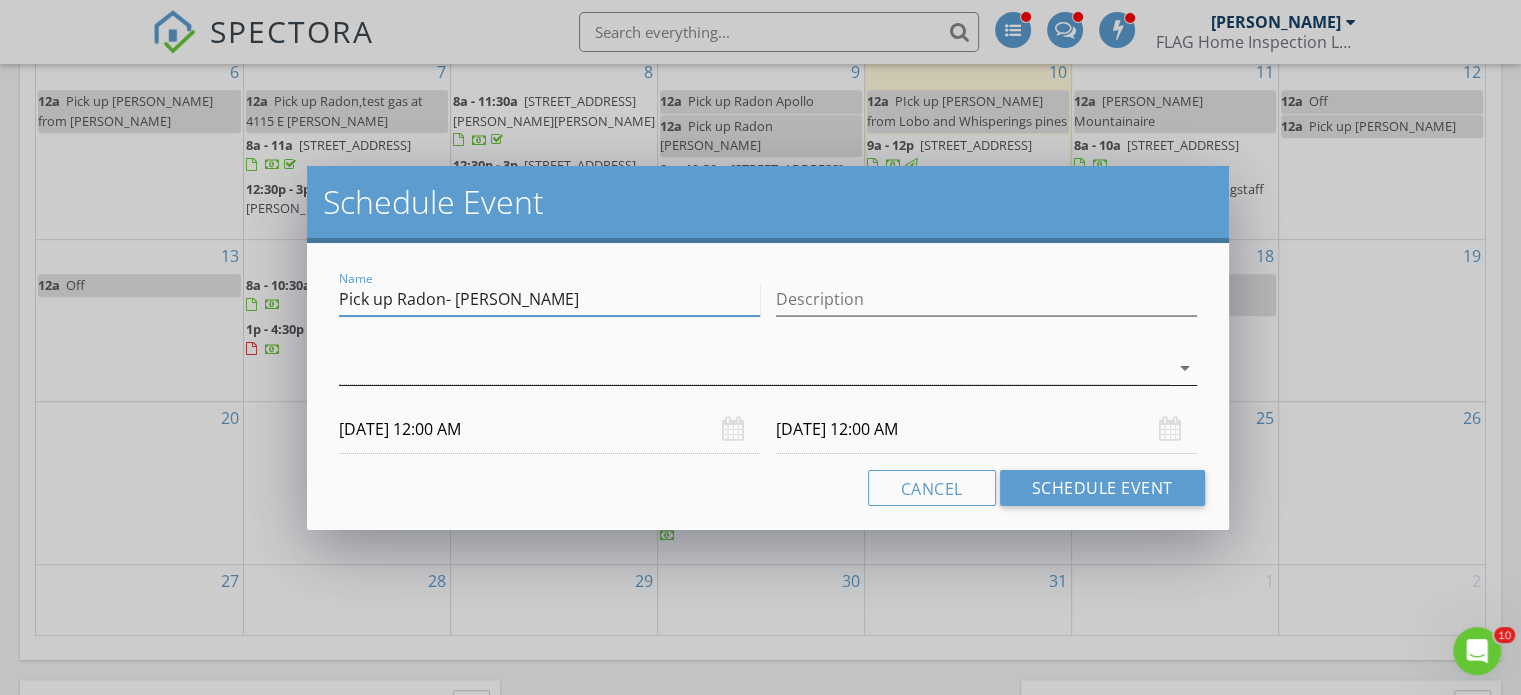type on "Pick up Radon- Hulet" 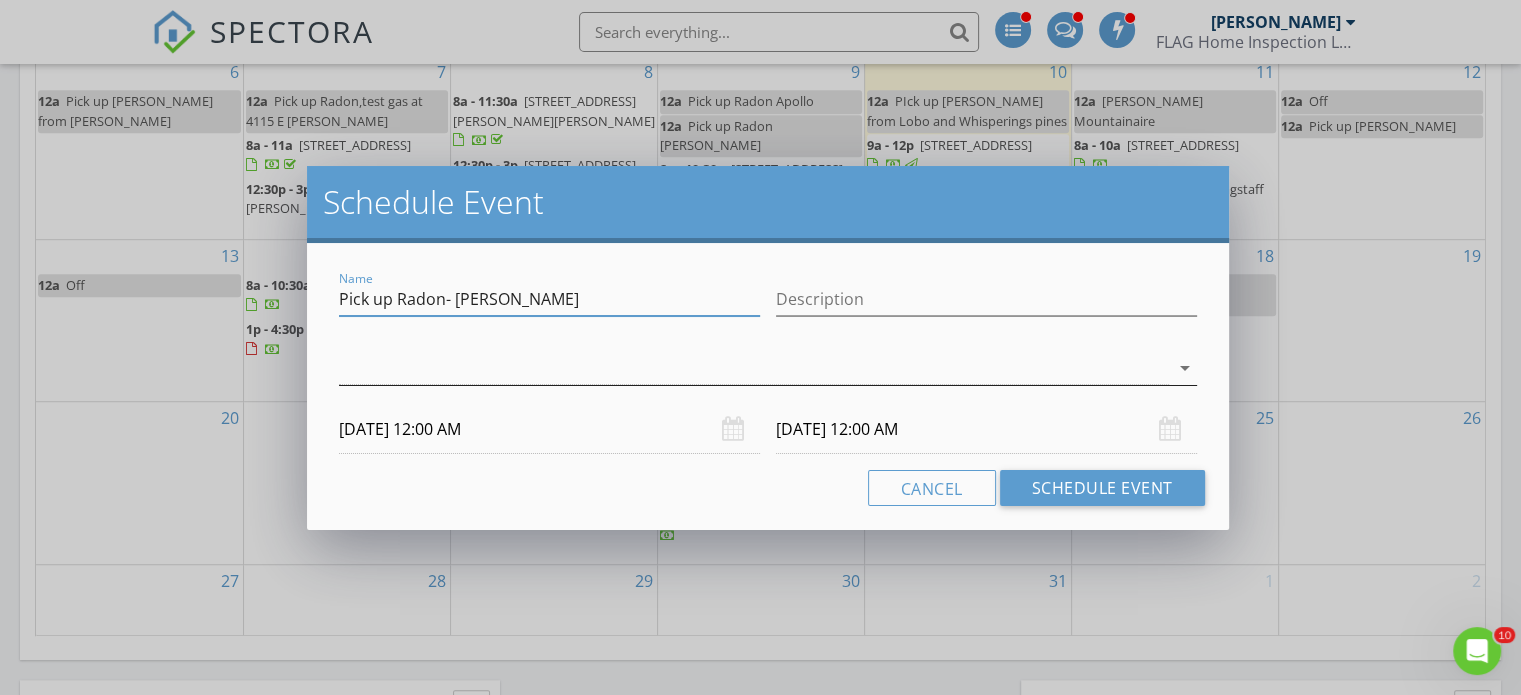 click at bounding box center (754, 368) 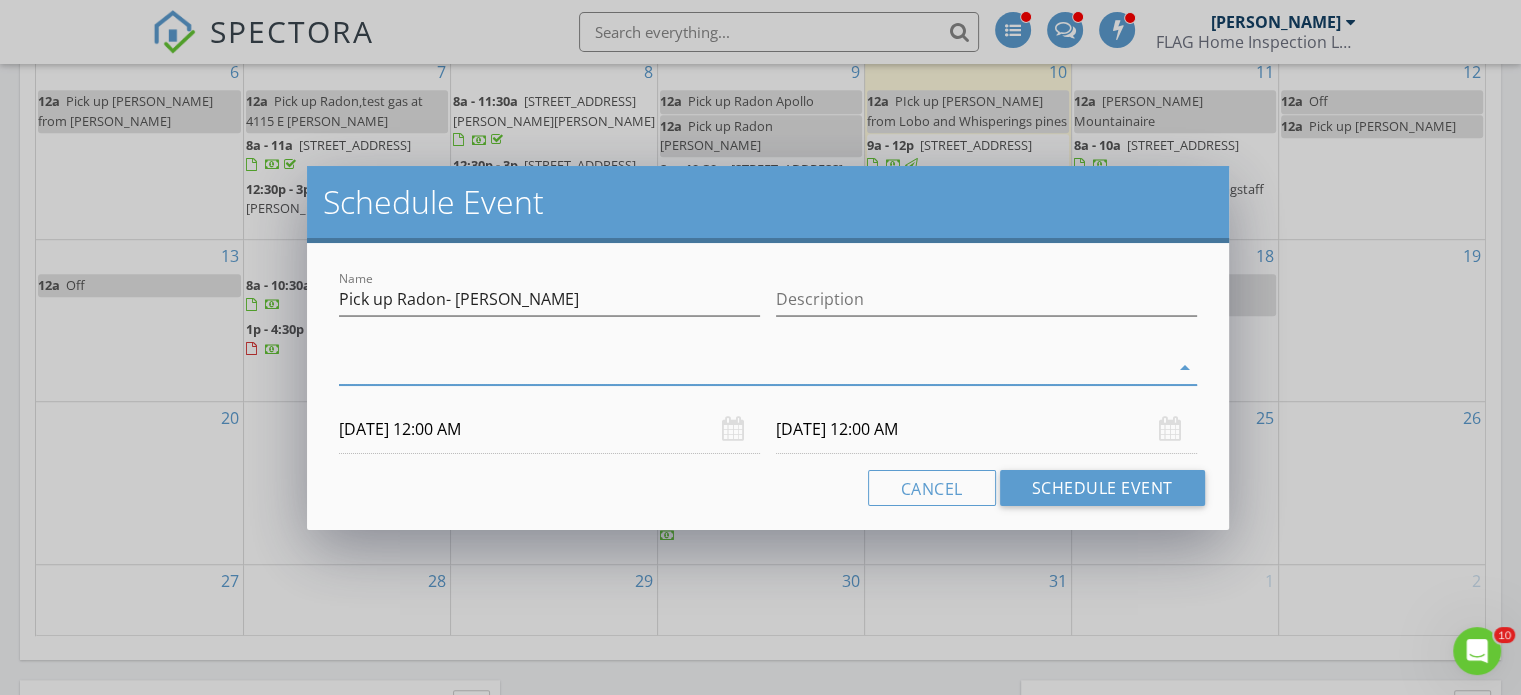 click at bounding box center (0, 0) 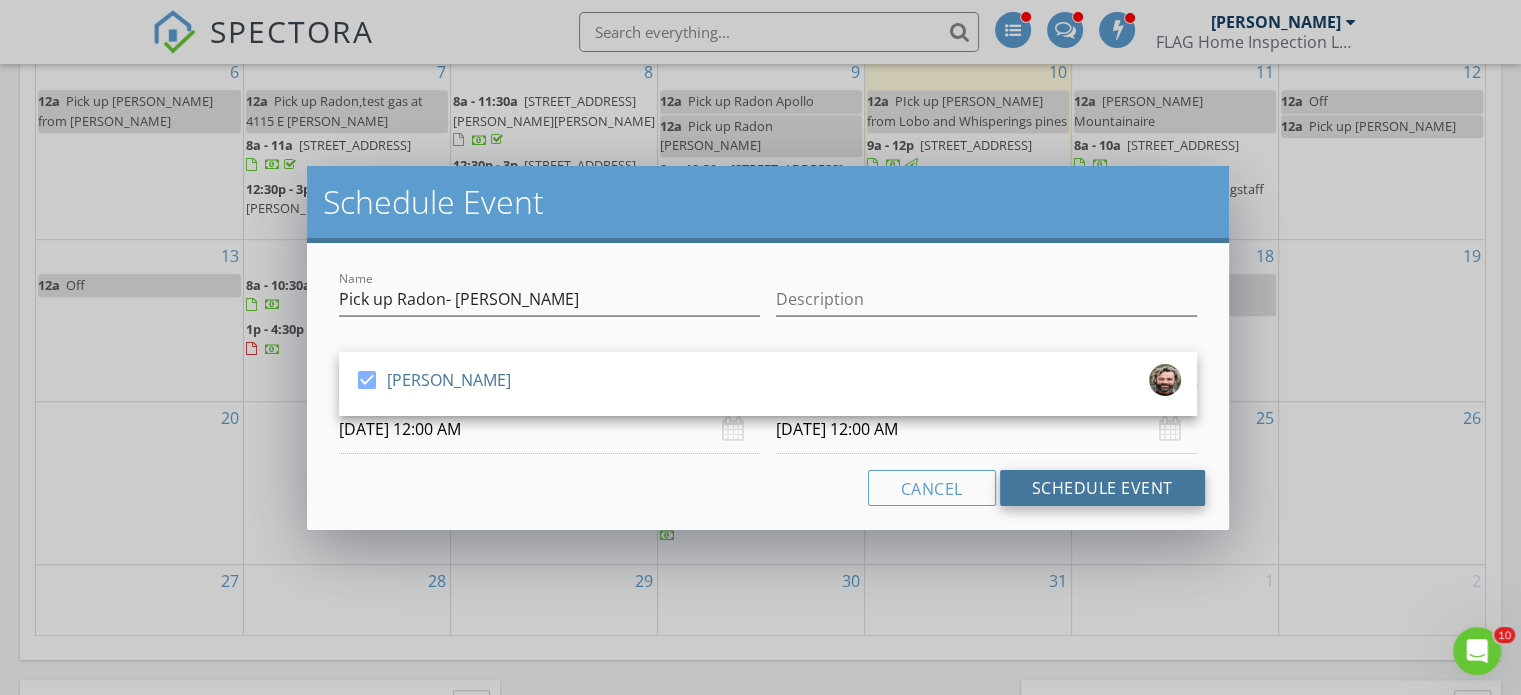 click on "Schedule Event" at bounding box center (1102, 488) 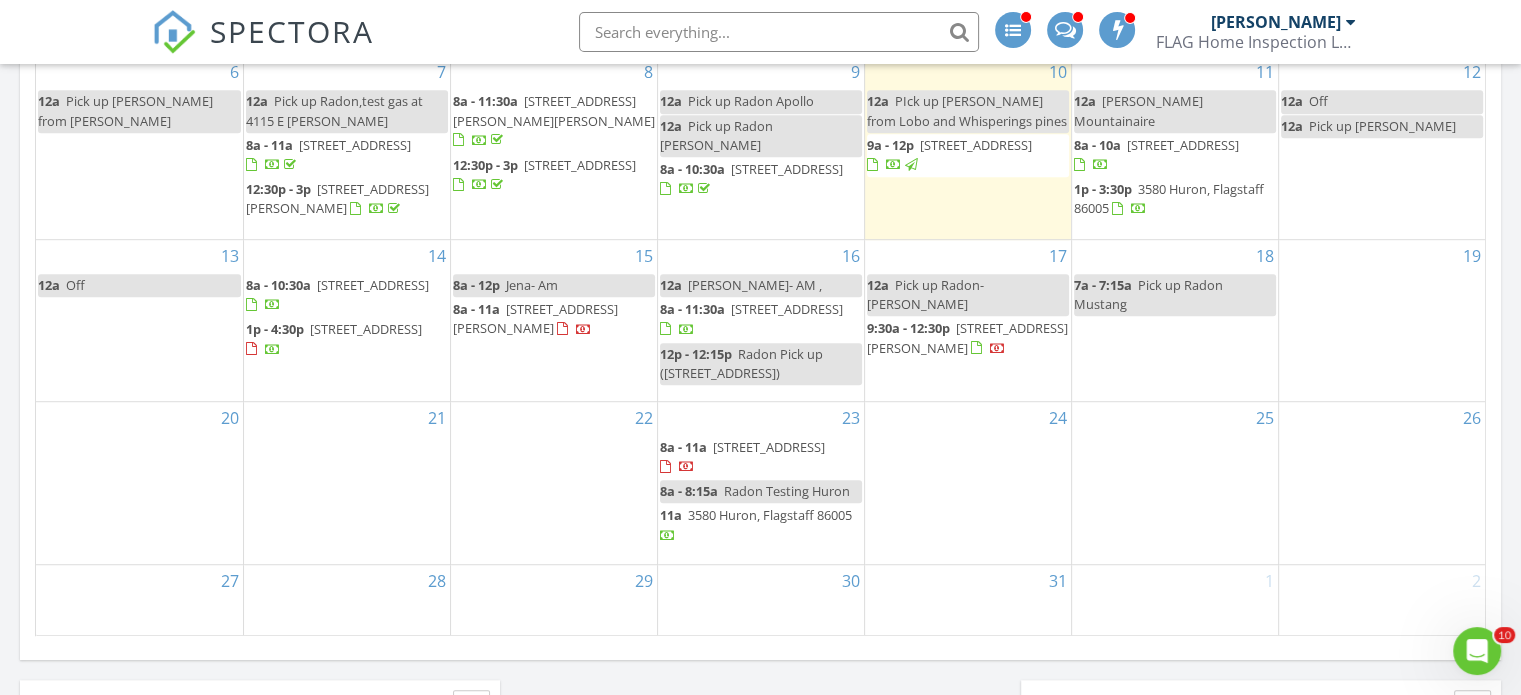 click at bounding box center (1351, 22) 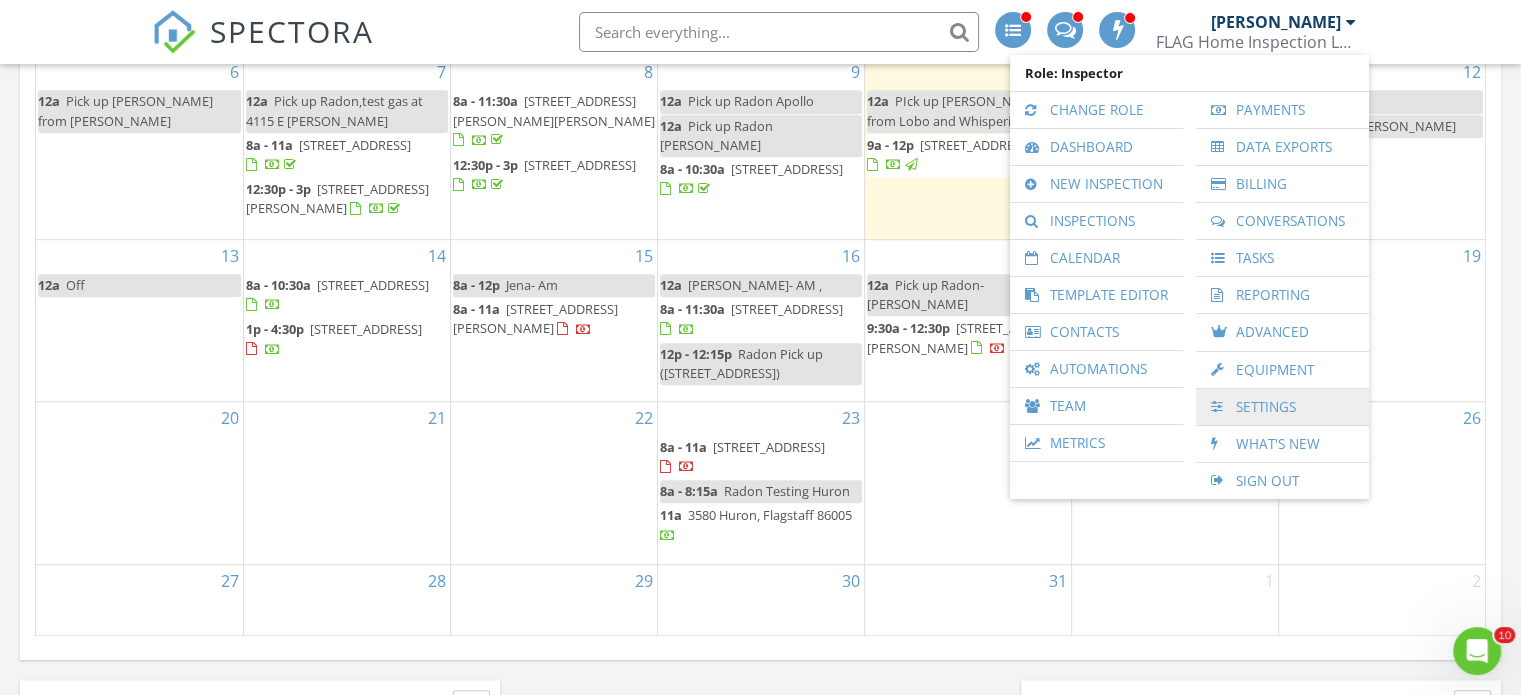 click on "Settings" at bounding box center [1282, 407] 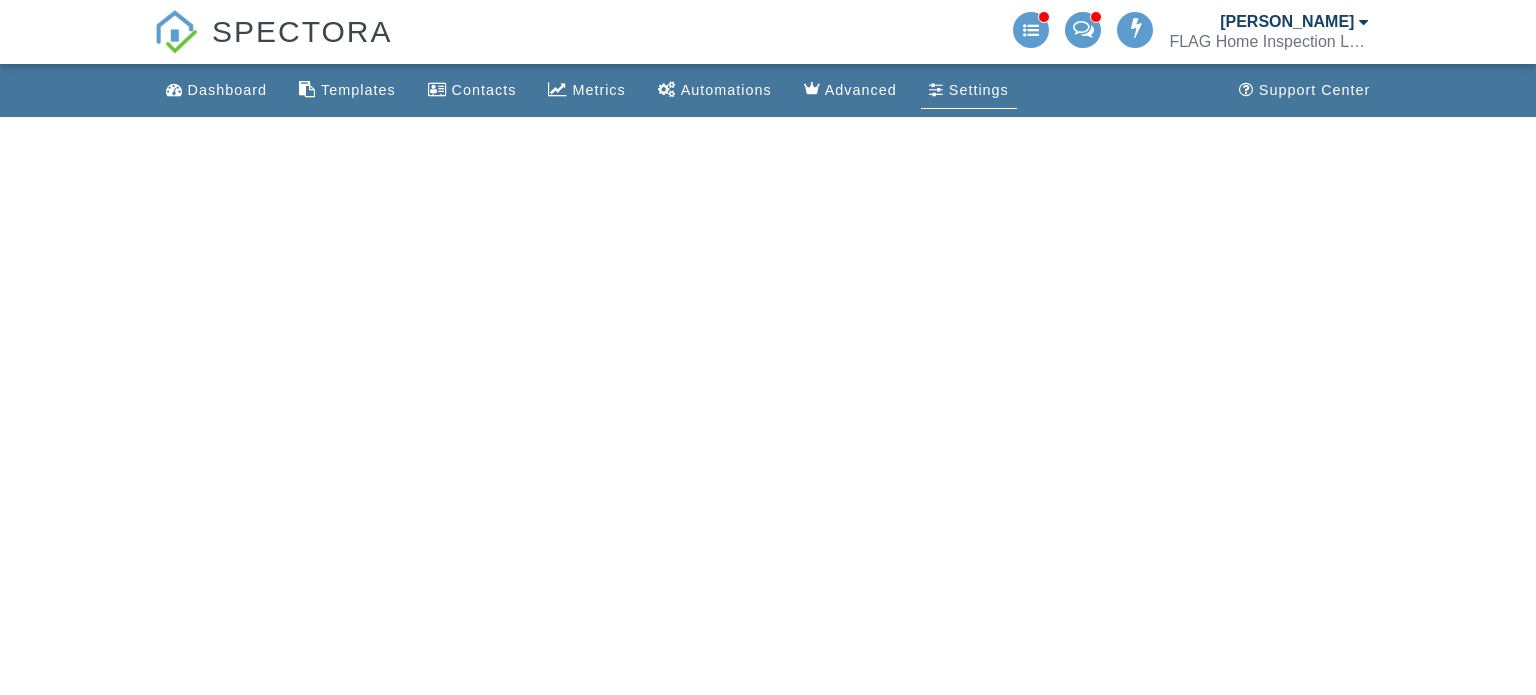 scroll, scrollTop: 0, scrollLeft: 0, axis: both 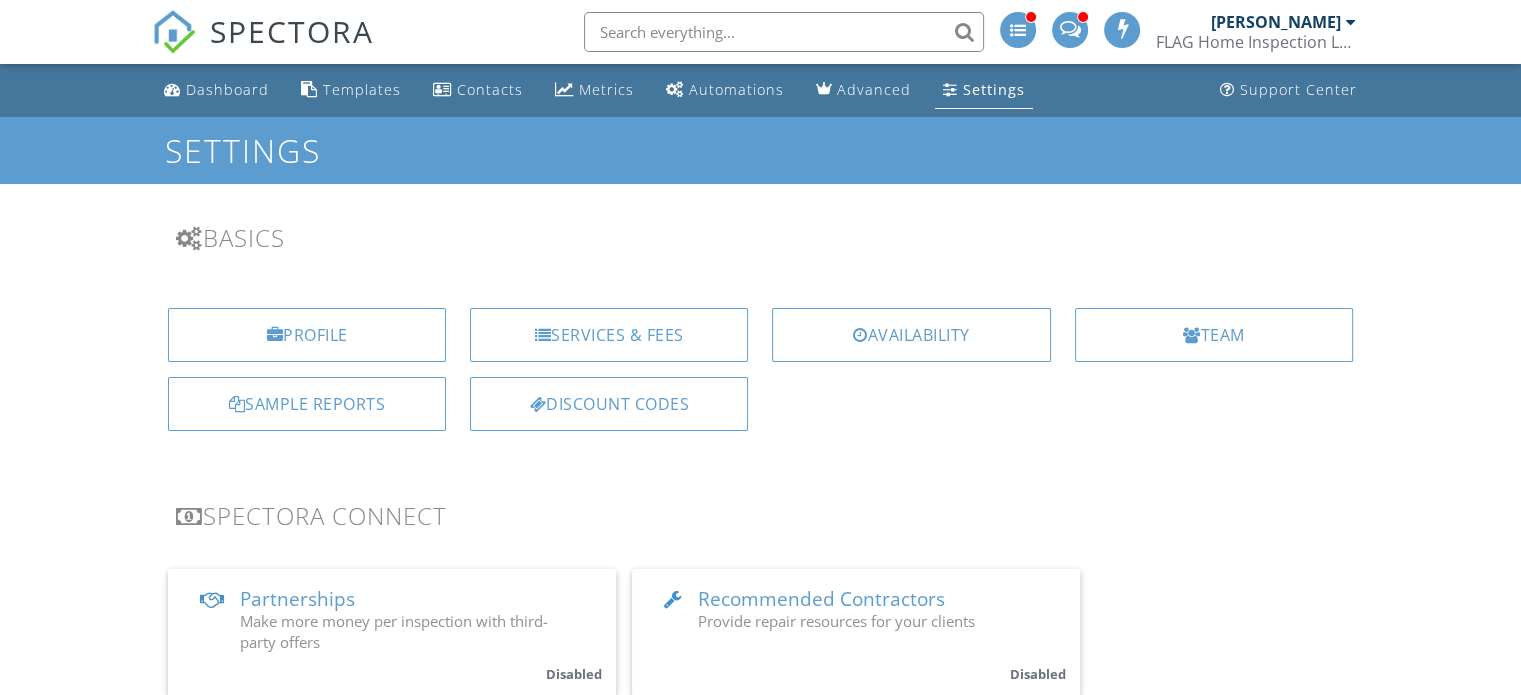 click on "Availability" at bounding box center [911, 335] 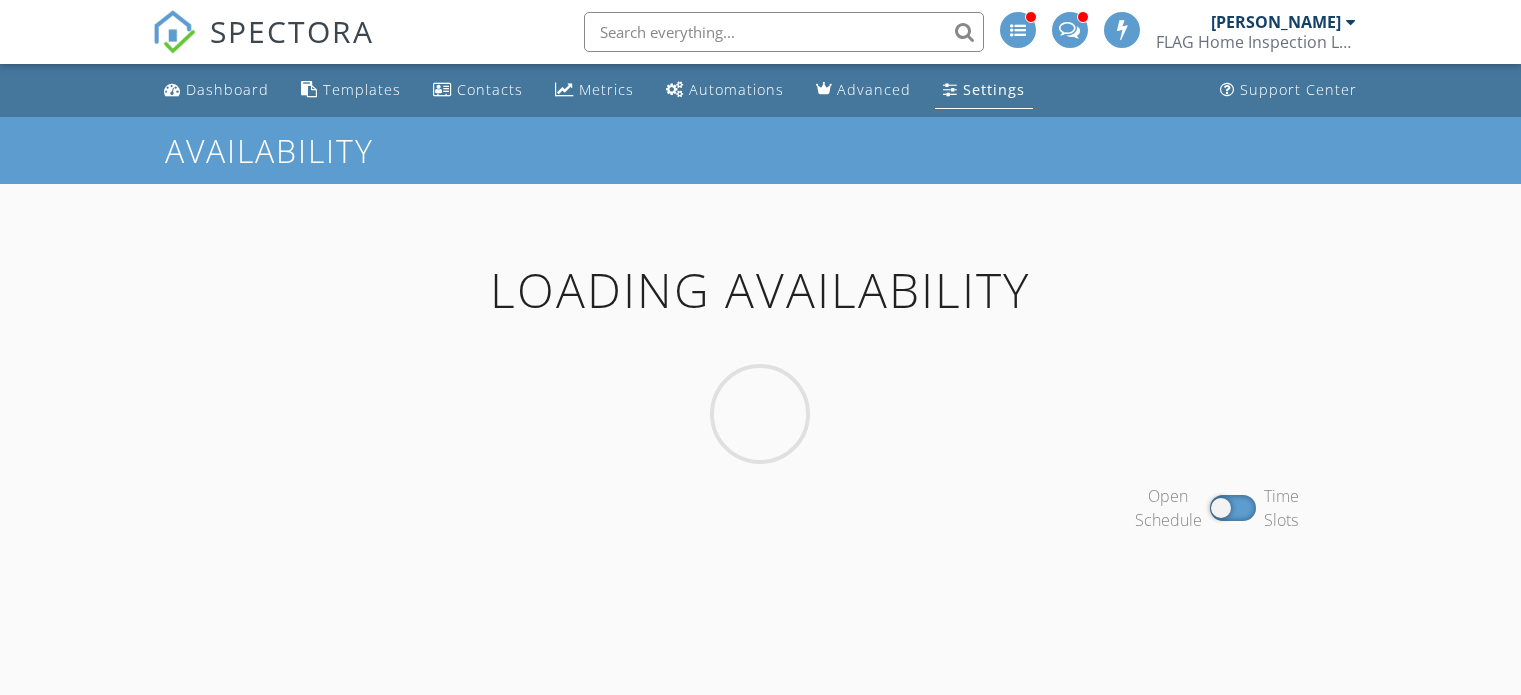 scroll, scrollTop: 0, scrollLeft: 0, axis: both 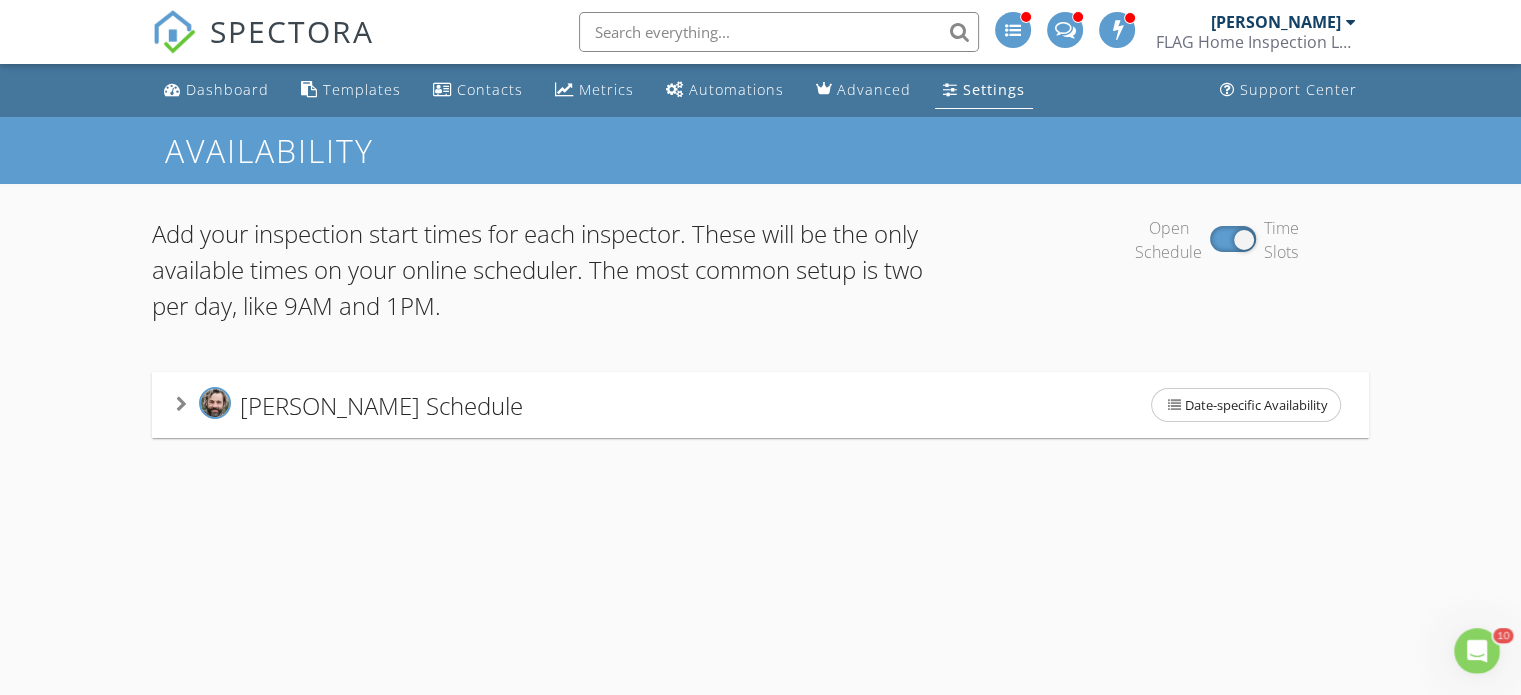 click on "[PERSON_NAME] Schedule
Date-specific Availability" at bounding box center (760, 405) 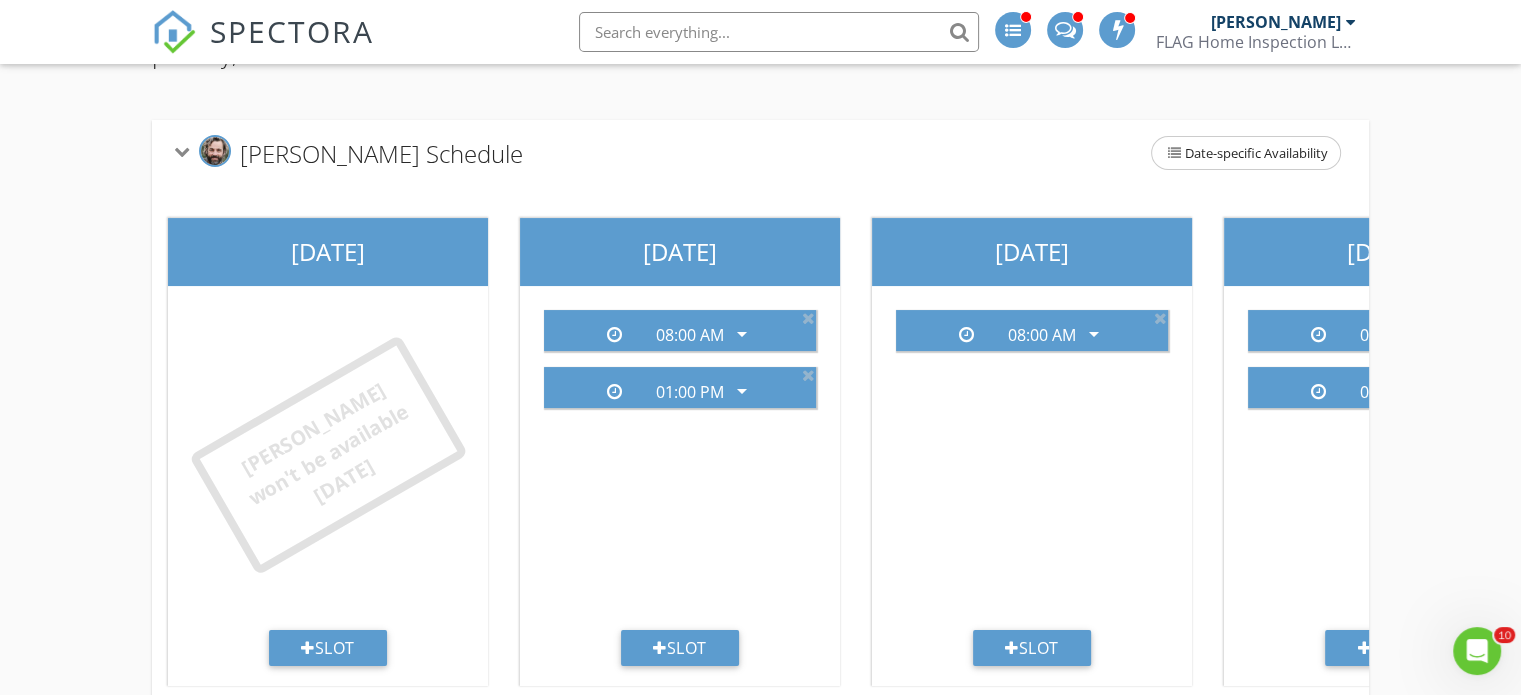 scroll, scrollTop: 300, scrollLeft: 0, axis: vertical 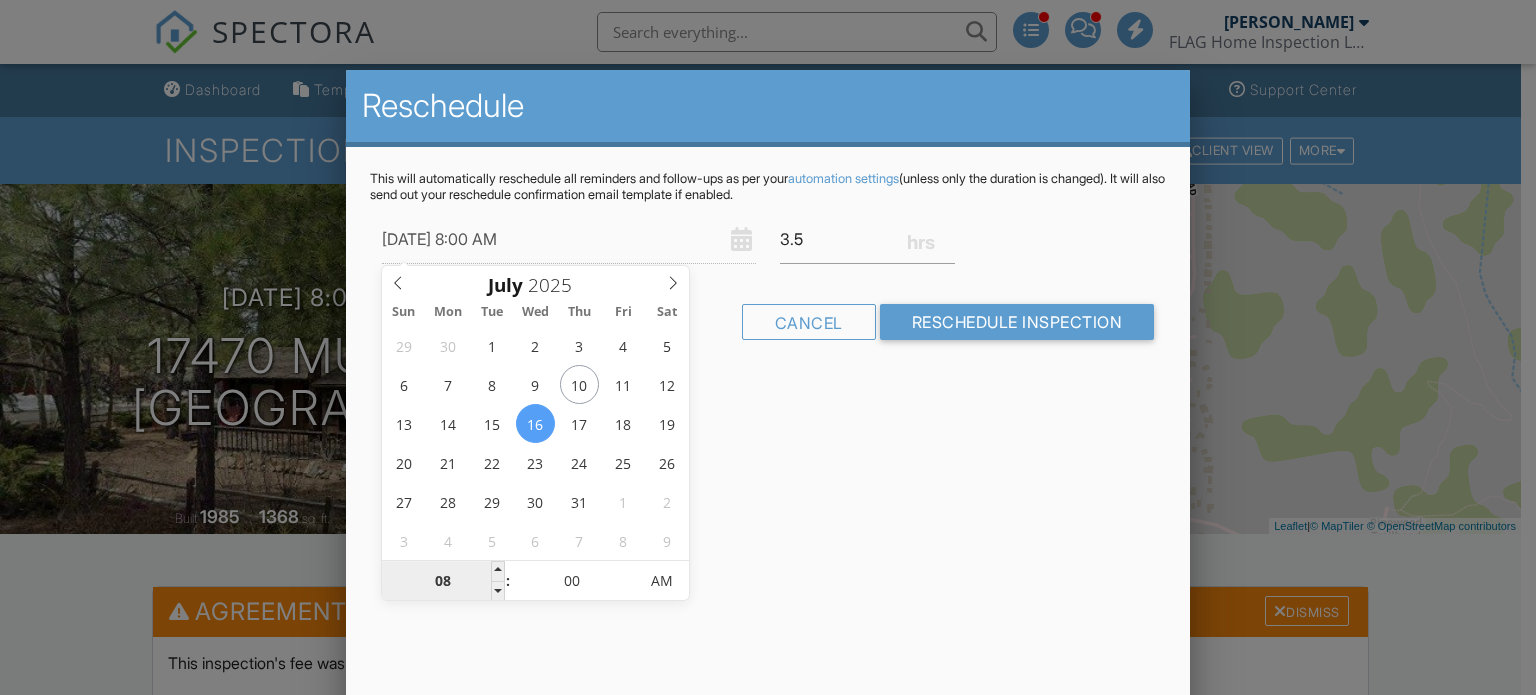 click on "08" at bounding box center (443, 582) 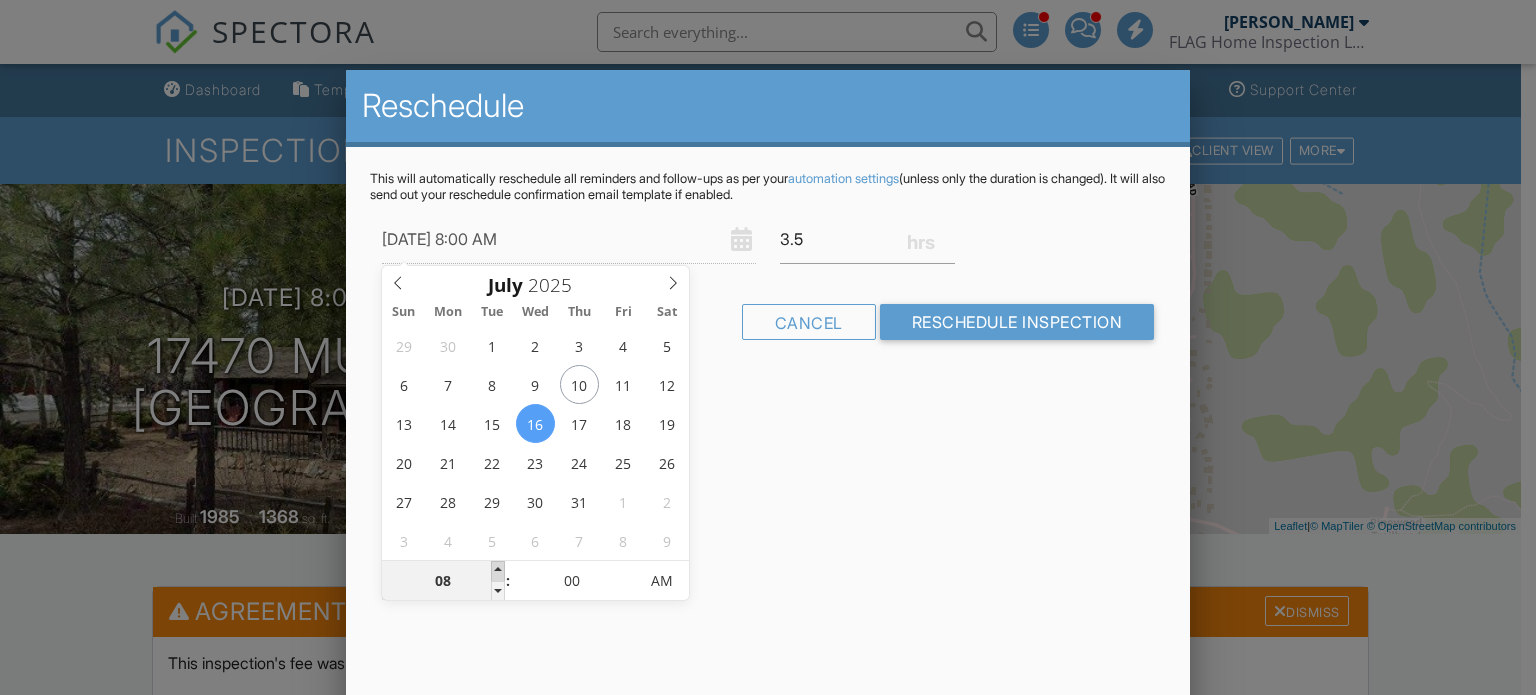 click at bounding box center [498, 571] 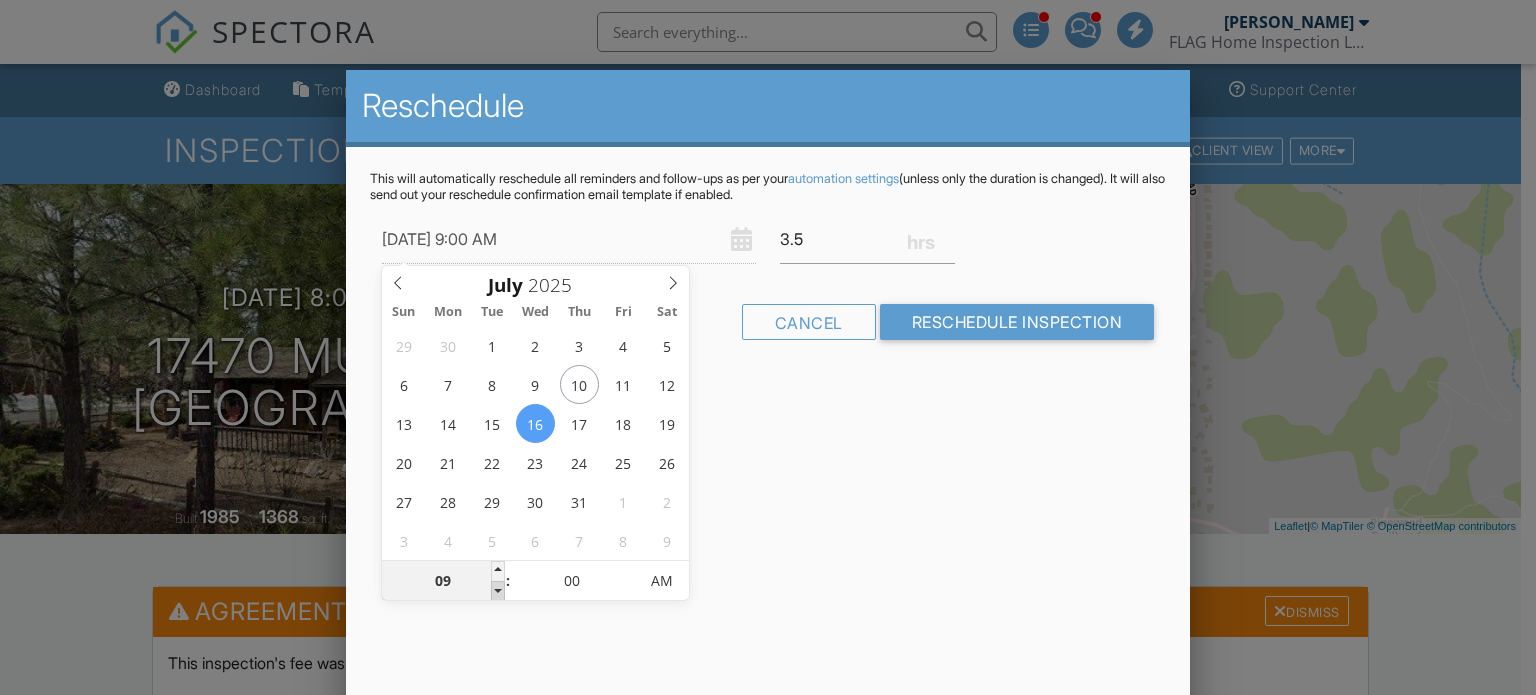 click at bounding box center (498, 591) 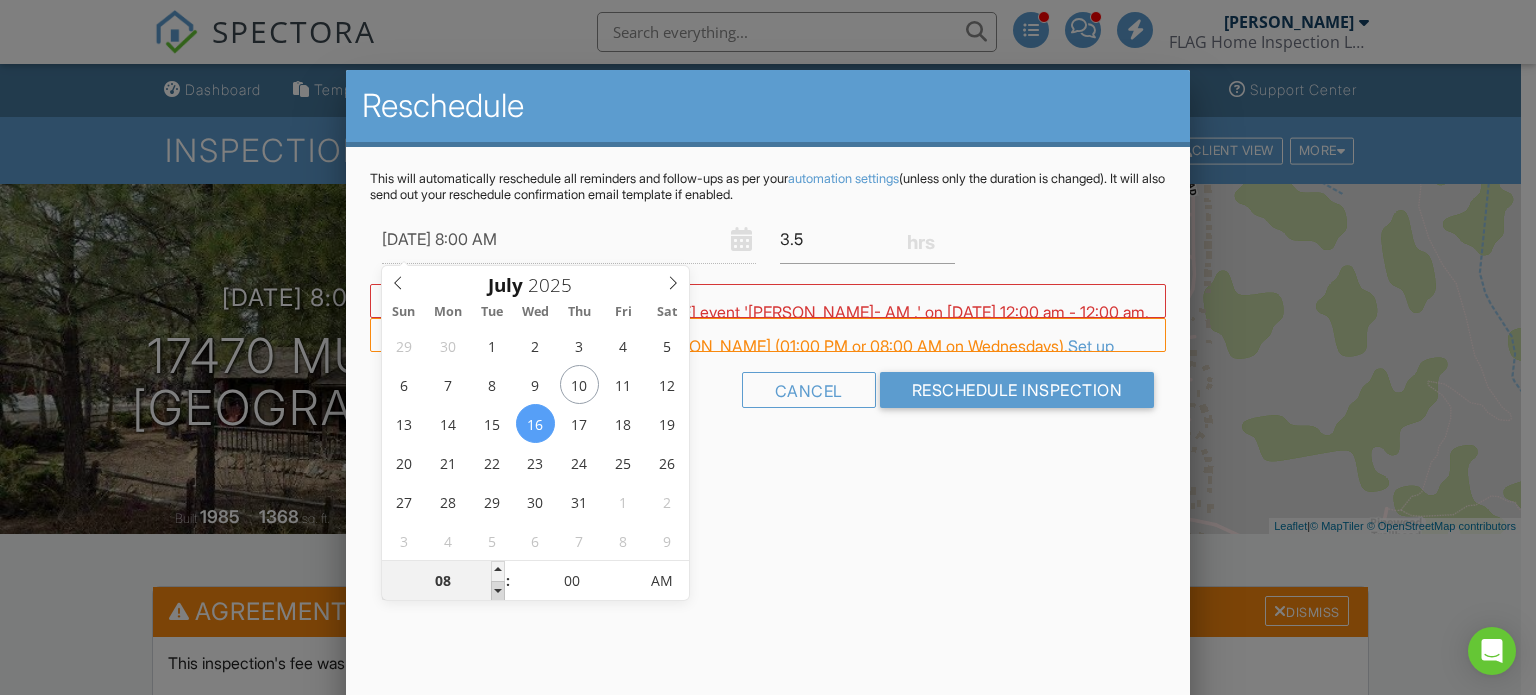 type on "07/16/2025 7:00 AM" 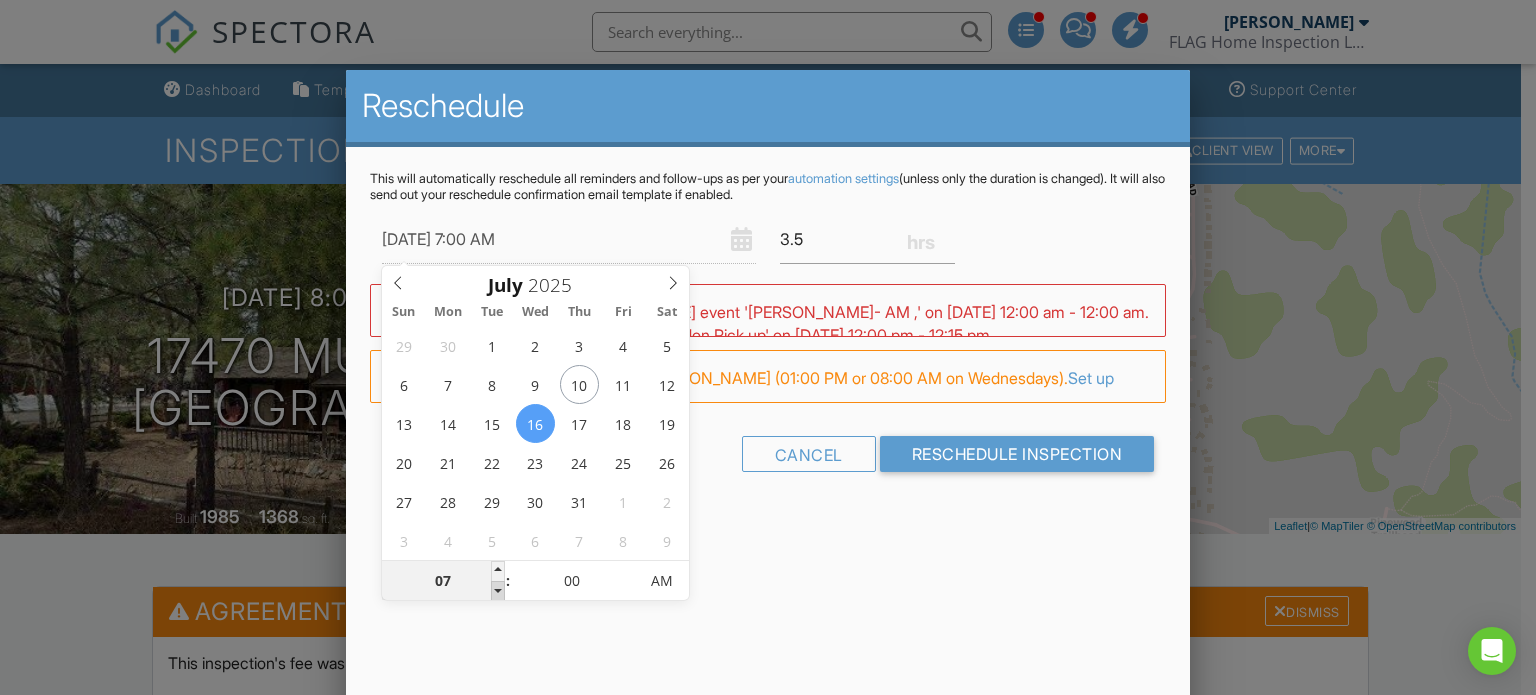 click at bounding box center [498, 591] 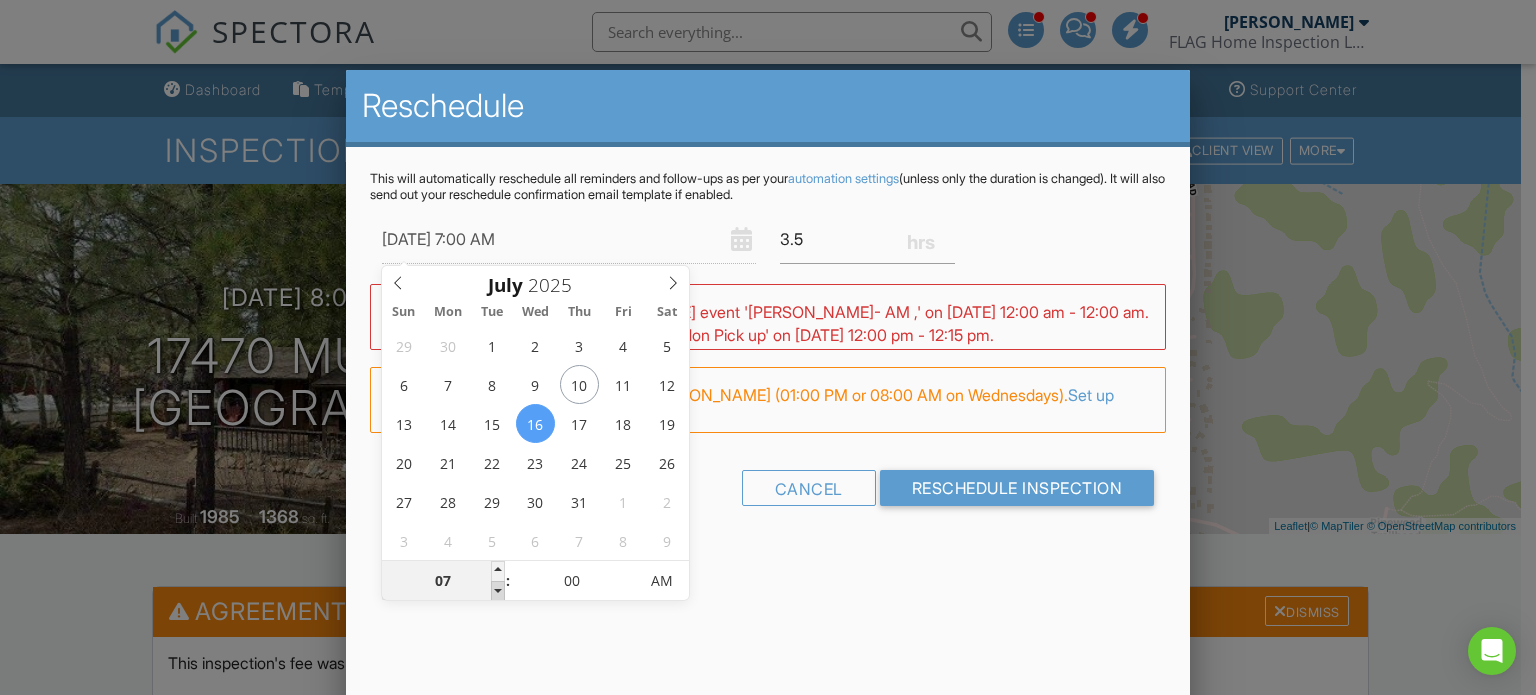 type on "07/16/2025 6:00 AM" 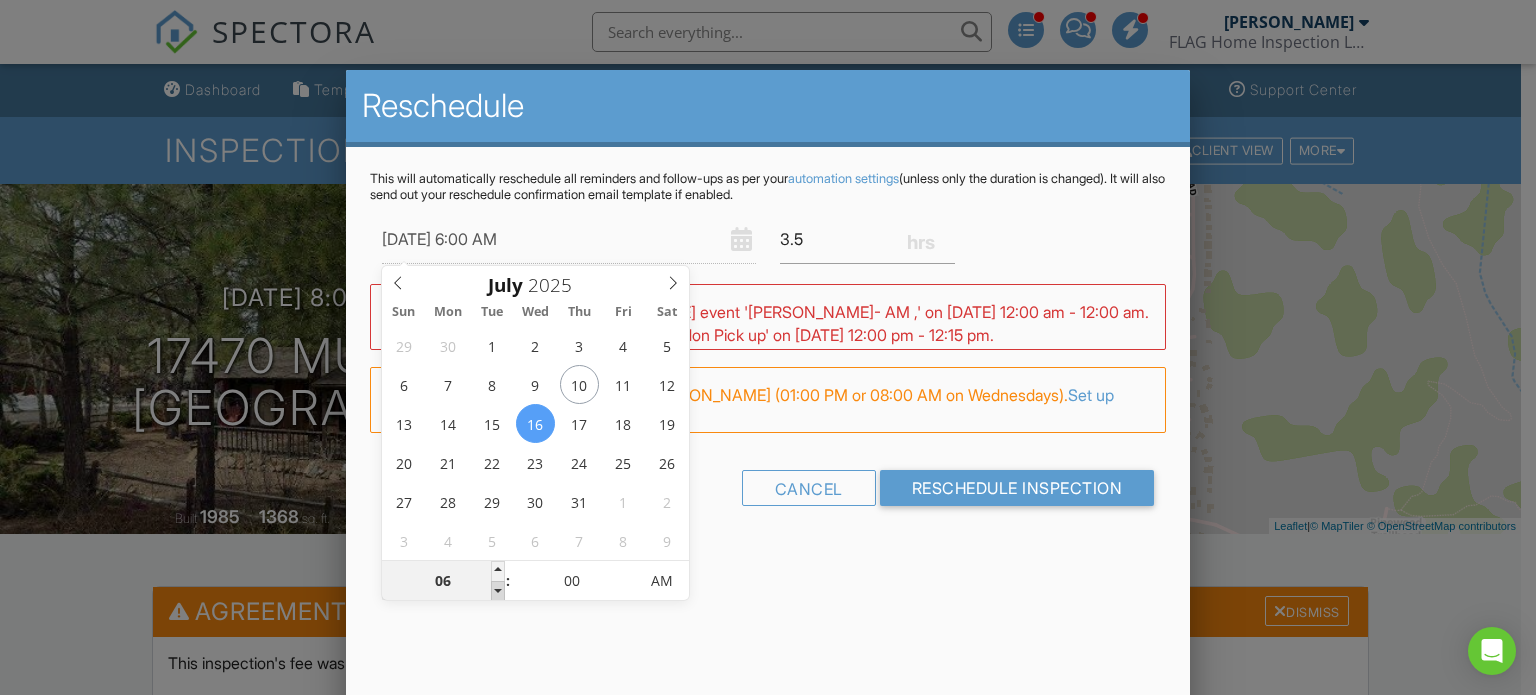 click at bounding box center [498, 591] 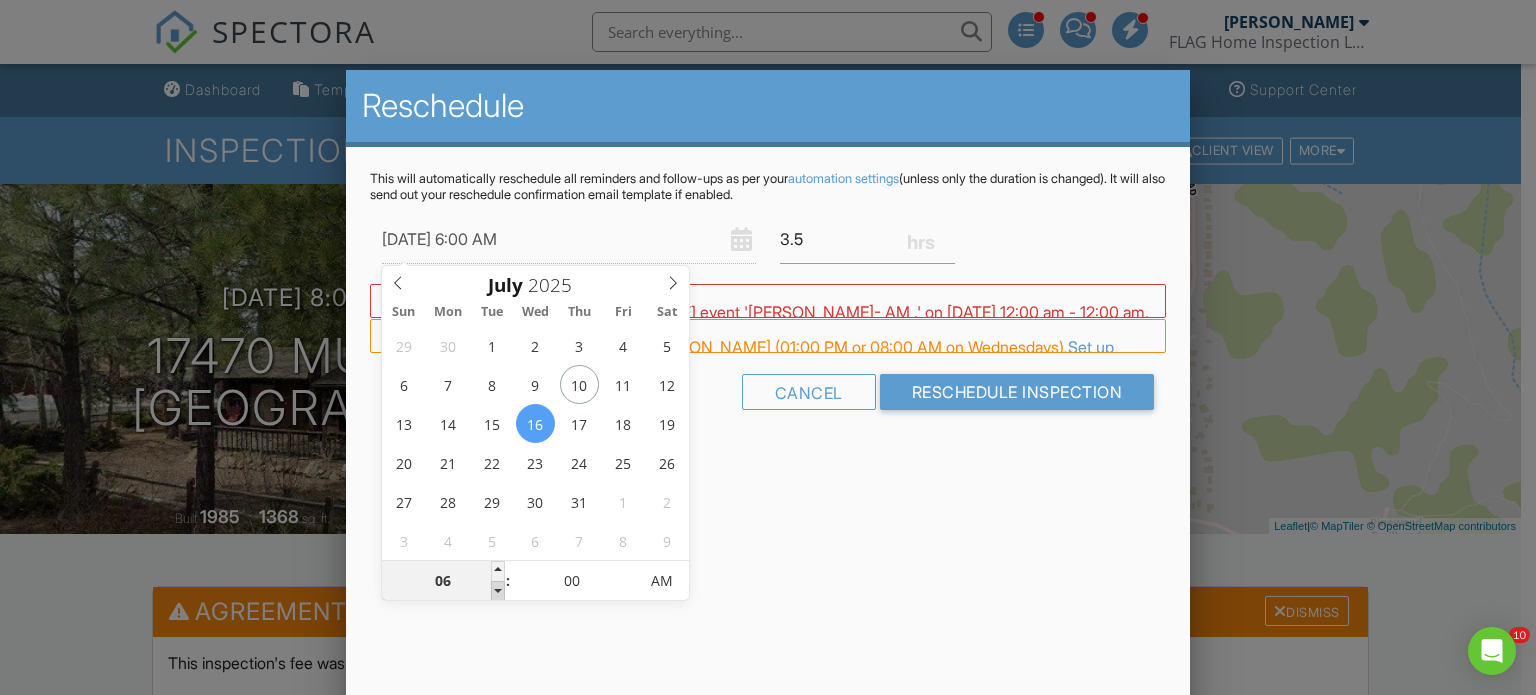 click at bounding box center (498, 591) 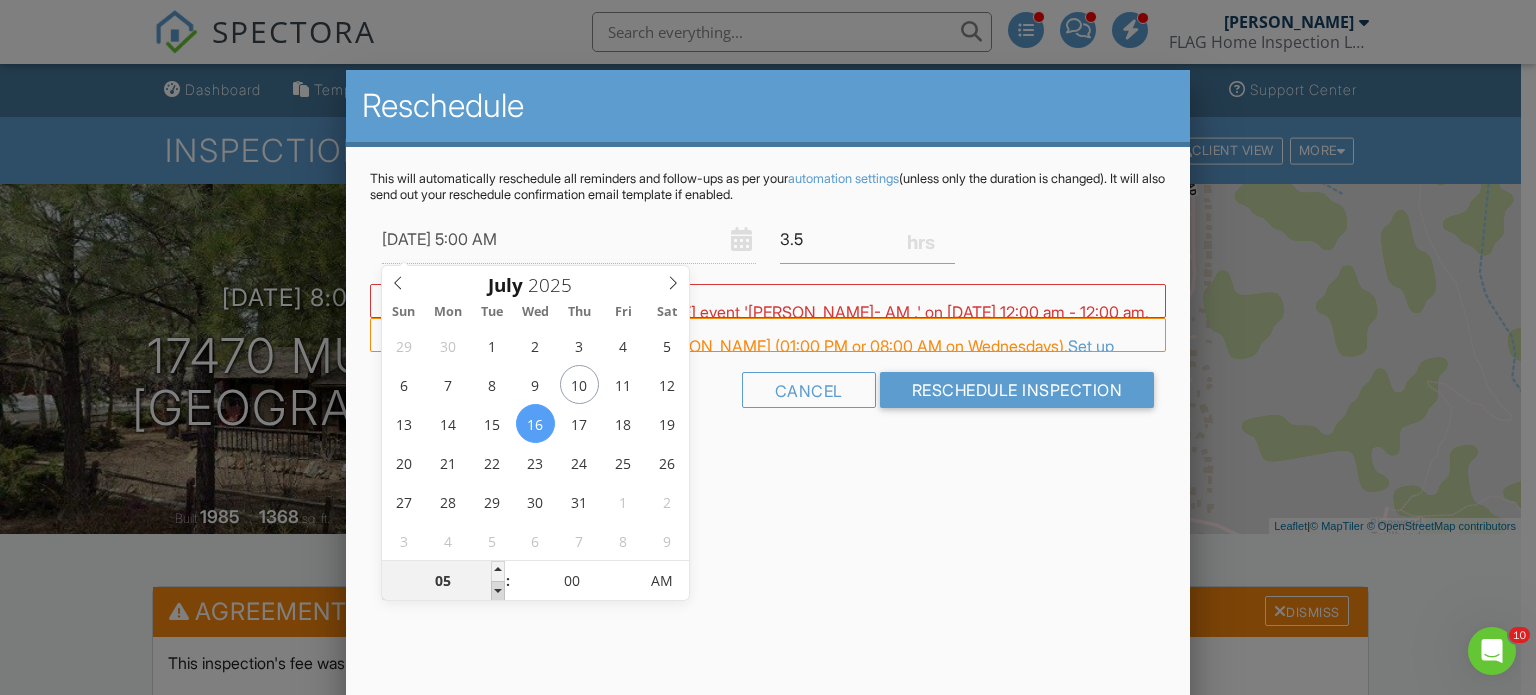 scroll, scrollTop: 0, scrollLeft: 0, axis: both 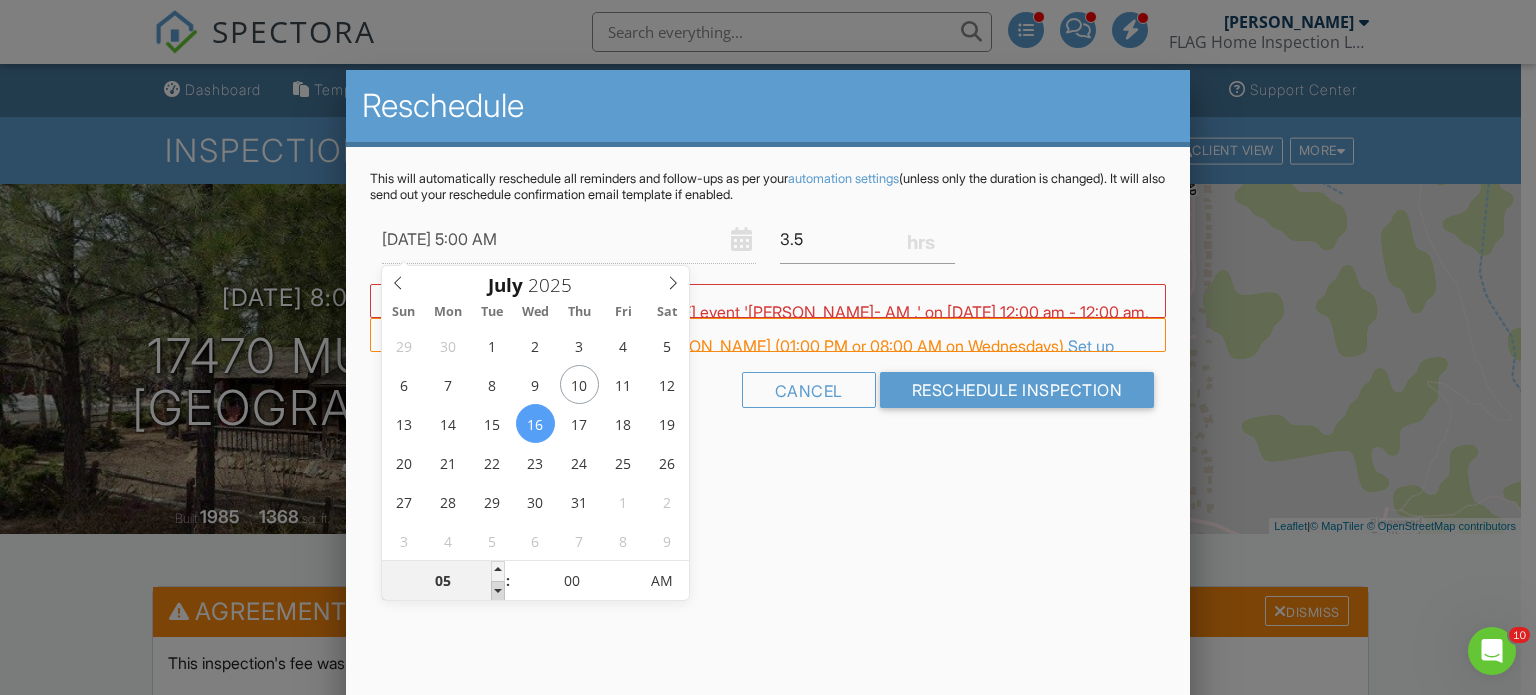 type on "04" 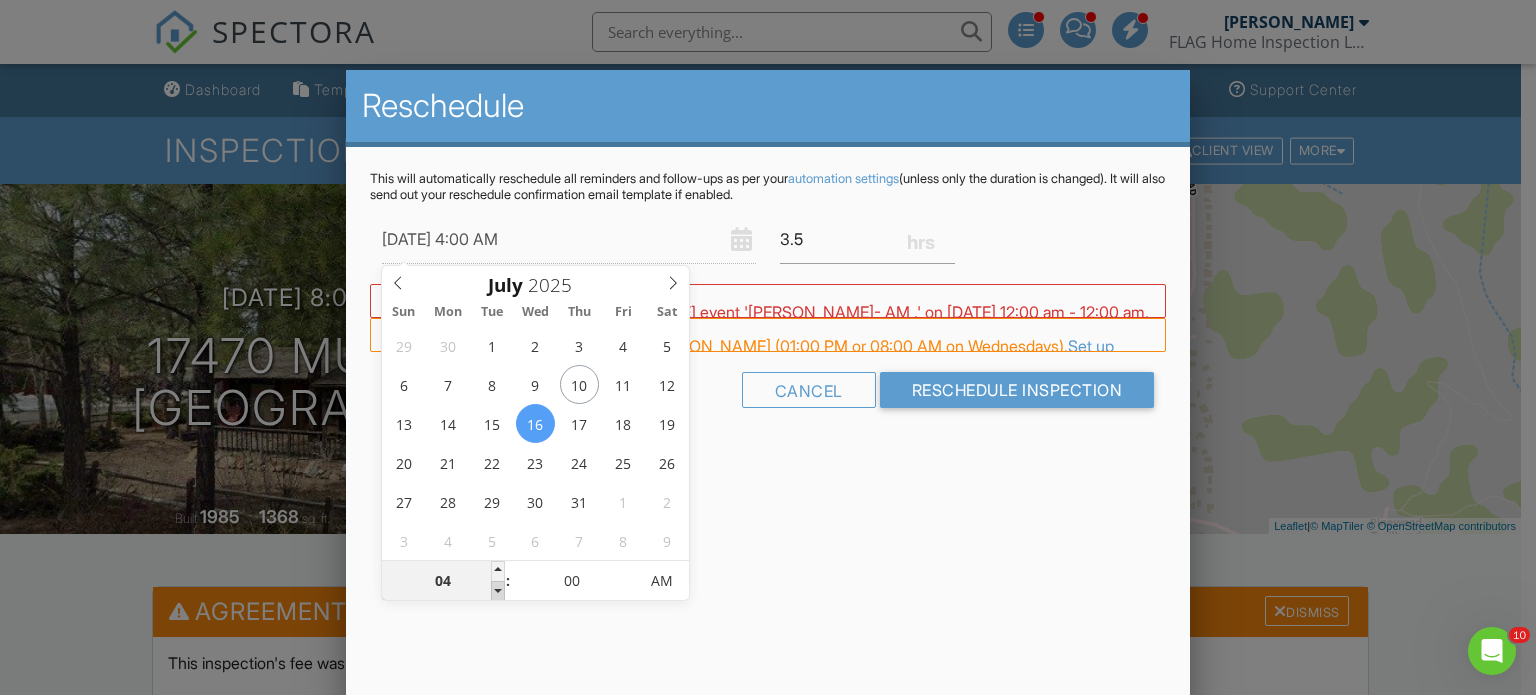 click at bounding box center (498, 591) 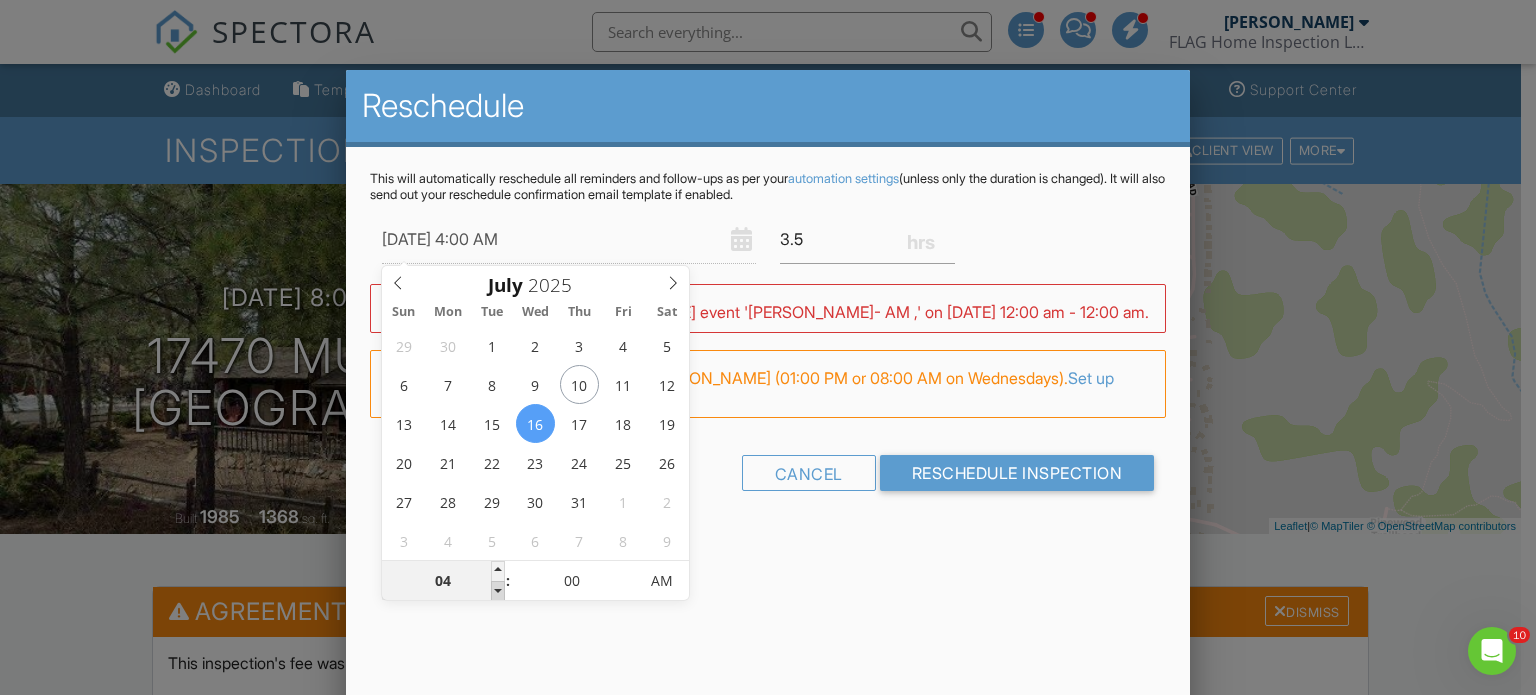 type on "07/16/2025 3:00 AM" 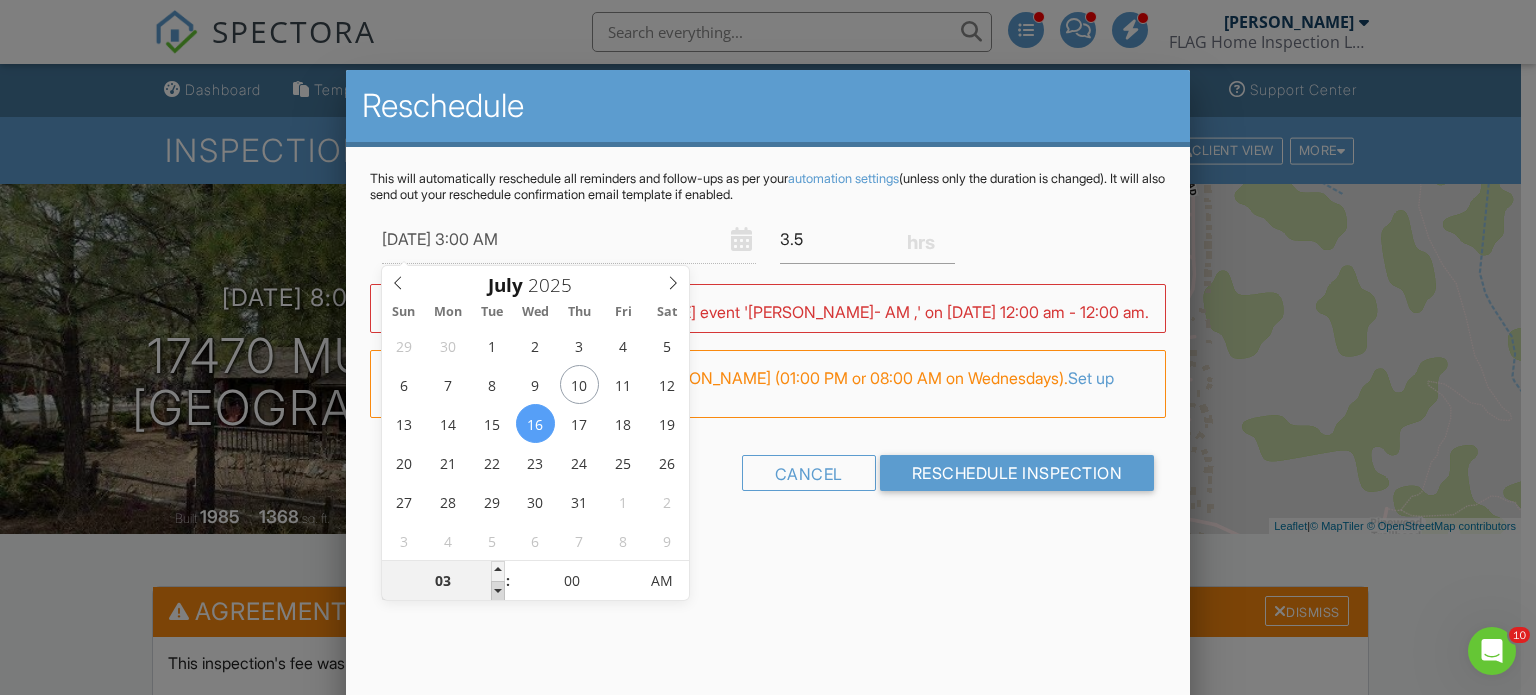 click at bounding box center [498, 591] 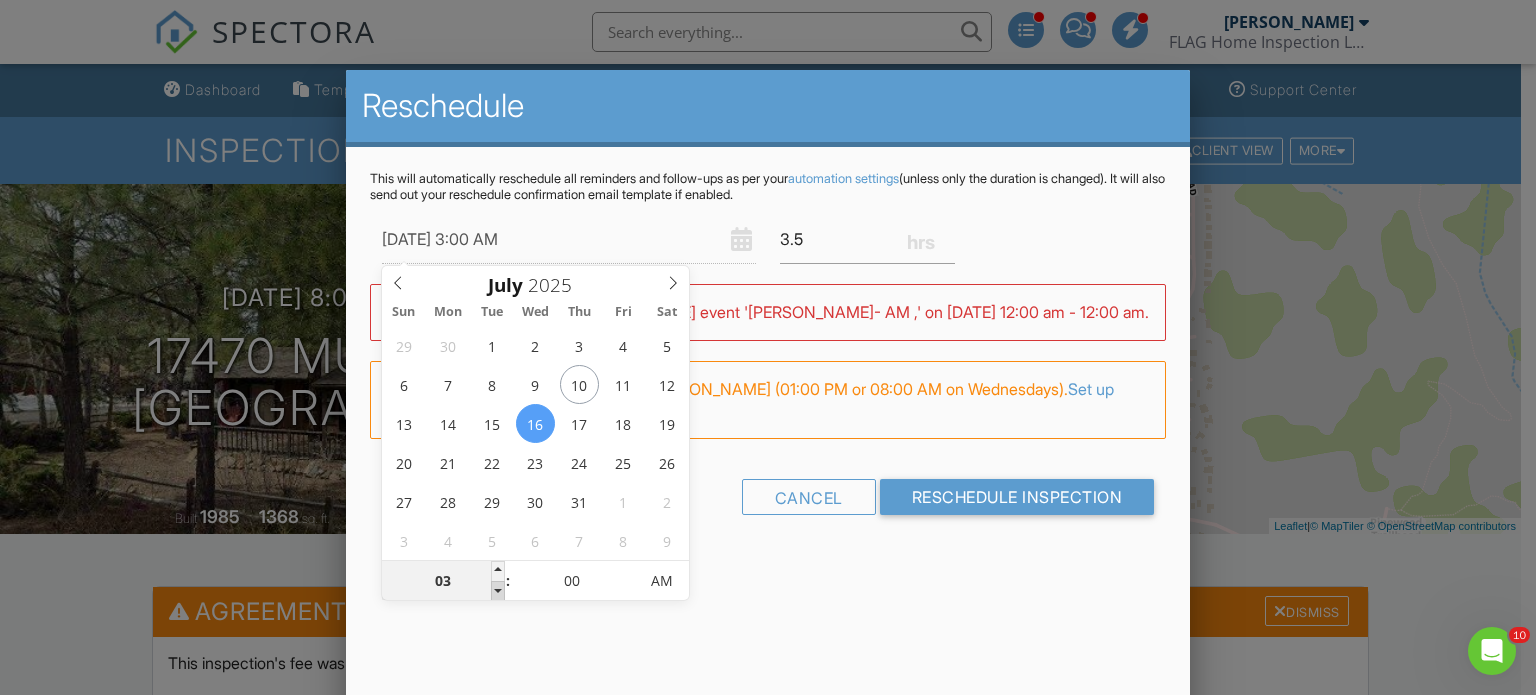 type on "07/16/2025 2:00 AM" 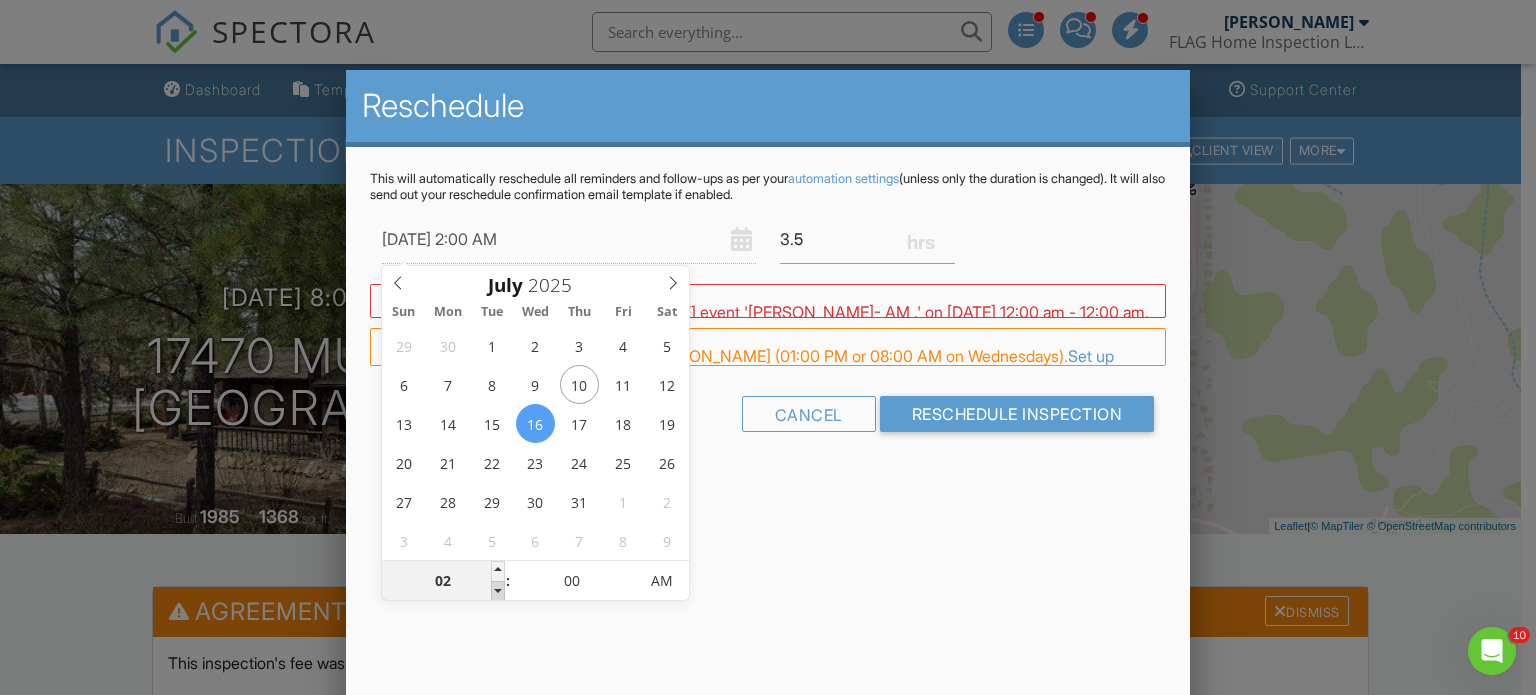 click at bounding box center [498, 591] 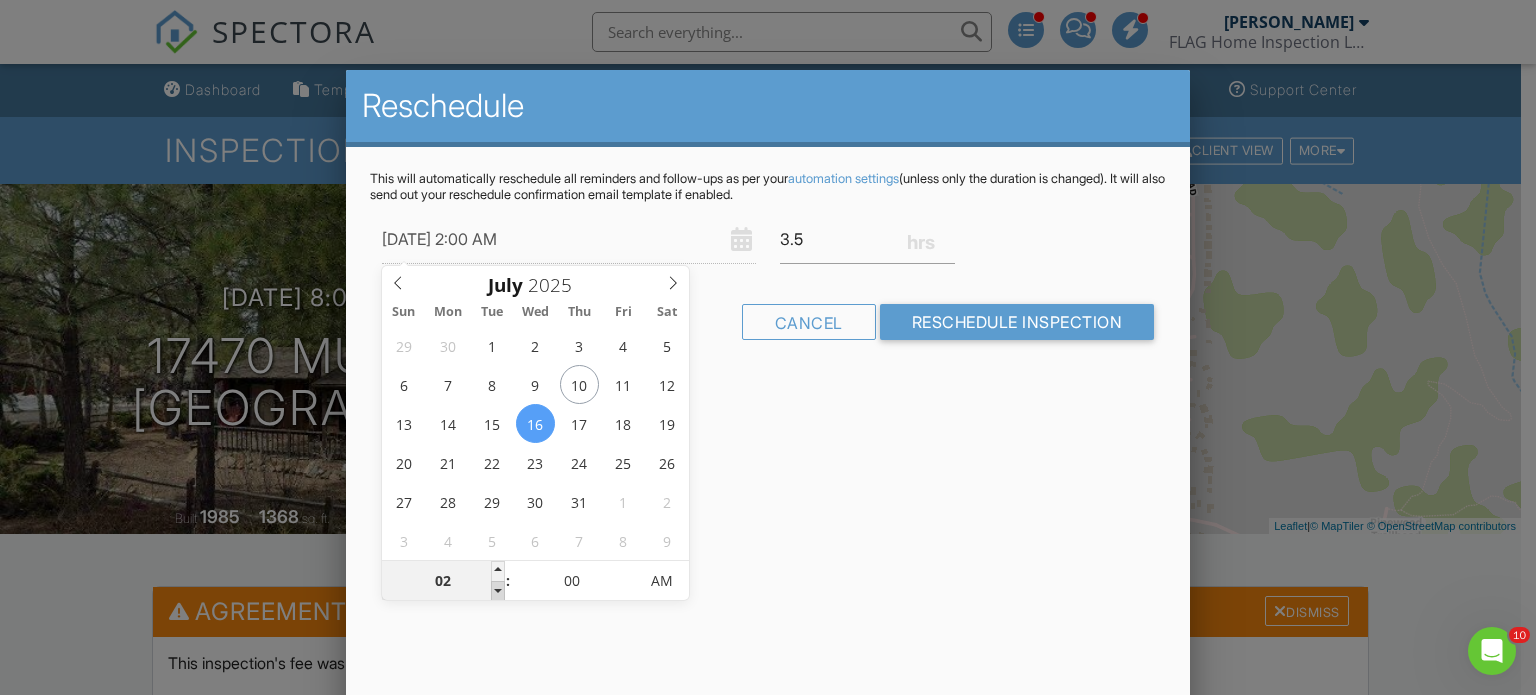 type on "07/16/2025 1:00 AM" 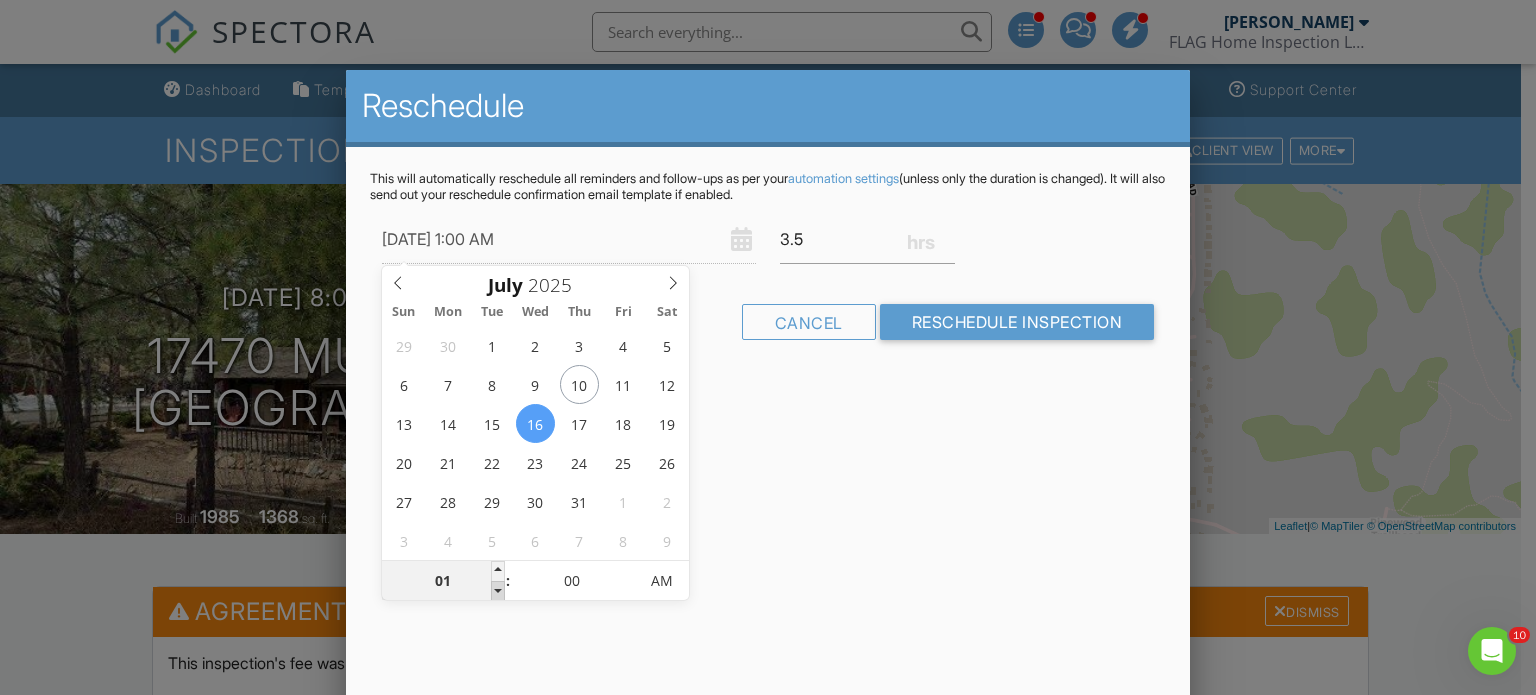 click at bounding box center (498, 591) 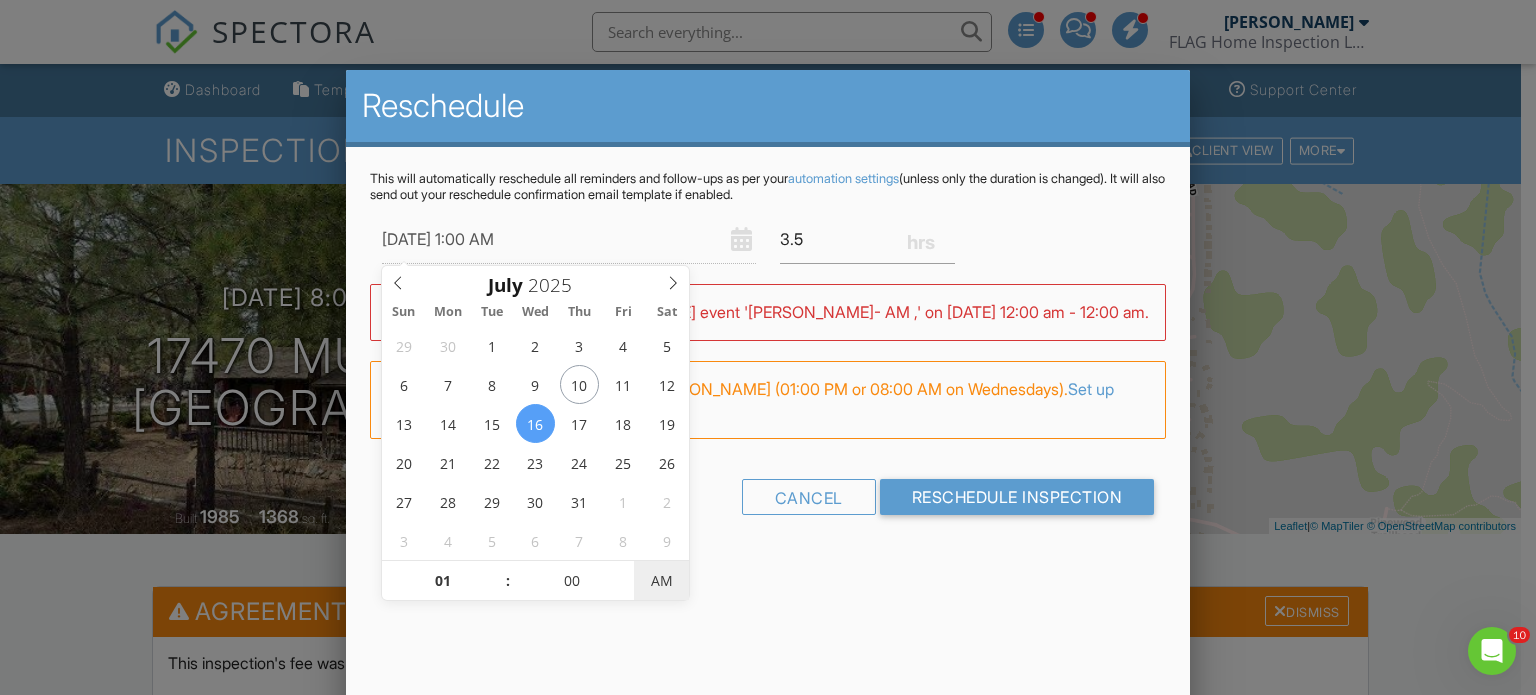 type on "07/16/2025 1:00 PM" 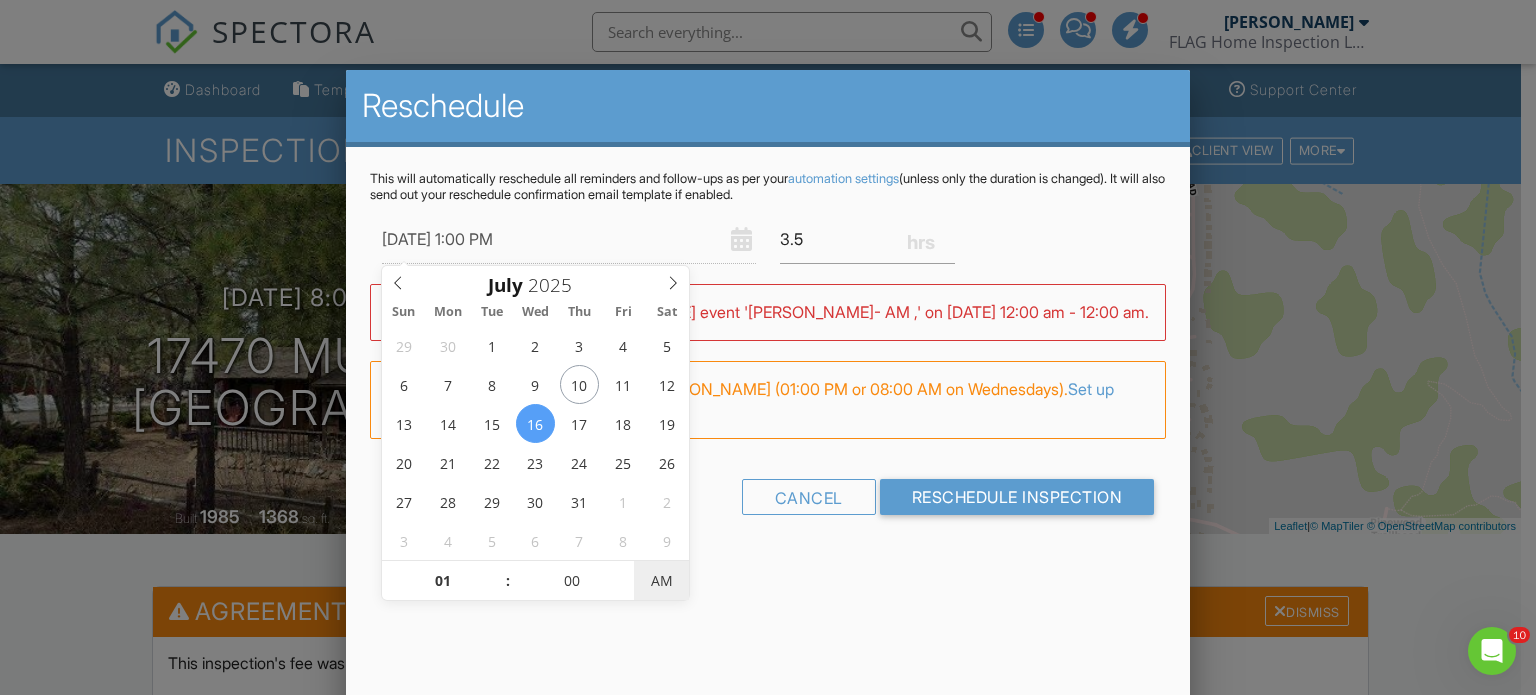 click on "AM" at bounding box center [661, 581] 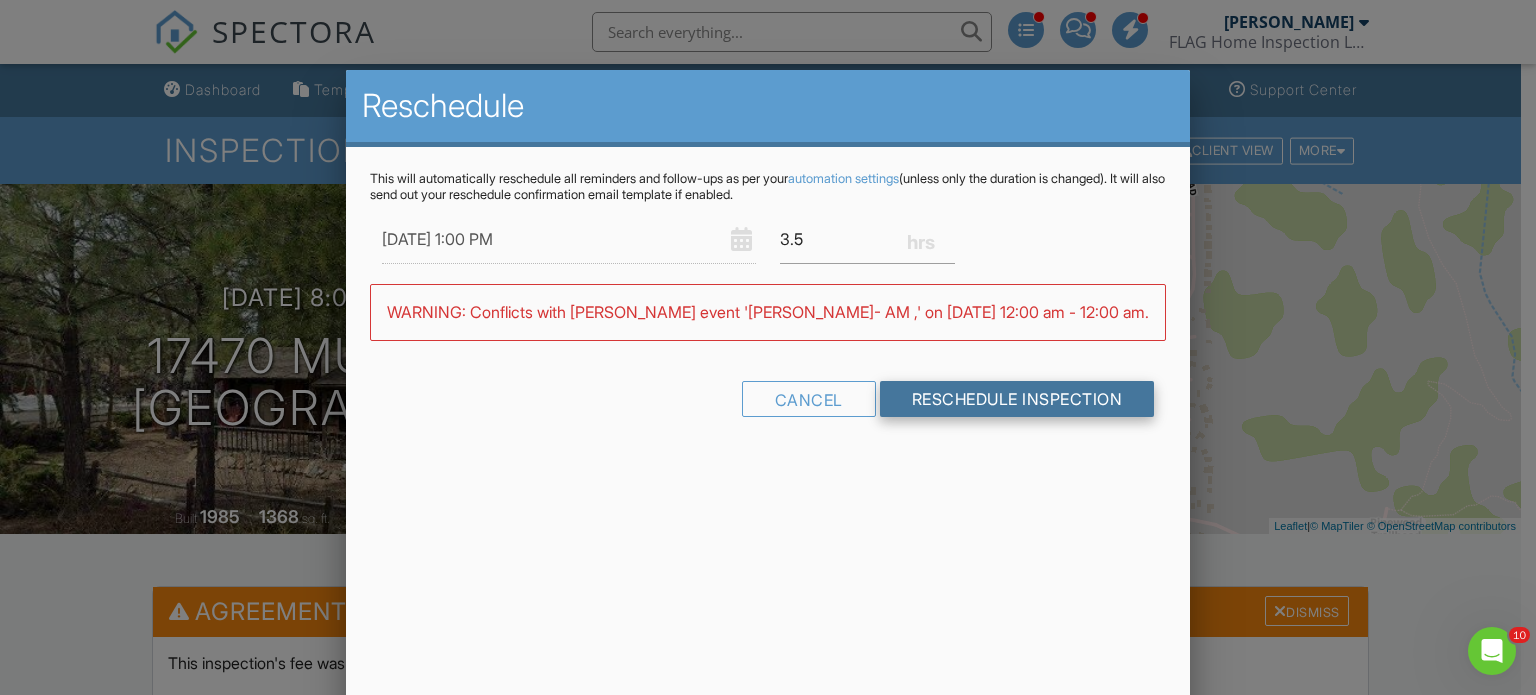 click on "Reschedule Inspection" at bounding box center (1017, 399) 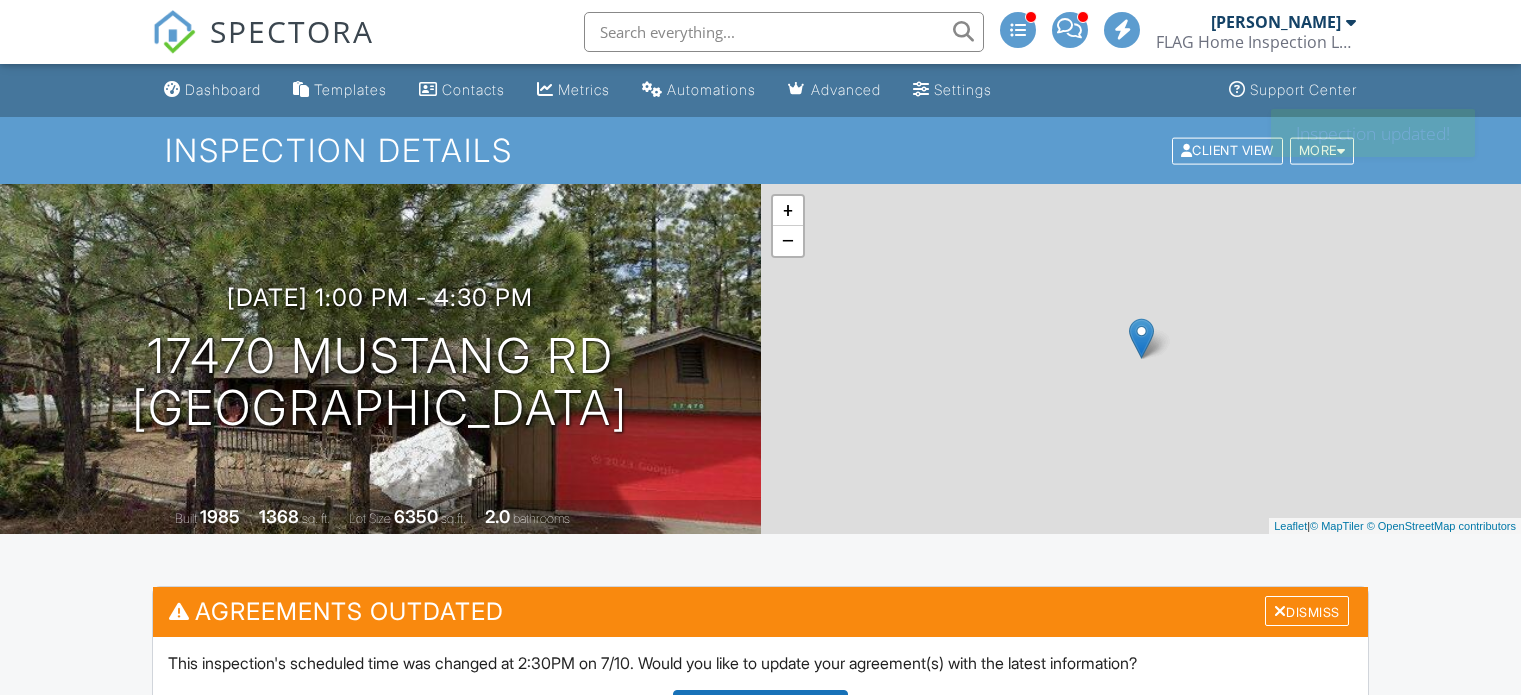 scroll, scrollTop: 0, scrollLeft: 0, axis: both 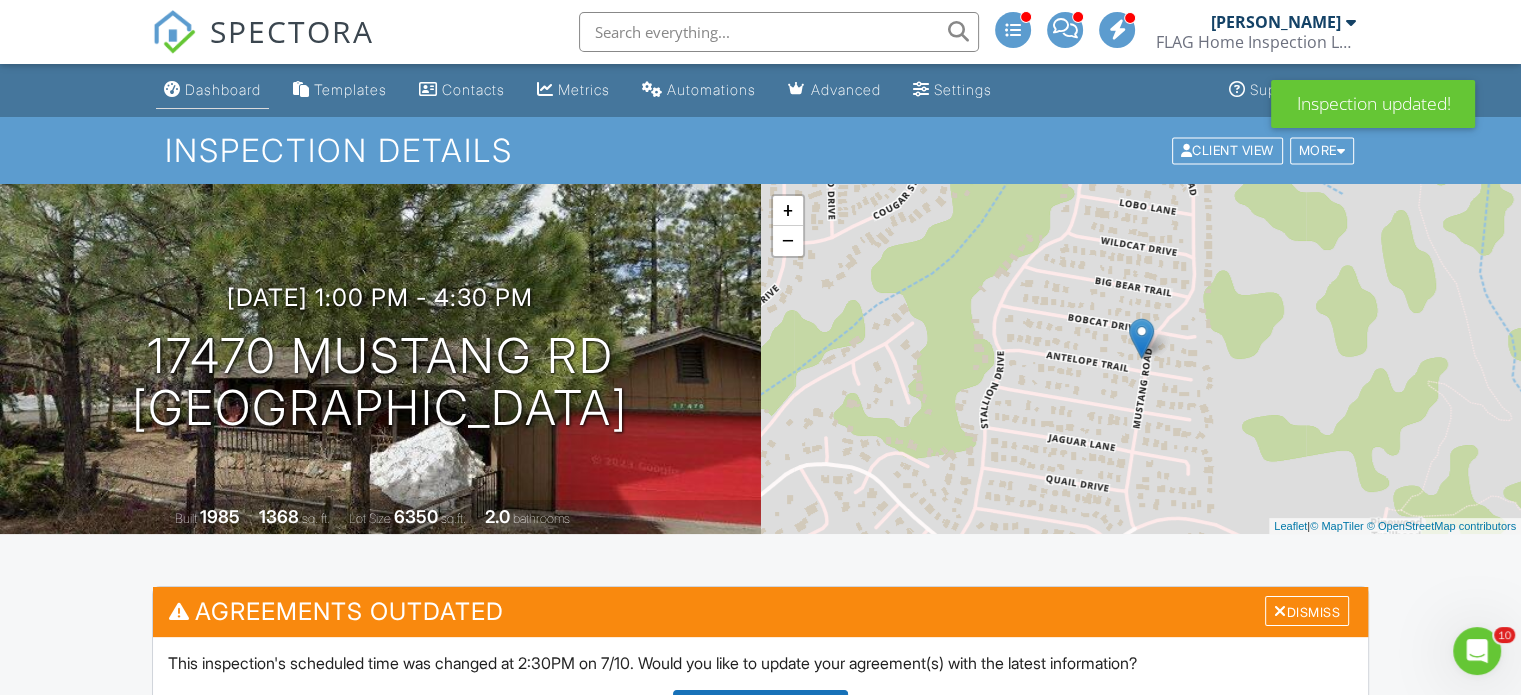 click on "Dashboard" at bounding box center [223, 89] 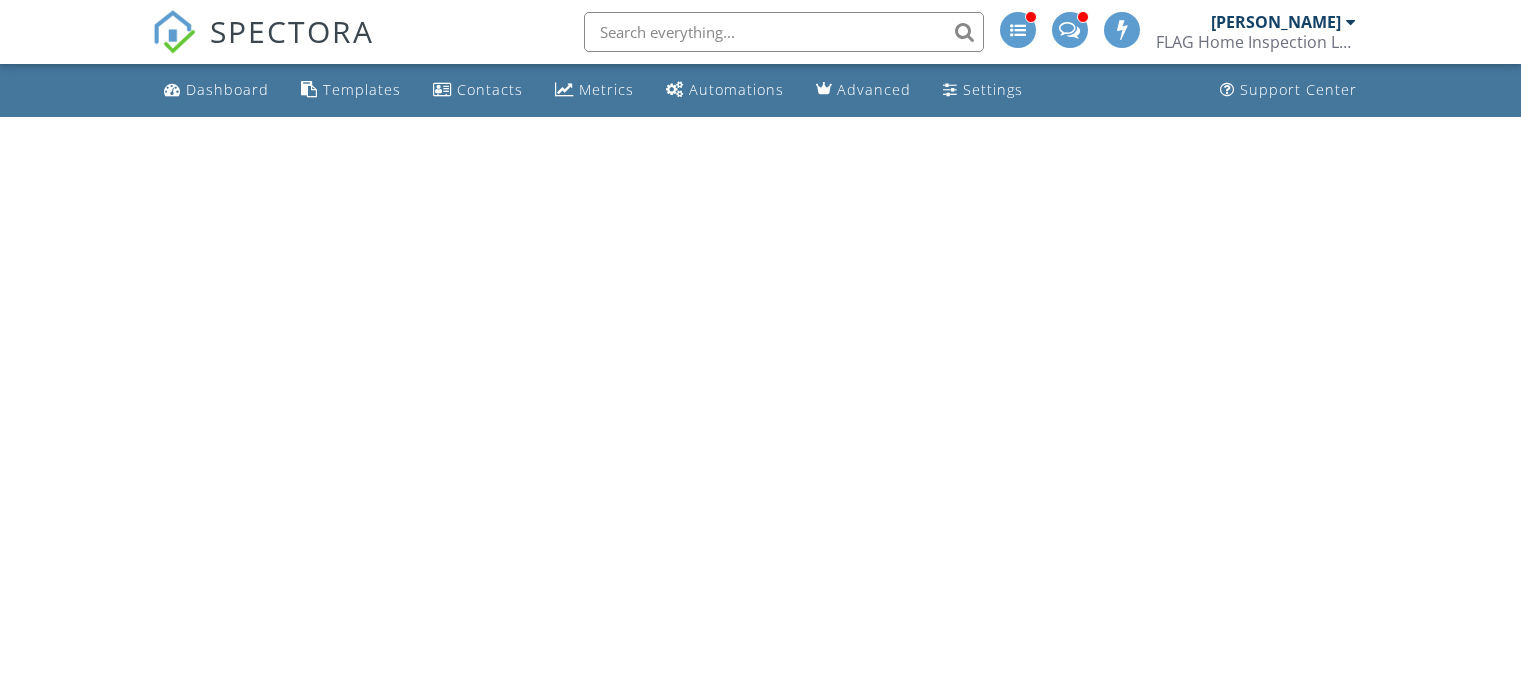scroll, scrollTop: 0, scrollLeft: 0, axis: both 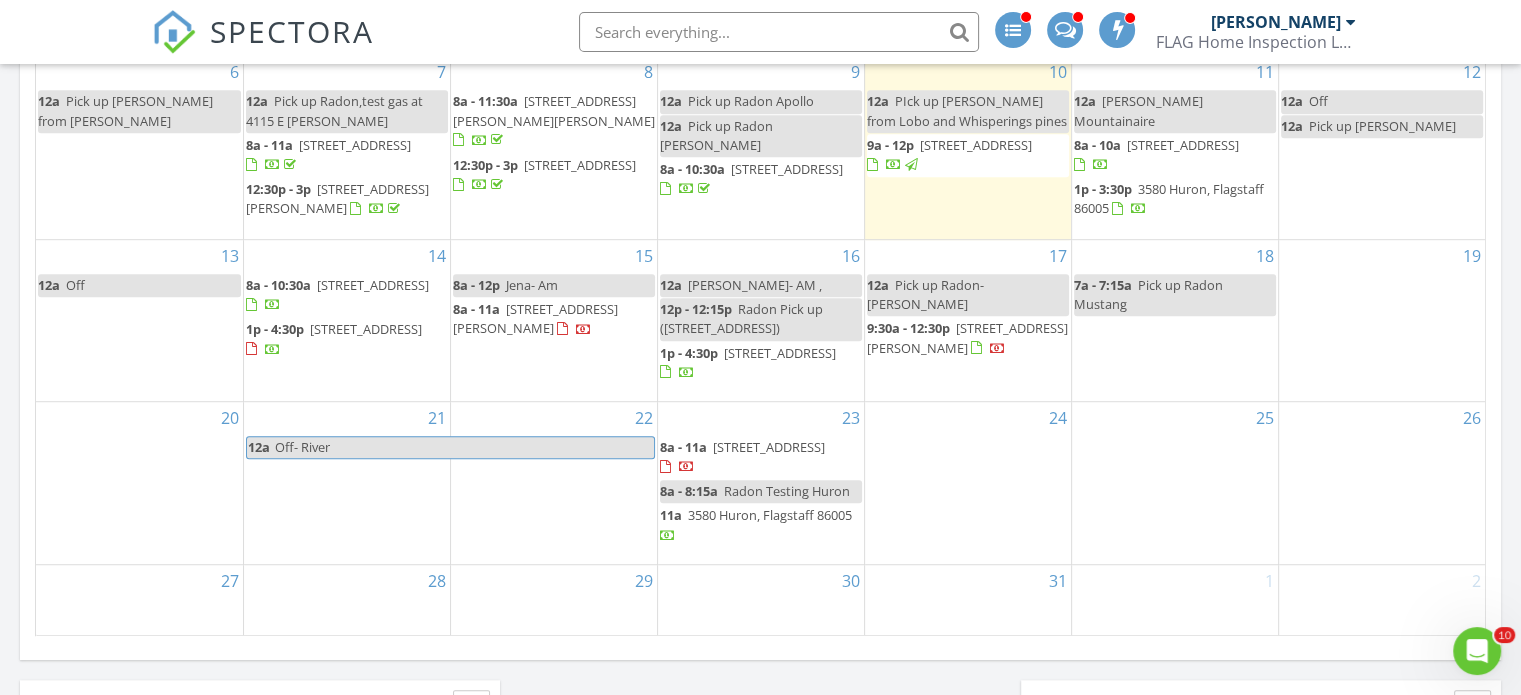 click on "Holly Futch- AM ," at bounding box center [755, 285] 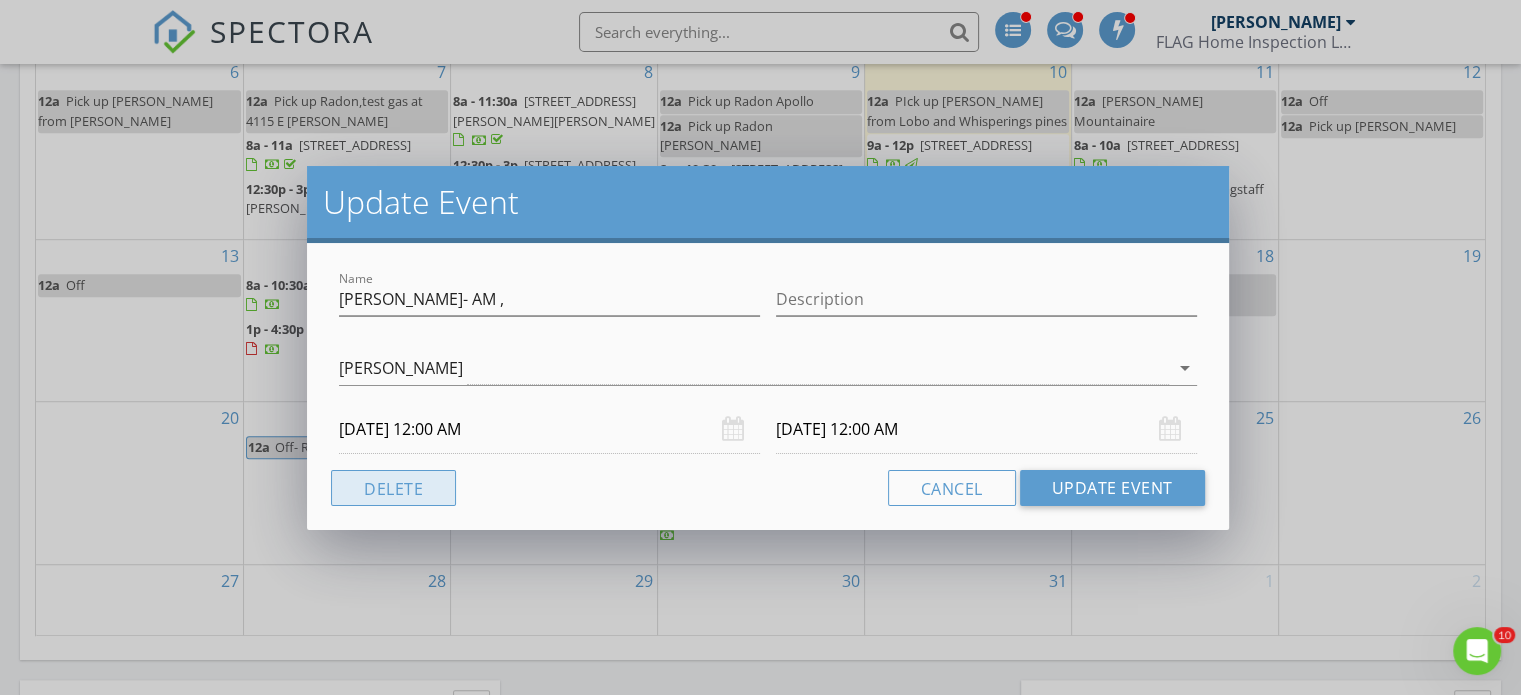 click on "Delete" at bounding box center [393, 488] 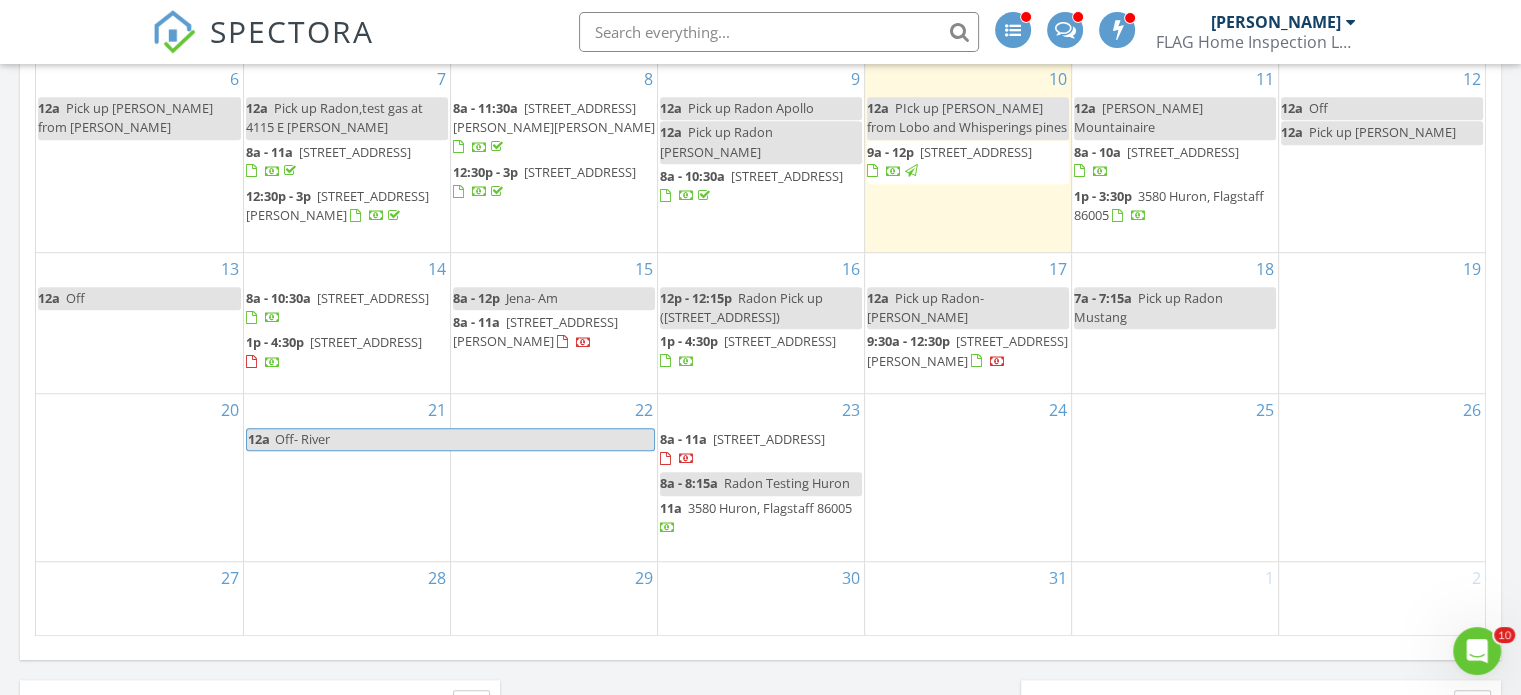 click on "Radon Pick up (11095 Rodeo Rd, Flagstaff)" at bounding box center (741, 307) 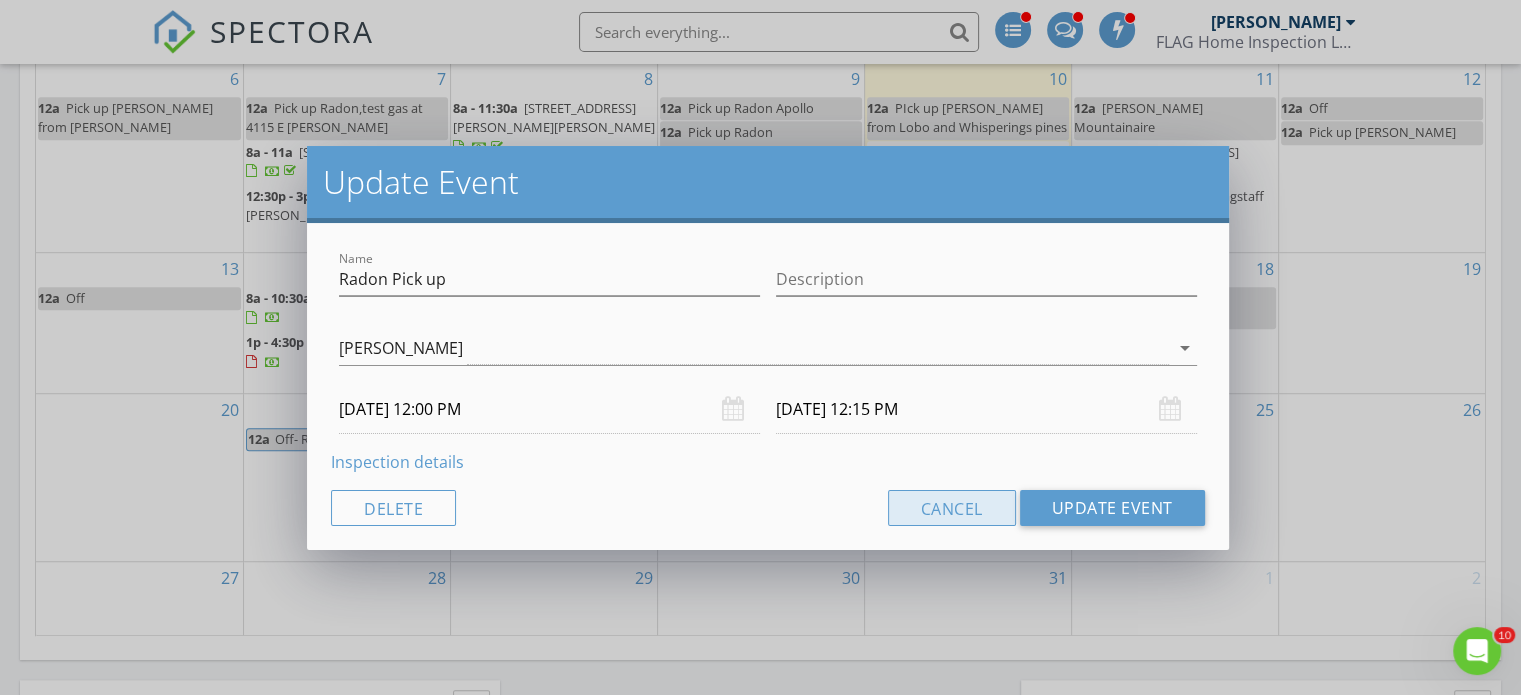 click on "Cancel" at bounding box center [952, 508] 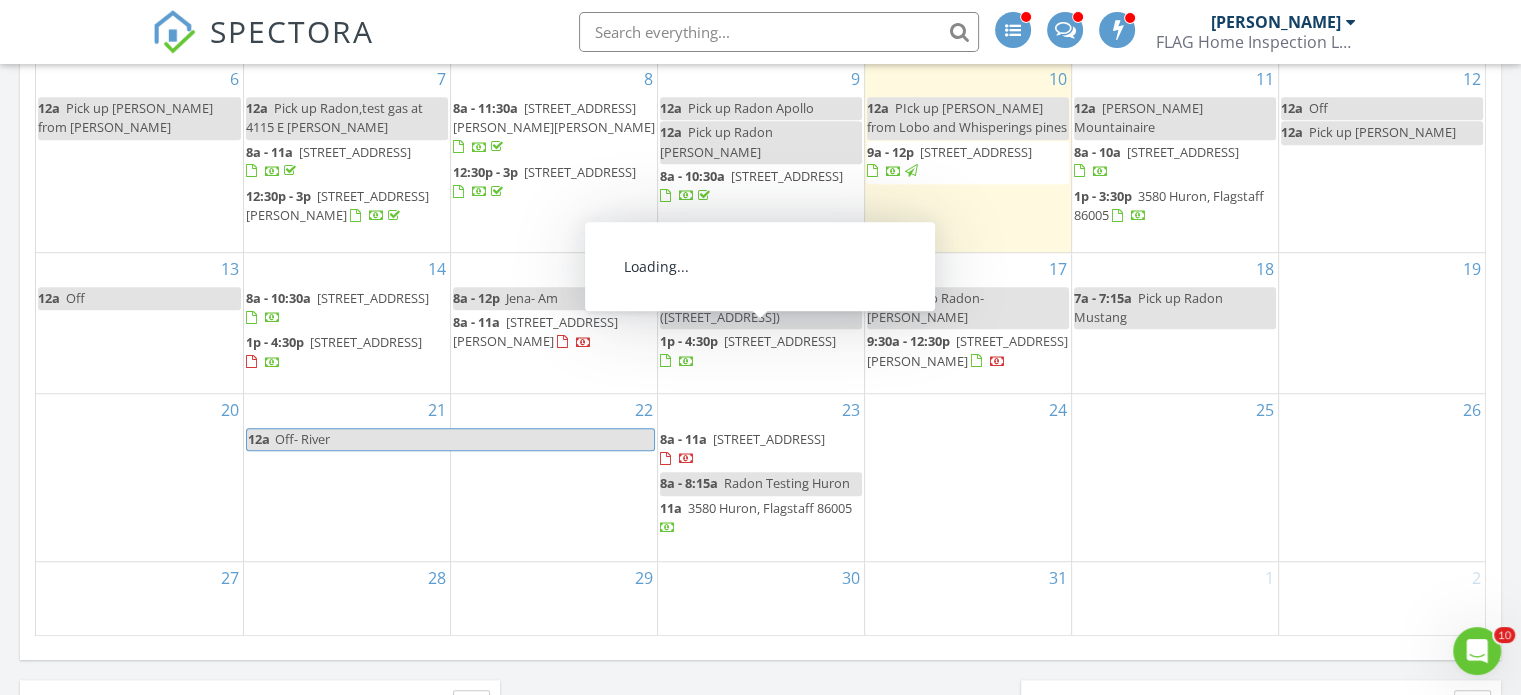 click on "1p - 4:30p
17470 Mustang Rd, Munds Park 86017" at bounding box center [761, 351] 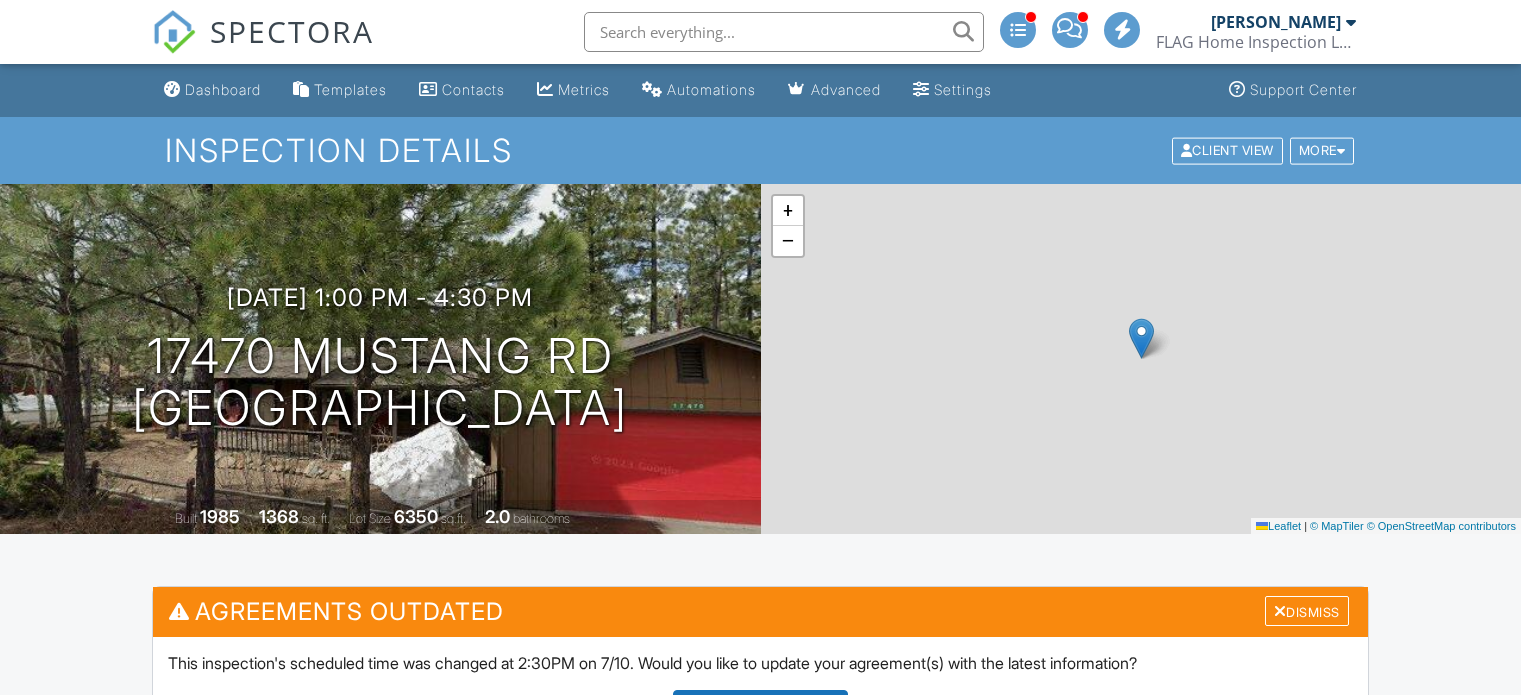 scroll, scrollTop: 0, scrollLeft: 0, axis: both 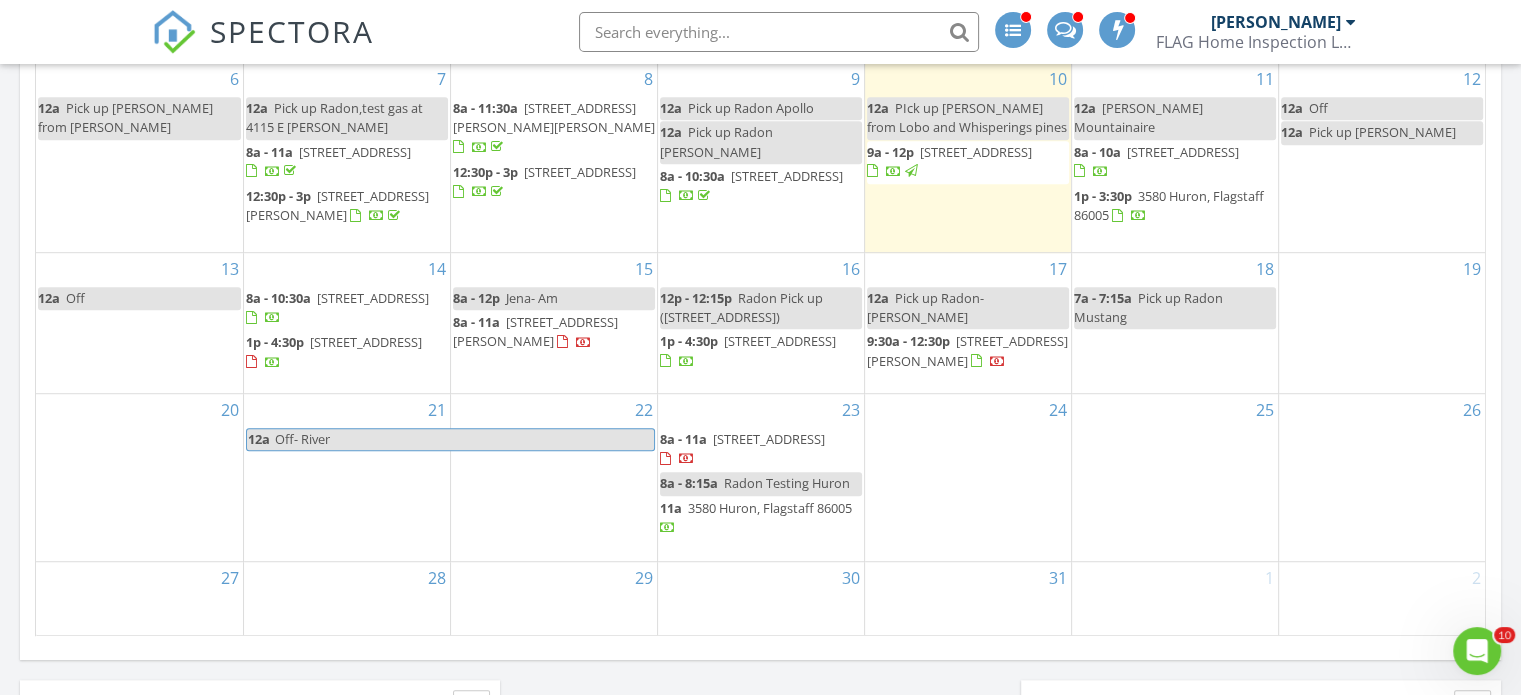 click on "16
12p - 12:15p
Radon Pick up (11095 Rodeo Rd, Flagstaff)
1p - 4:30p
17470 Mustang Rd, Munds Park 86017" at bounding box center (761, 323) 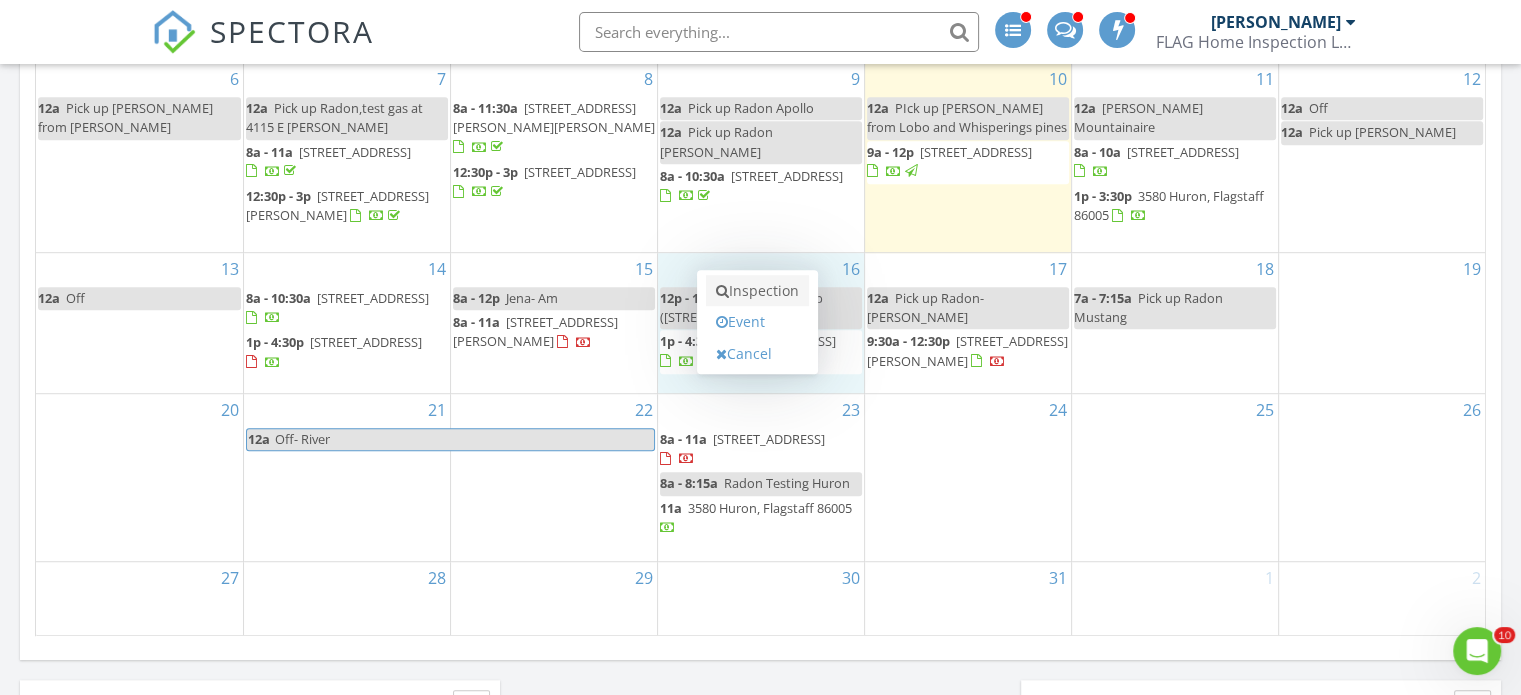 click on "Inspection" at bounding box center (757, 291) 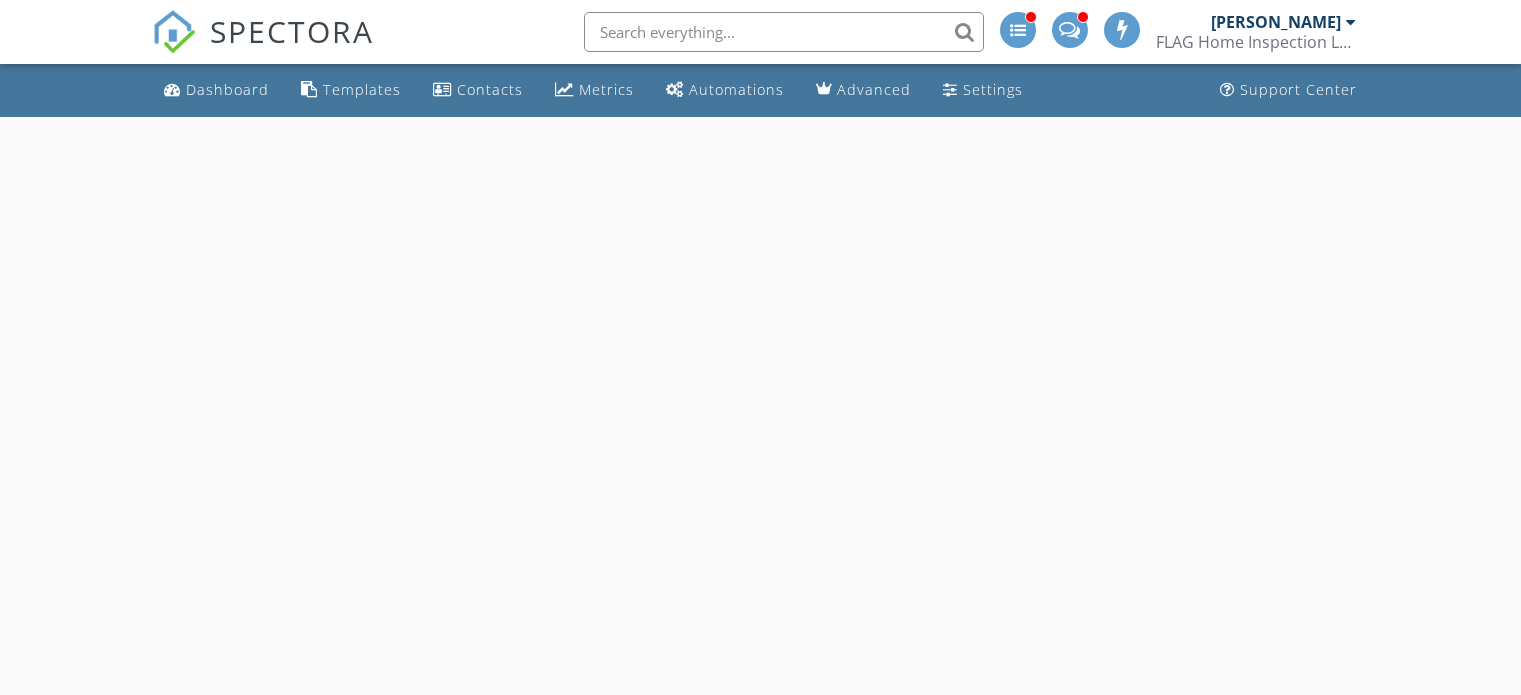scroll, scrollTop: 0, scrollLeft: 0, axis: both 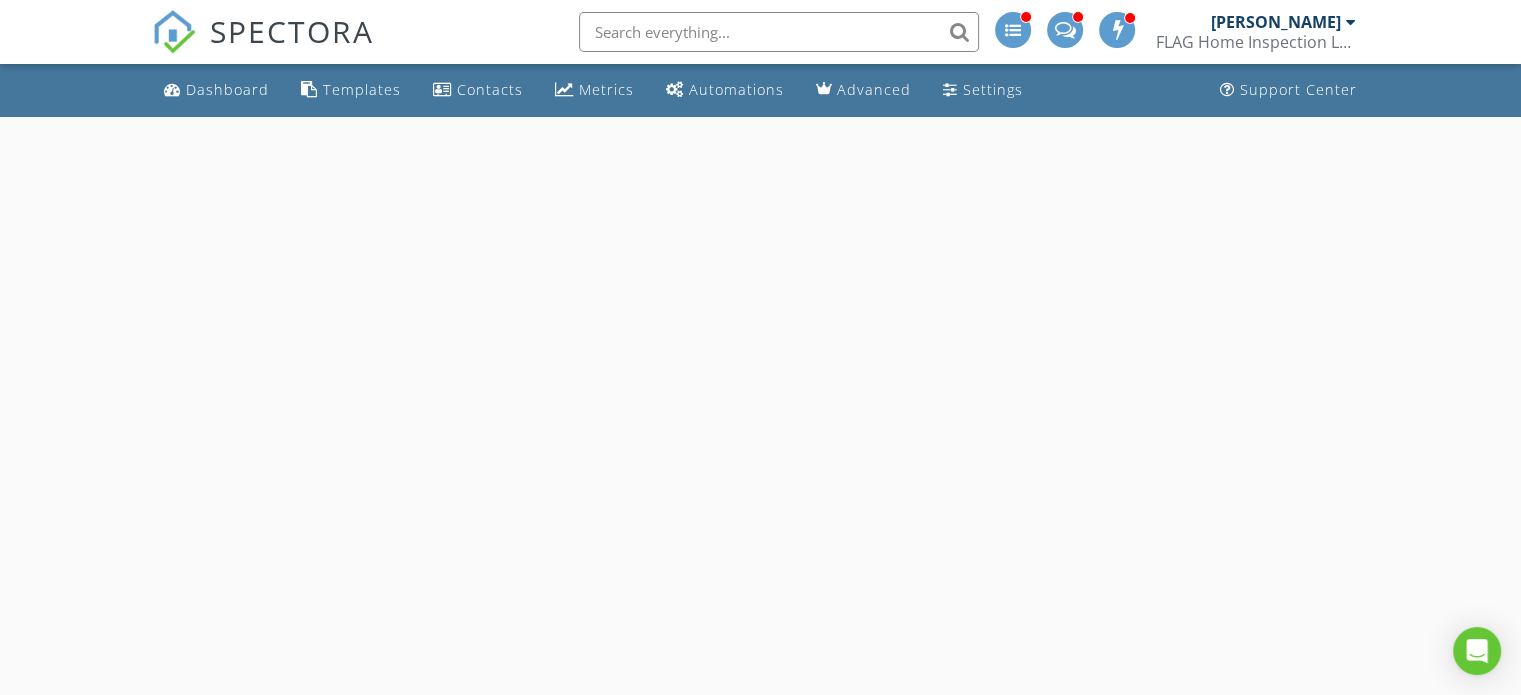 select on "6" 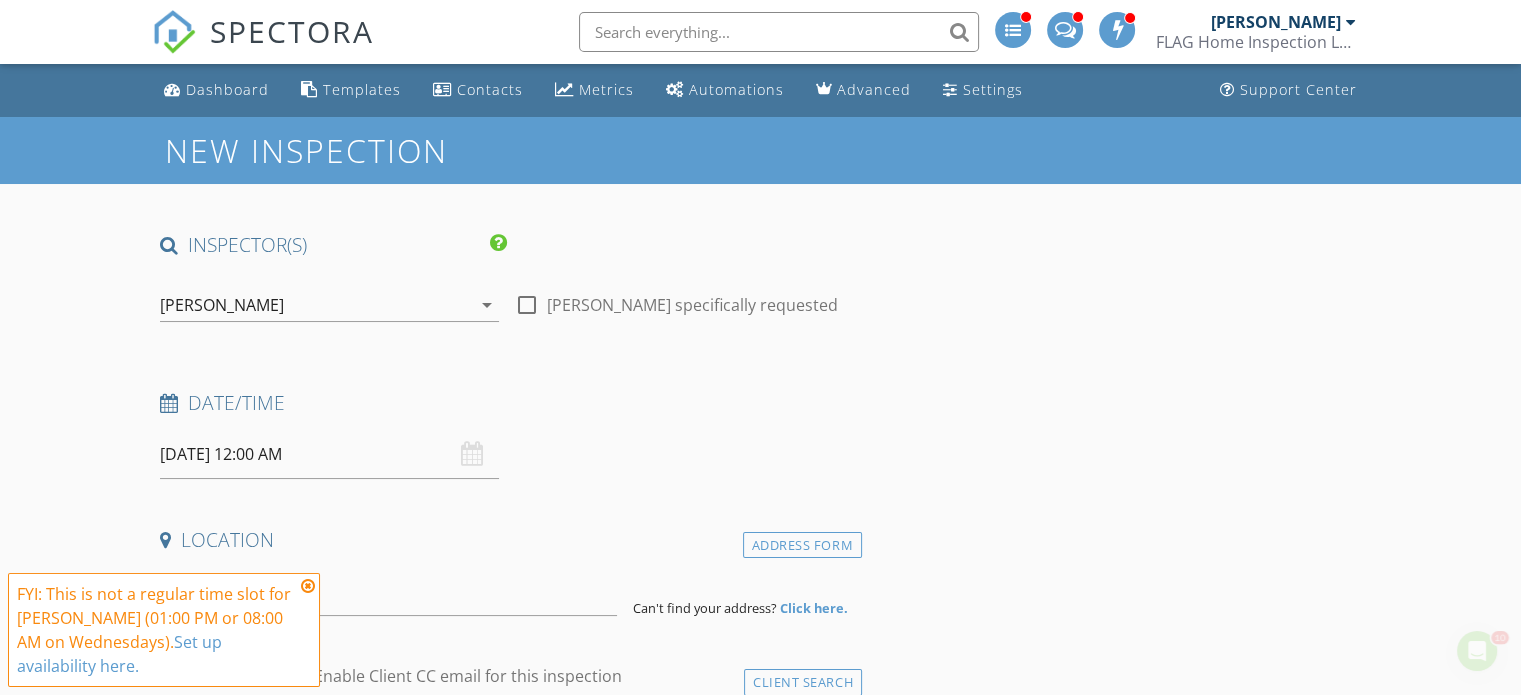 scroll, scrollTop: 0, scrollLeft: 0, axis: both 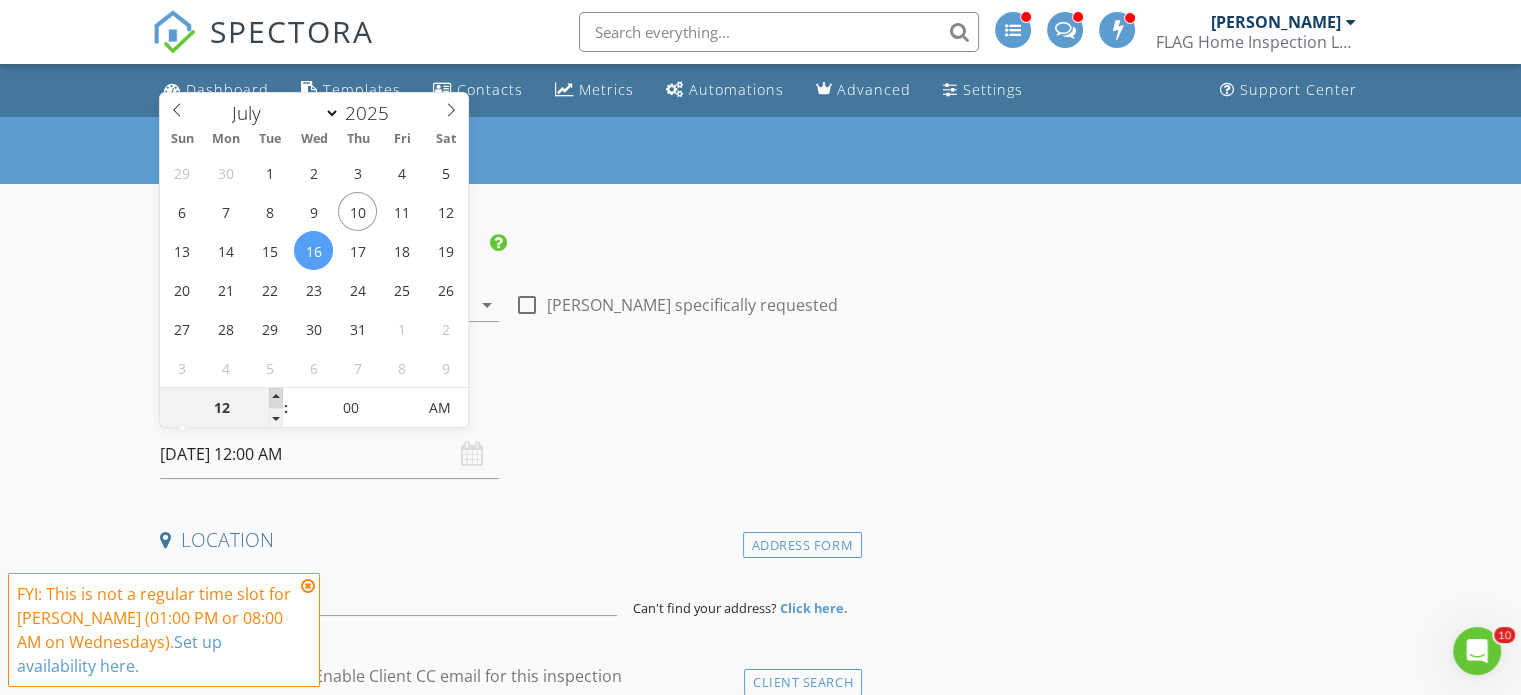 type on "01" 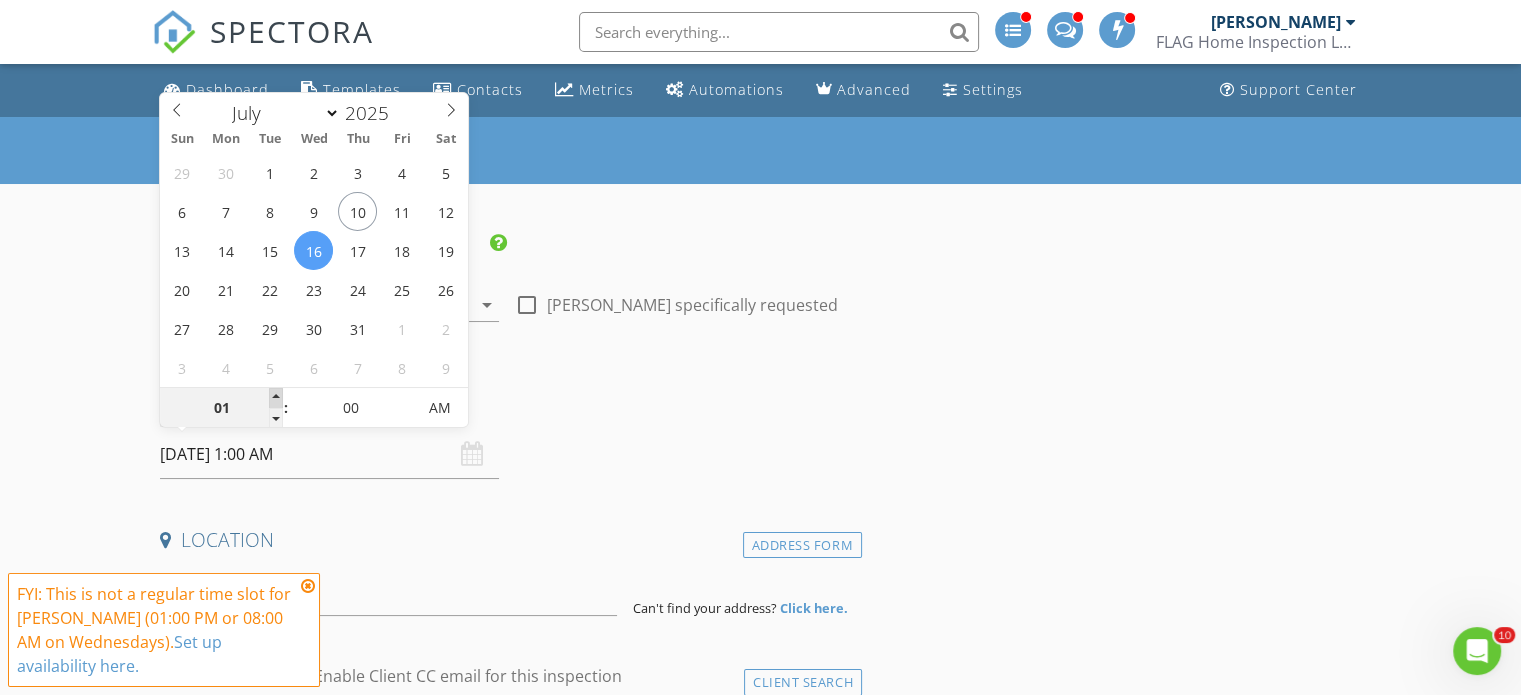 click at bounding box center [276, 398] 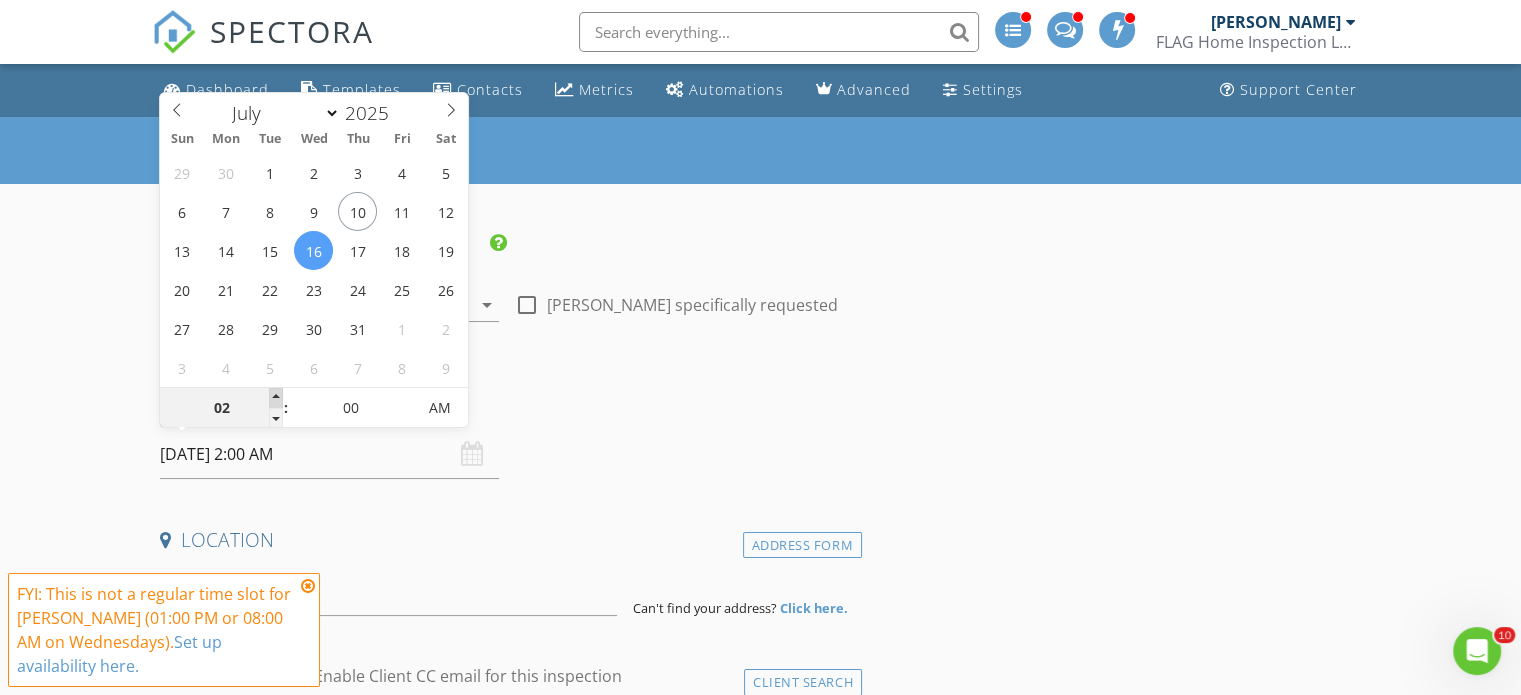 click at bounding box center [276, 398] 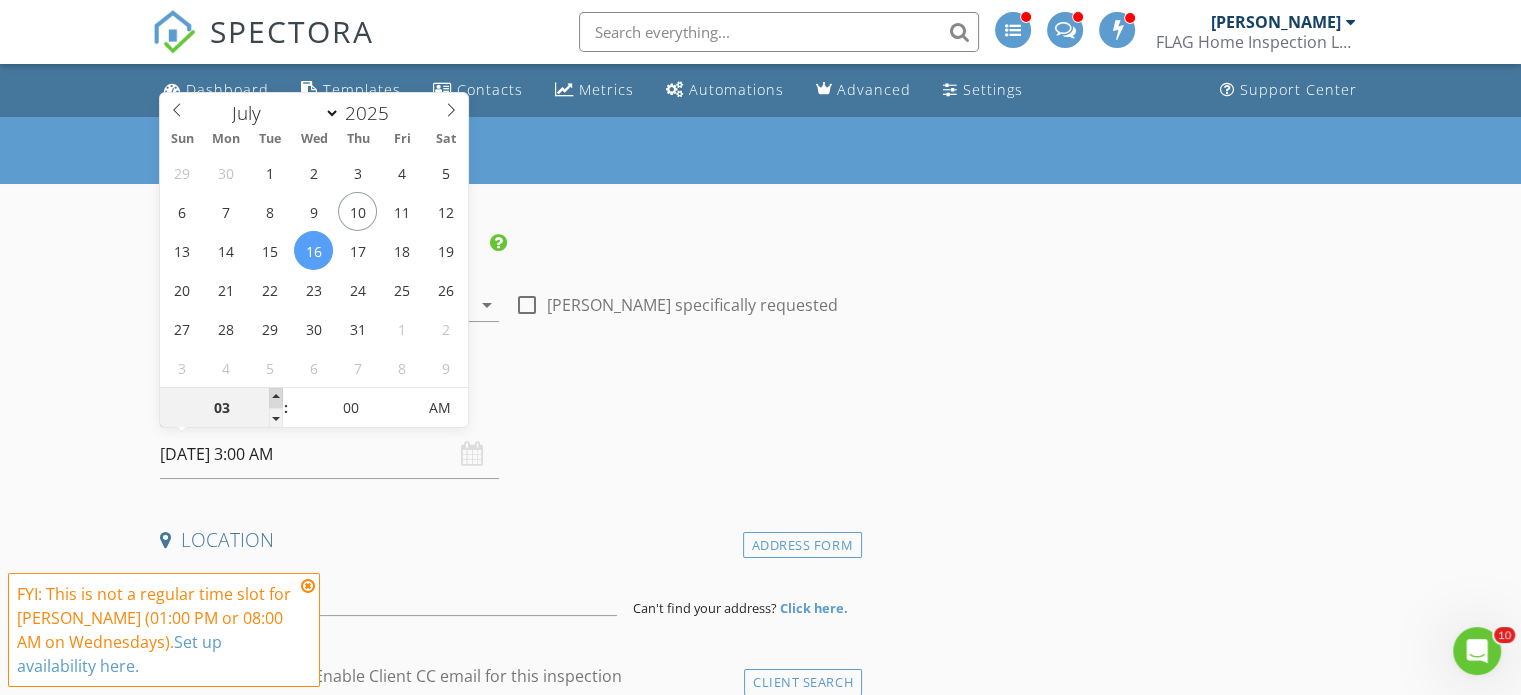 click at bounding box center [276, 398] 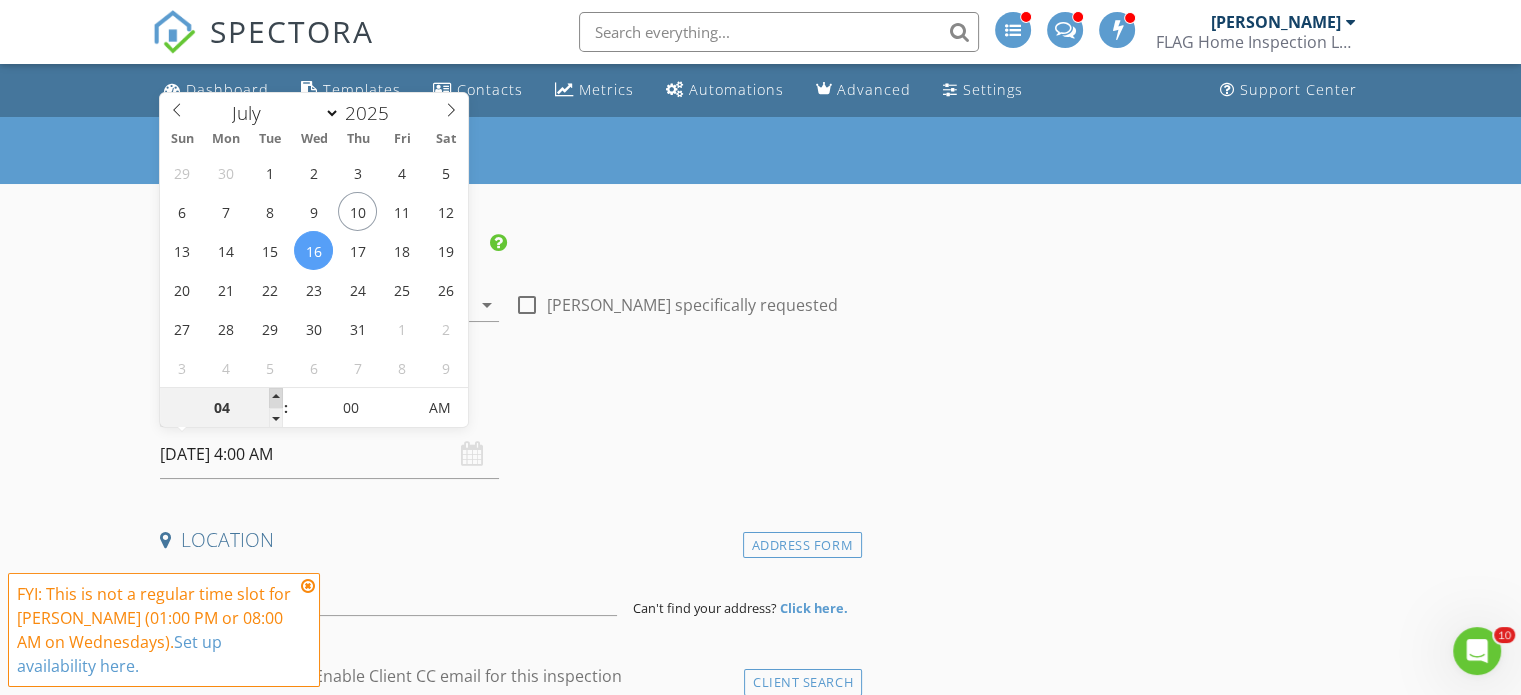 click at bounding box center [276, 398] 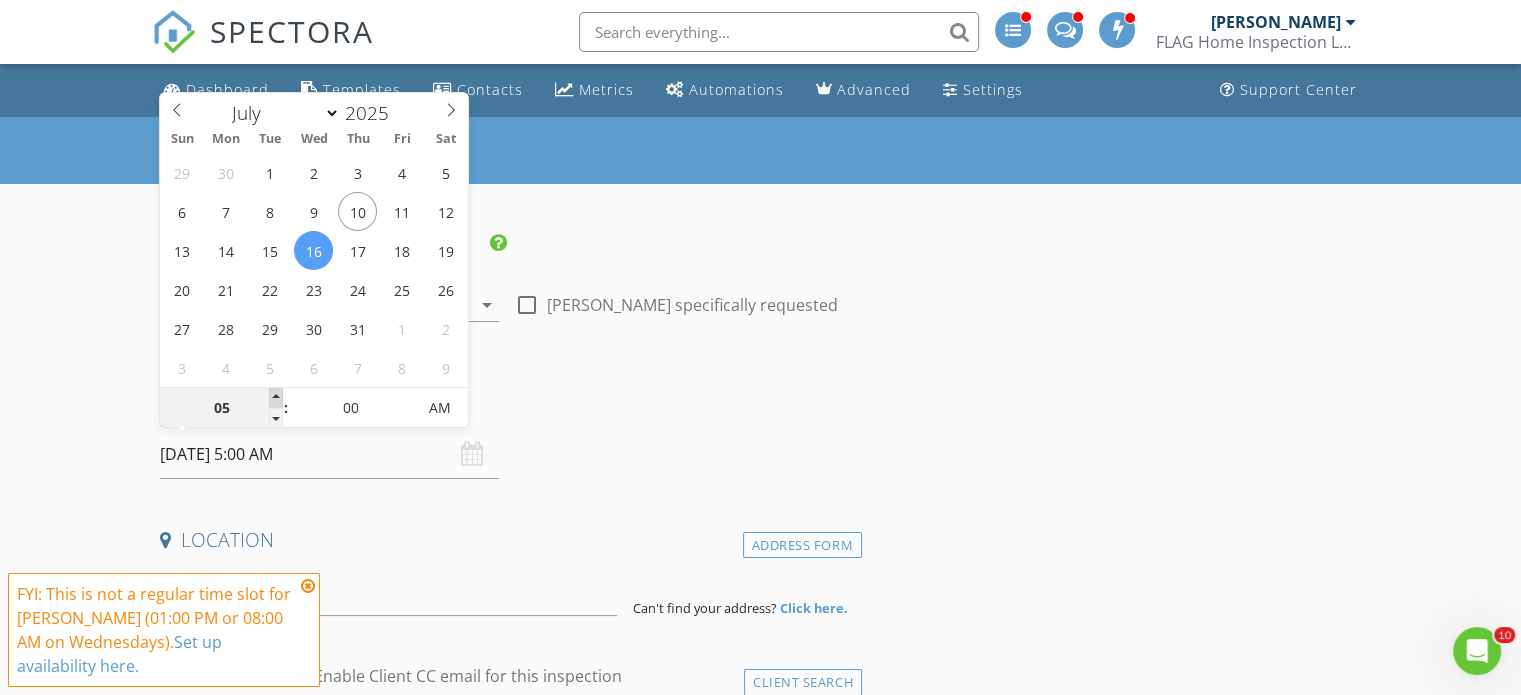 click at bounding box center [276, 398] 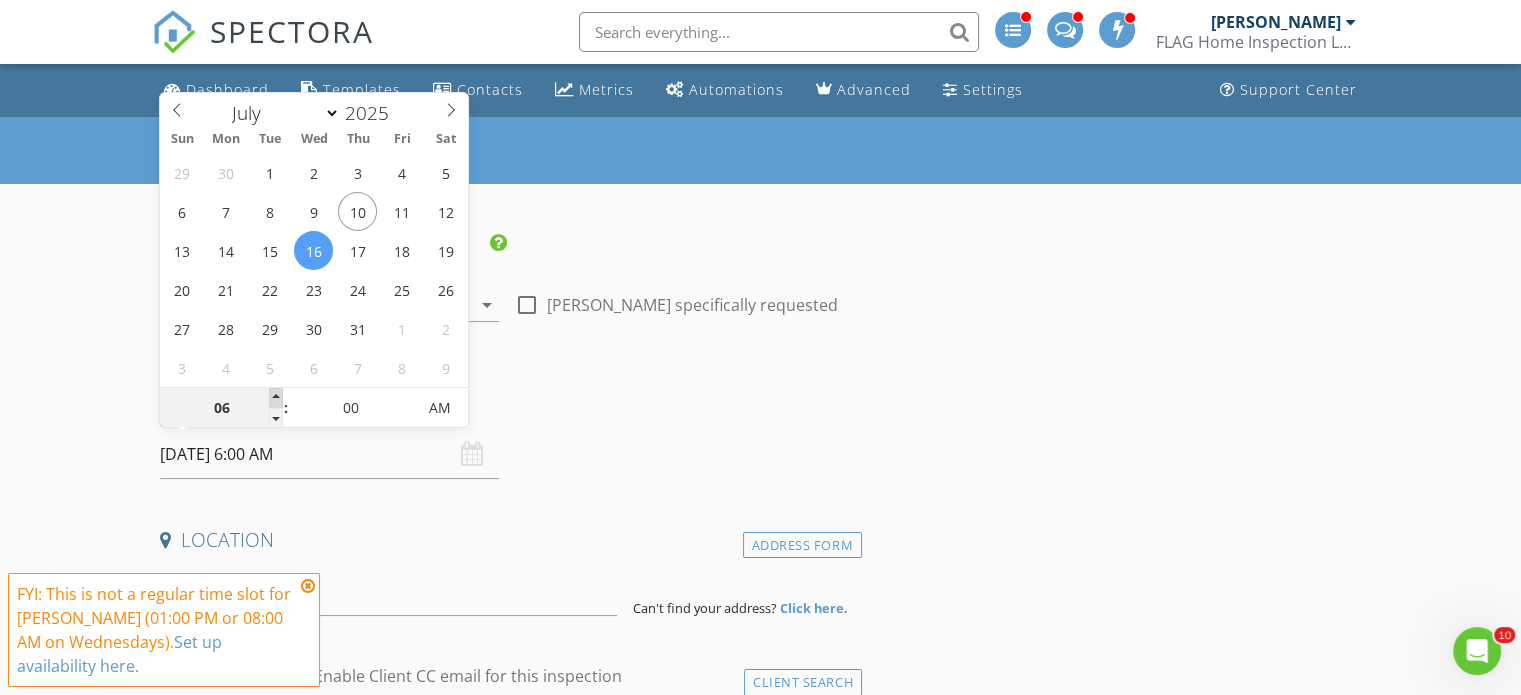 click at bounding box center [276, 398] 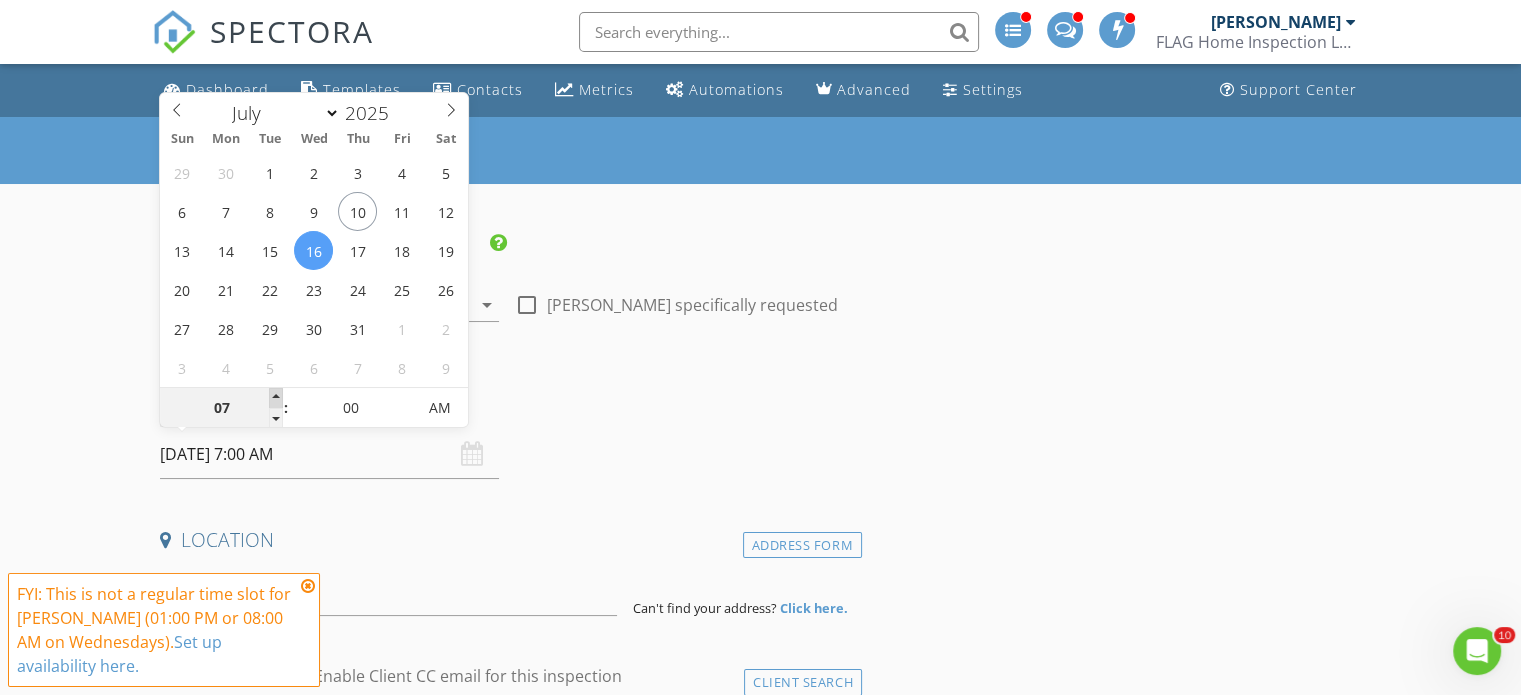 click at bounding box center [276, 398] 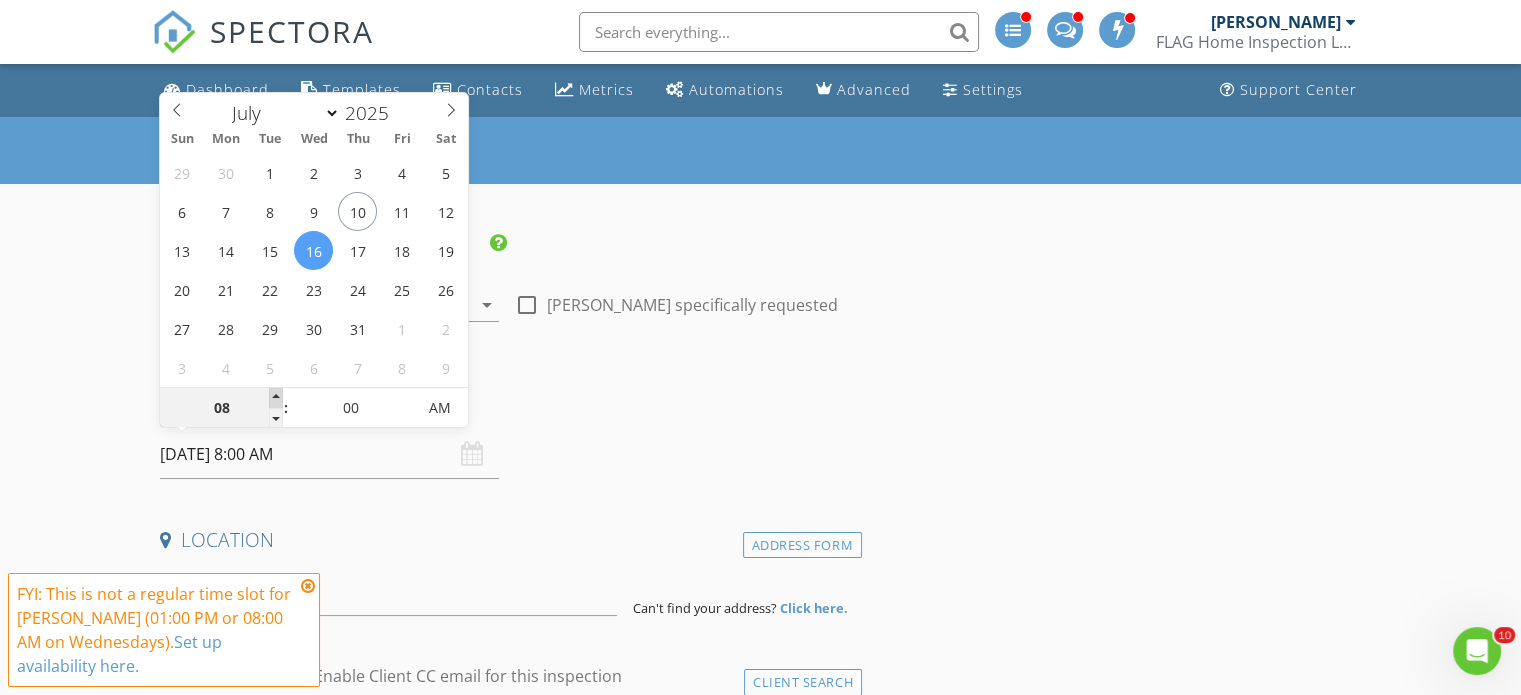 click at bounding box center [276, 398] 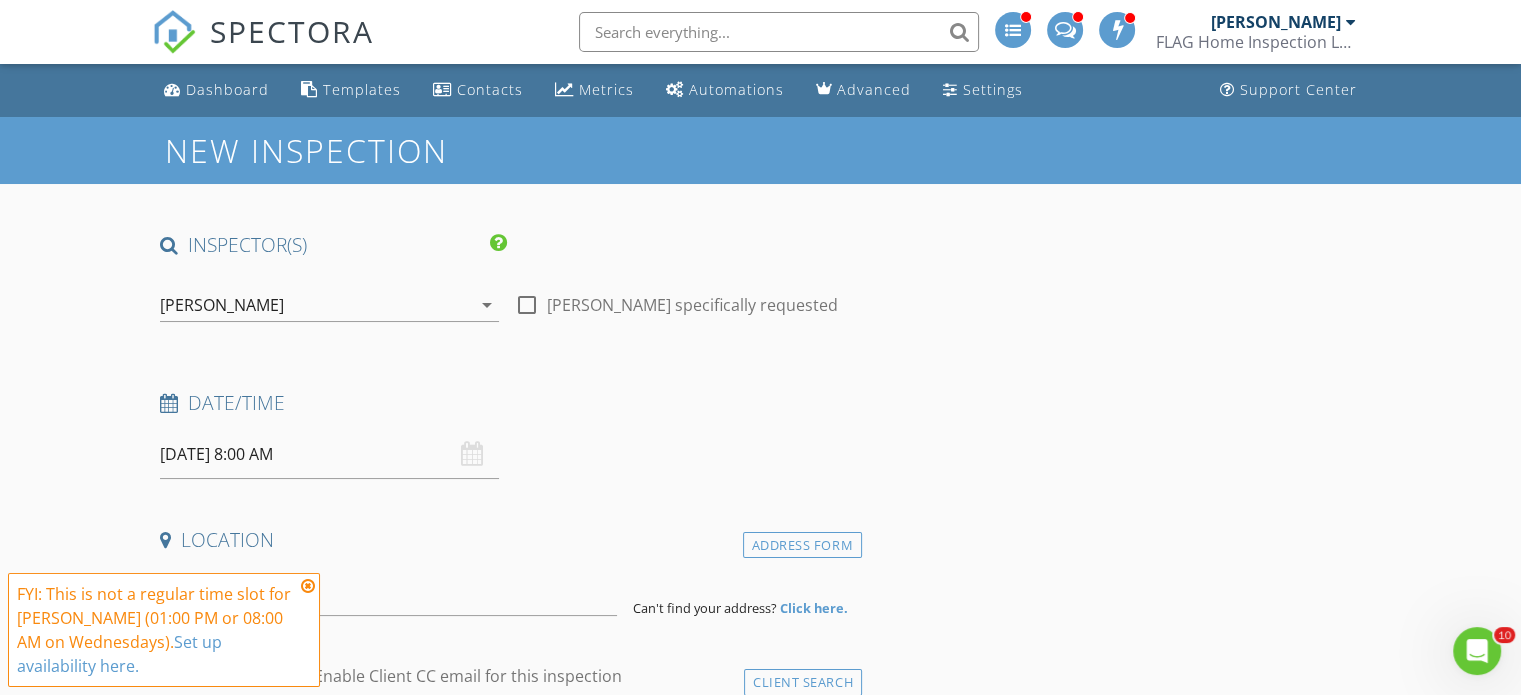 click on "Date/Time
07/16/2025 8:00 AM" at bounding box center [507, 434] 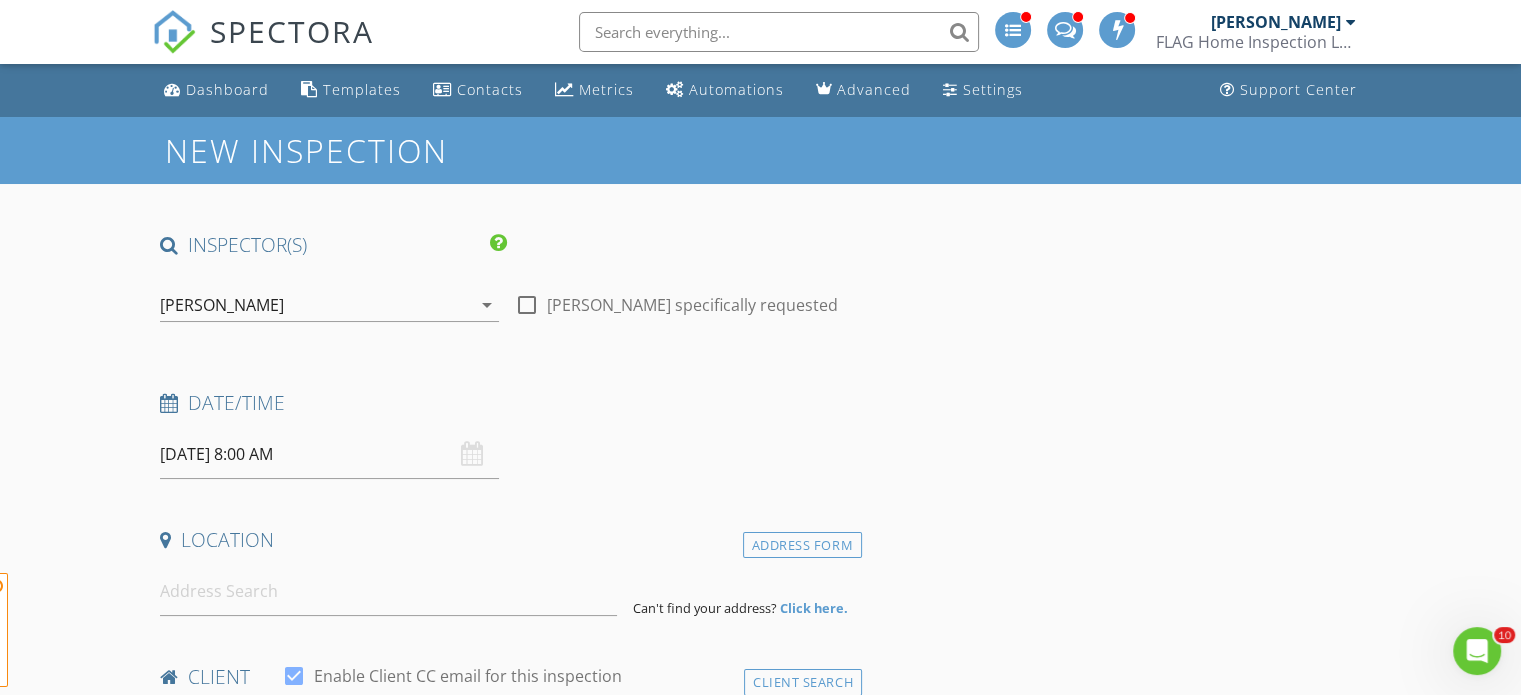 click on "FYI: This is not a regular time slot for Jon Offner (01:00 PM or 08:00 AM on Wednesdays).  Set up availability here." at bounding box center (164, 630) 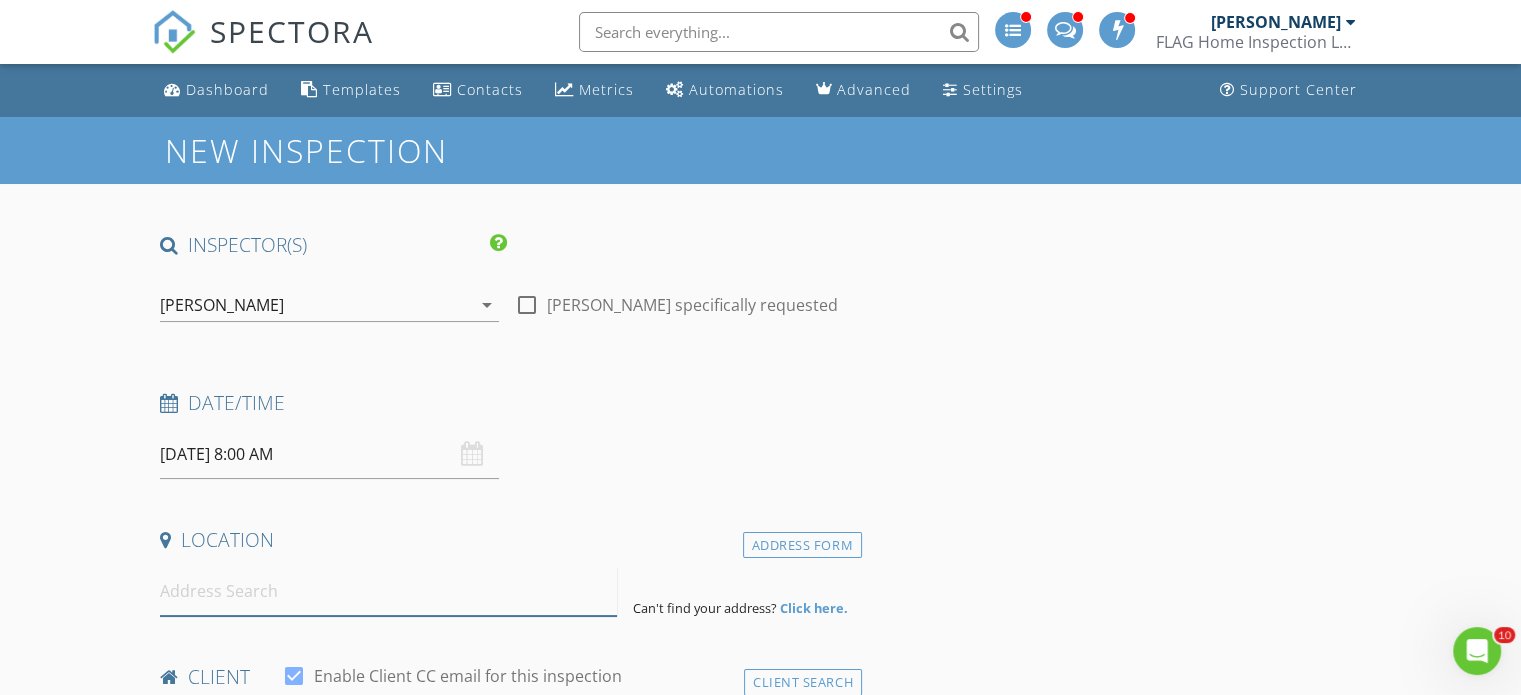 click at bounding box center (388, 591) 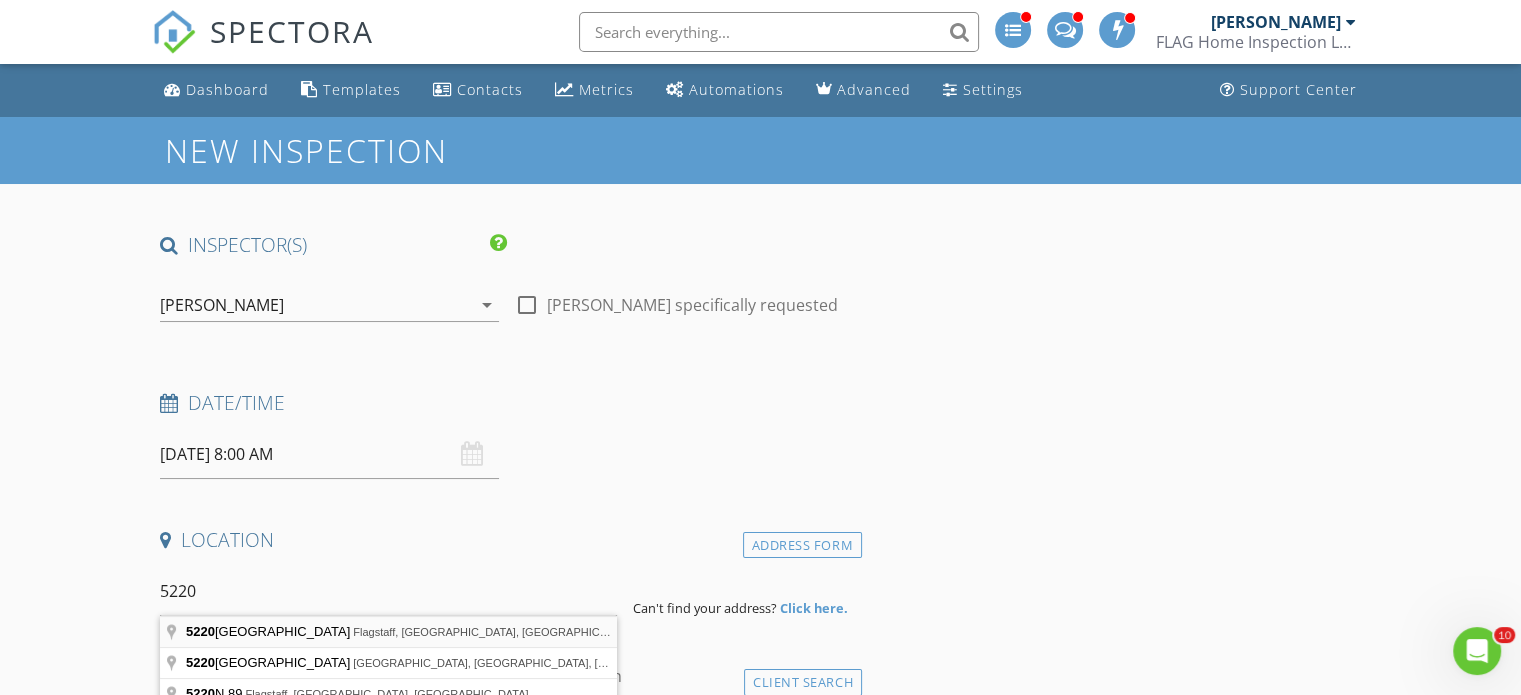 type on "5220 East Mockingbird Drive, Flagstaff, AZ, USA" 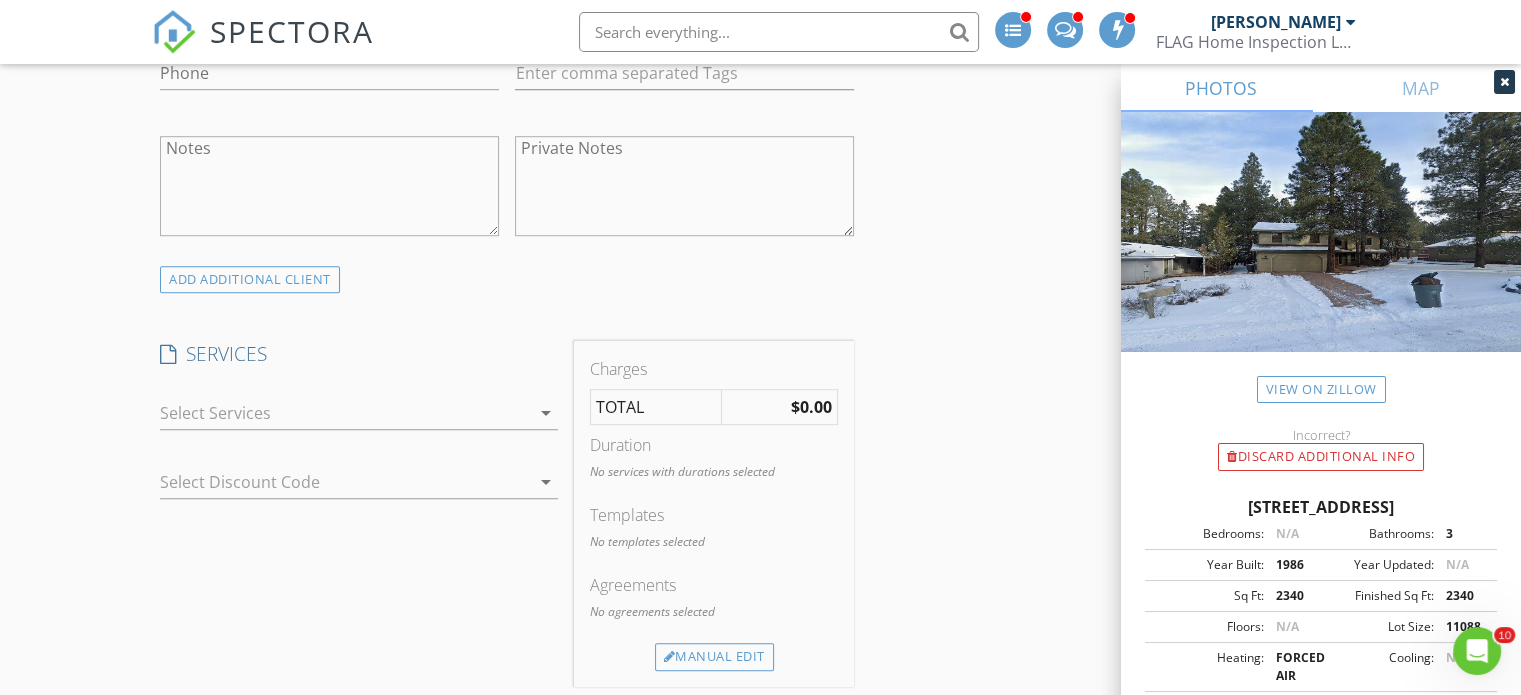 scroll, scrollTop: 1400, scrollLeft: 0, axis: vertical 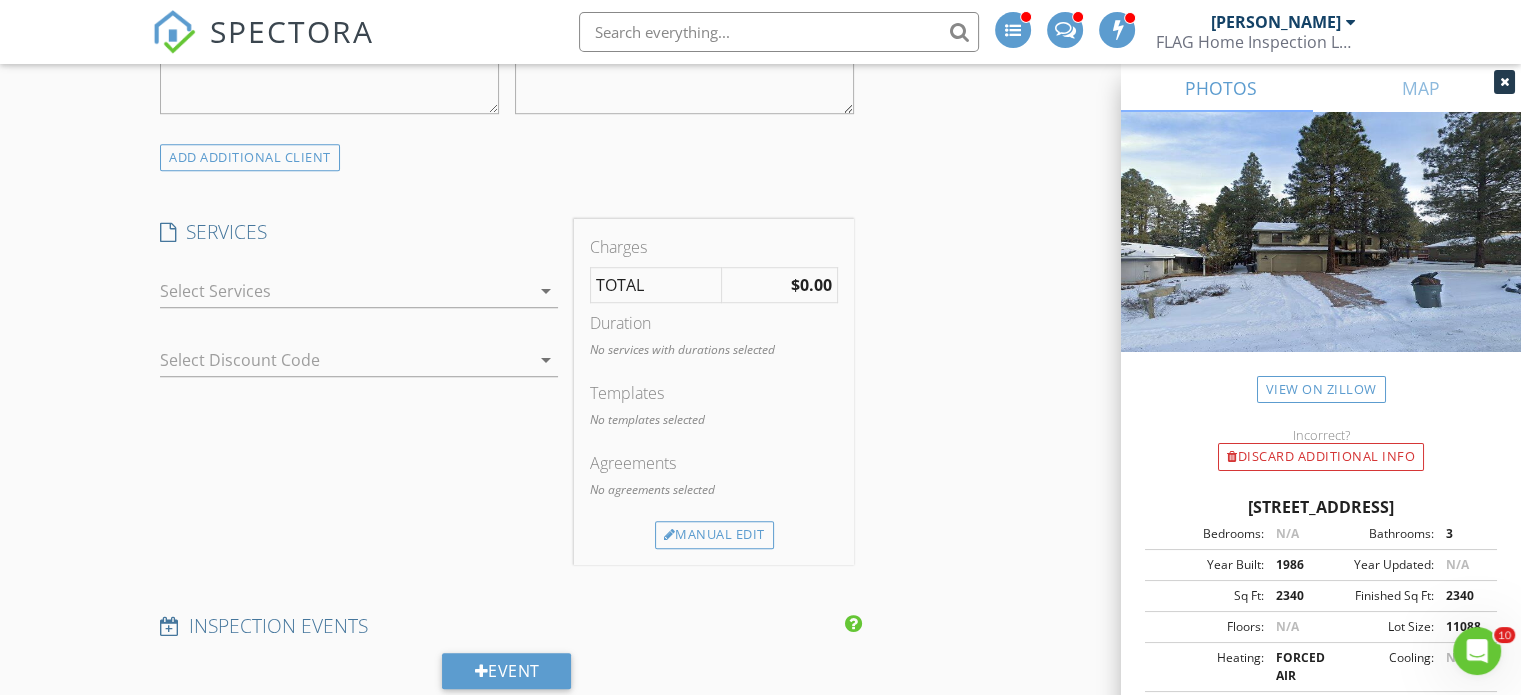 click at bounding box center (345, 291) 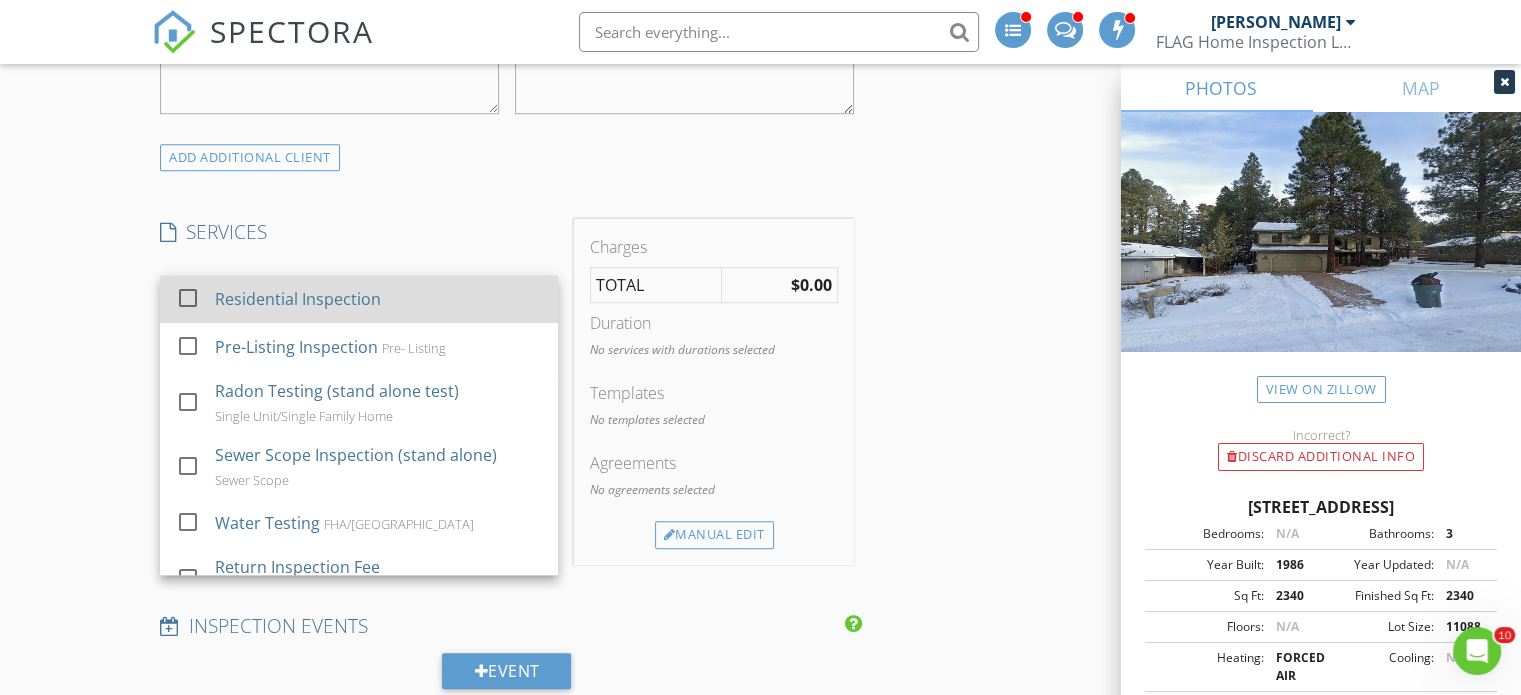 click on "Residential Inspection" at bounding box center (298, 299) 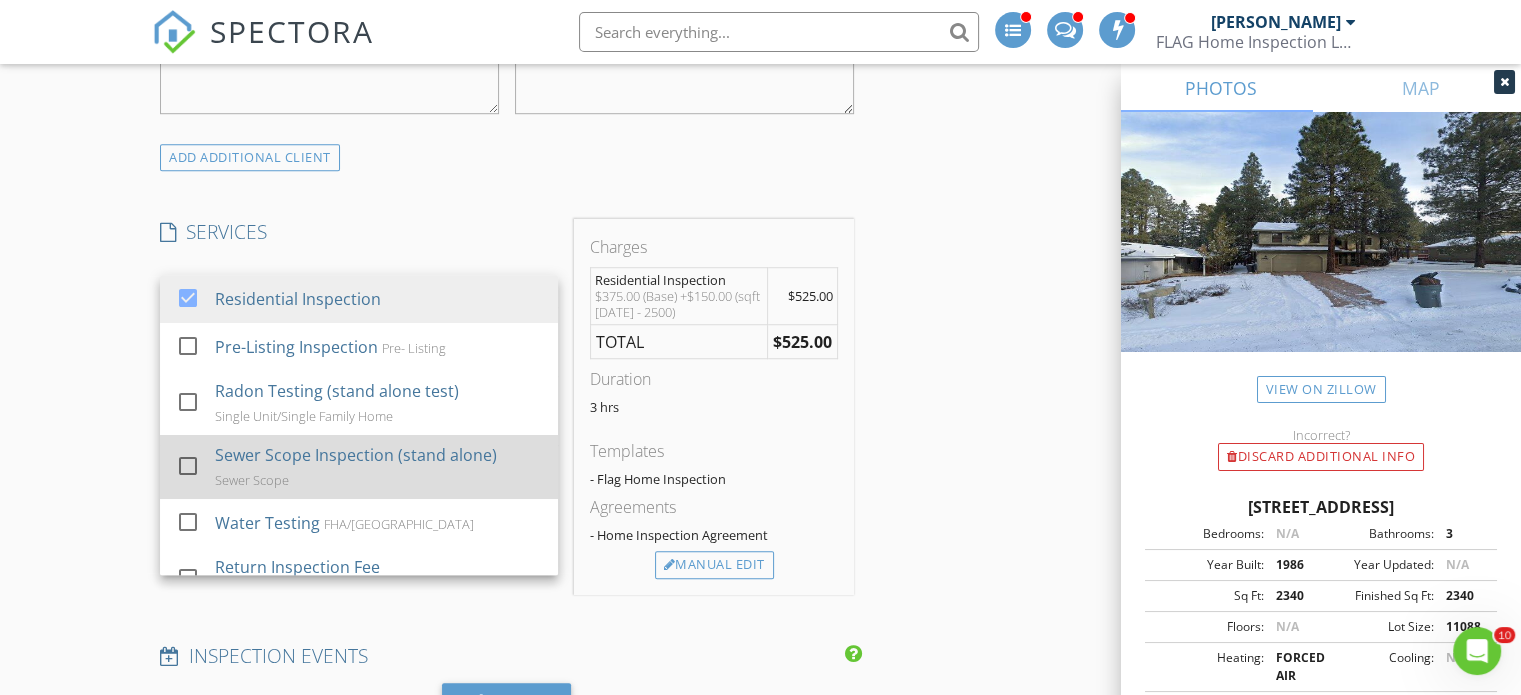 scroll, scrollTop: 100, scrollLeft: 0, axis: vertical 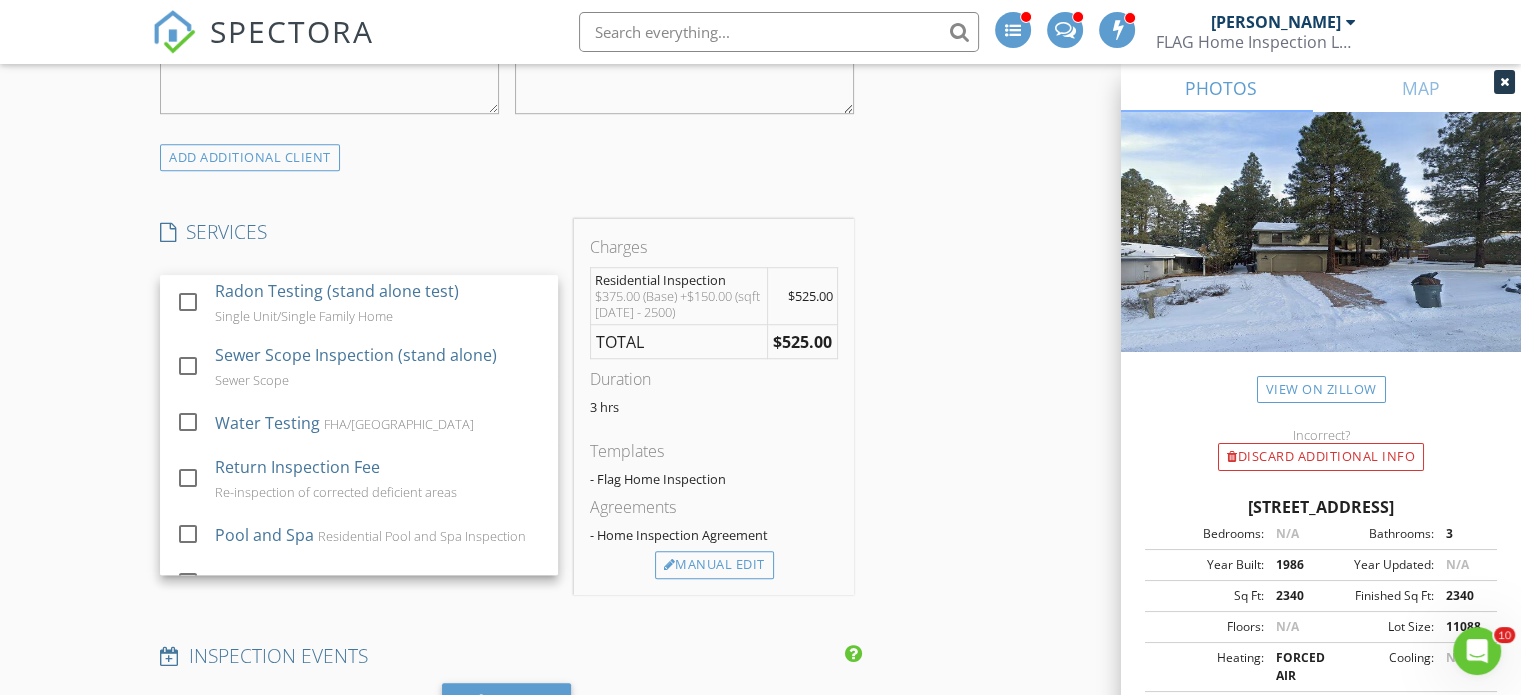 click on "New Inspection
INSPECTOR(S)
check_box   Jon Offner   PRIMARY   Jon Offner arrow_drop_down   check_box_outline_blank Jon Offner specifically requested
Date/Time
07/16/2025 8:00 AM
Location
Address Search       Address 5220 E Mockingbird Dr   Unit   City Flagstaff   State AZ   Zip 86004   County Coconino     Square Feet 2340   Year Built 1986   Foundation arrow_drop_down     Jon Offner     7.9 miles     (15 minutes)
client
check_box Enable Client CC email for this inspection   Client Search     check_box_outline_blank Client is a Company/Organization     First Name   Last Name   Email   CC Email   Phone         Tags         Notes   Private Notes
ADD ADDITIONAL client
SERVICES
check_box   Residential Inspection   check_box_outline_blank   Pre-Listing Inspection" at bounding box center (760, 556) 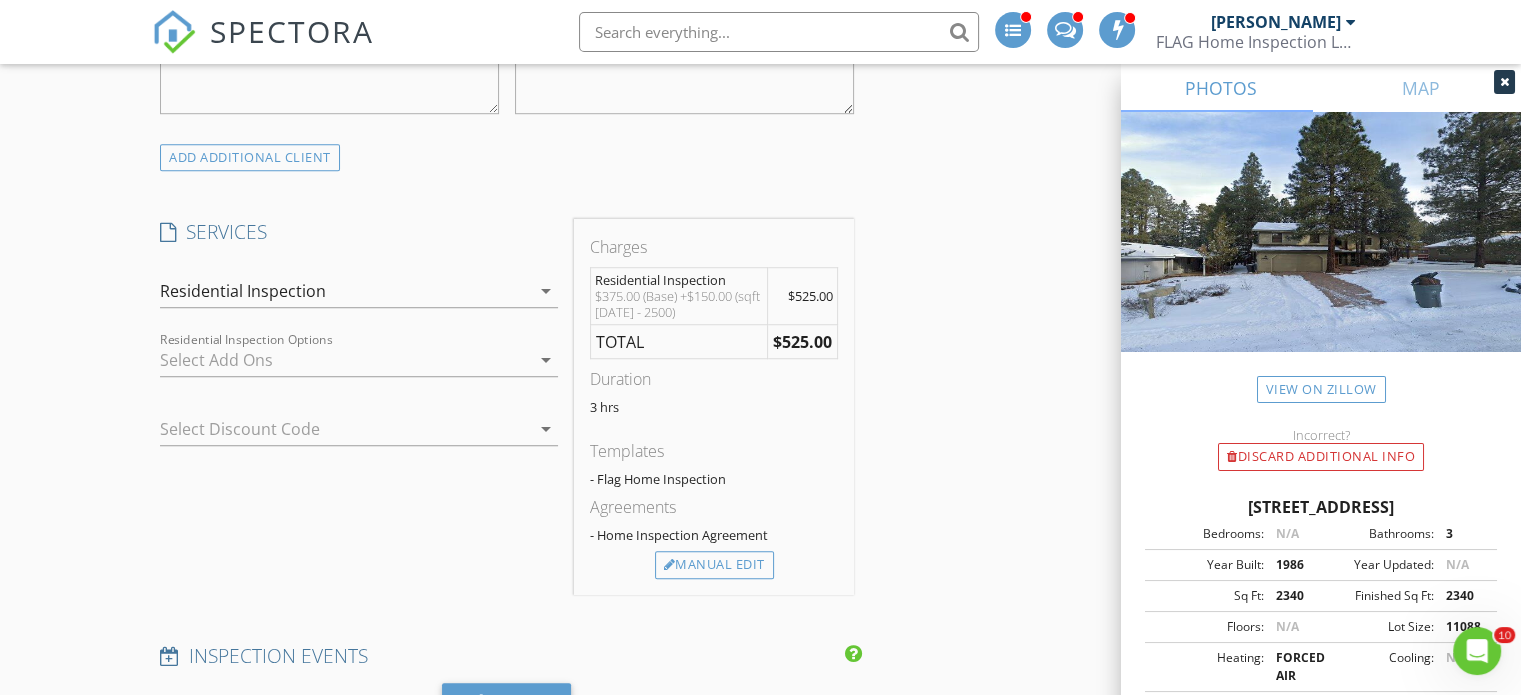 click at bounding box center (345, 360) 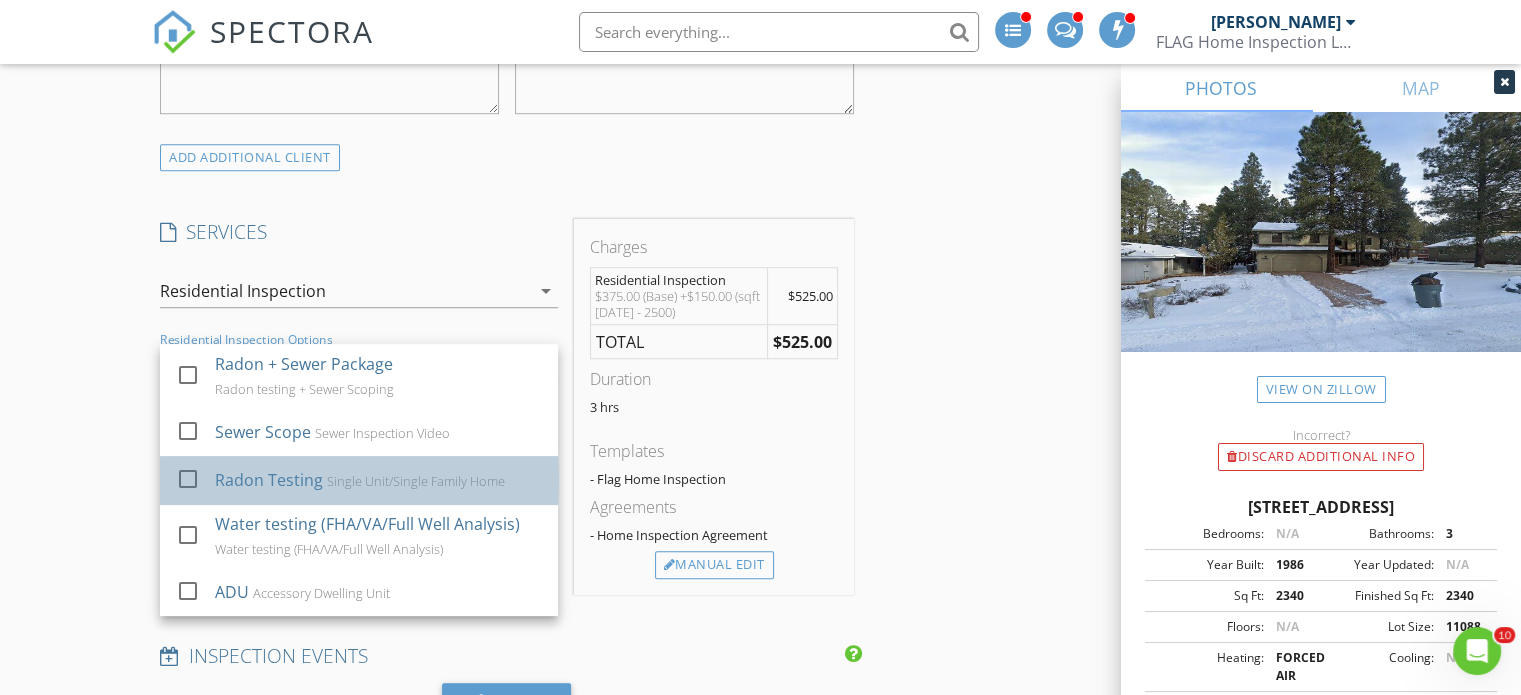 click on "Radon Testing" at bounding box center [269, 480] 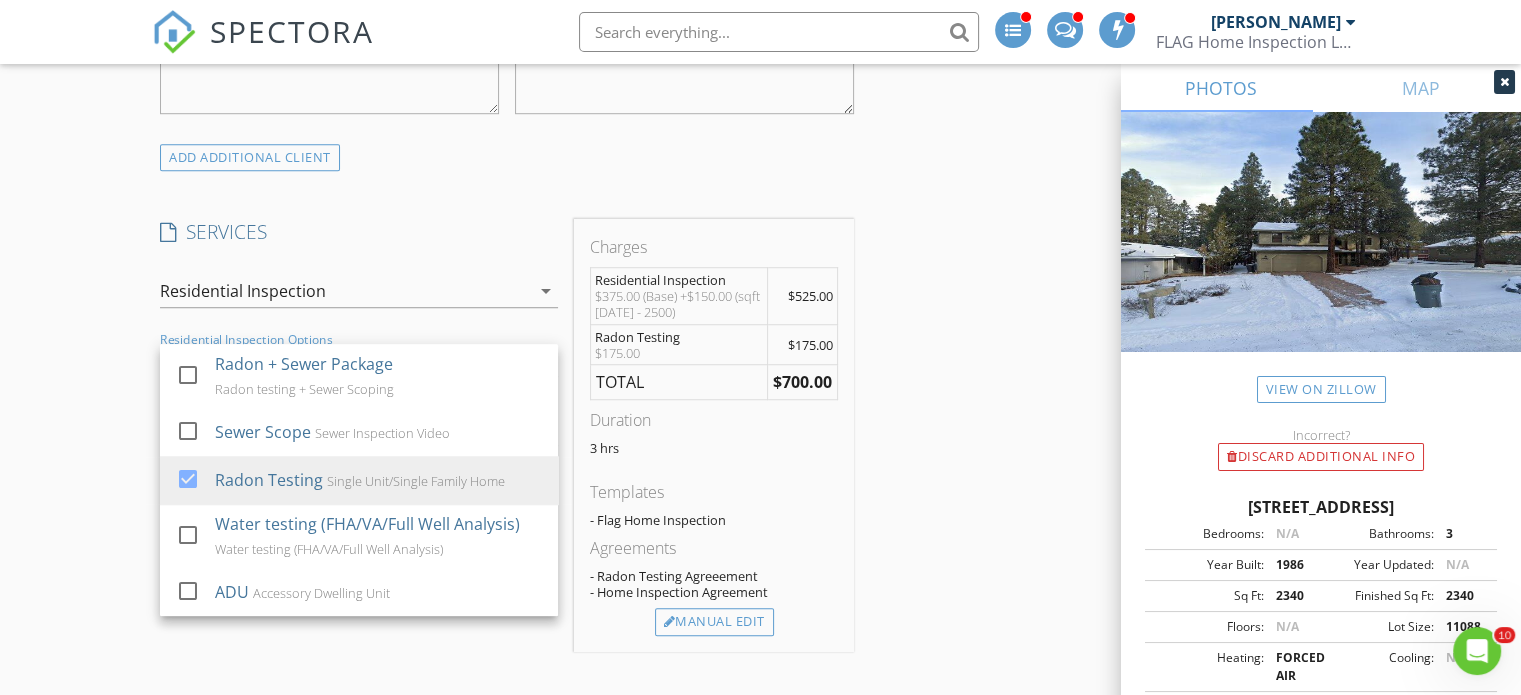 click on "New Inspection
INSPECTOR(S)
check_box   Jon Offner   PRIMARY   Jon Offner arrow_drop_down   check_box_outline_blank Jon Offner specifically requested
Date/Time
07/16/2025 8:00 AM
Location
Address Search       Address 5220 E Mockingbird Dr   Unit   City Flagstaff   State AZ   Zip 86004   County Coconino     Square Feet 2340   Year Built 1986   Foundation arrow_drop_down     Jon Offner     7.9 miles     (15 minutes)
client
check_box Enable Client CC email for this inspection   Client Search     check_box_outline_blank Client is a Company/Organization     First Name   Last Name   Email   CC Email   Phone         Tags         Notes   Private Notes
ADD ADDITIONAL client
SERVICES
check_box   Residential Inspection   check_box_outline_blank   Pre-Listing Inspection" at bounding box center (760, 584) 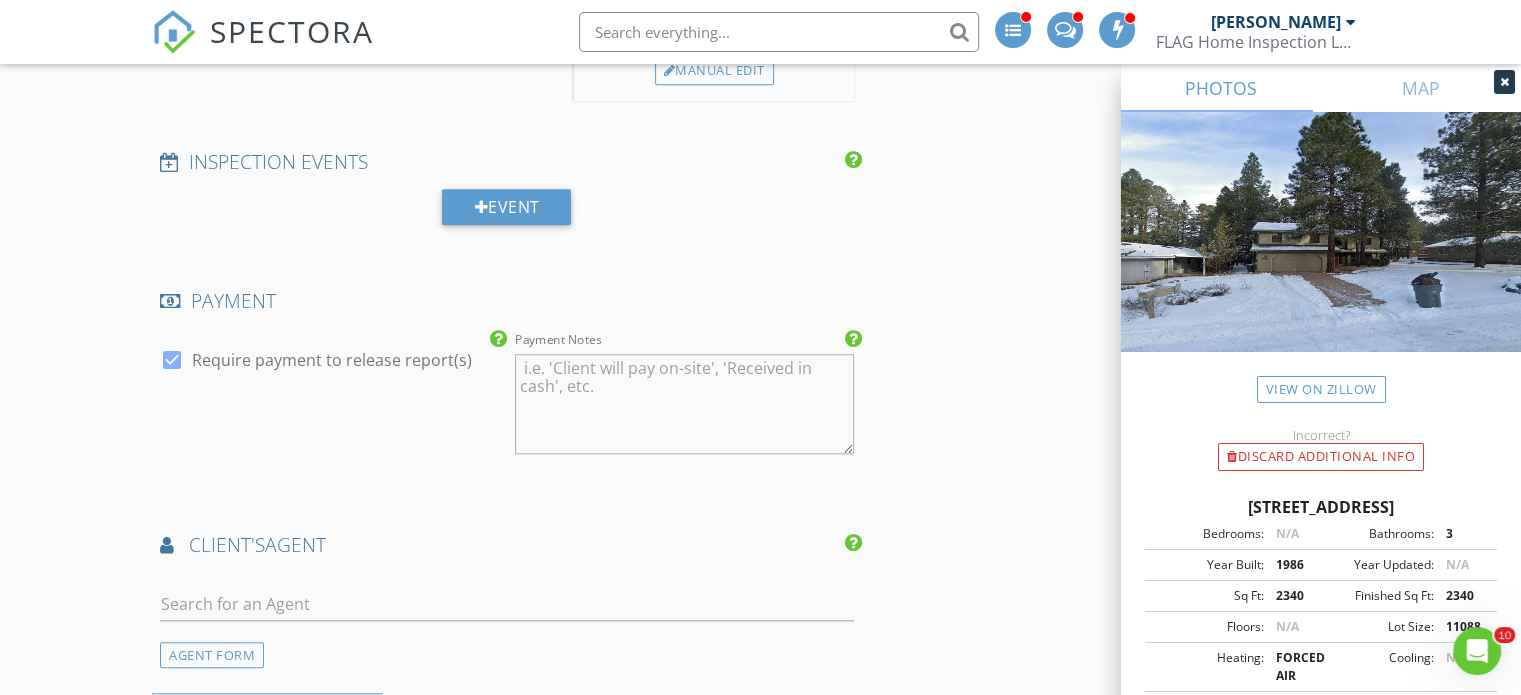 scroll, scrollTop: 2200, scrollLeft: 0, axis: vertical 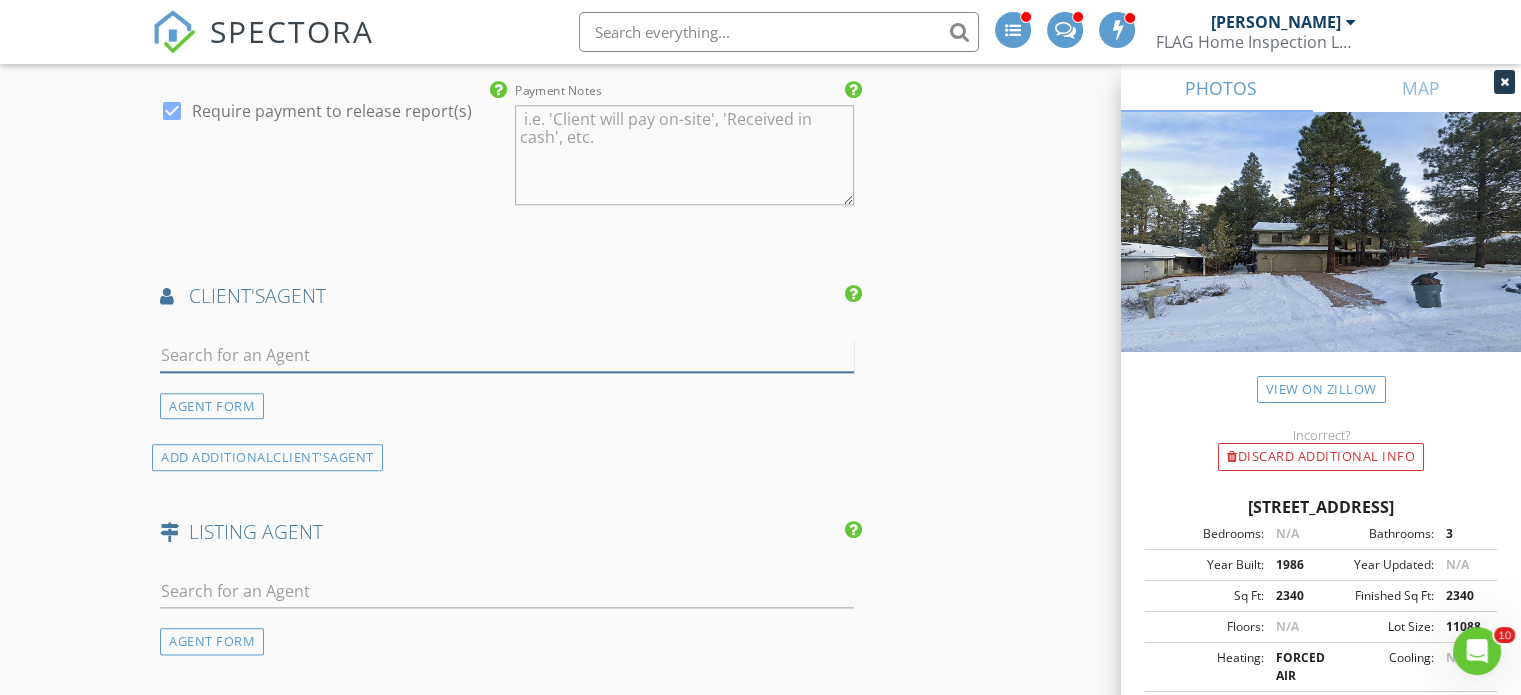 click at bounding box center [507, 355] 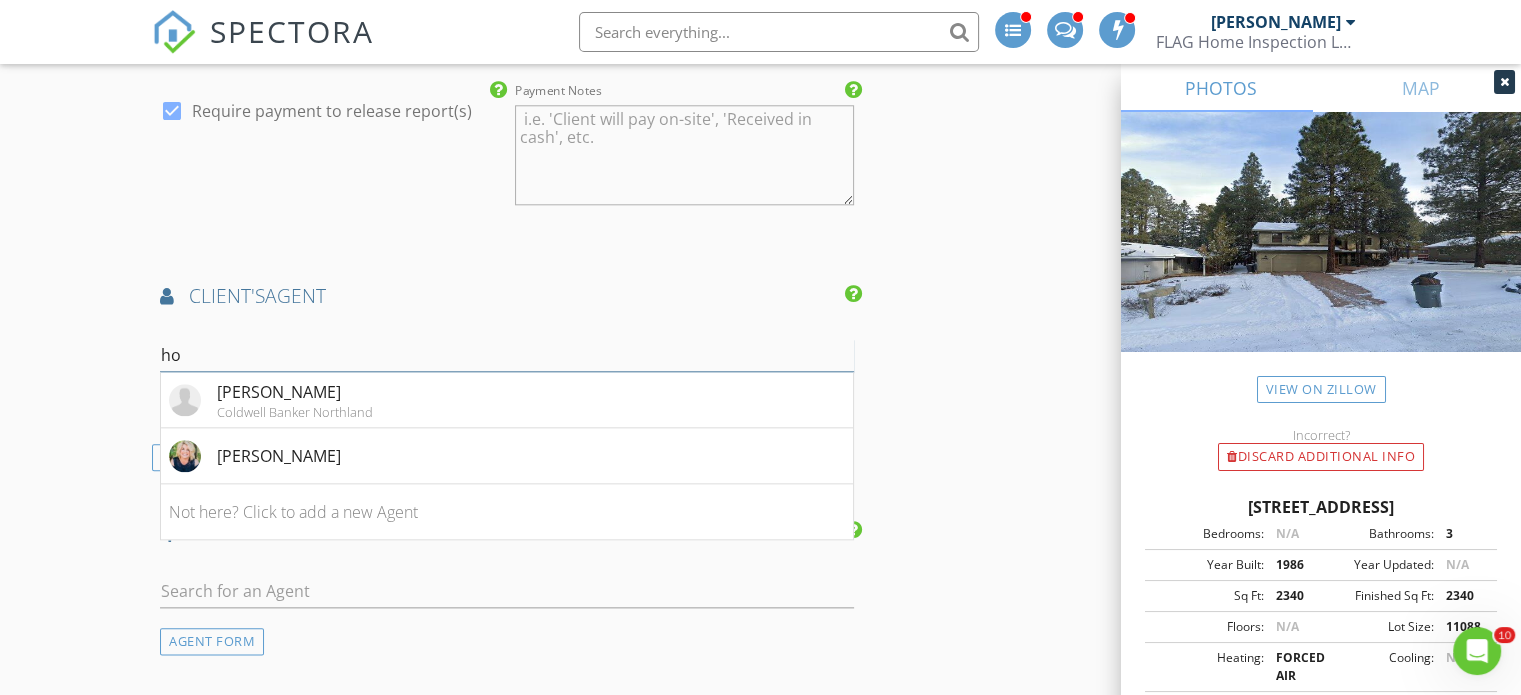 type on "h" 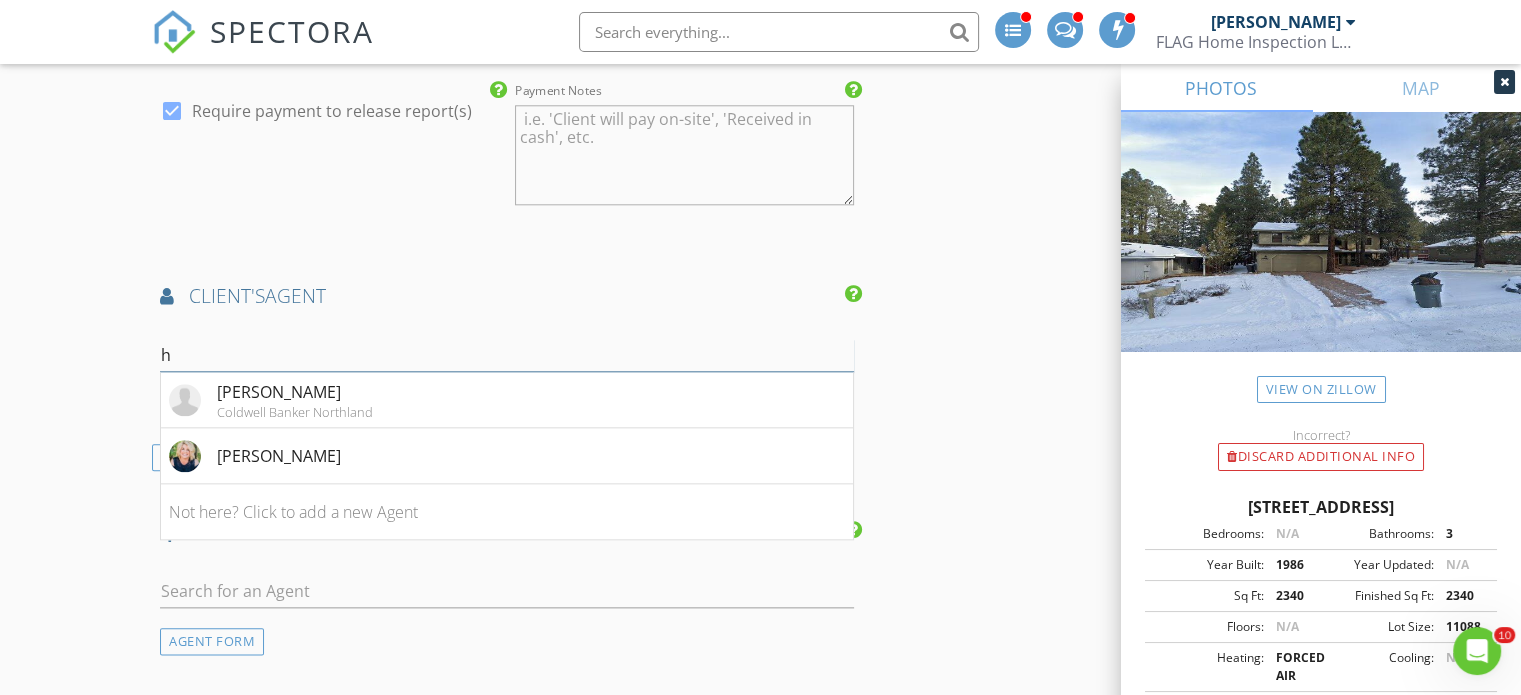 type 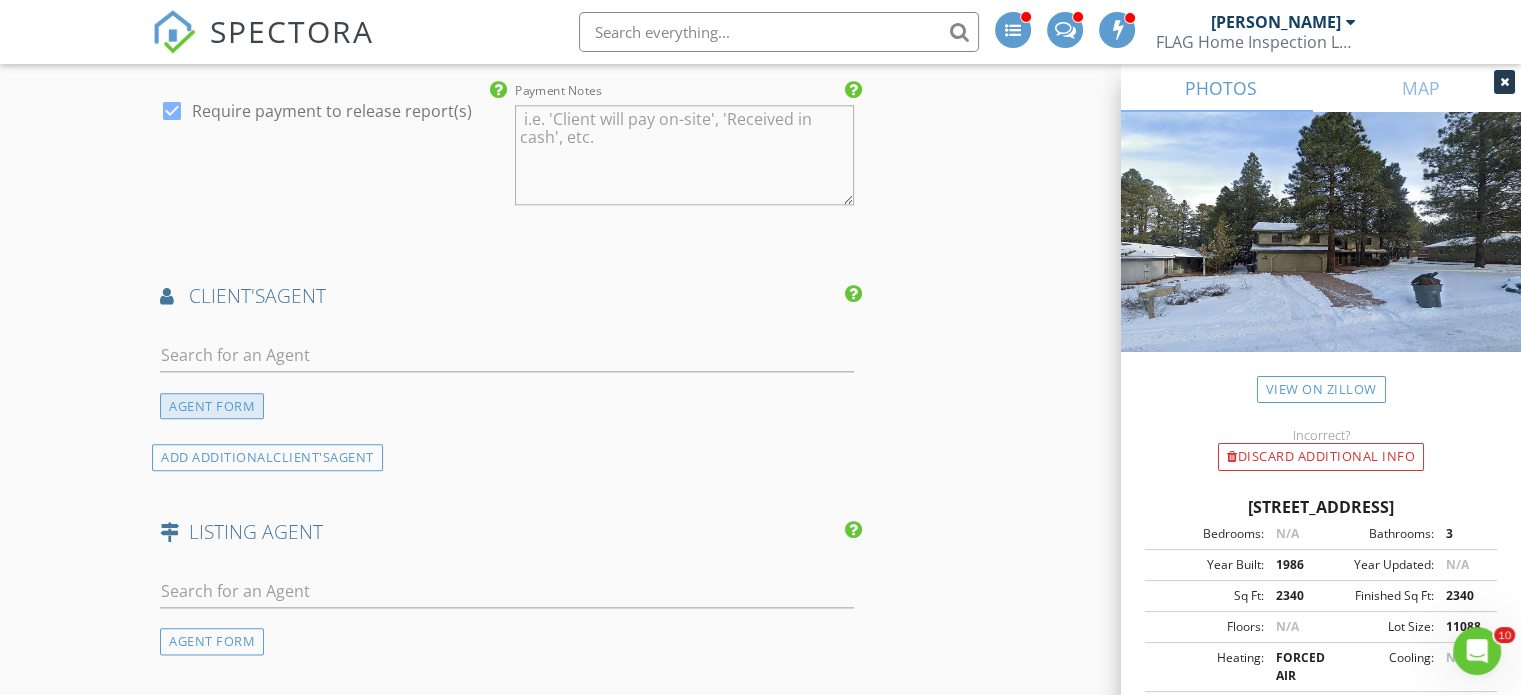 click on "AGENT FORM" at bounding box center [212, 406] 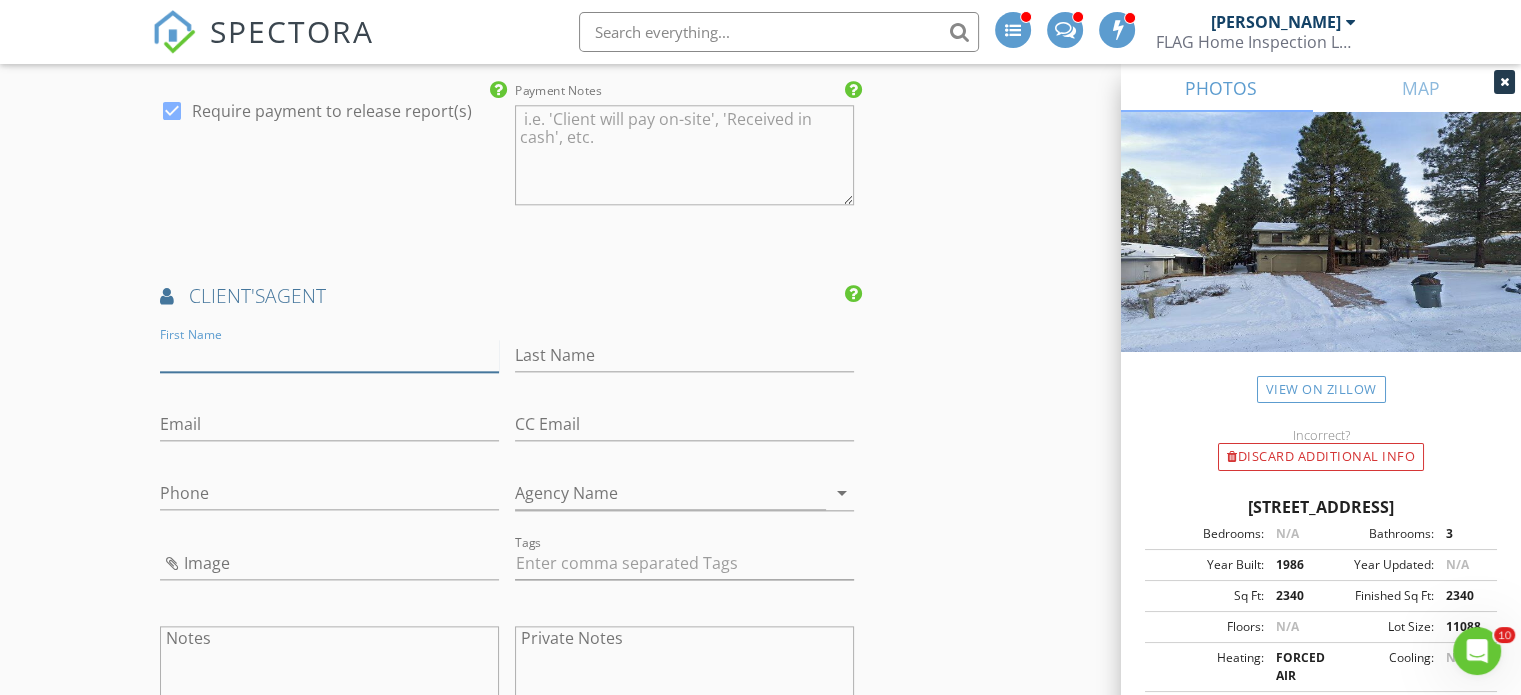click on "First Name" at bounding box center (329, 355) 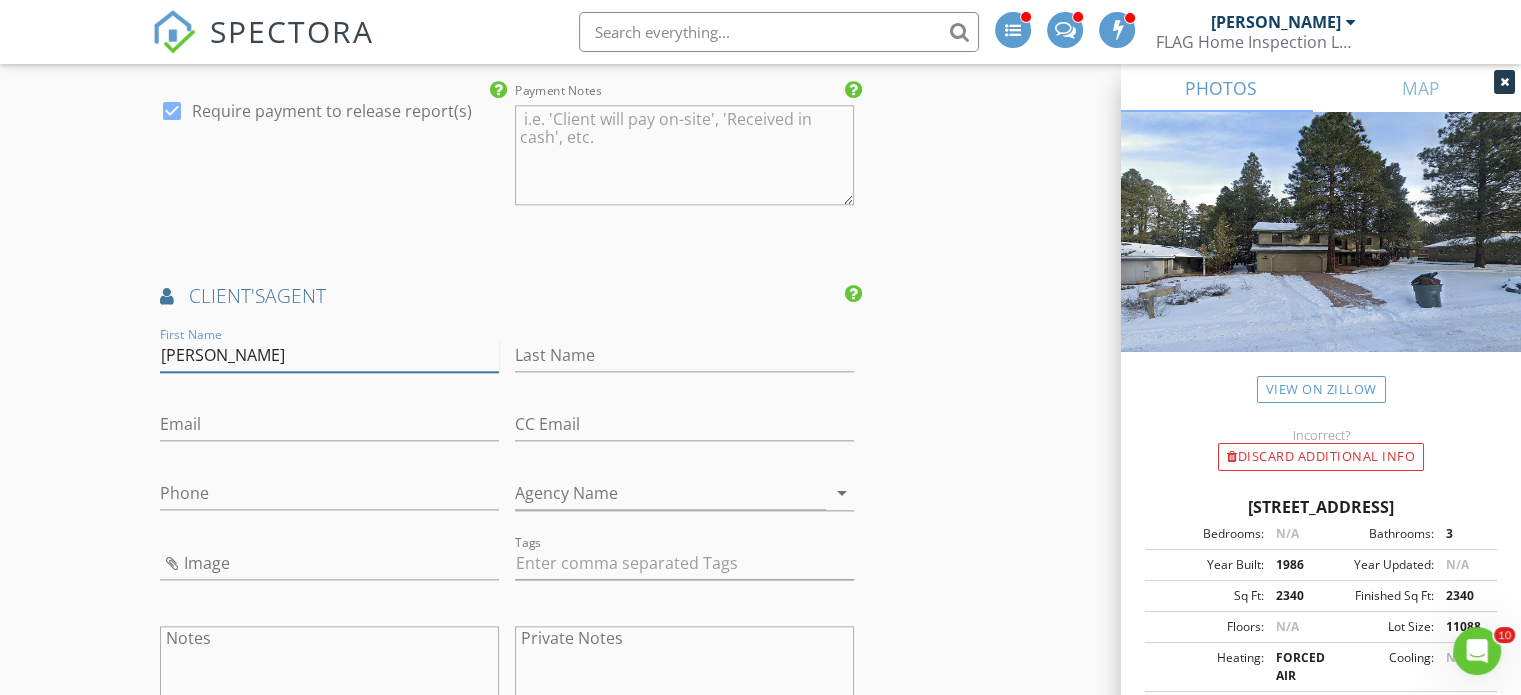 type on "[PERSON_NAME]" 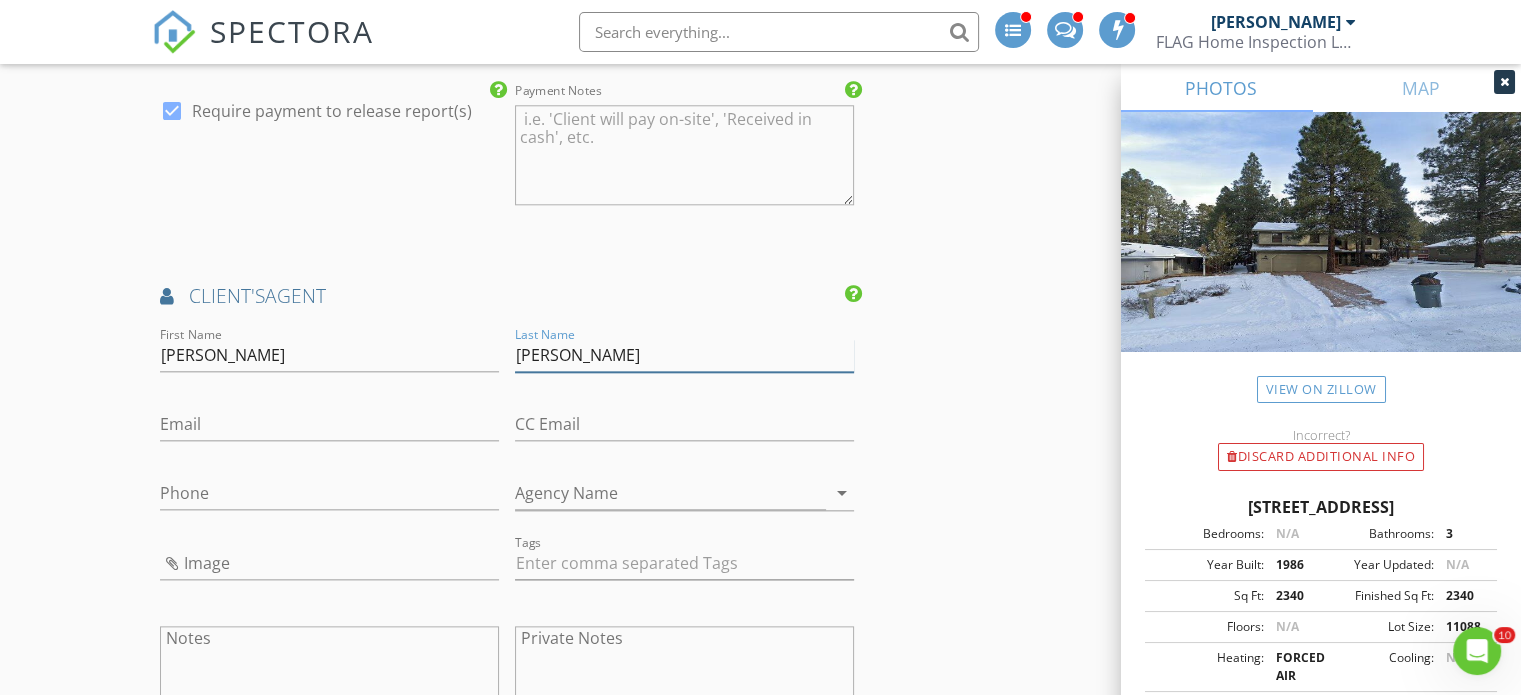 type on "[PERSON_NAME]" 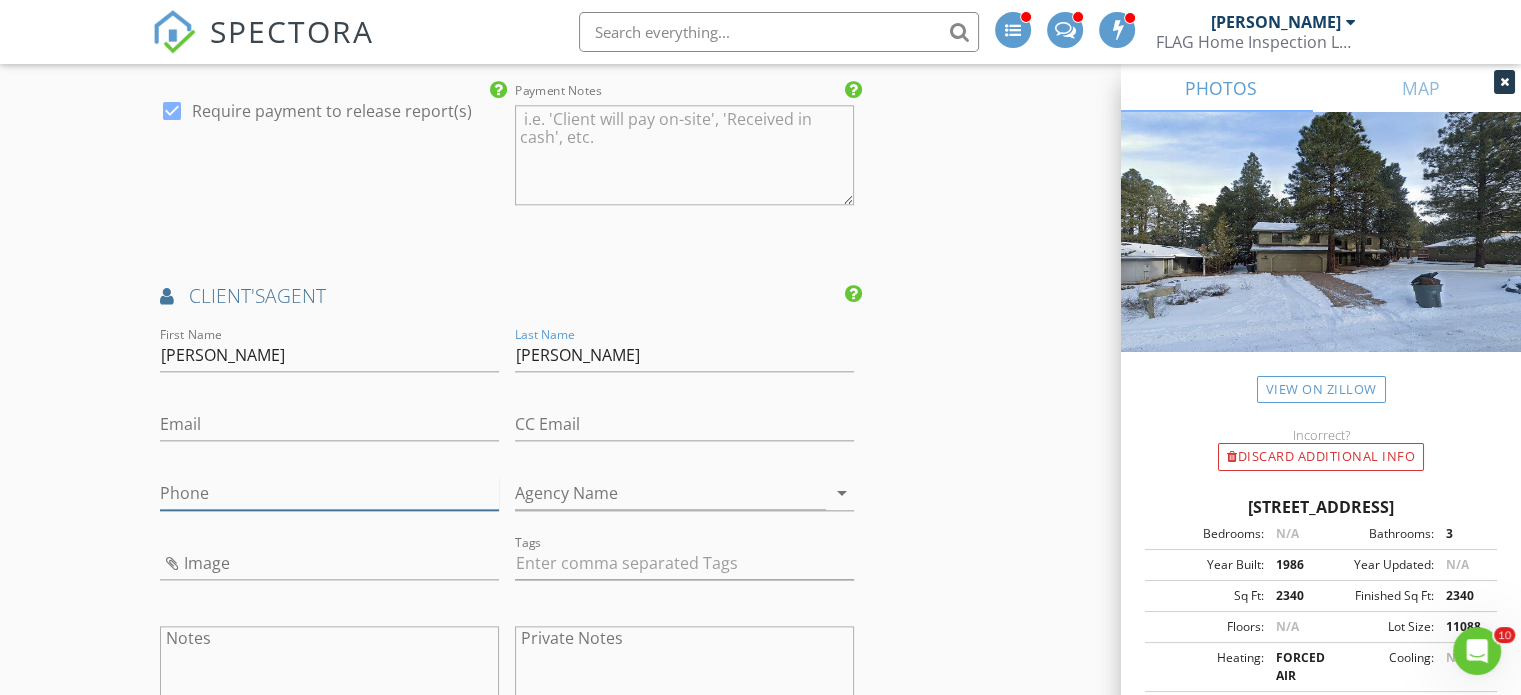 click on "Phone" at bounding box center (329, 493) 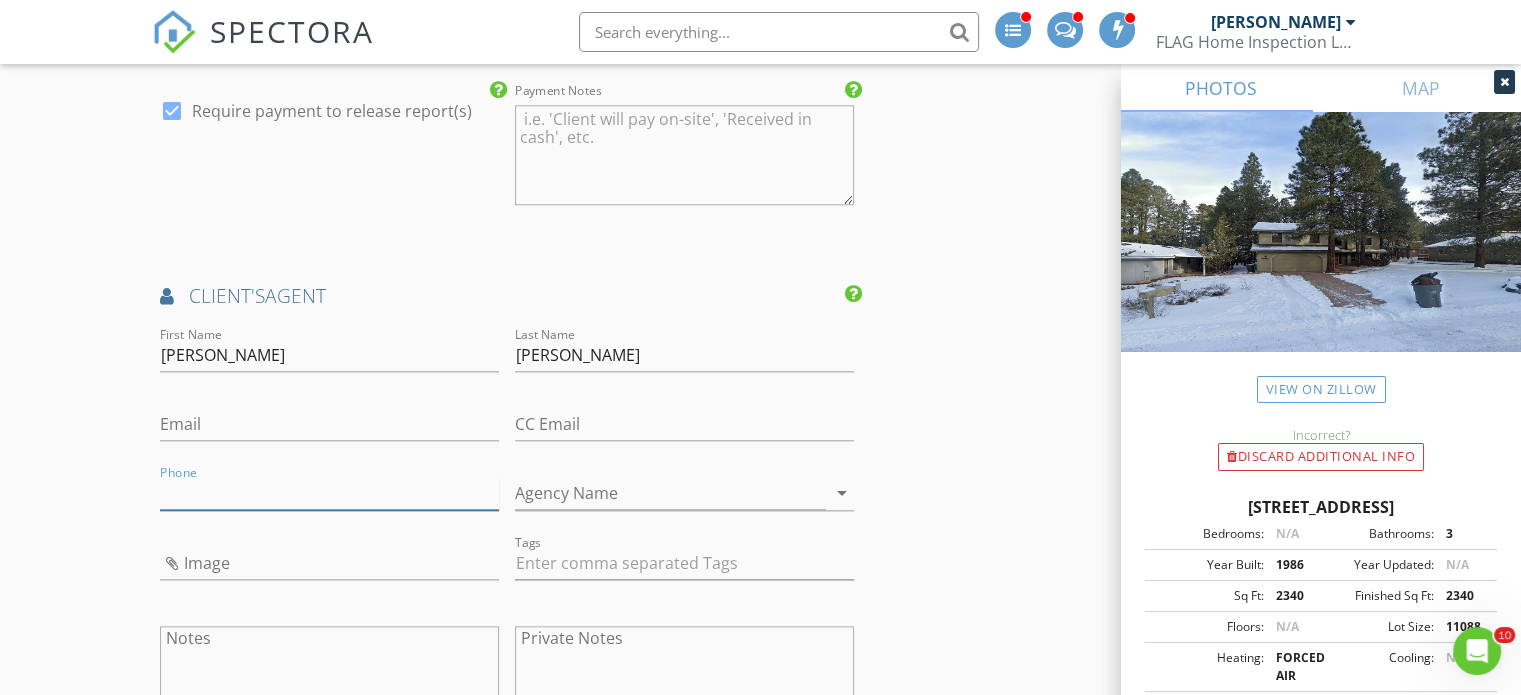 paste on "[PHONE_NUMBER]" 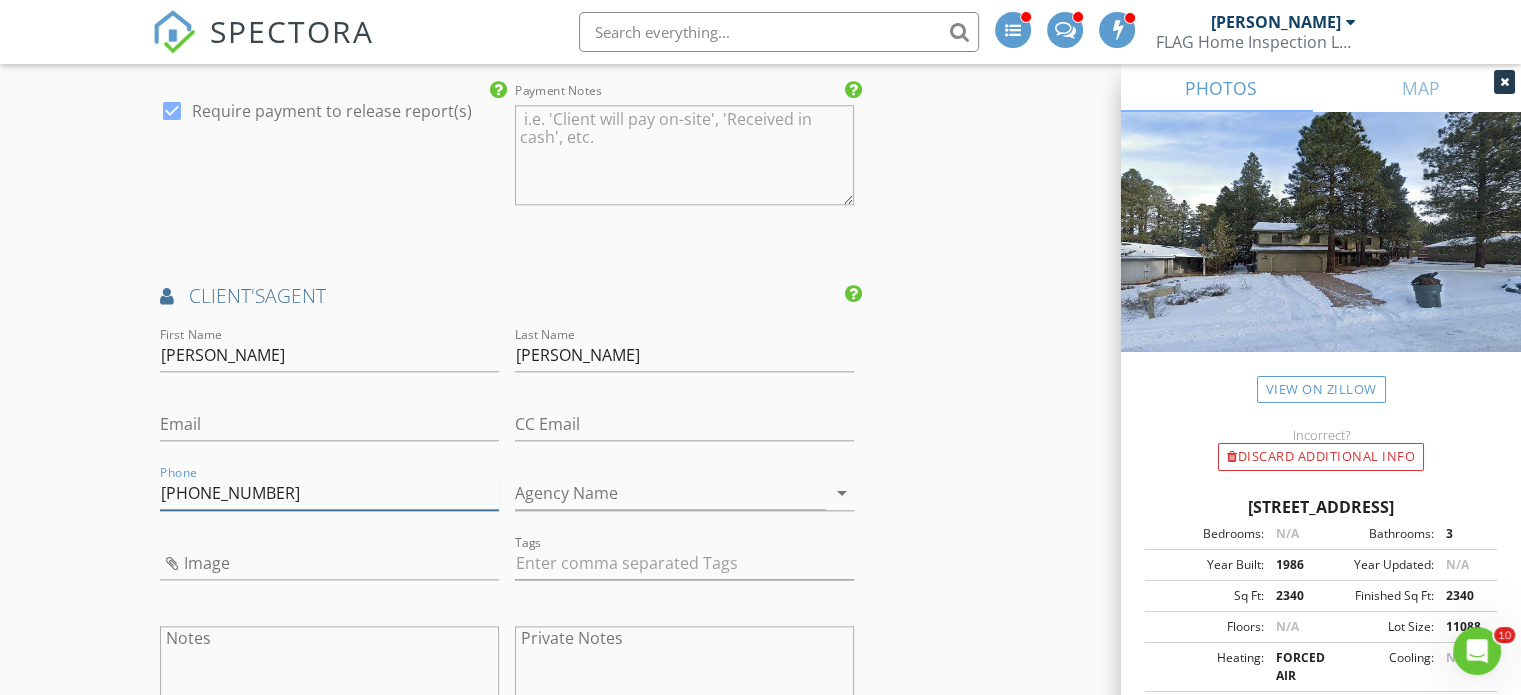 type on "[PHONE_NUMBER]" 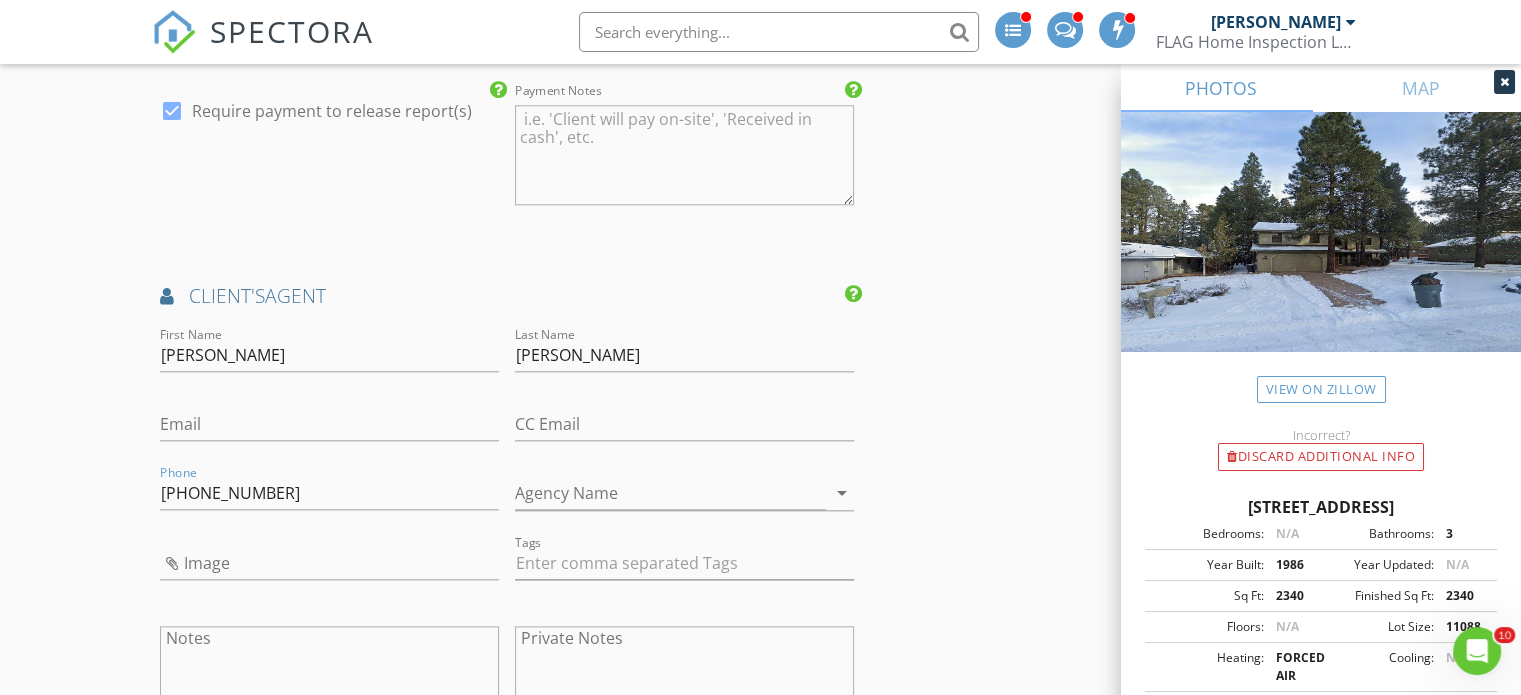 drag, startPoint x: 317, startPoint y: 387, endPoint x: 302, endPoint y: 443, distance: 57.974133 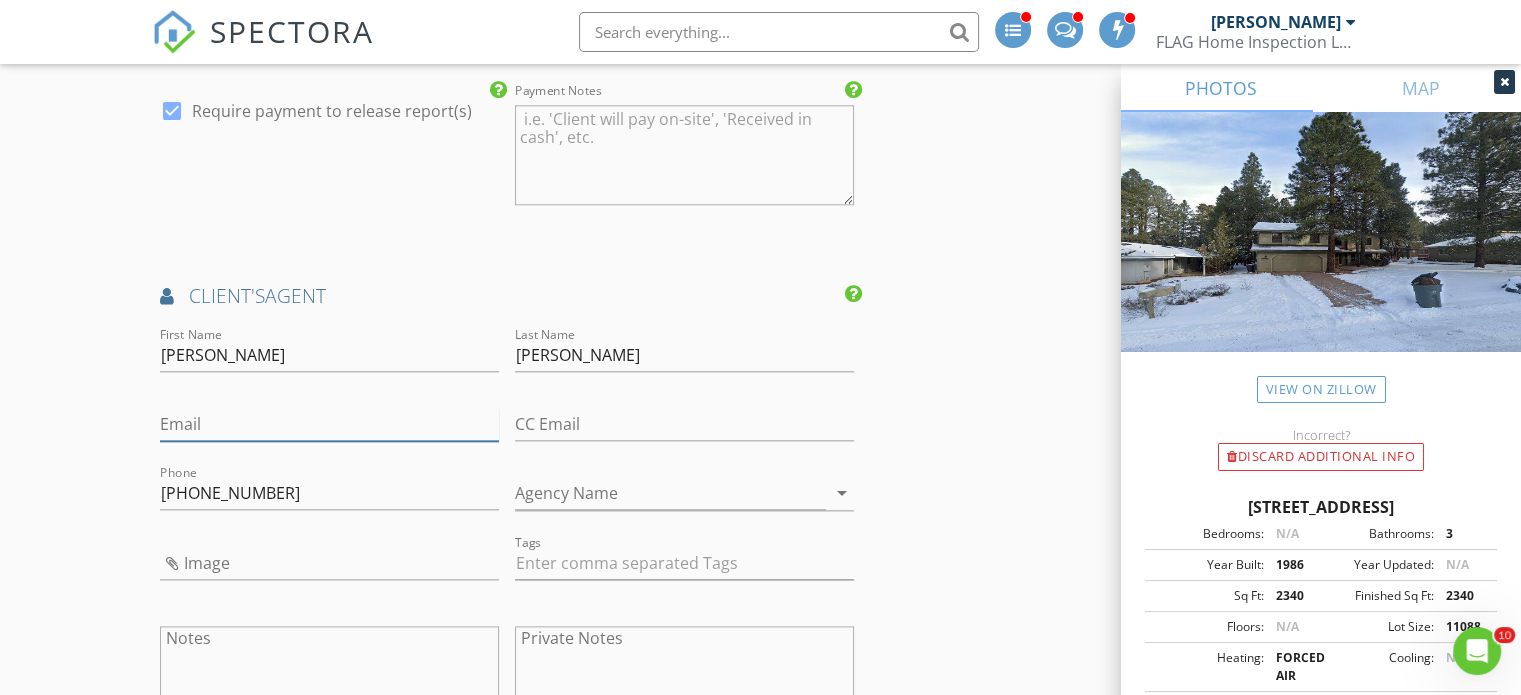 click on "Email" at bounding box center [329, 424] 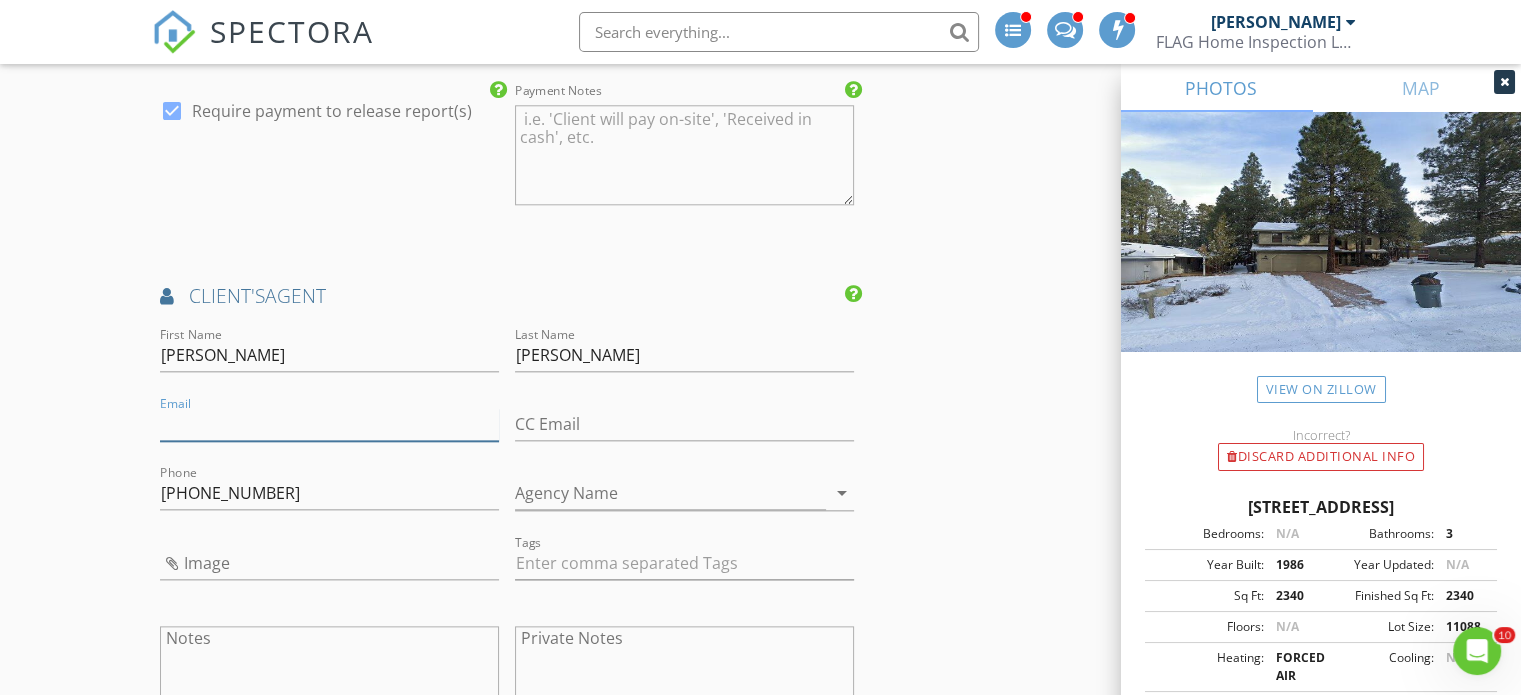 paste on "[PERSON_NAME][EMAIL_ADDRESS][PERSON_NAME][DOMAIN_NAME]" 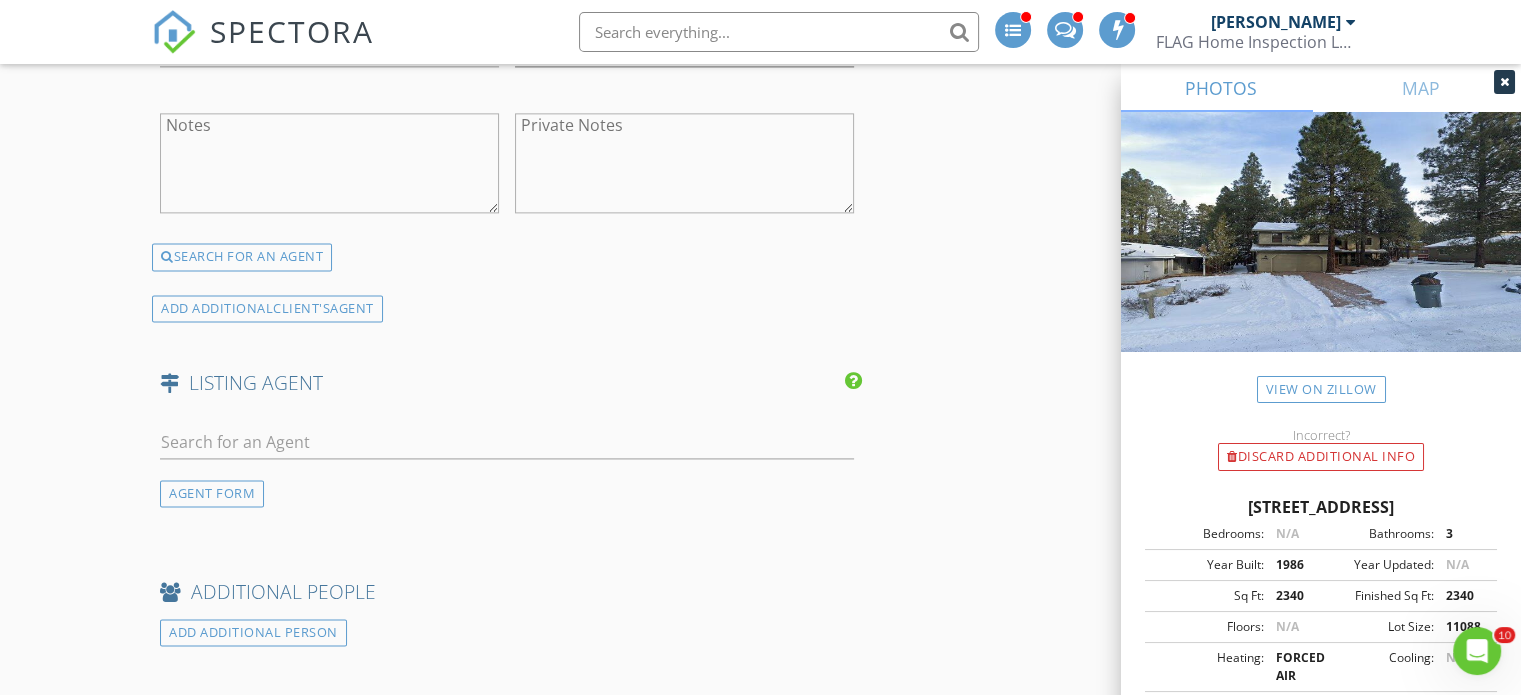 scroll, scrollTop: 2800, scrollLeft: 0, axis: vertical 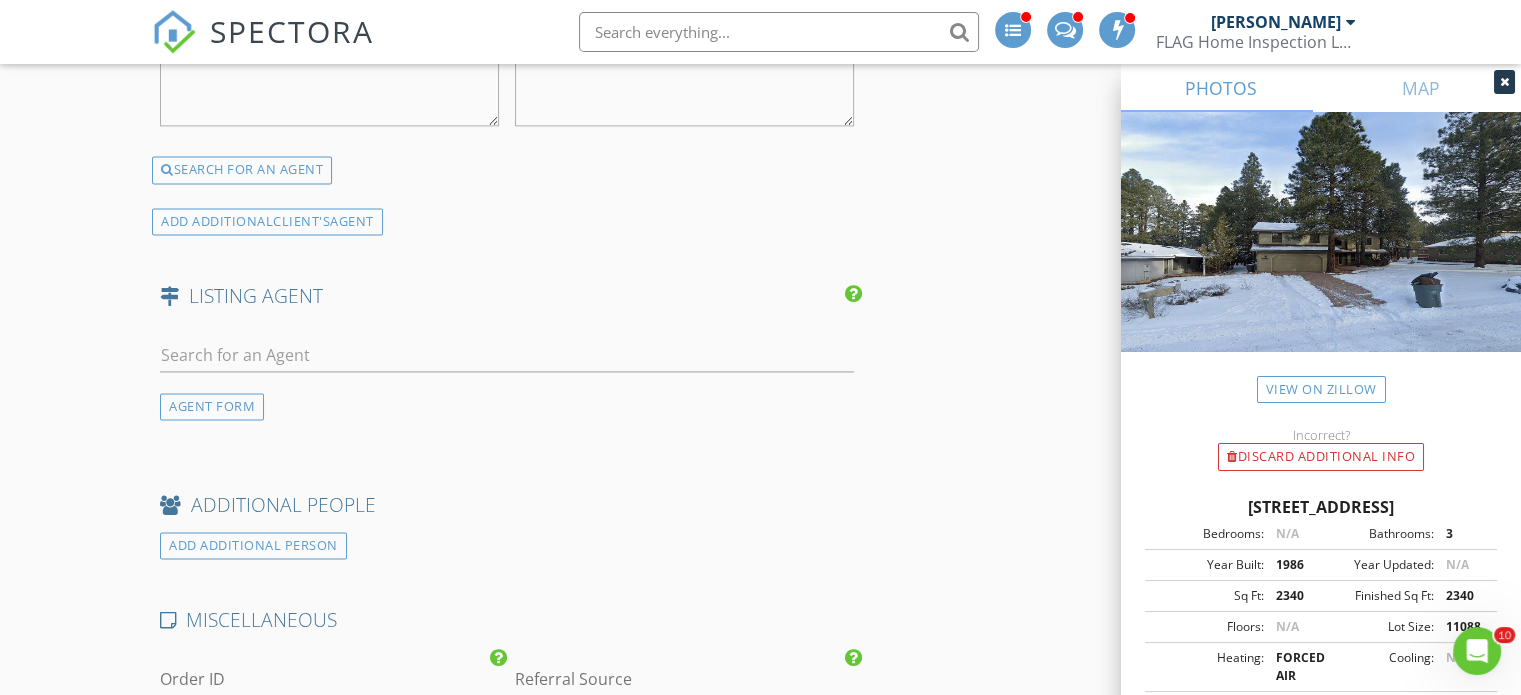 type on "[PERSON_NAME][EMAIL_ADDRESS][PERSON_NAME][DOMAIN_NAME]" 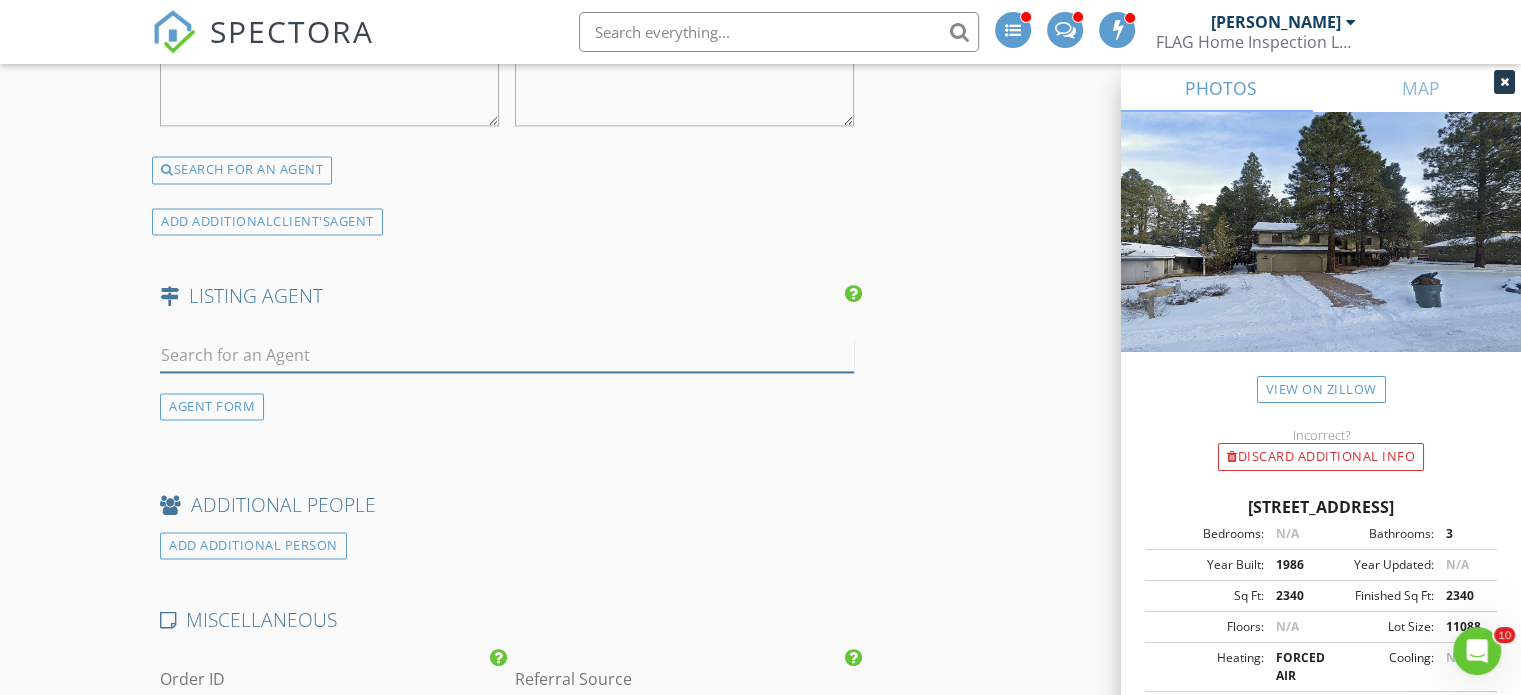 click at bounding box center (507, 355) 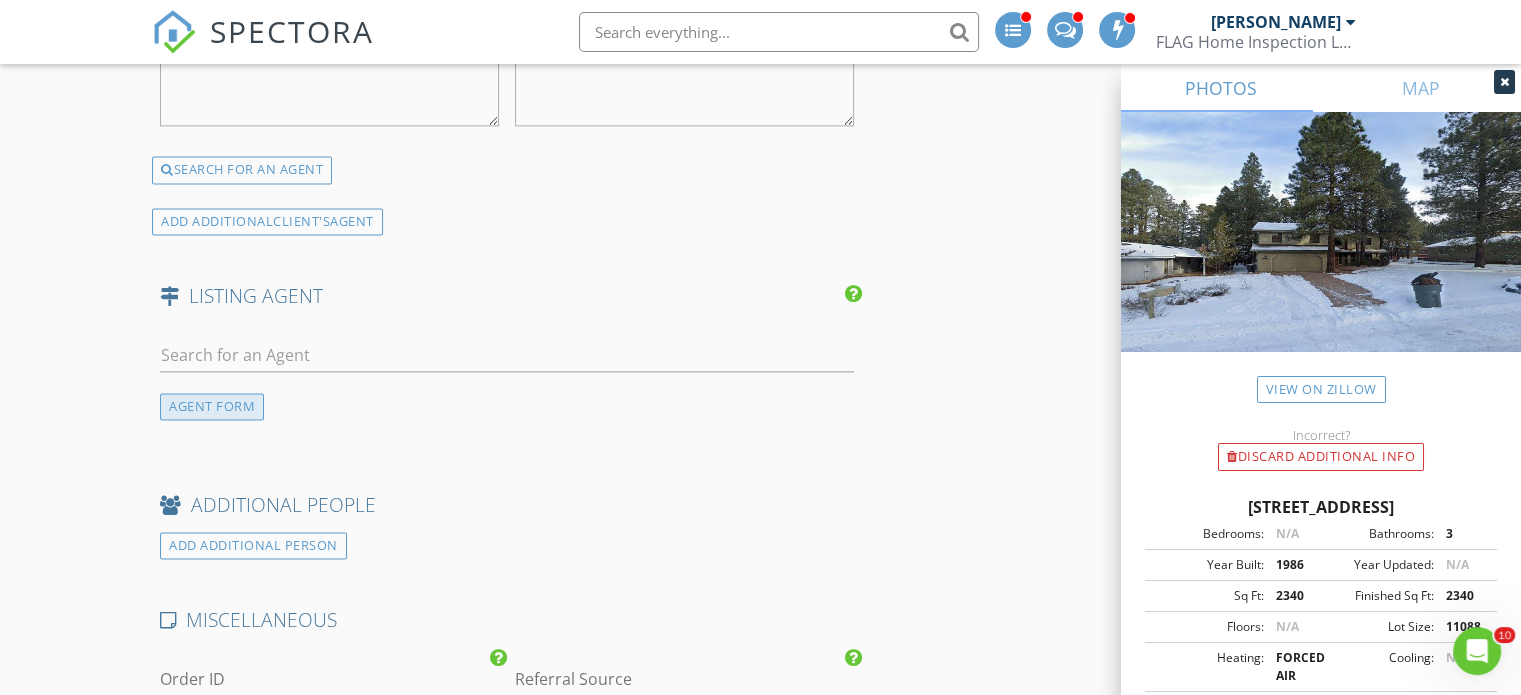 click on "AGENT FORM" at bounding box center (212, 406) 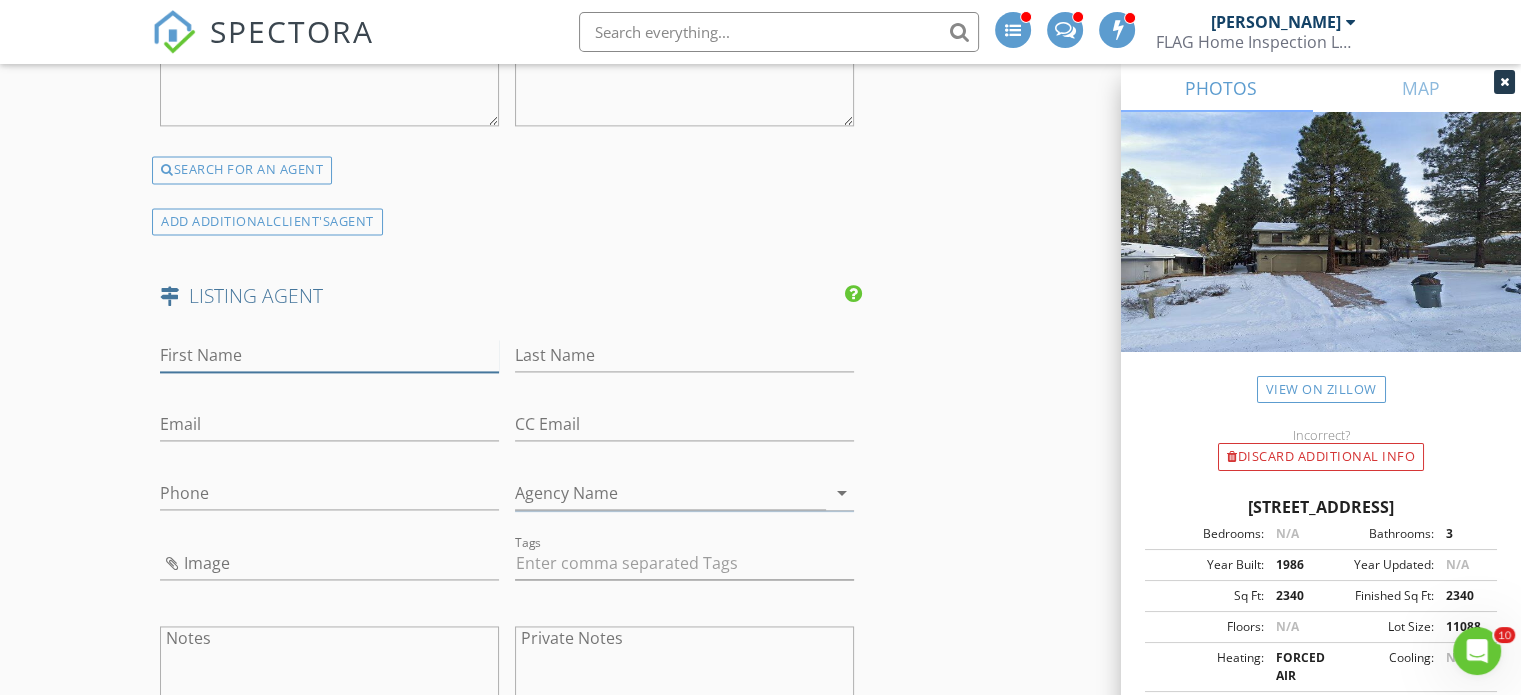 click on "First Name" at bounding box center [329, 355] 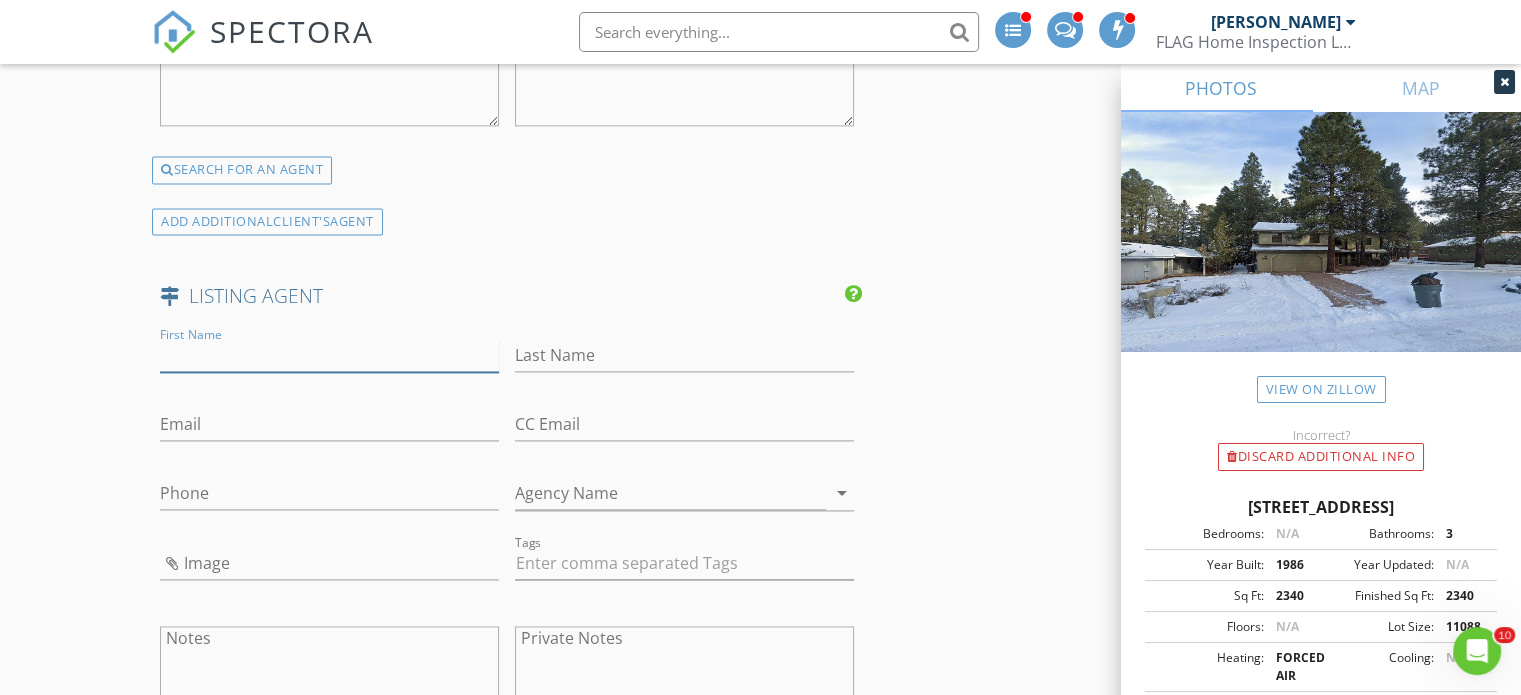 paste on "Glenn G Hall 623-979-0065 602-763-0991 realtorglennhall@gmail.com" 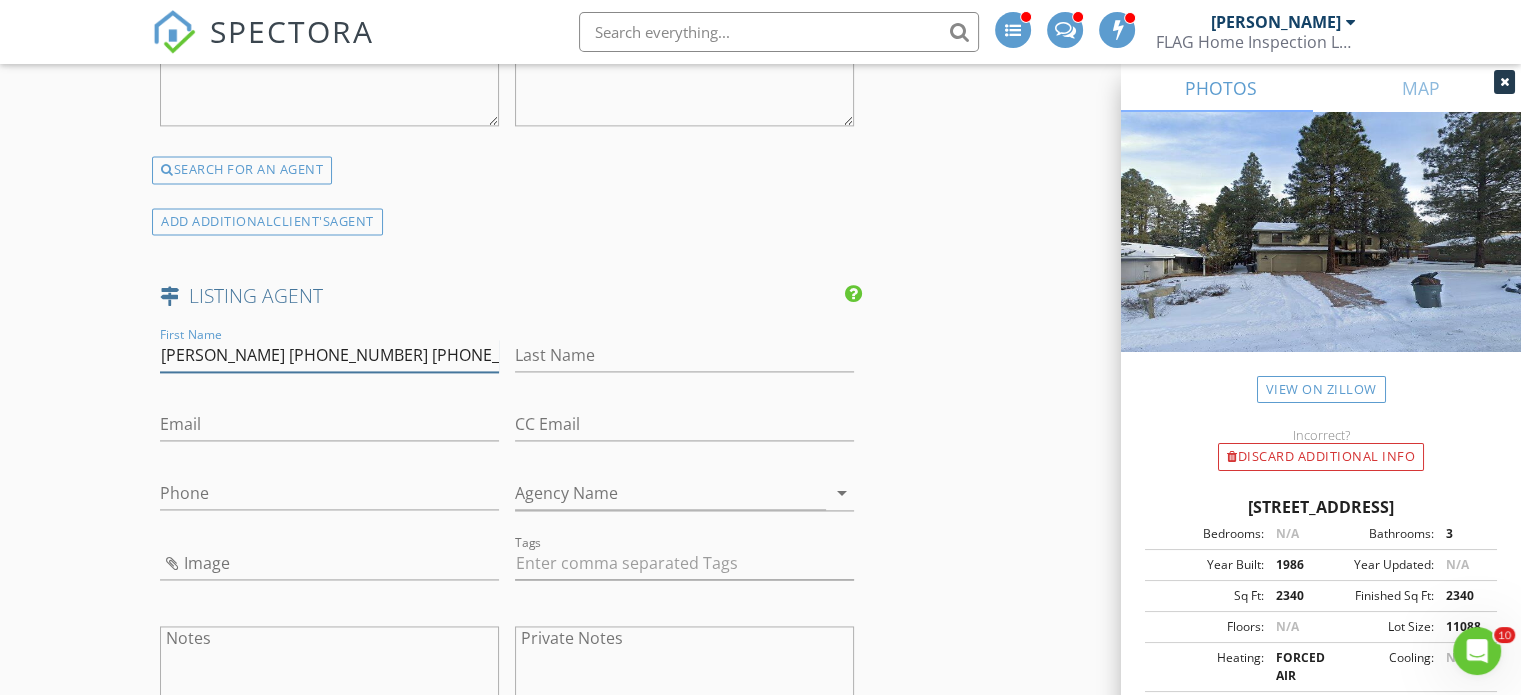 scroll, scrollTop: 0, scrollLeft: 180, axis: horizontal 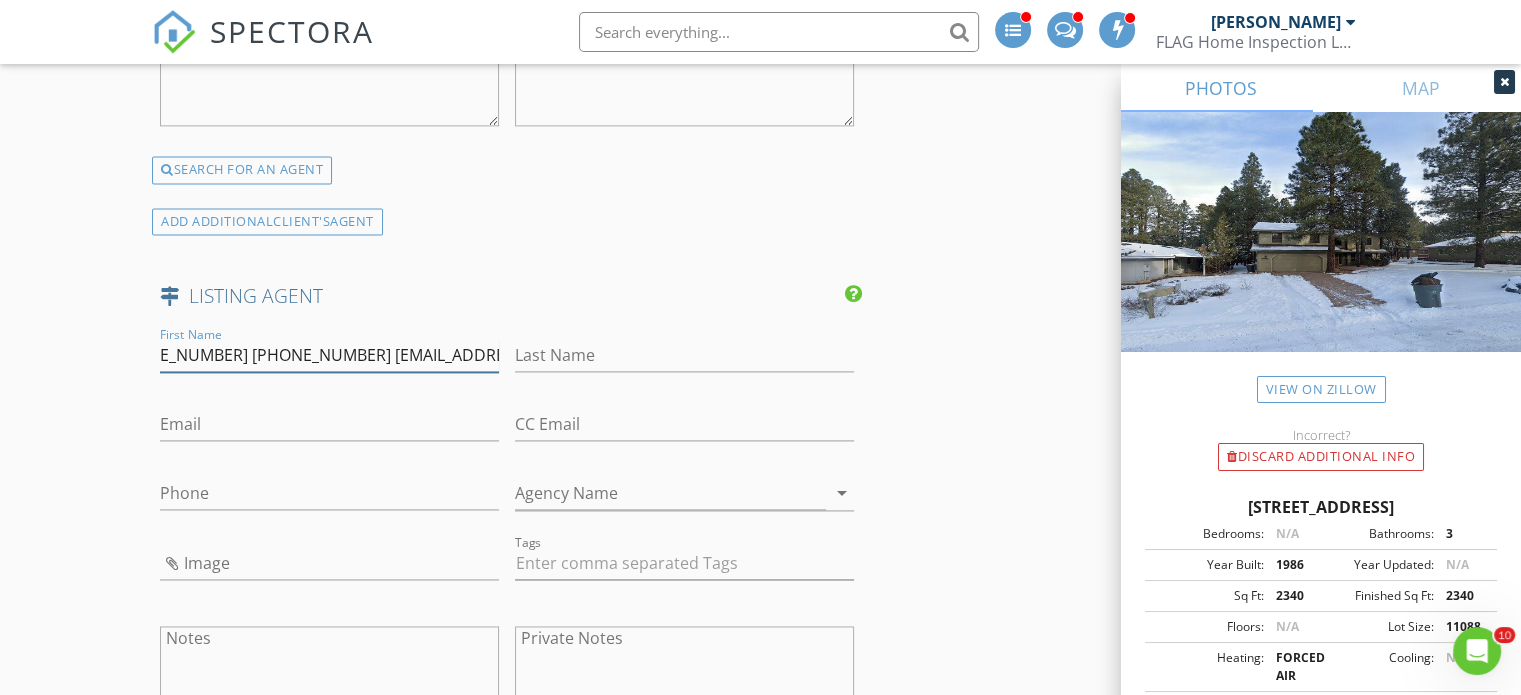 drag, startPoint x: 290, startPoint y: 352, endPoint x: 640, endPoint y: 362, distance: 350.14282 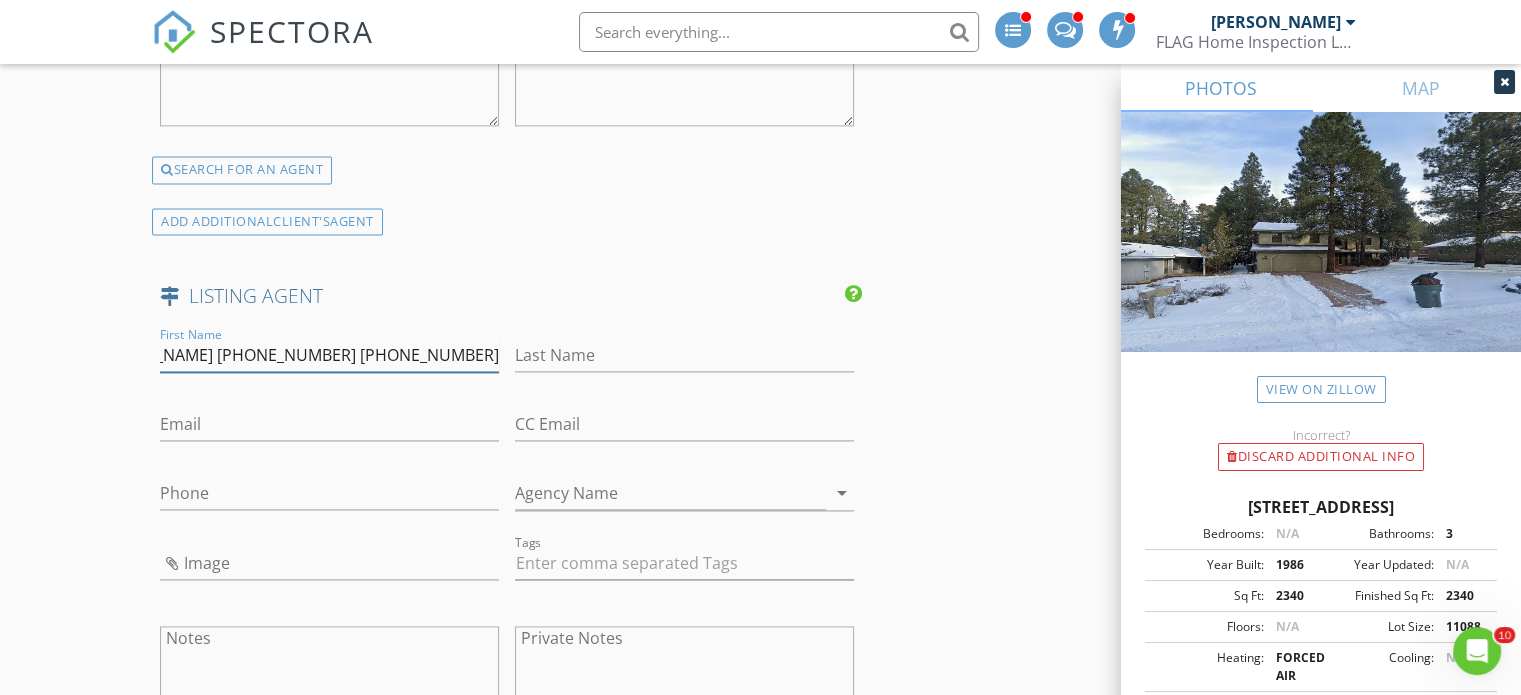 scroll, scrollTop: 0, scrollLeft: 0, axis: both 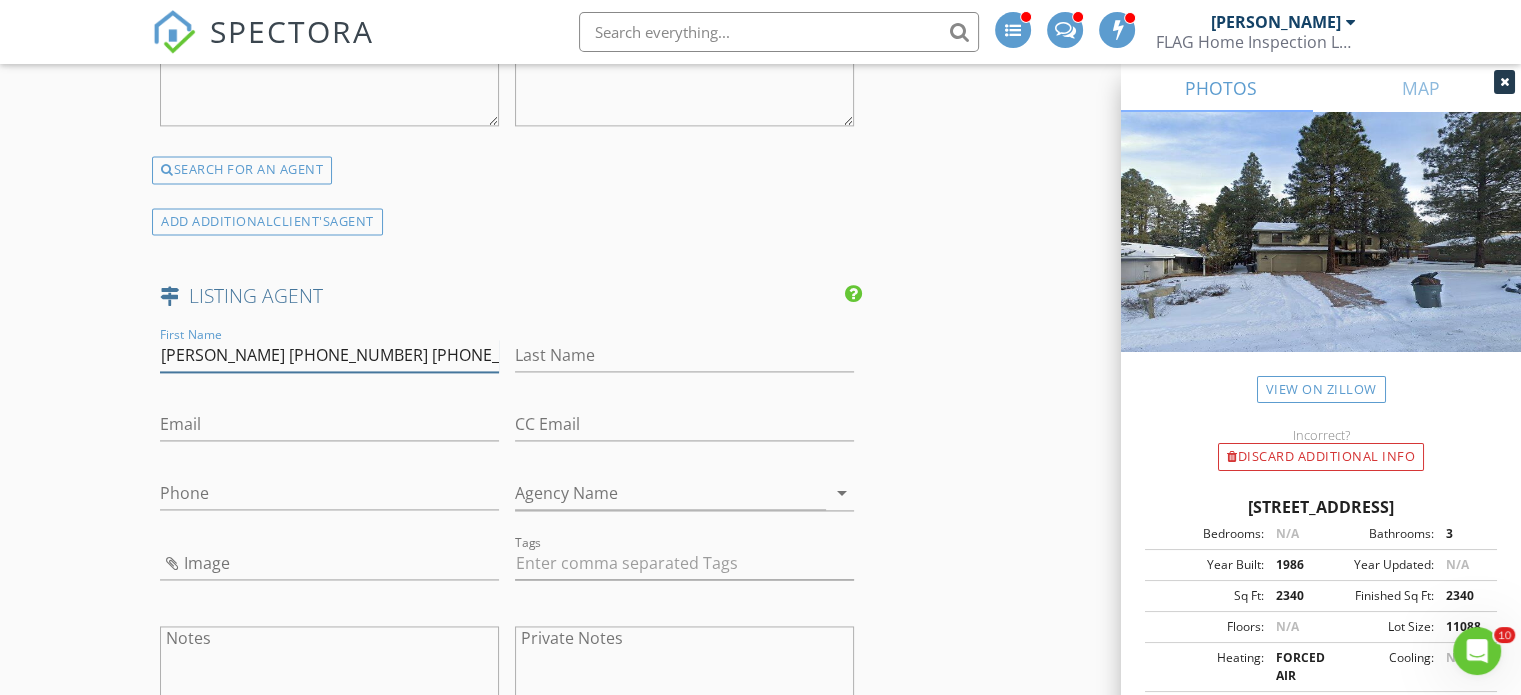 type on "Glenn G Hall 623-979-0065 602-763-0991" 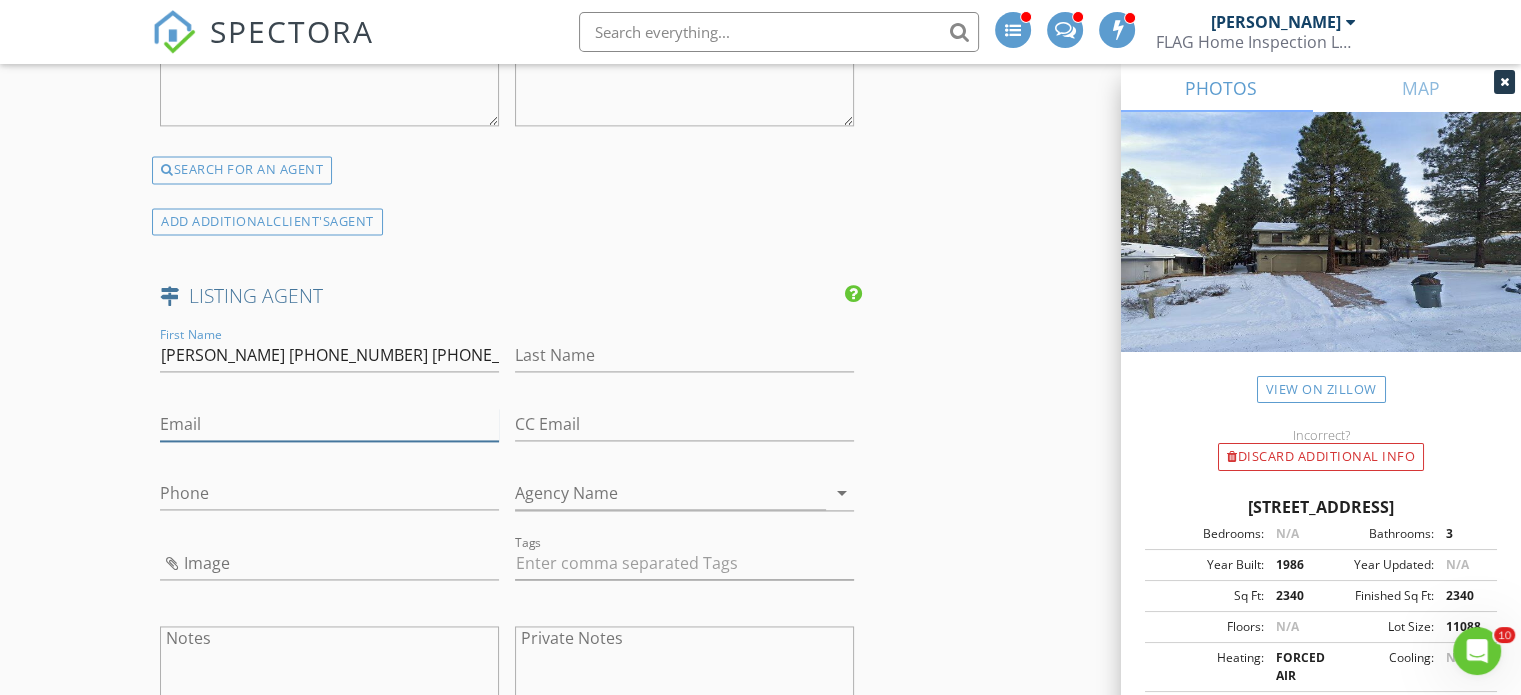 click on "Email" at bounding box center (329, 424) 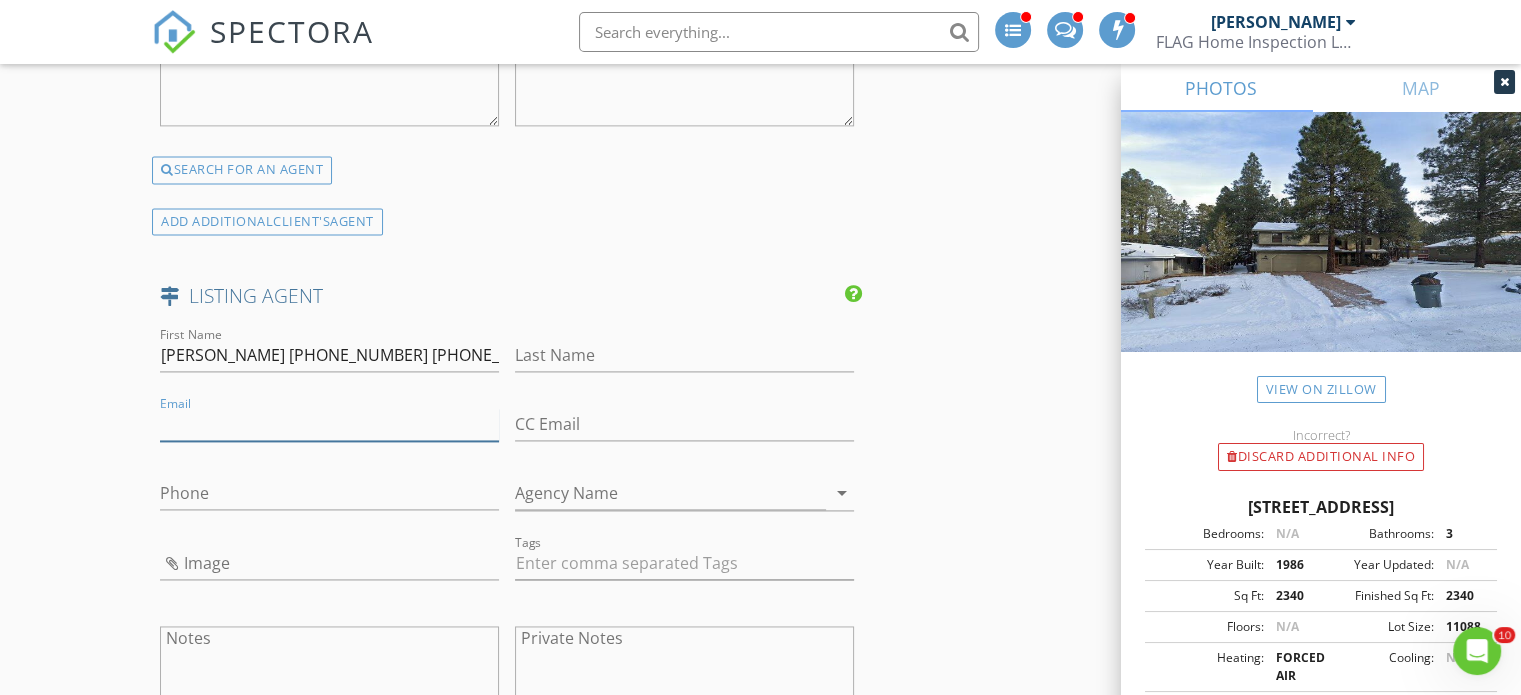 paste on "[EMAIL_ADDRESS][DOMAIN_NAME]" 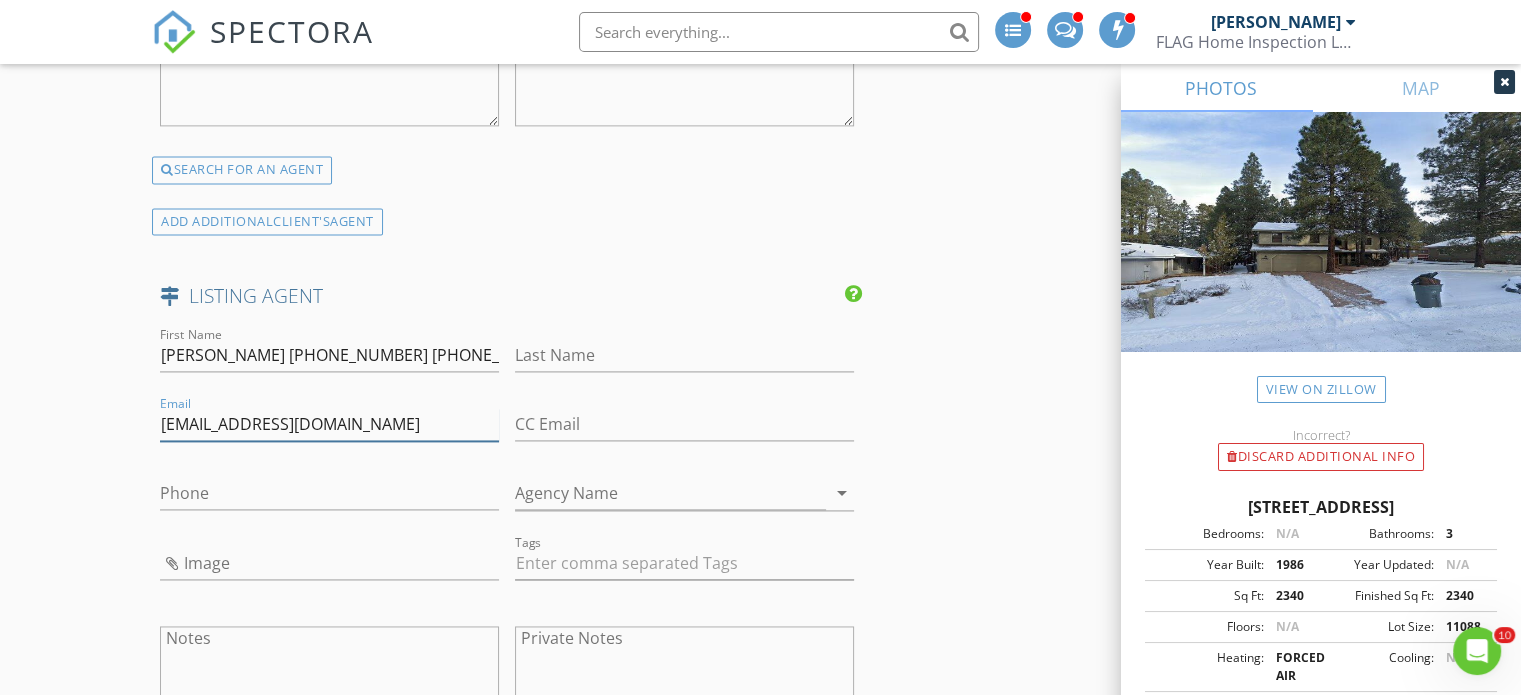 type on "[EMAIL_ADDRESS][DOMAIN_NAME]" 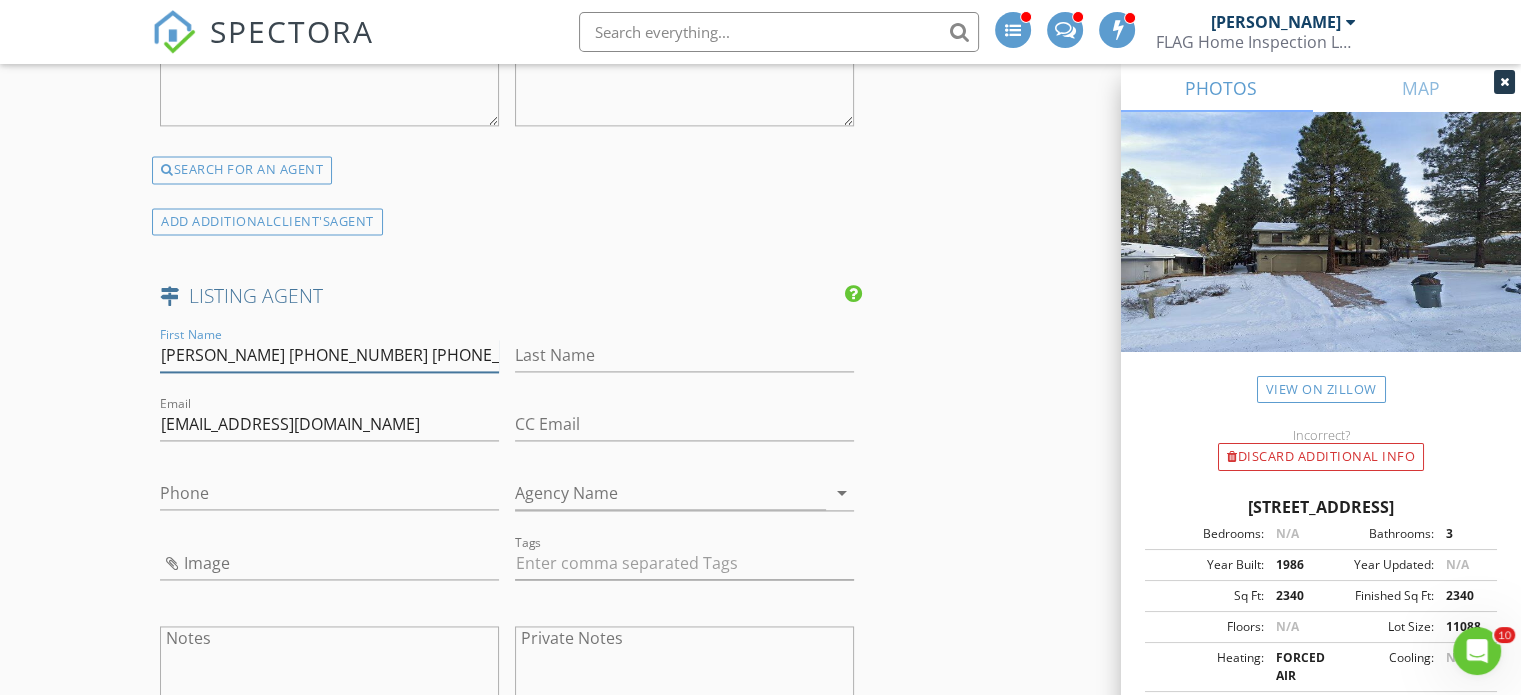 drag, startPoint x: 255, startPoint y: 351, endPoint x: 357, endPoint y: 346, distance: 102.122475 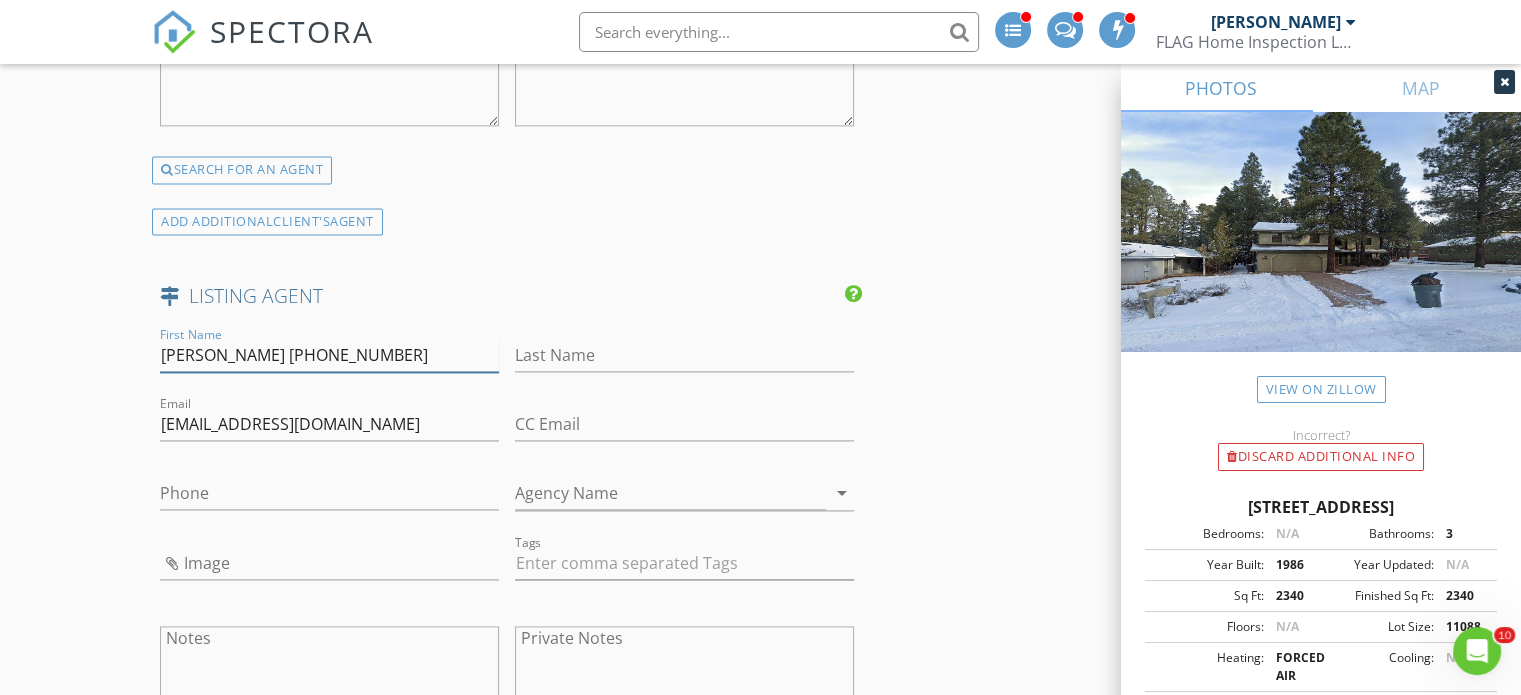 drag, startPoint x: 412, startPoint y: 346, endPoint x: 260, endPoint y: 355, distance: 152.26622 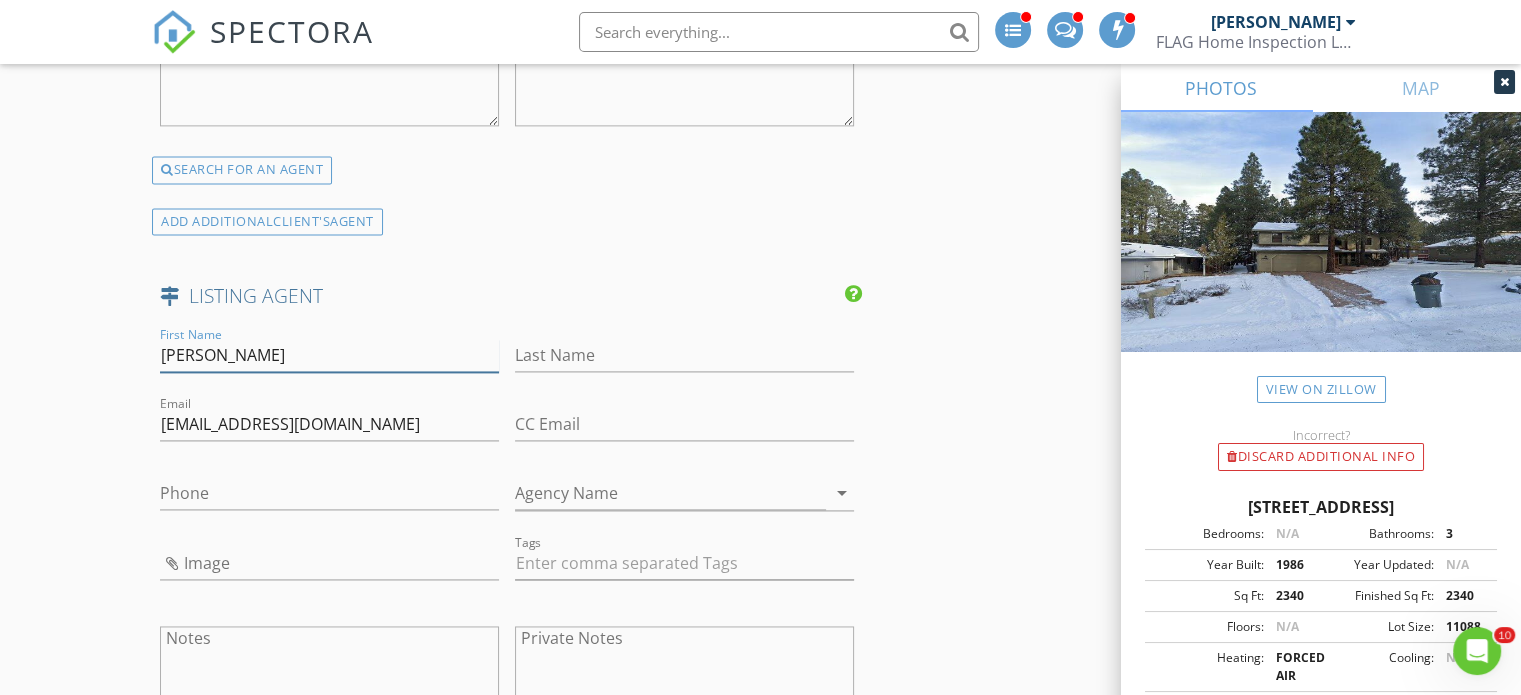 type on "Glenn G Hall" 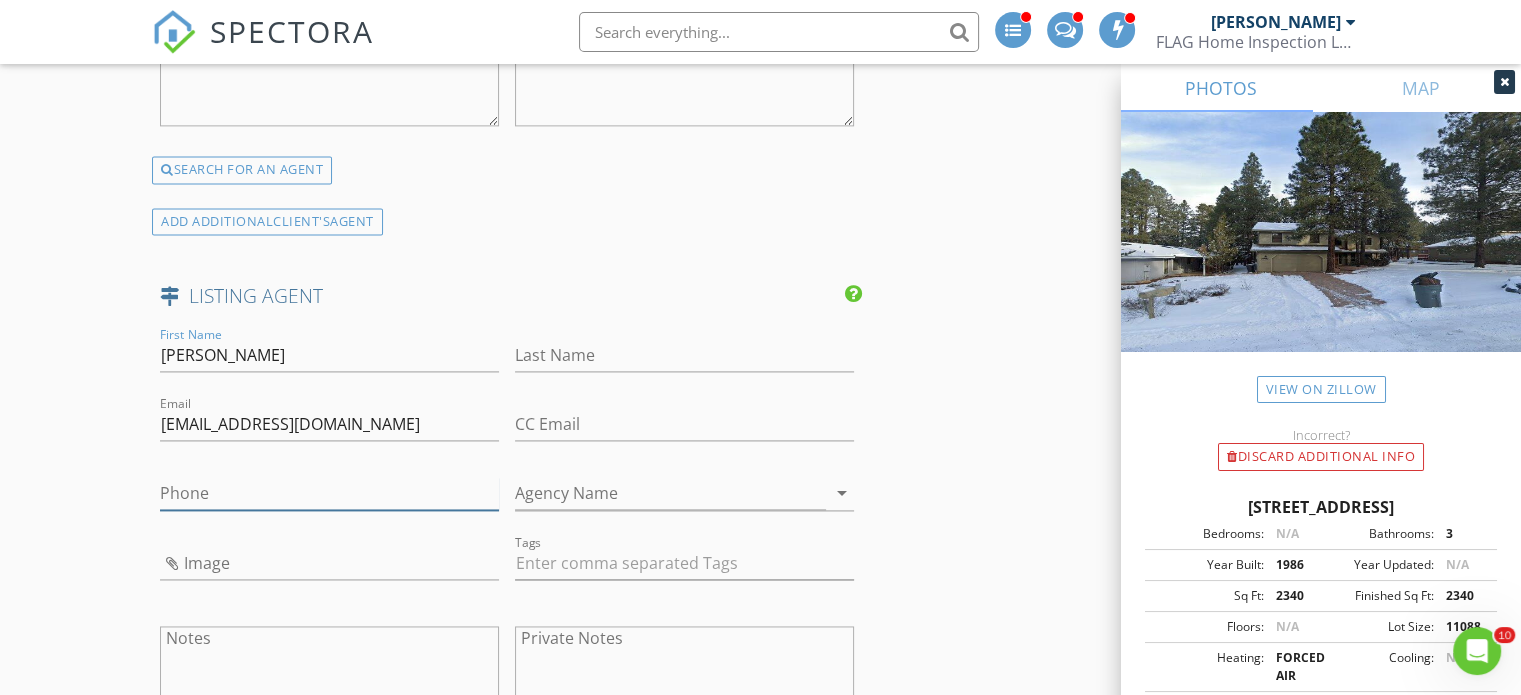 click on "Phone" at bounding box center [329, 493] 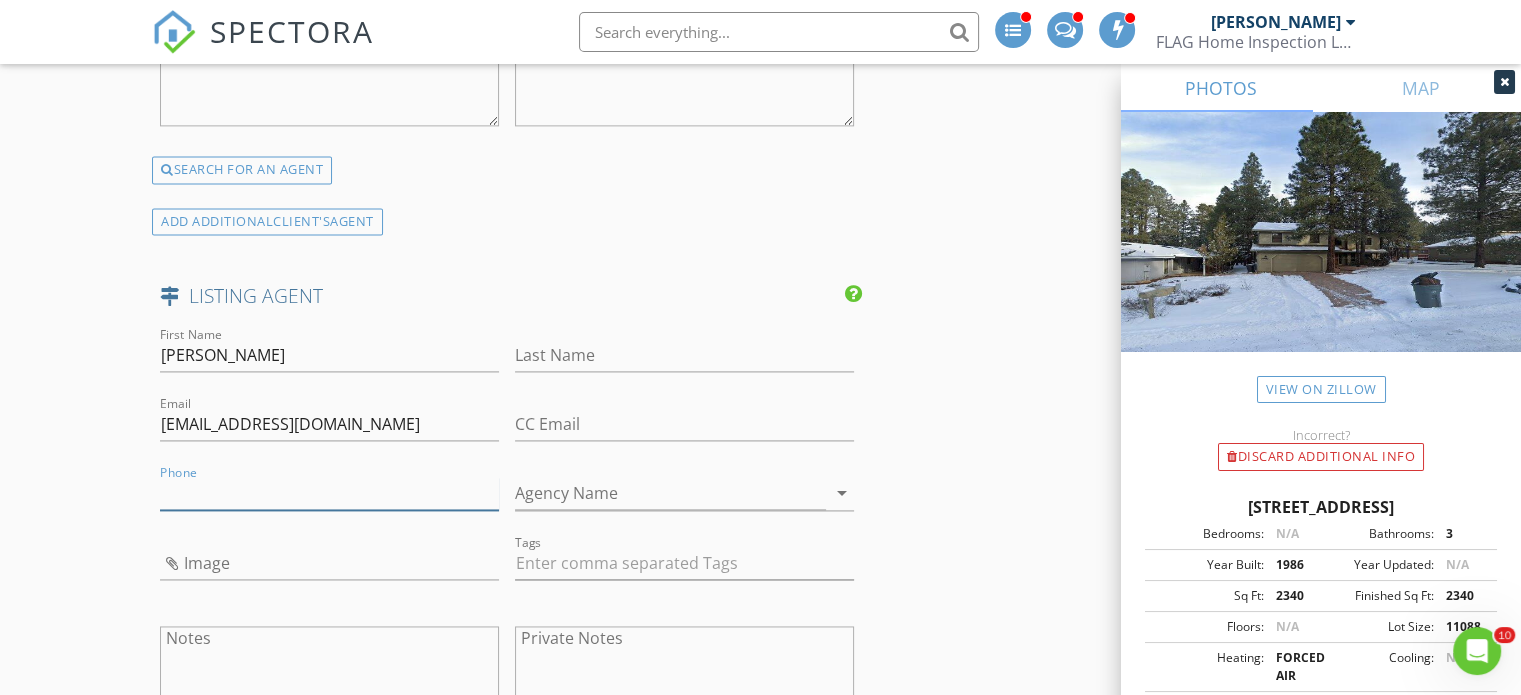 paste on "[PHONE_NUMBER]" 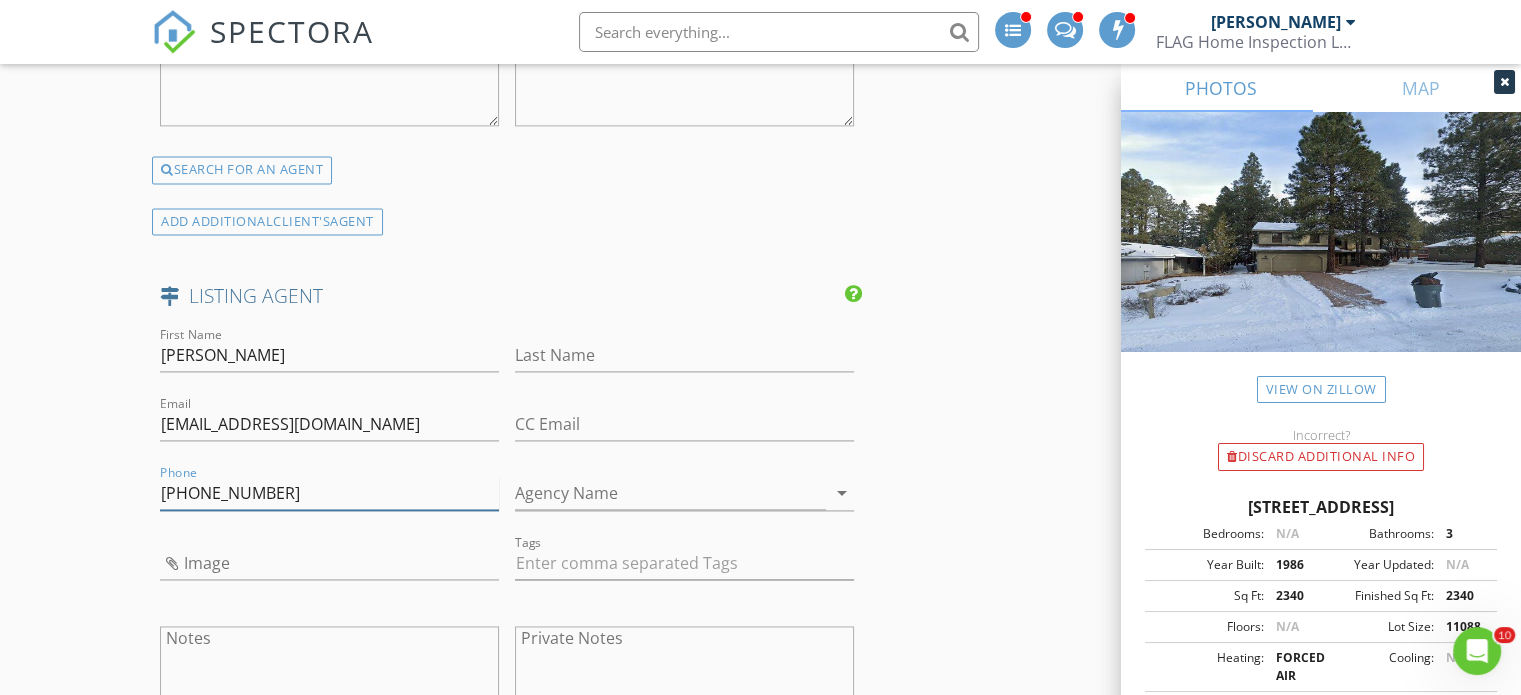 type on "[PHONE_NUMBER]" 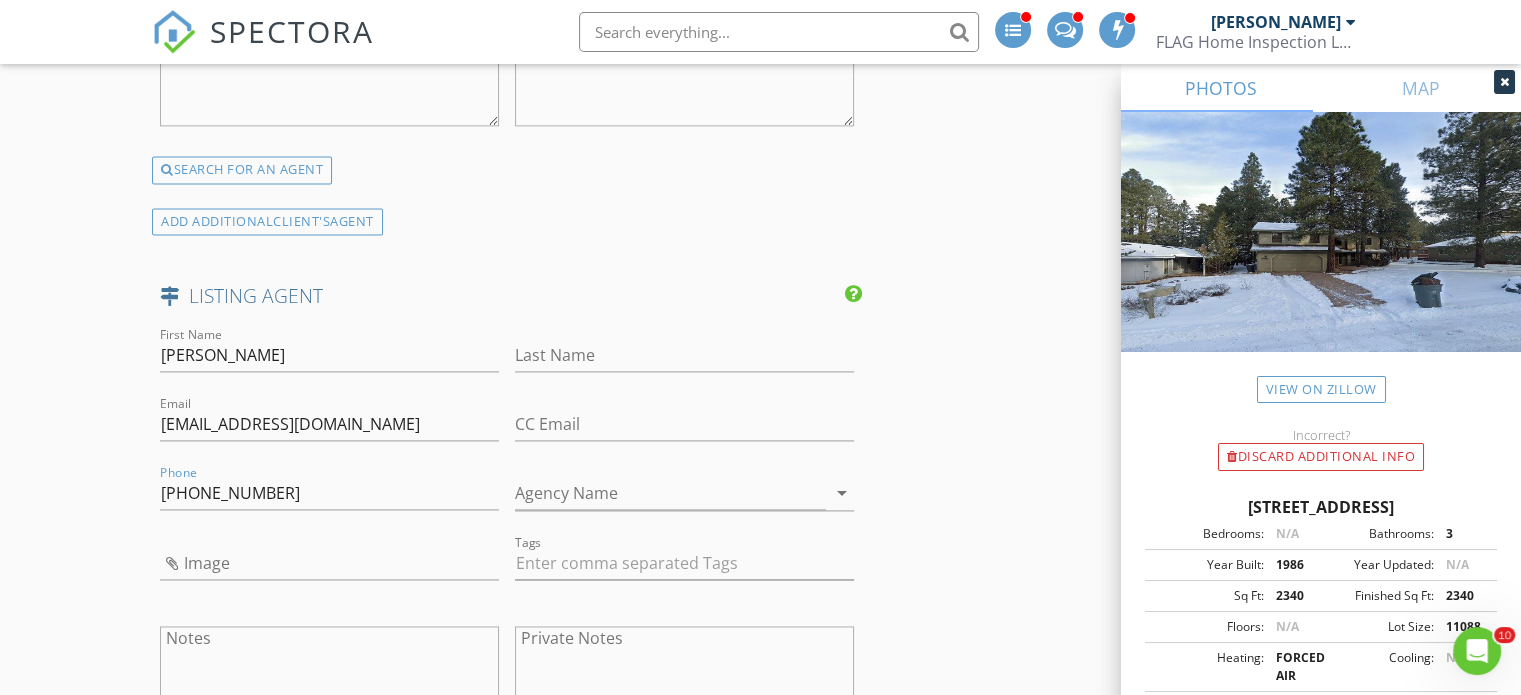click on "New Inspection
INSPECTOR(S)
check_box   Jon Offner   PRIMARY   Jon Offner arrow_drop_down   check_box_outline_blank Jon Offner specifically requested
Date/Time
07/16/2025 8:00 AM
Location
Address Search       Address 5220 E Mockingbird Dr   Unit   City Flagstaff   State AZ   Zip 86004   County Coconino     Square Feet 2340   Year Built 1986   Foundation arrow_drop_down     Jon Offner     7.9 miles     (15 minutes)
client
check_box Enable Client CC email for this inspection   Client Search     check_box_outline_blank Client is a Company/Organization     First Name   Last Name   Email   CC Email   Phone         Tags         Notes   Private Notes
ADD ADDITIONAL client
SERVICES
check_box   Residential Inspection   check_box_outline_blank   Pre-Listing Inspection" at bounding box center [760, -437] 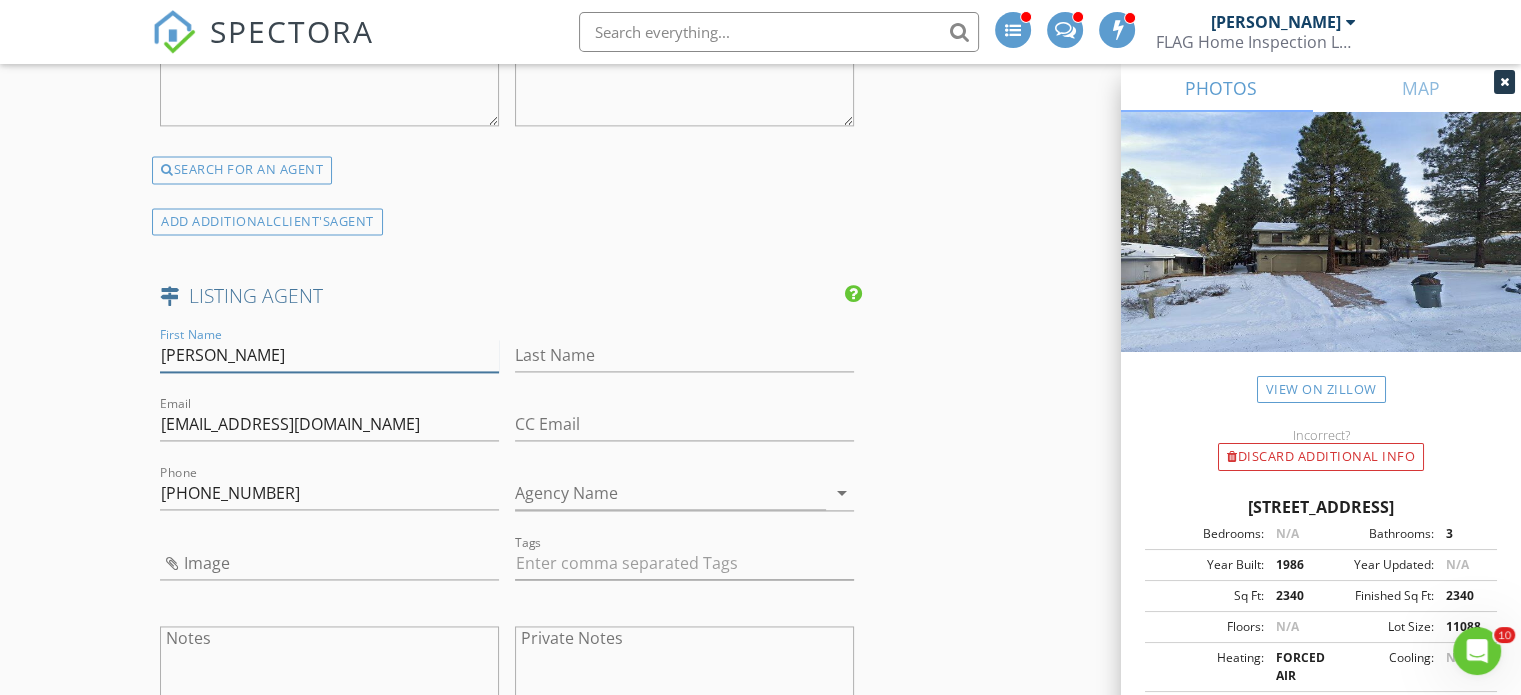 drag, startPoint x: 282, startPoint y: 351, endPoint x: 227, endPoint y: 356, distance: 55.226807 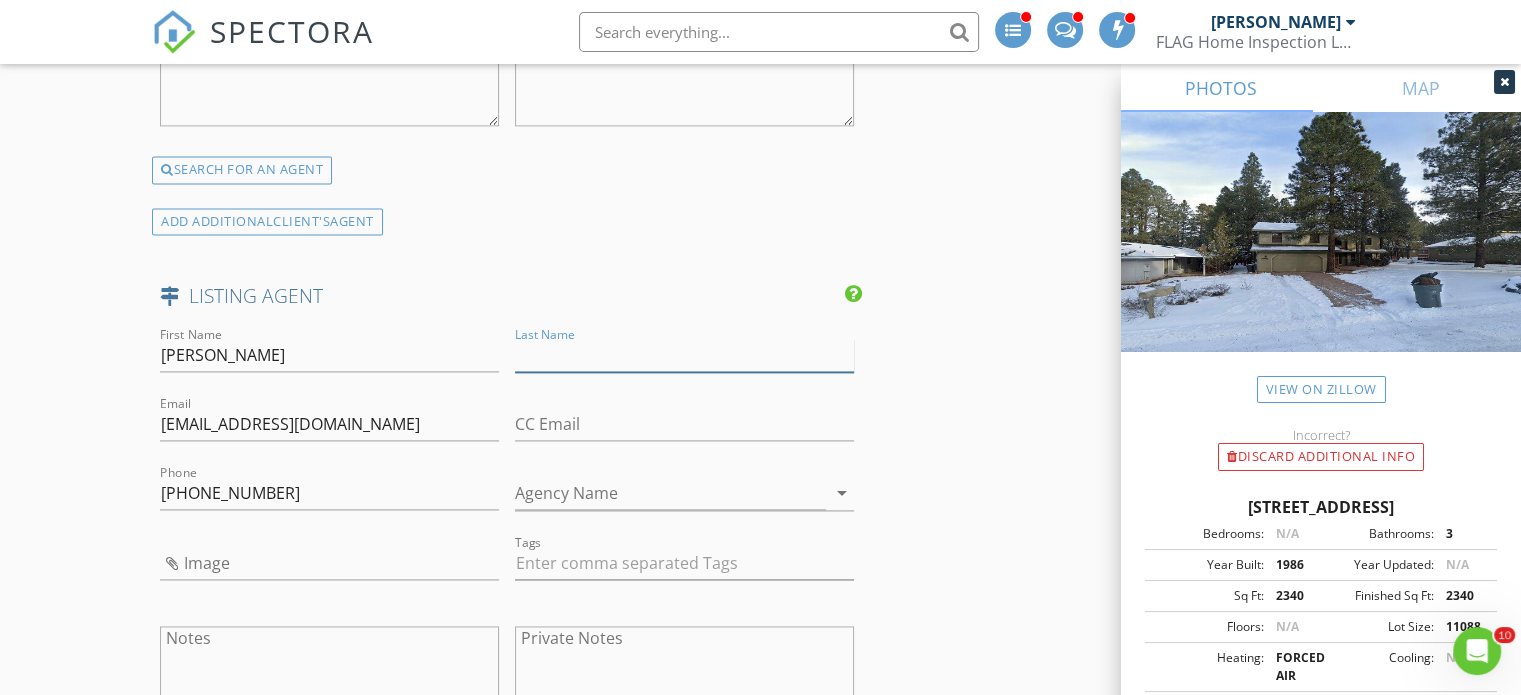click on "Last Name" at bounding box center (684, 355) 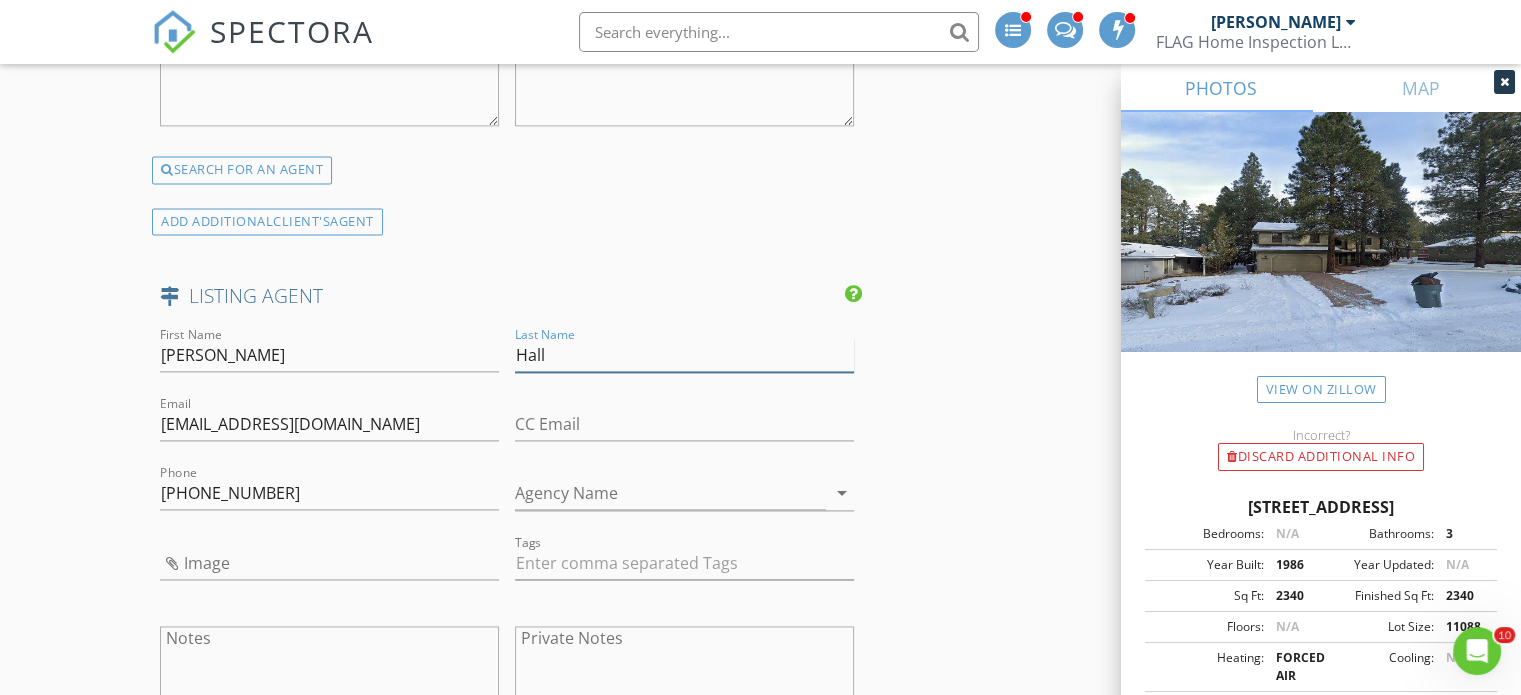 type on "Hall" 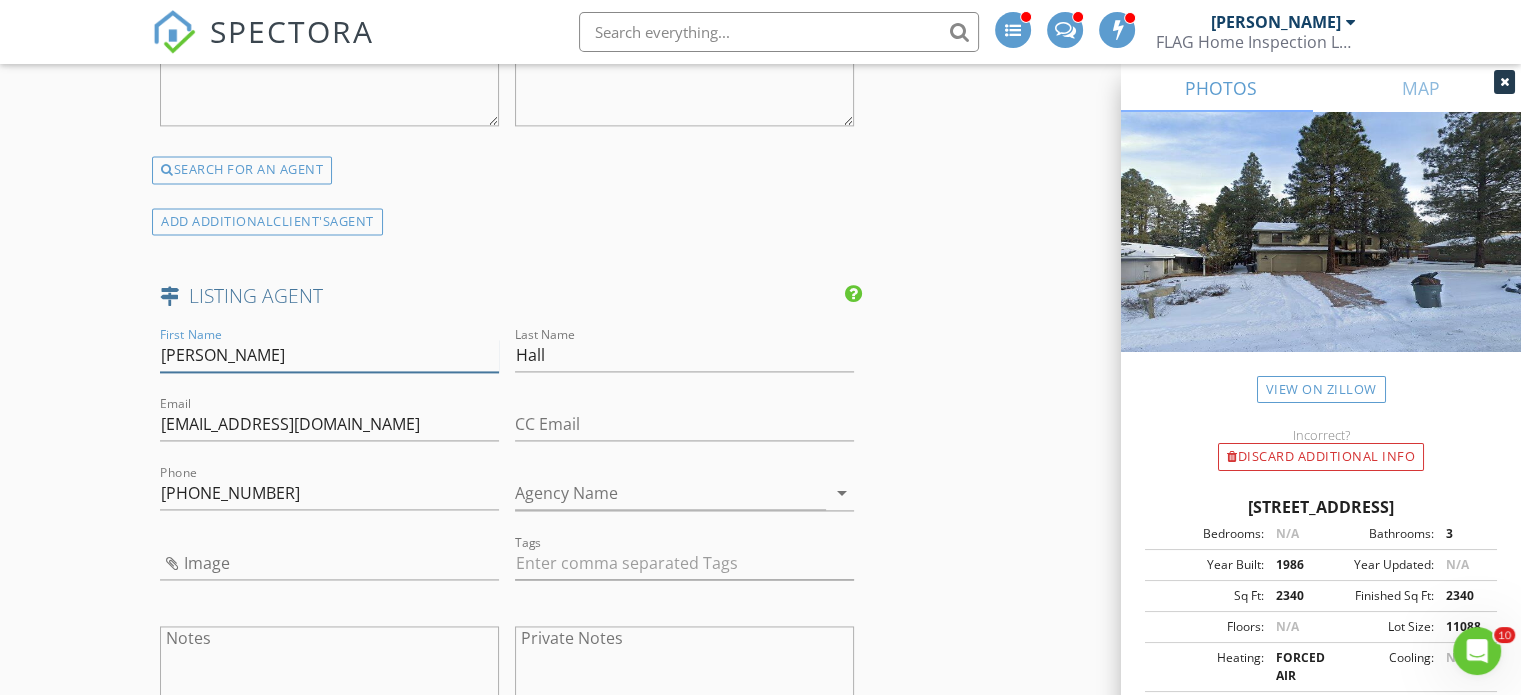 click on "Glenn G" at bounding box center [329, 355] 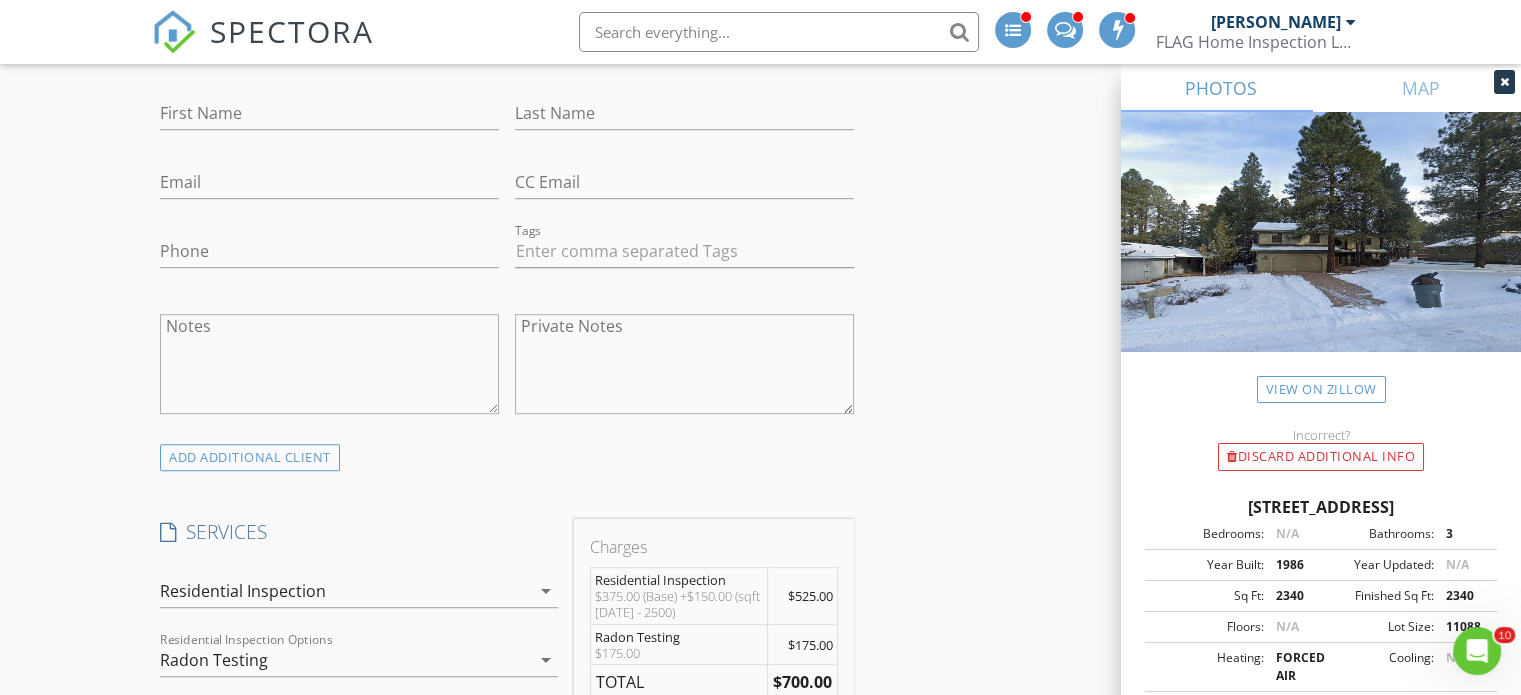 scroll, scrollTop: 800, scrollLeft: 0, axis: vertical 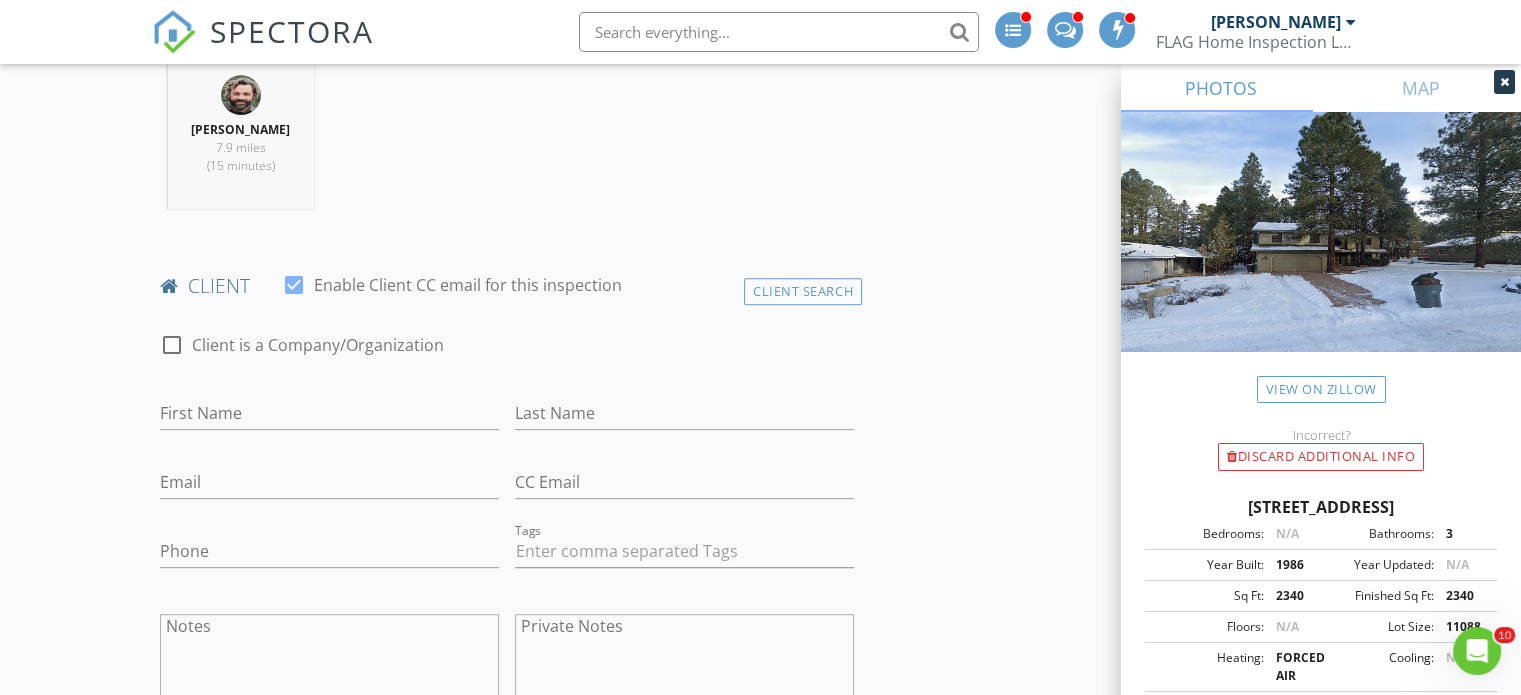type on "Glenn" 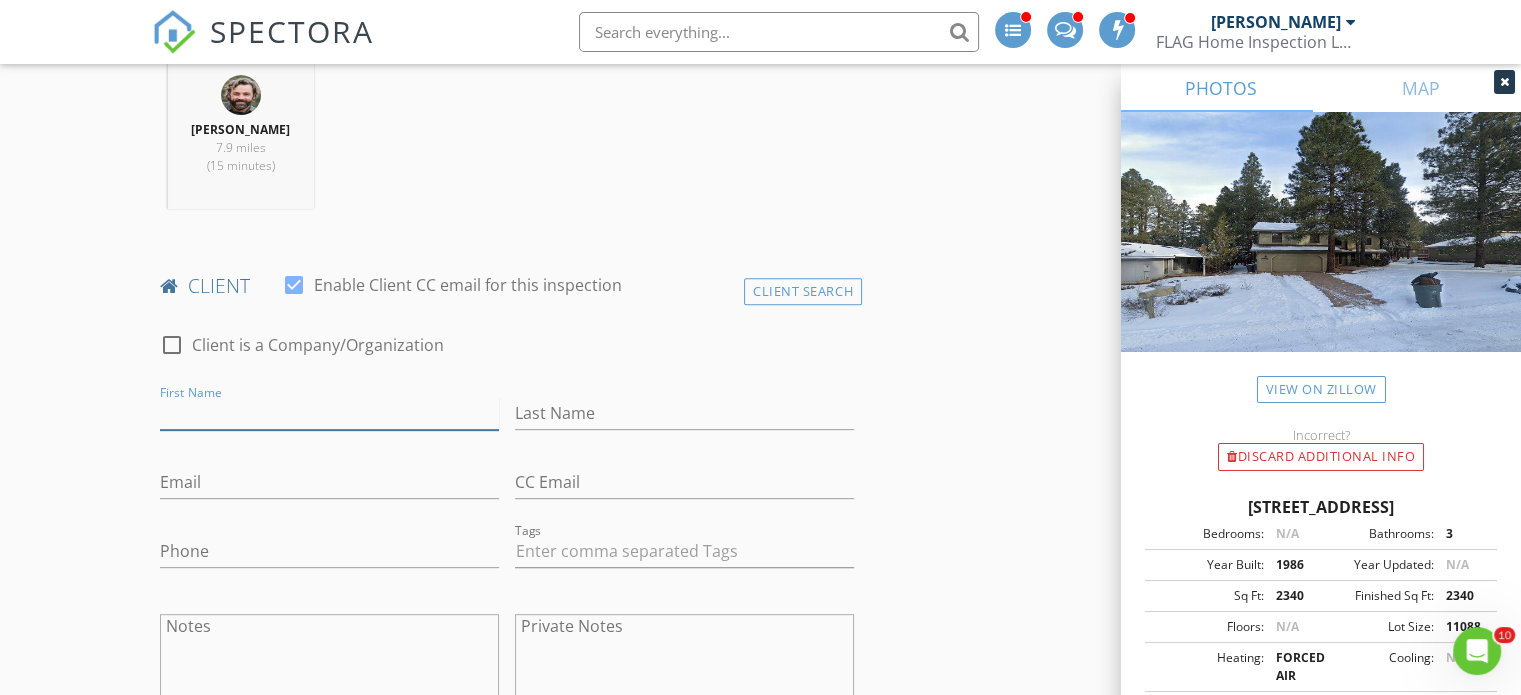 click on "First Name" at bounding box center [329, 413] 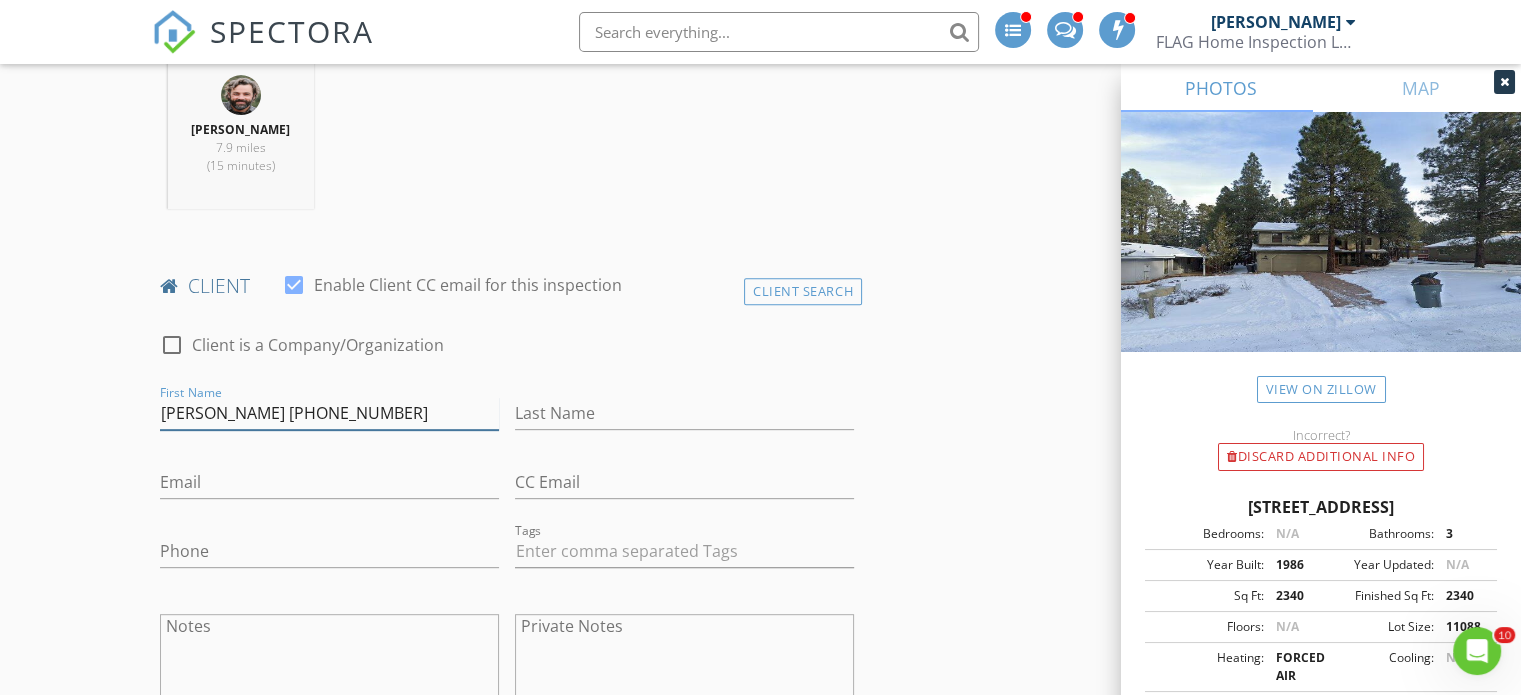 drag, startPoint x: 250, startPoint y: 411, endPoint x: 389, endPoint y: 395, distance: 139.91783 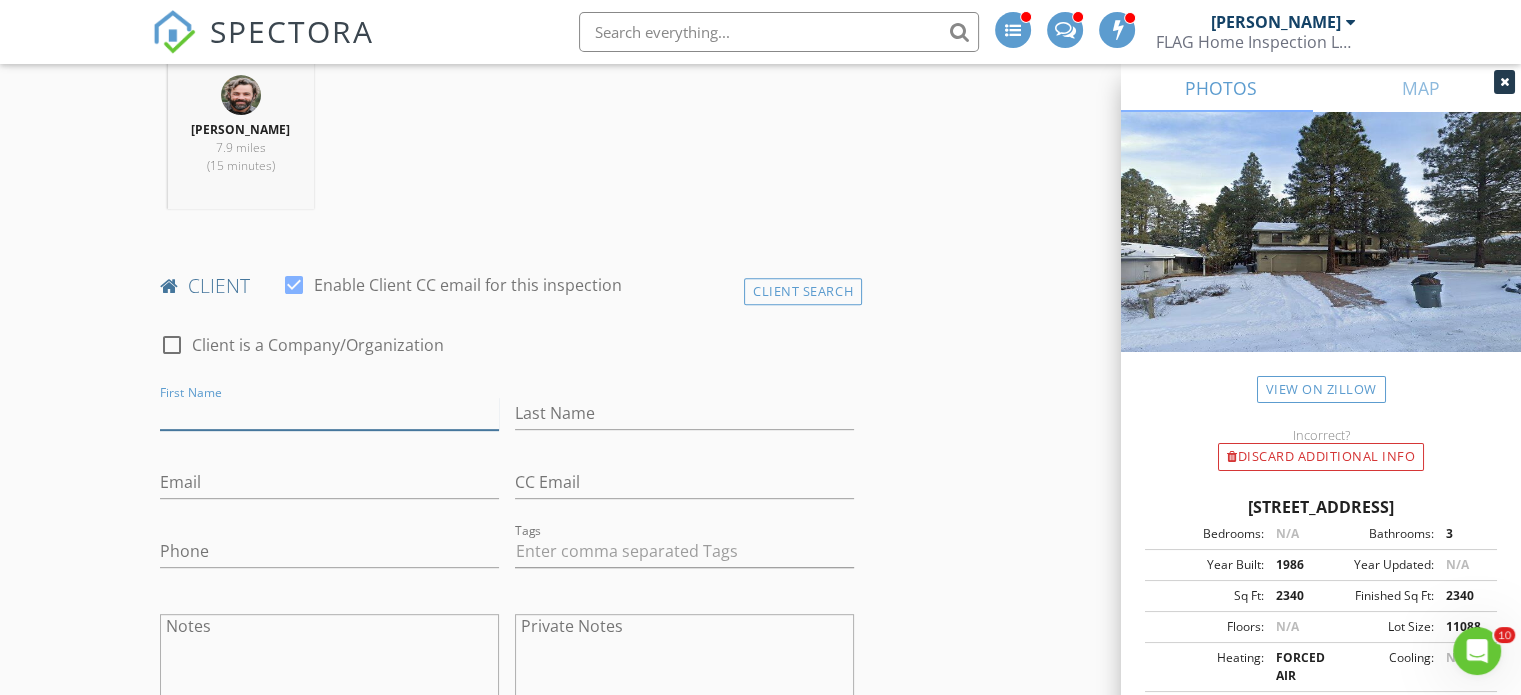 paste on "Gary Weiss 602-692-1004" 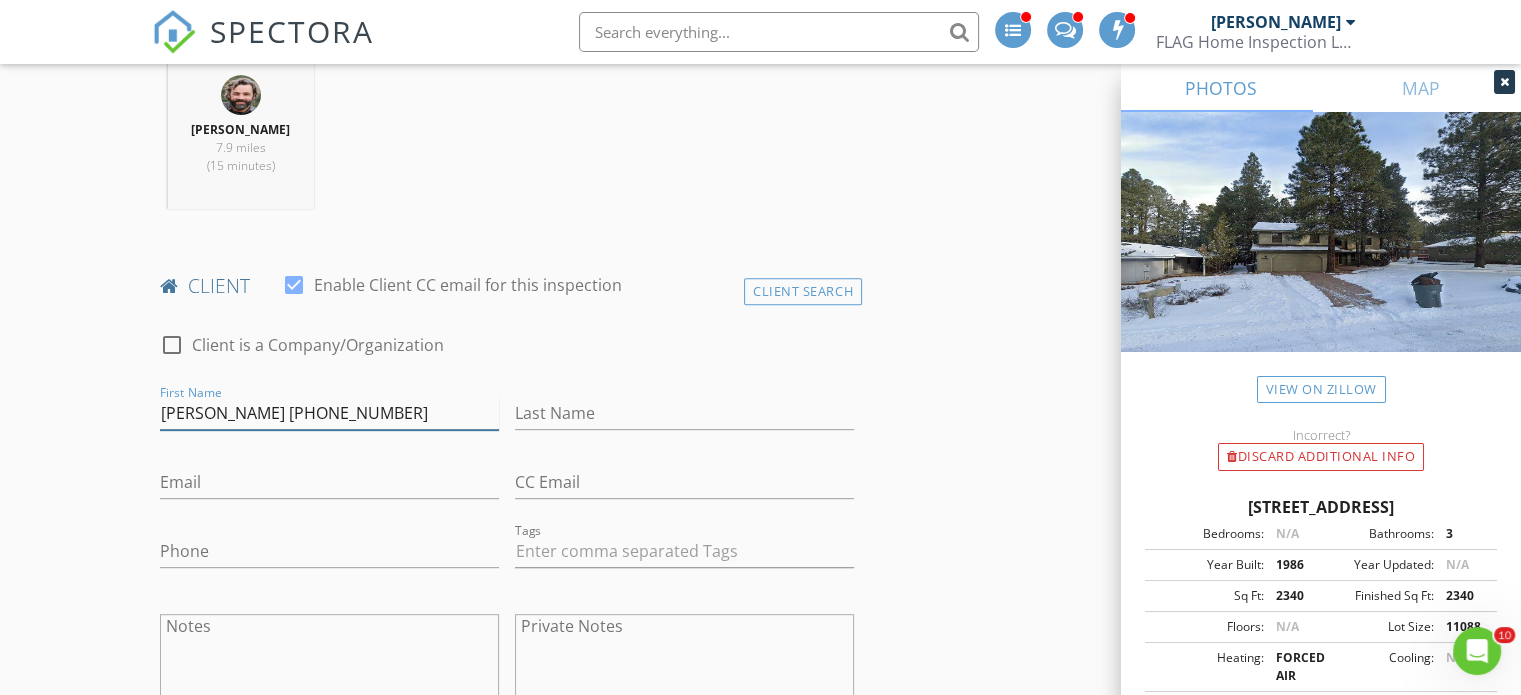 drag, startPoint x: 324, startPoint y: 415, endPoint x: 249, endPoint y: 419, distance: 75.10659 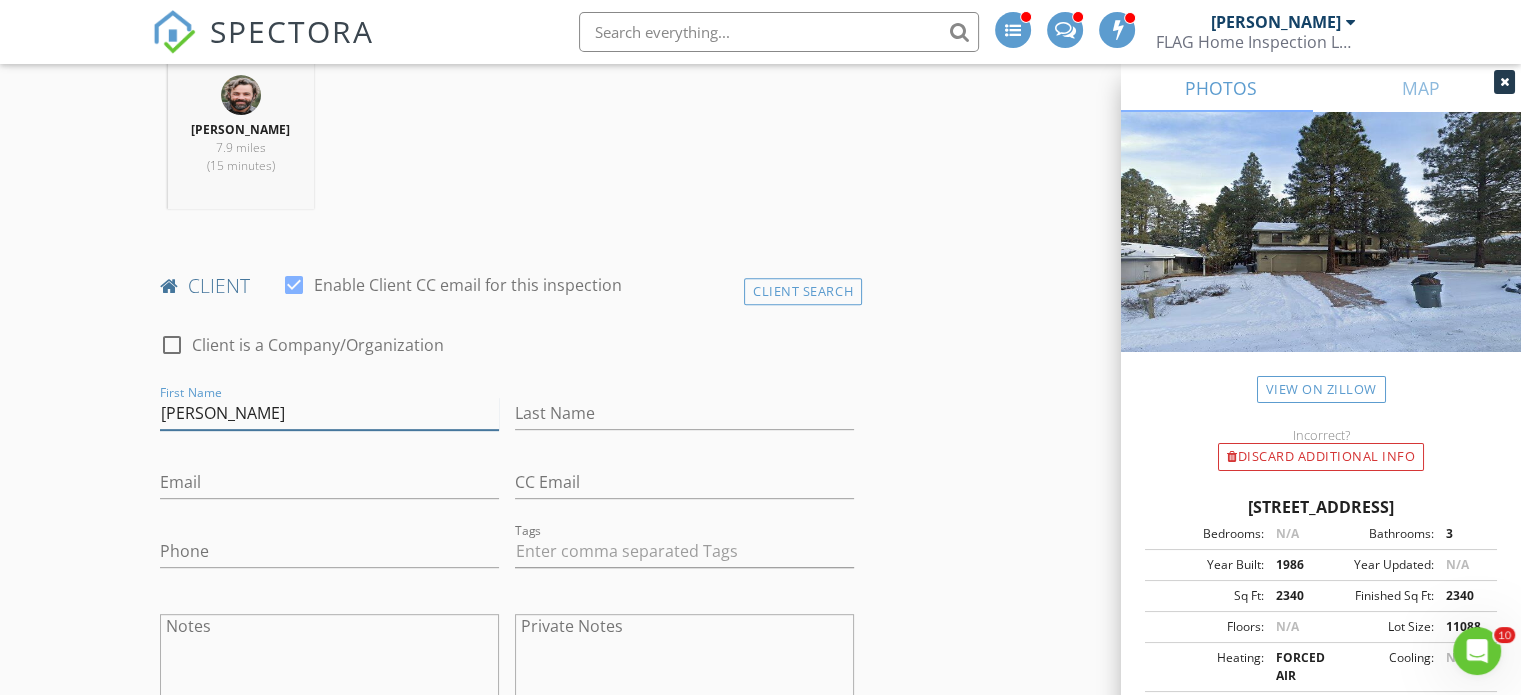 type on "[PERSON_NAME]" 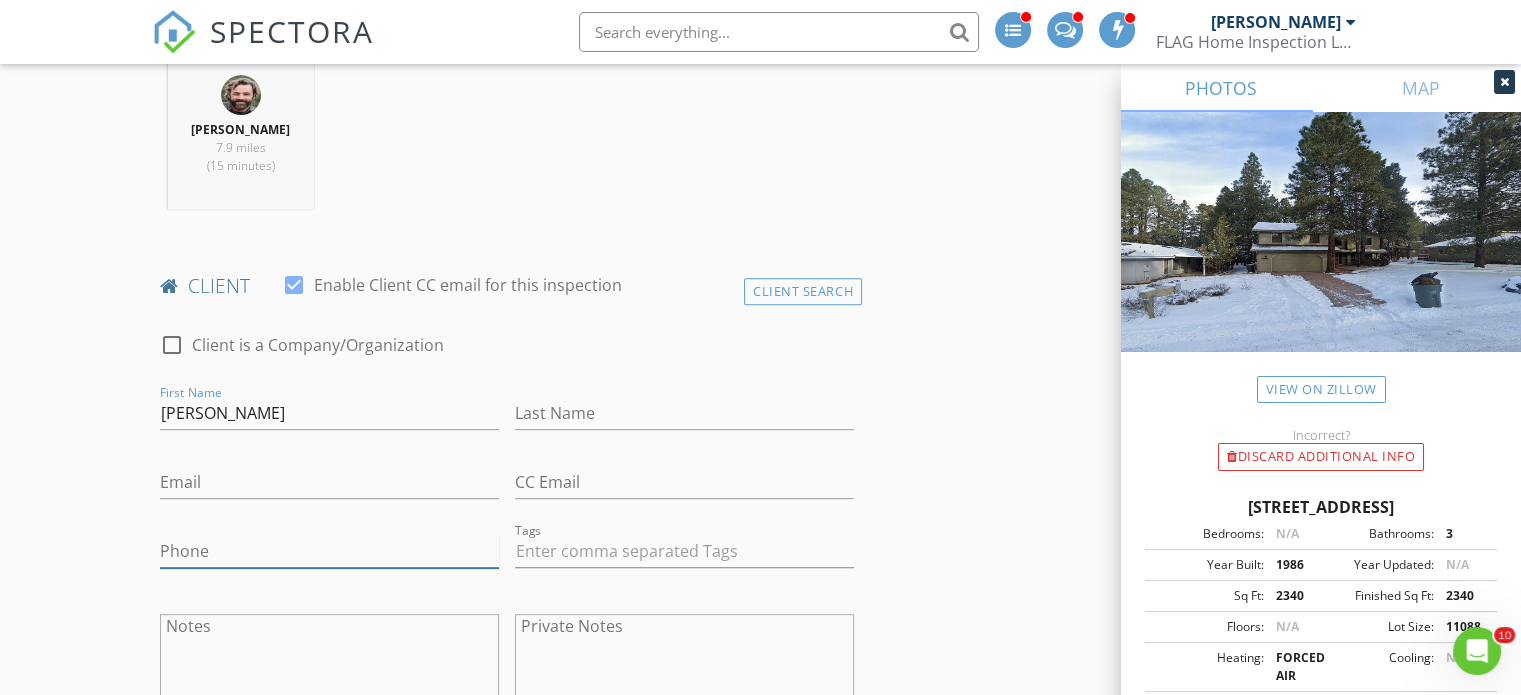 click on "Phone" at bounding box center (329, 551) 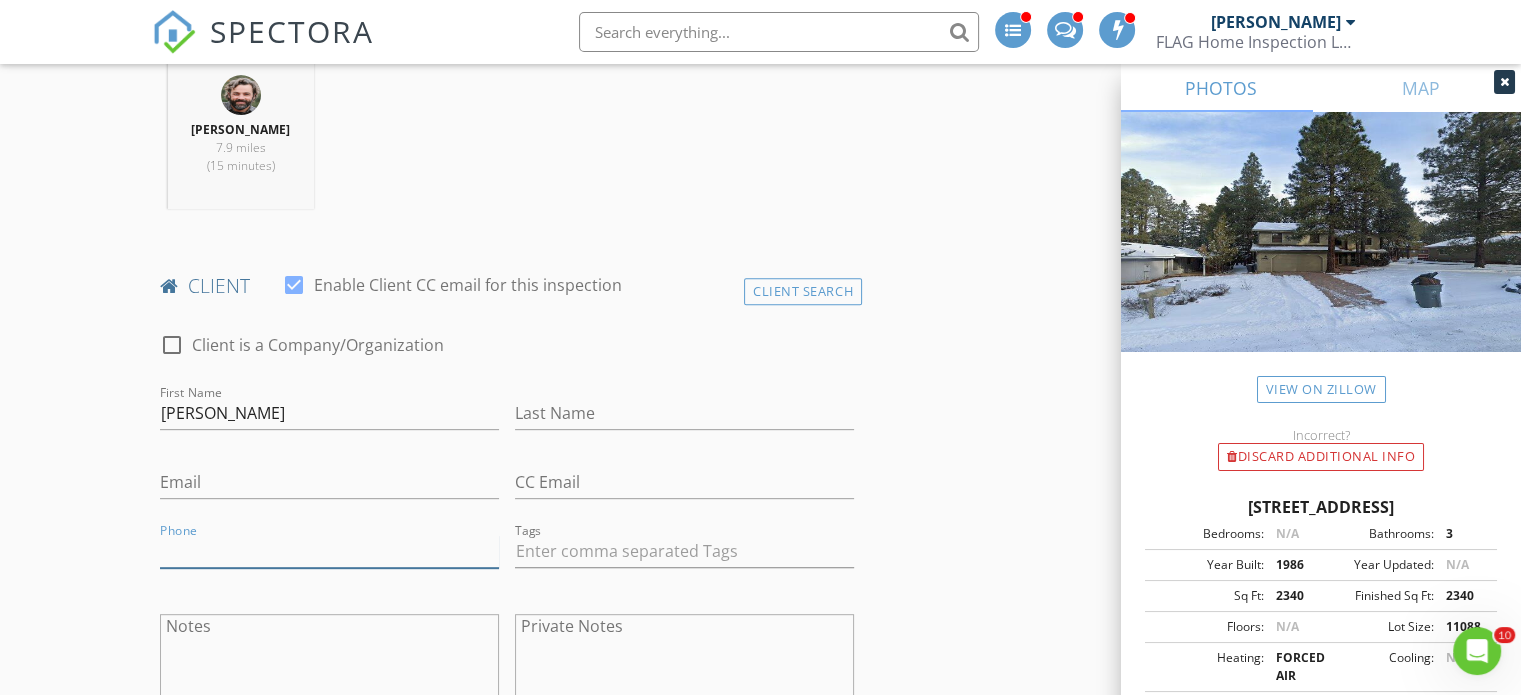 paste on "[PHONE_NUMBER]" 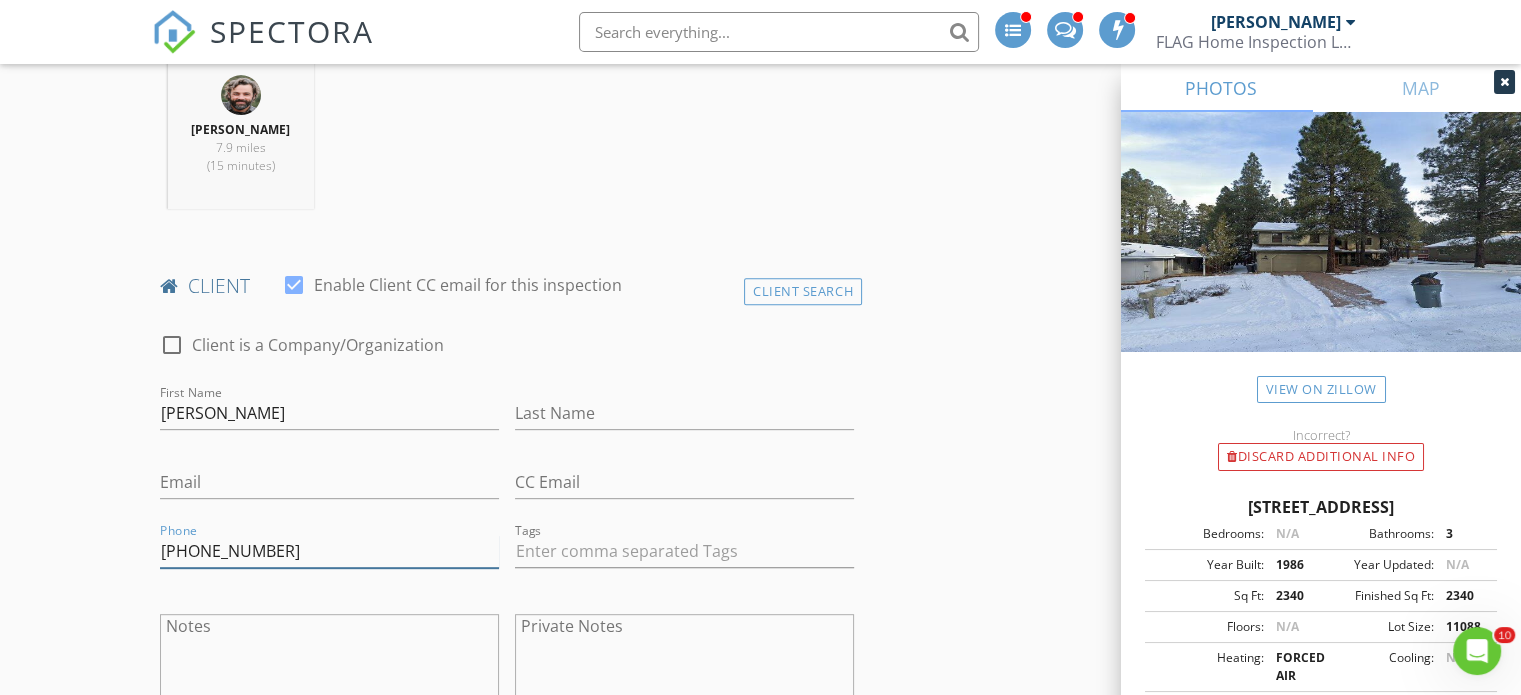 type on "[PHONE_NUMBER]" 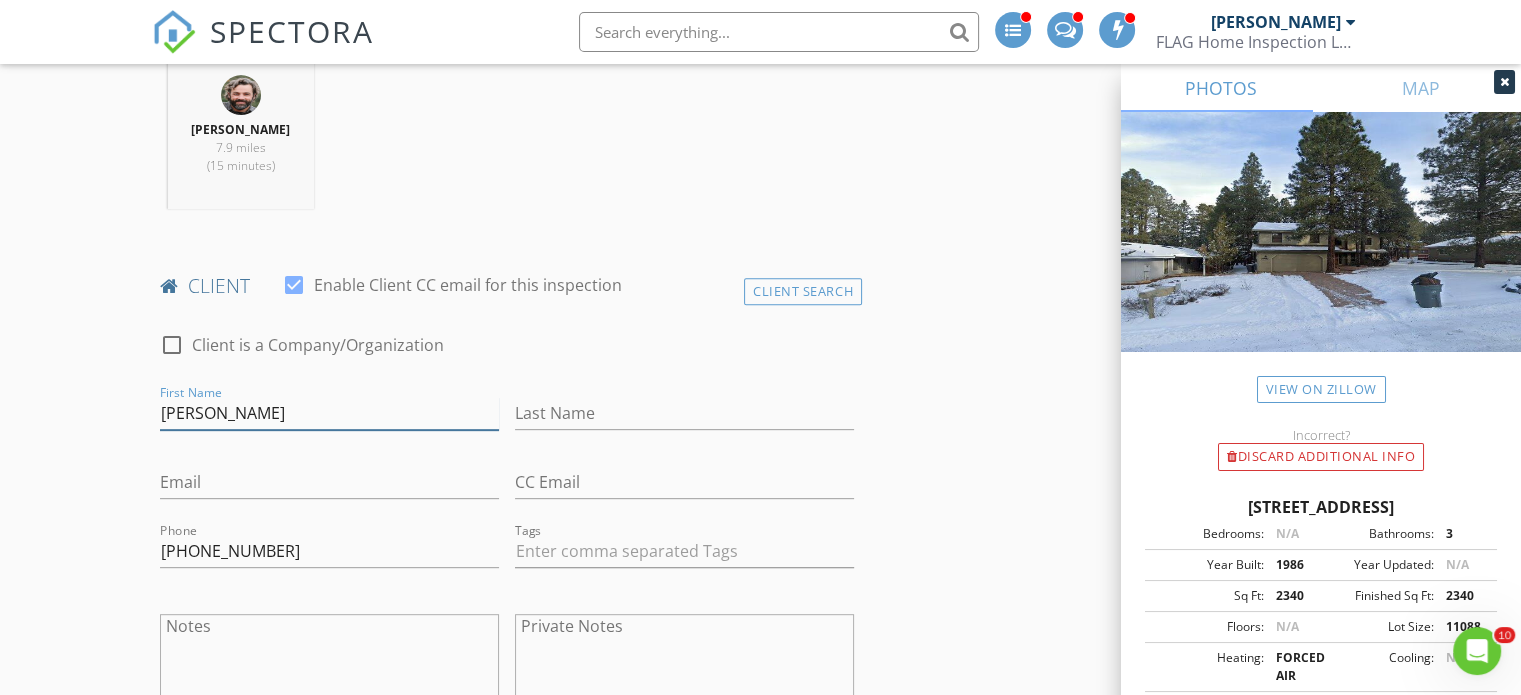 click on "[PERSON_NAME]" at bounding box center [329, 413] 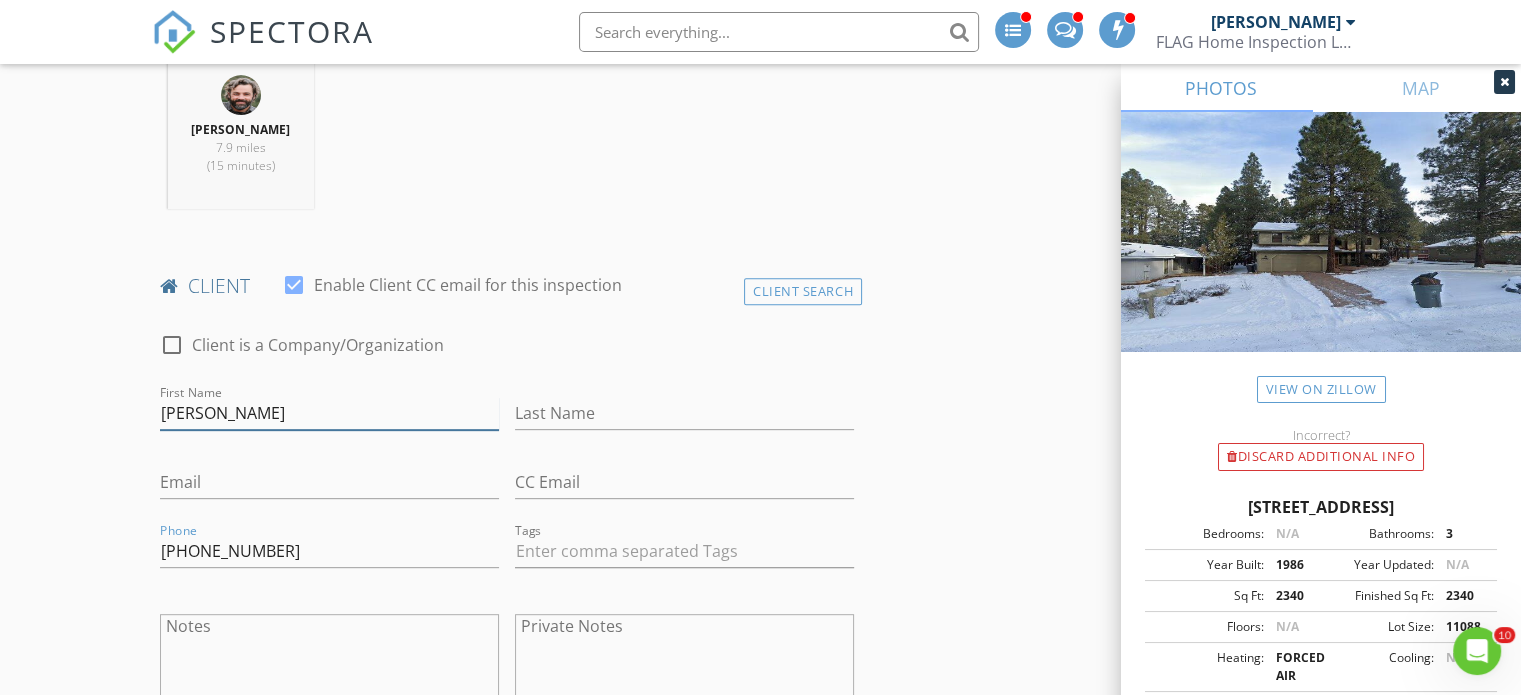 click on "[PERSON_NAME]" at bounding box center [329, 413] 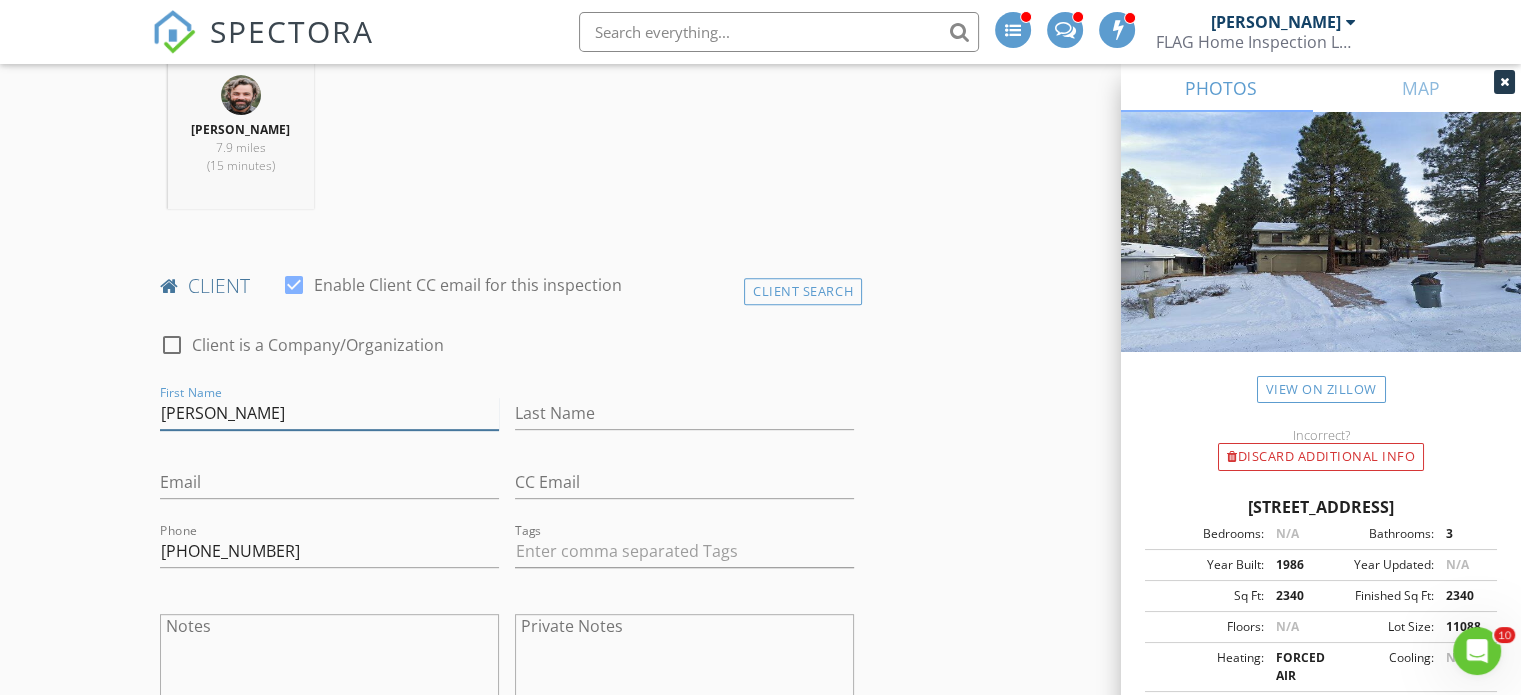 click on "[PERSON_NAME]" at bounding box center (329, 413) 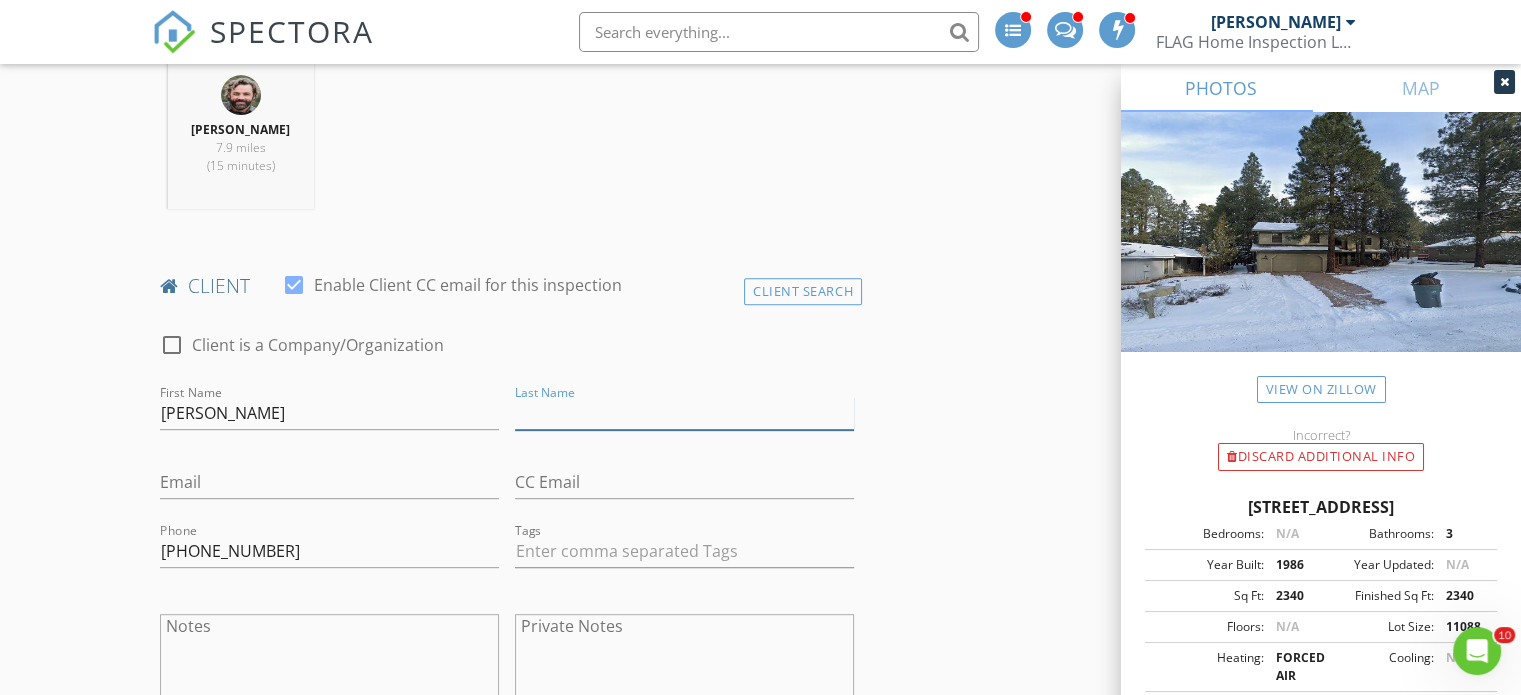 click on "Last Name" at bounding box center [684, 413] 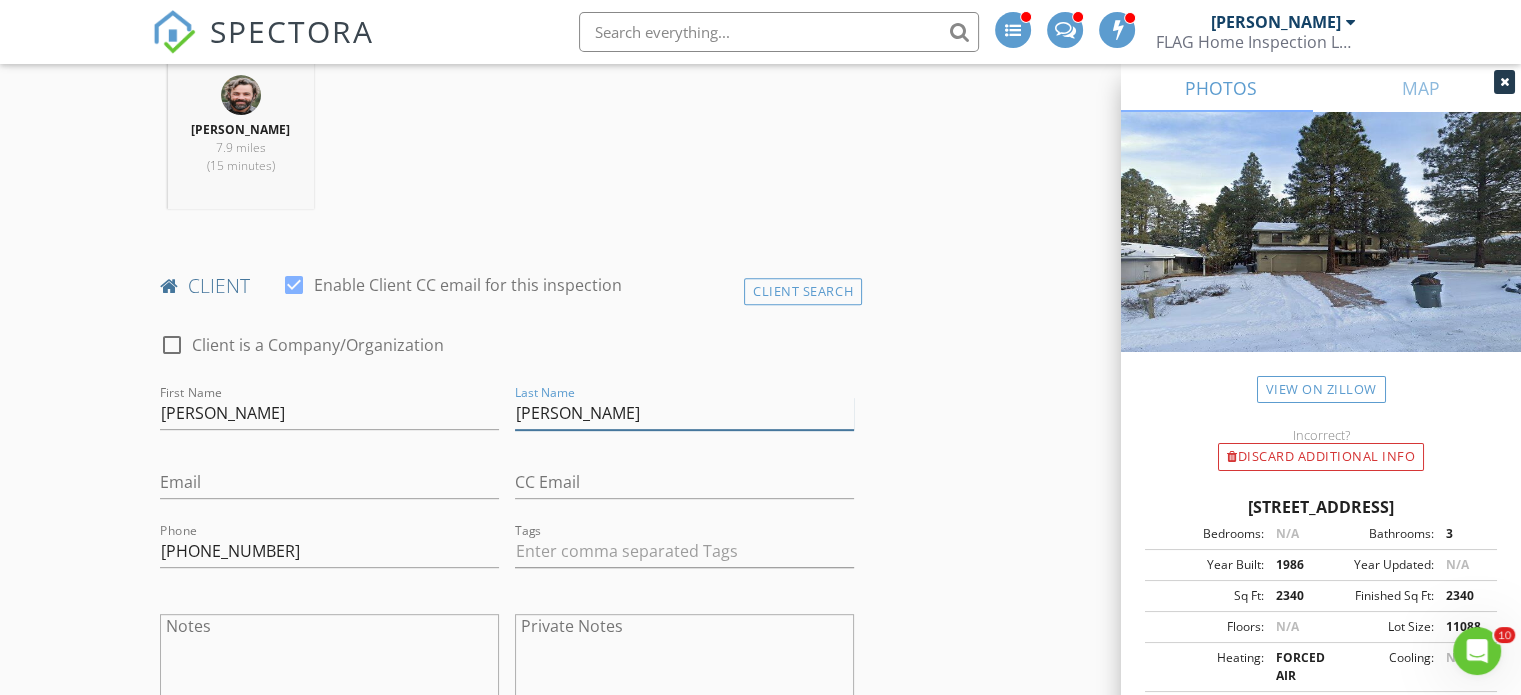type on "[PERSON_NAME]" 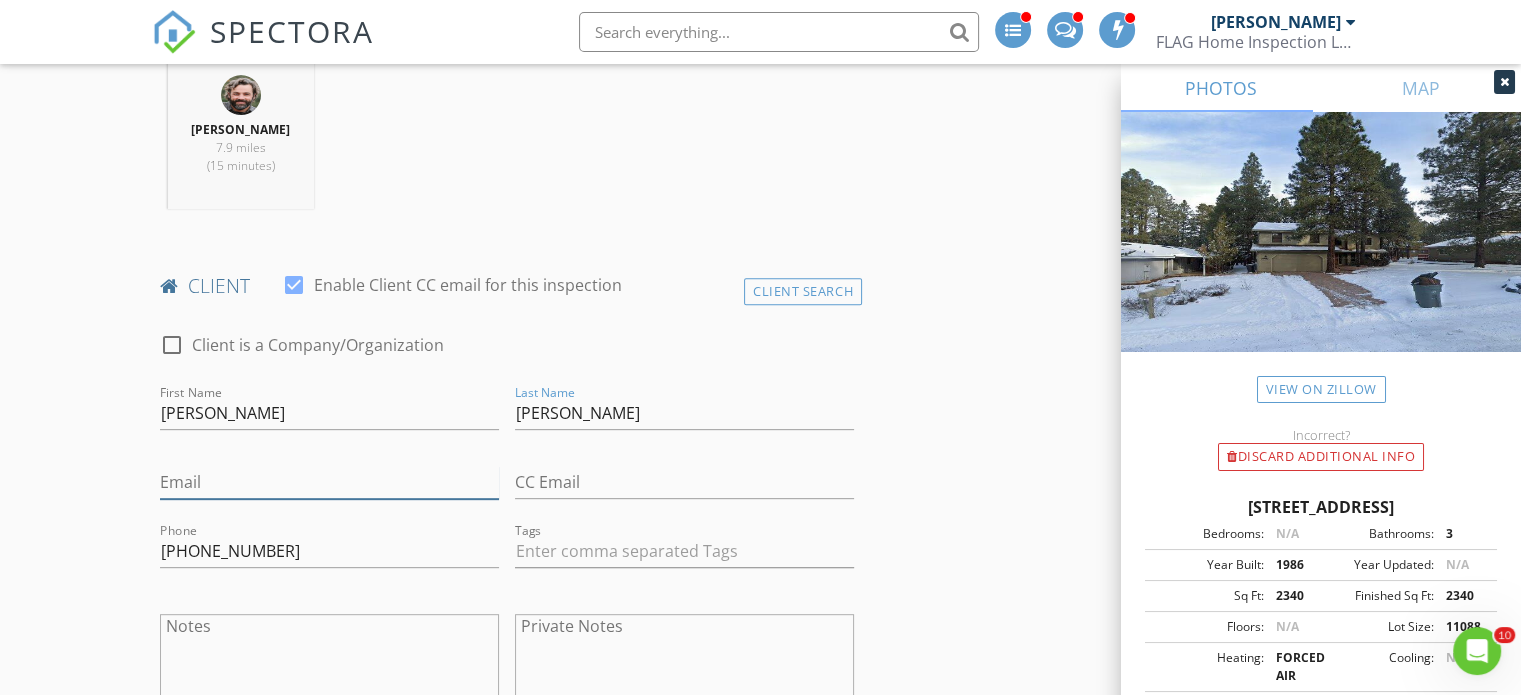 click on "Email" at bounding box center (329, 482) 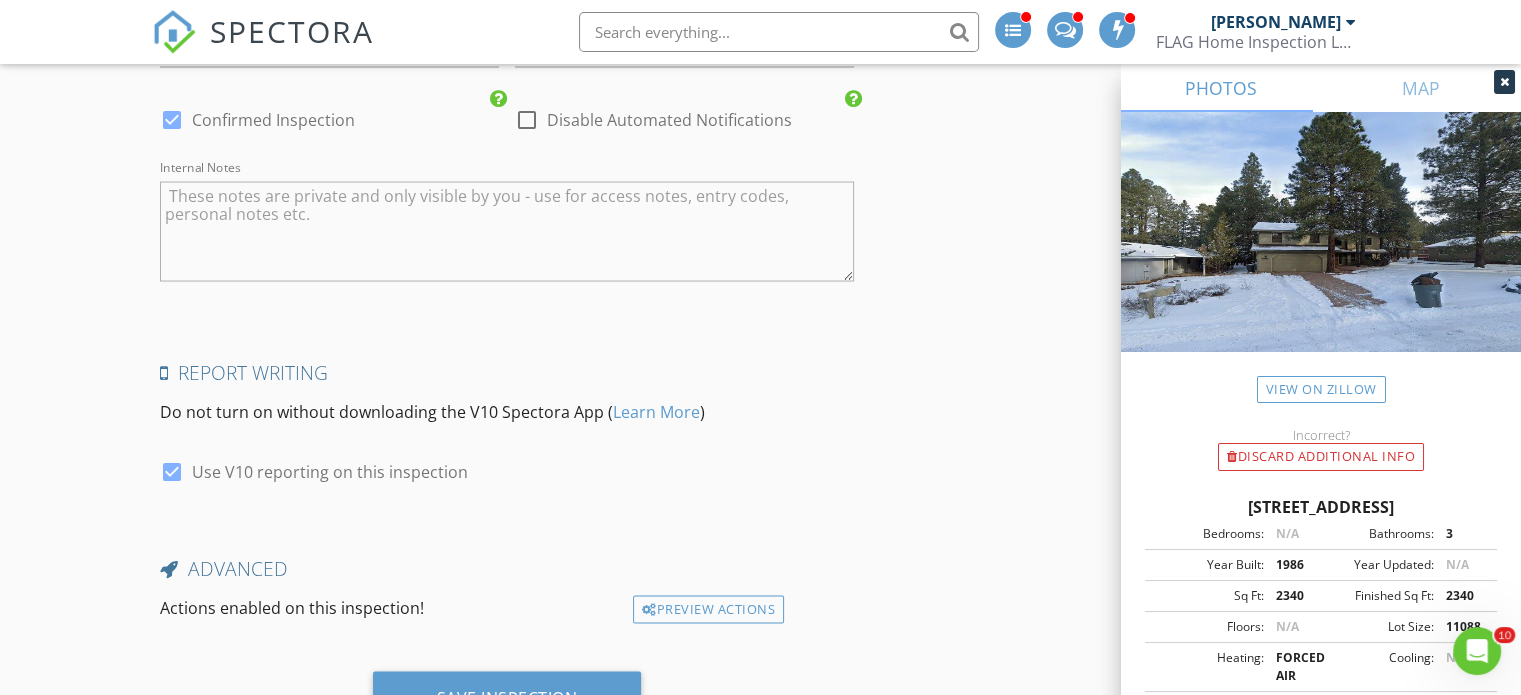 scroll, scrollTop: 3901, scrollLeft: 0, axis: vertical 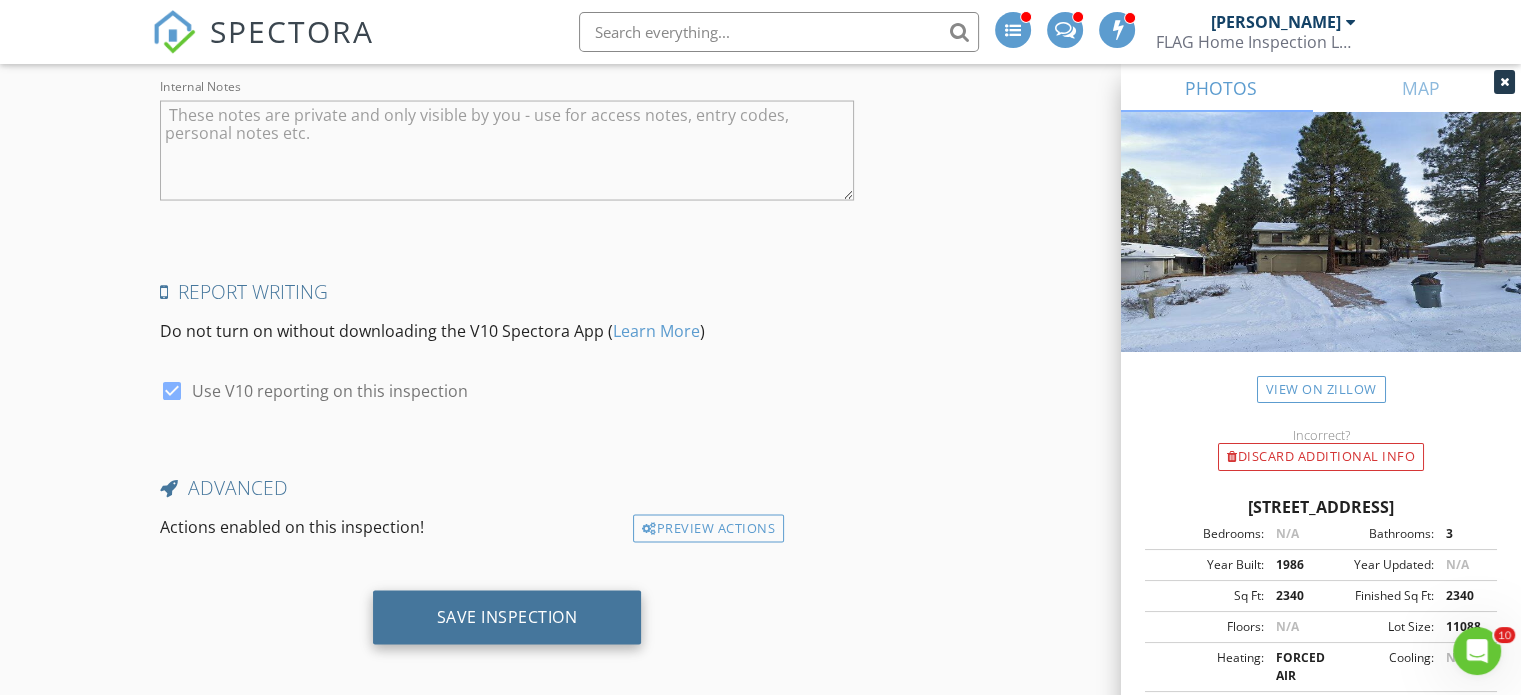 type on "[EMAIL_ADDRESS][DOMAIN_NAME]" 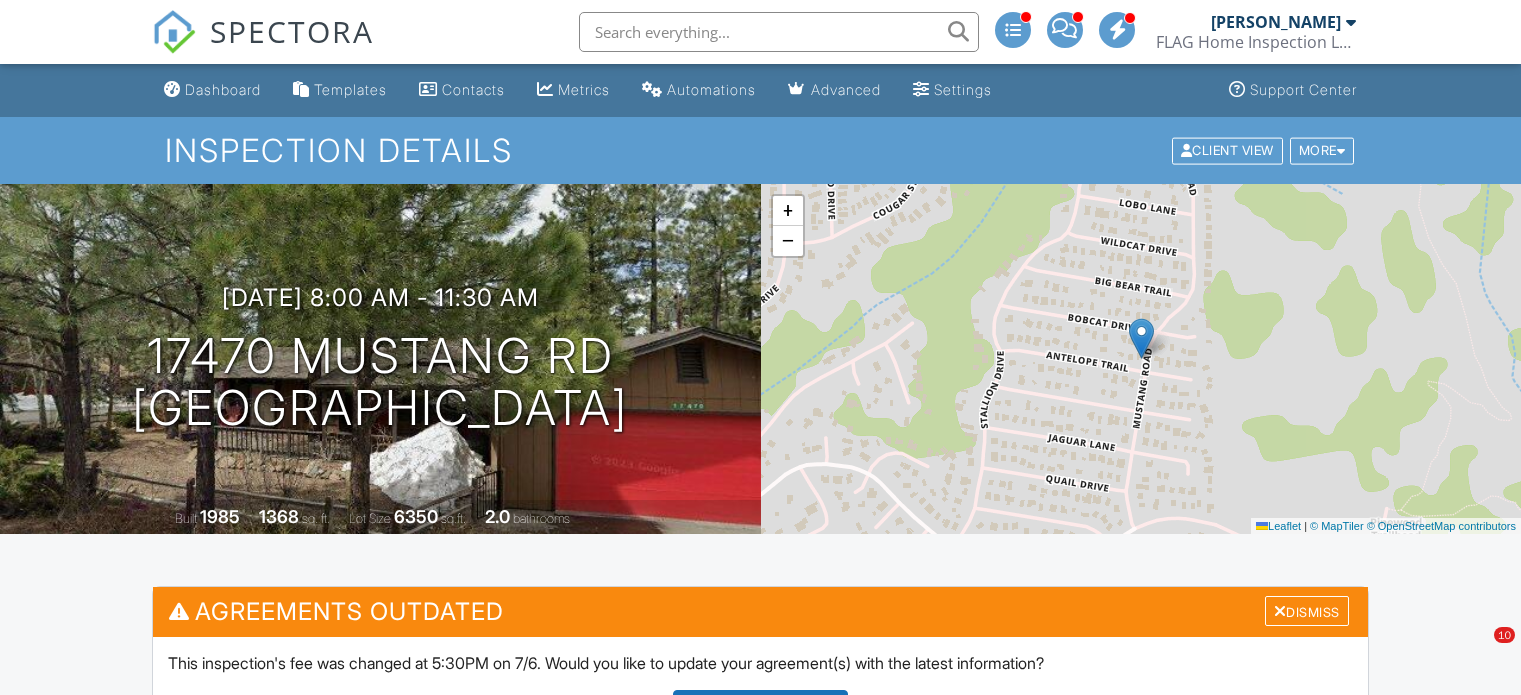 scroll, scrollTop: 0, scrollLeft: 0, axis: both 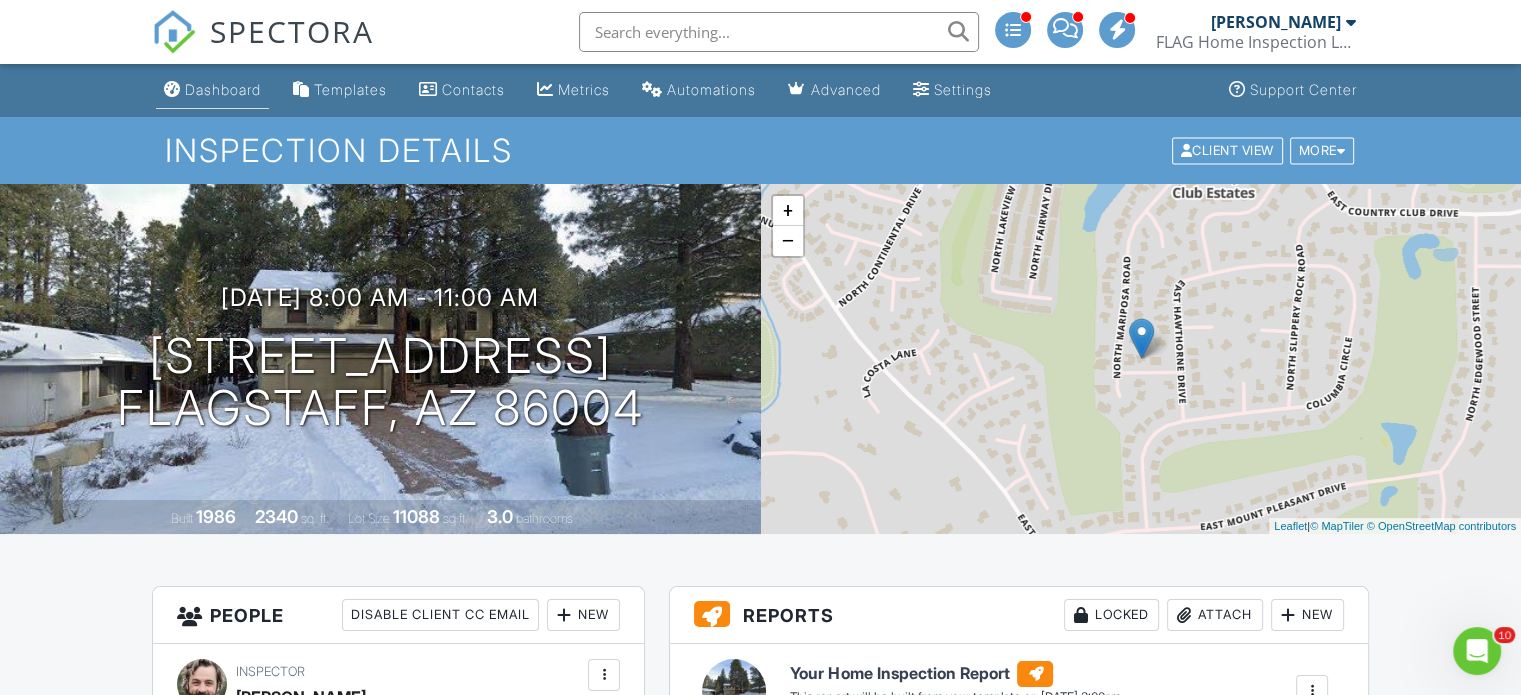 click on "Dashboard" at bounding box center (212, 90) 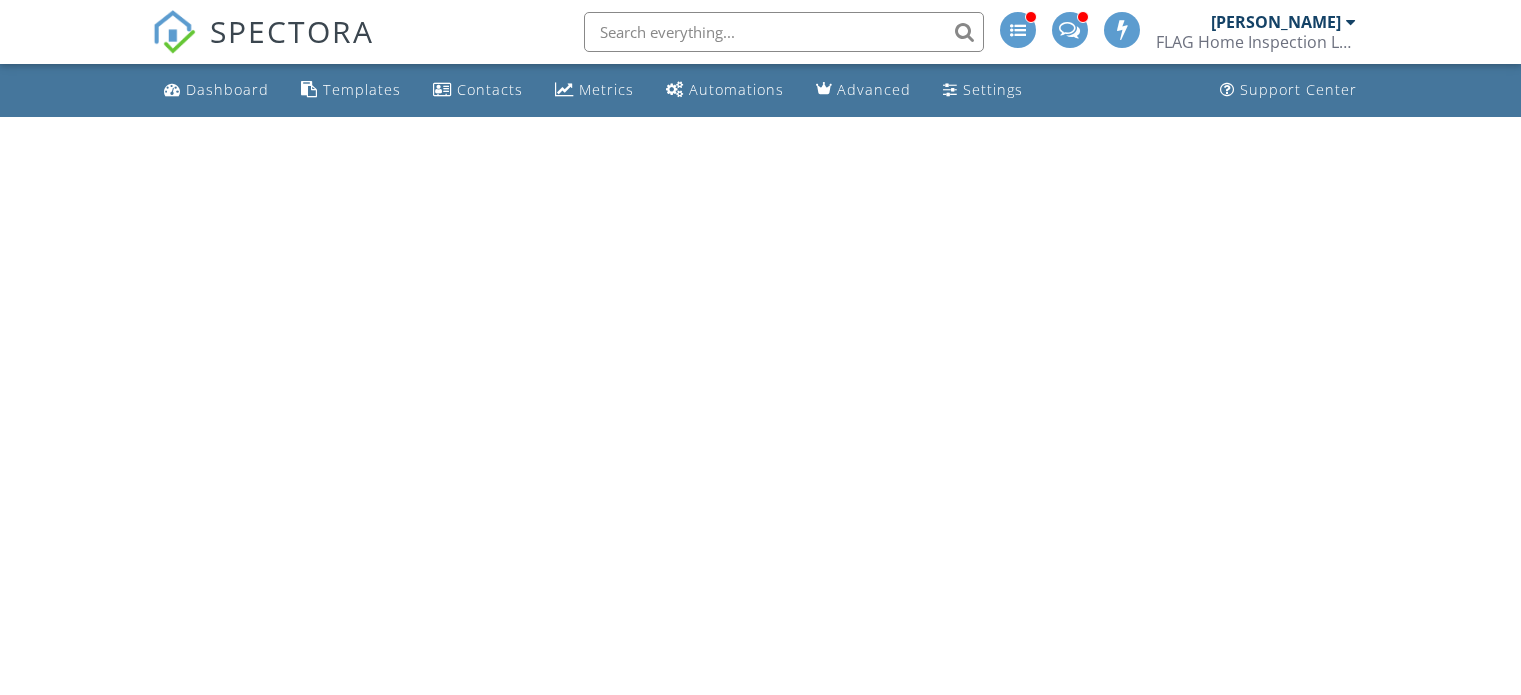 scroll, scrollTop: 0, scrollLeft: 0, axis: both 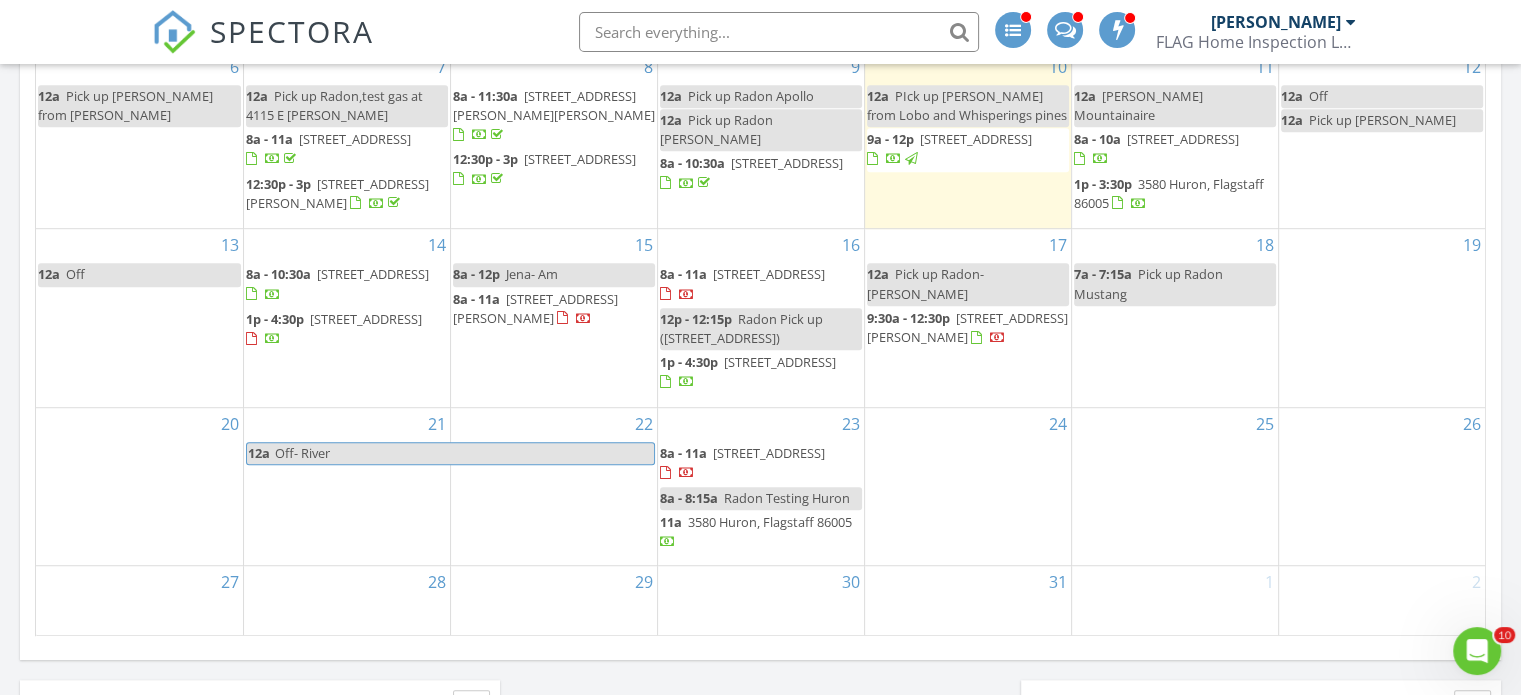 click on "20" at bounding box center (139, 486) 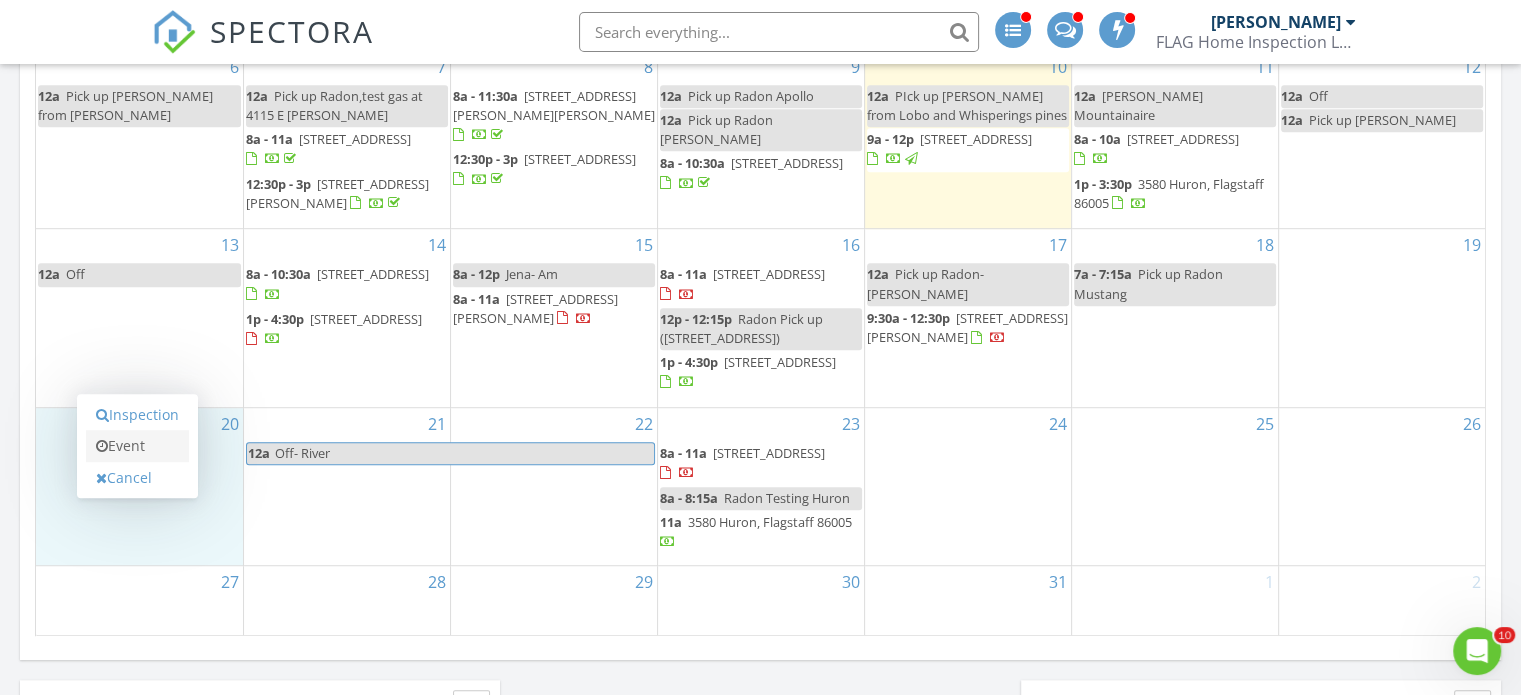 click on "Event" at bounding box center (137, 446) 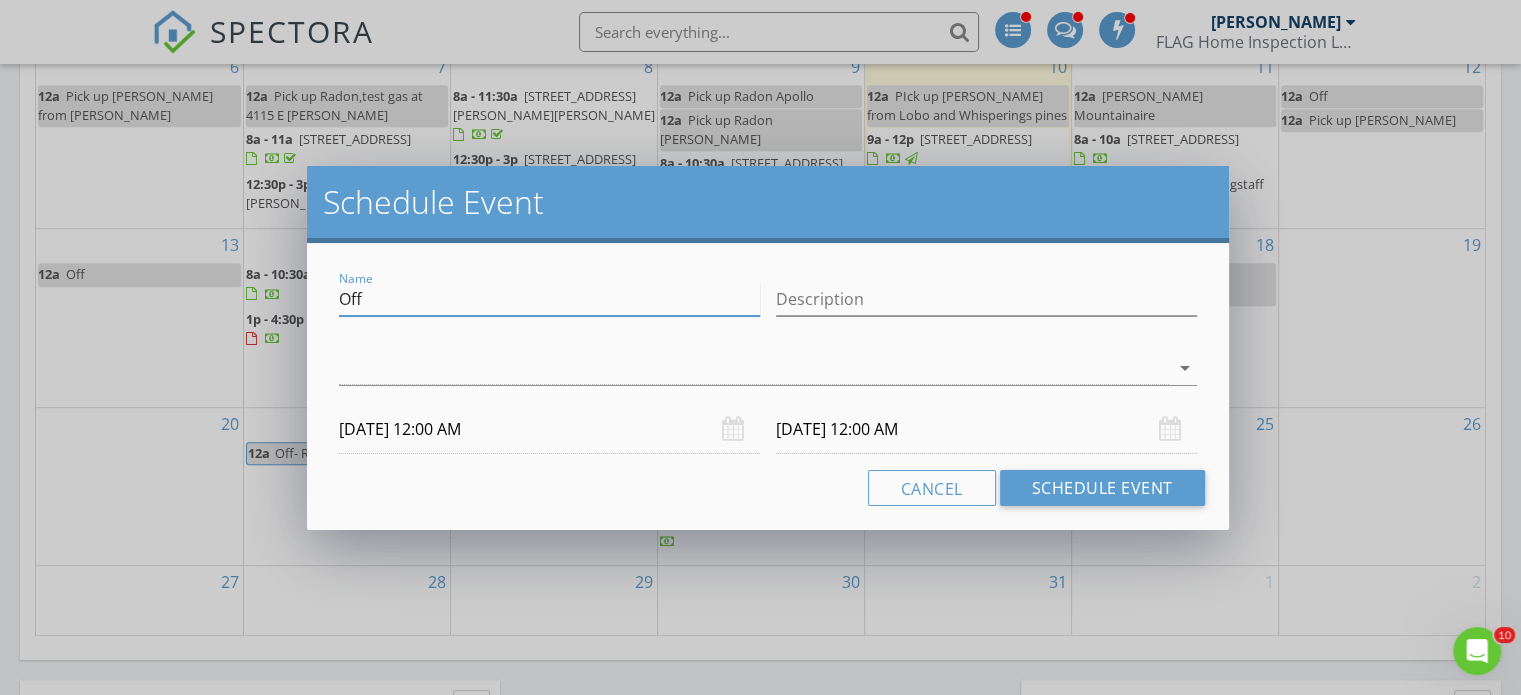 drag, startPoint x: 420, startPoint y: 288, endPoint x: 214, endPoint y: 304, distance: 206.62042 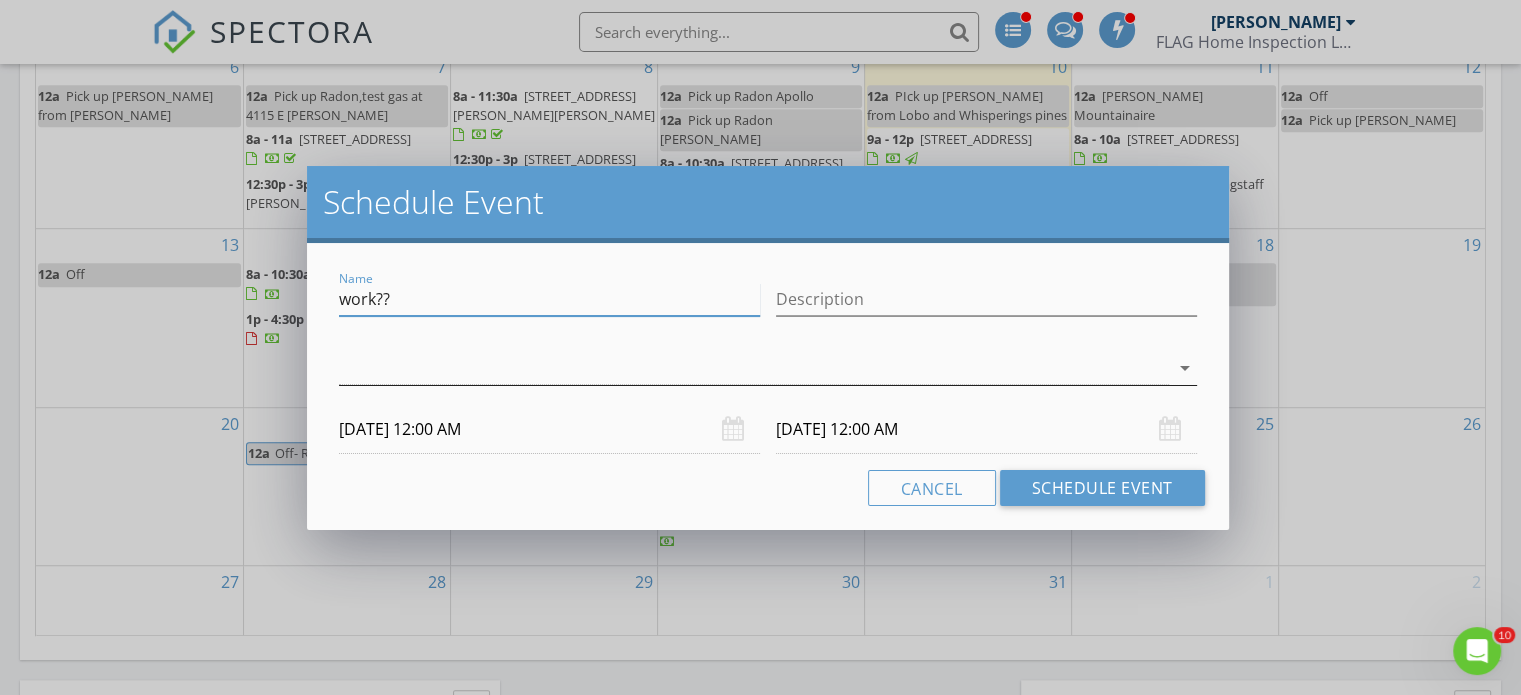 type on "work??" 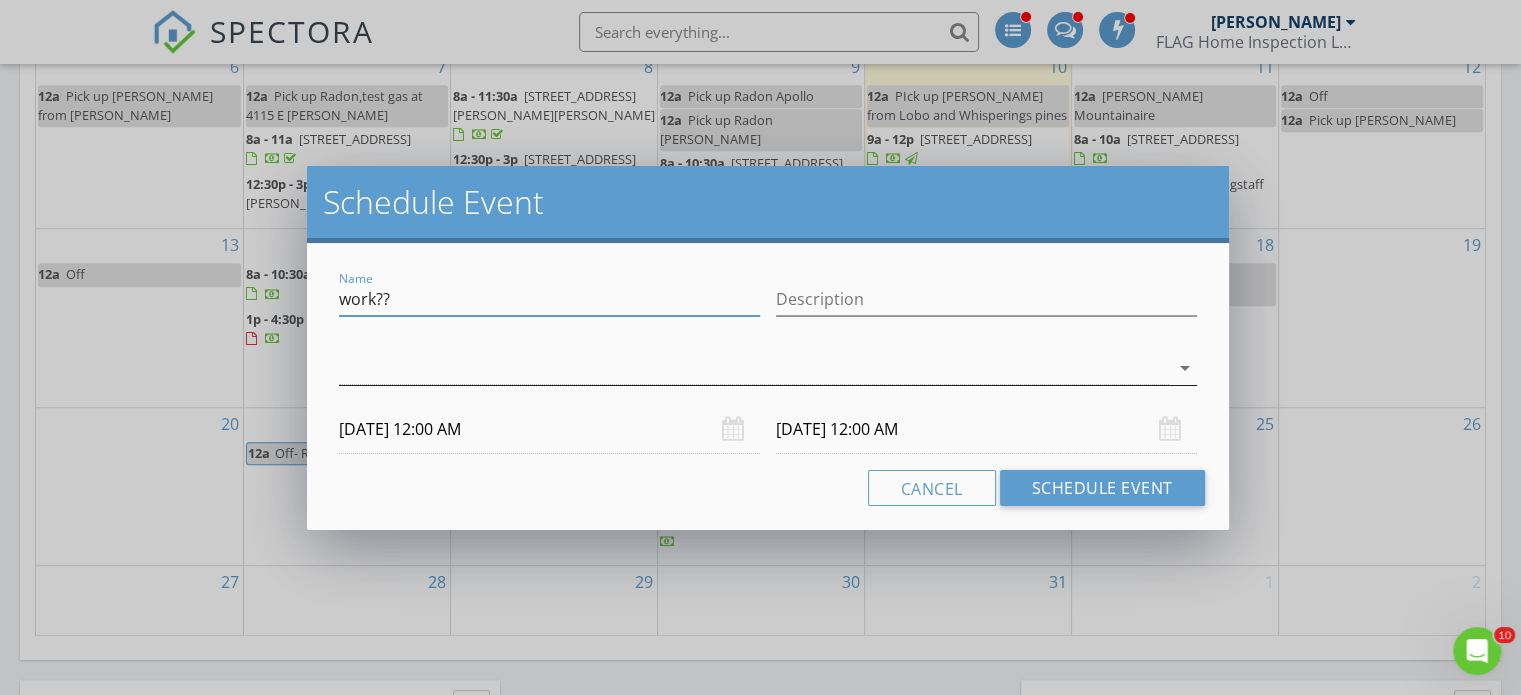 click at bounding box center (754, 368) 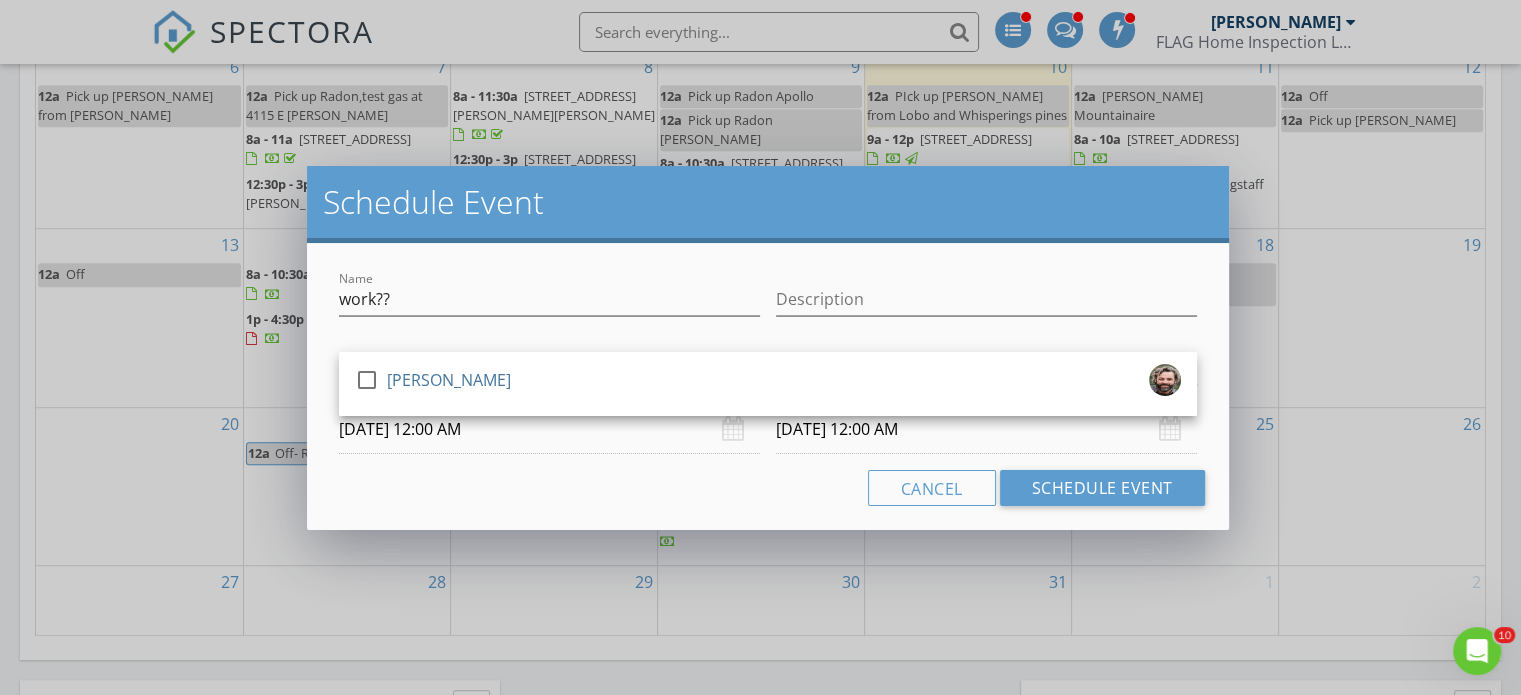 click on "check_box_outline_blank   Jon Offner" at bounding box center [768, 384] 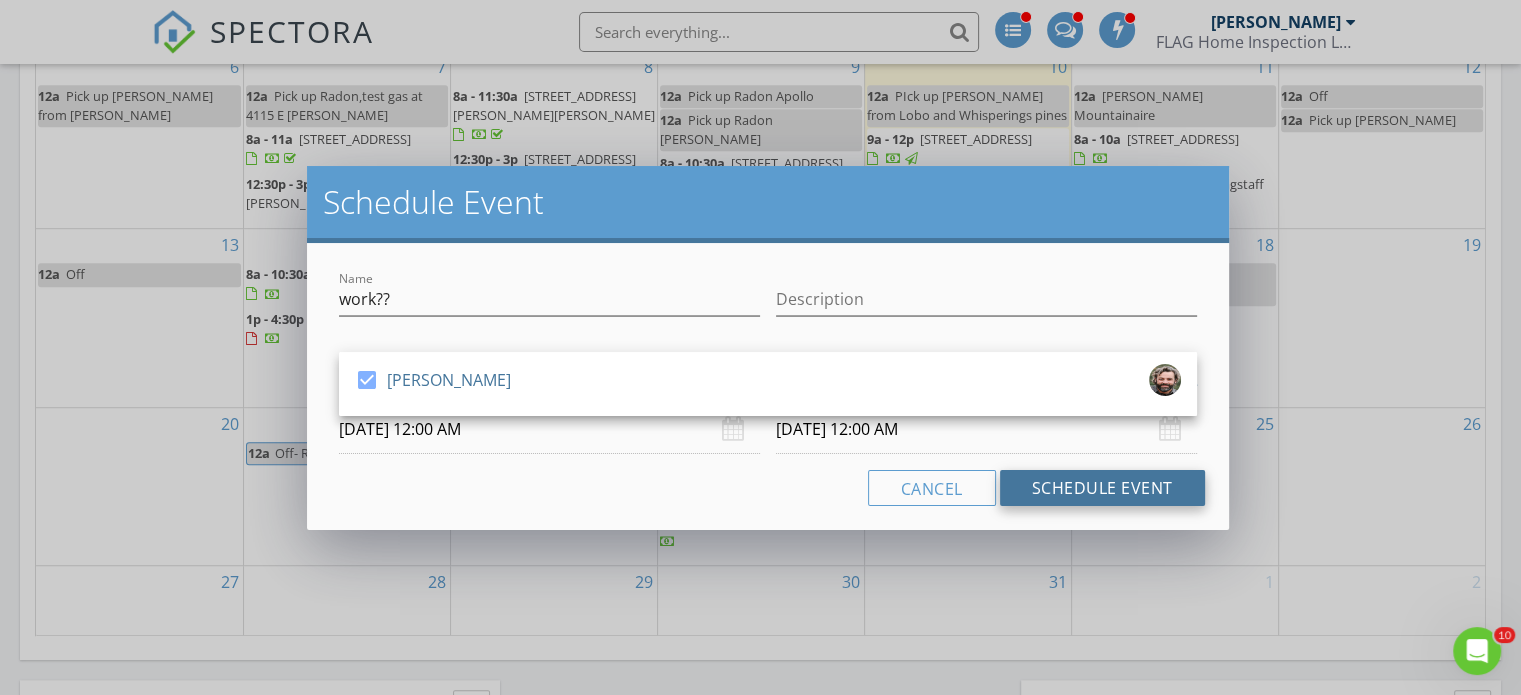 click on "Schedule Event" at bounding box center [1102, 488] 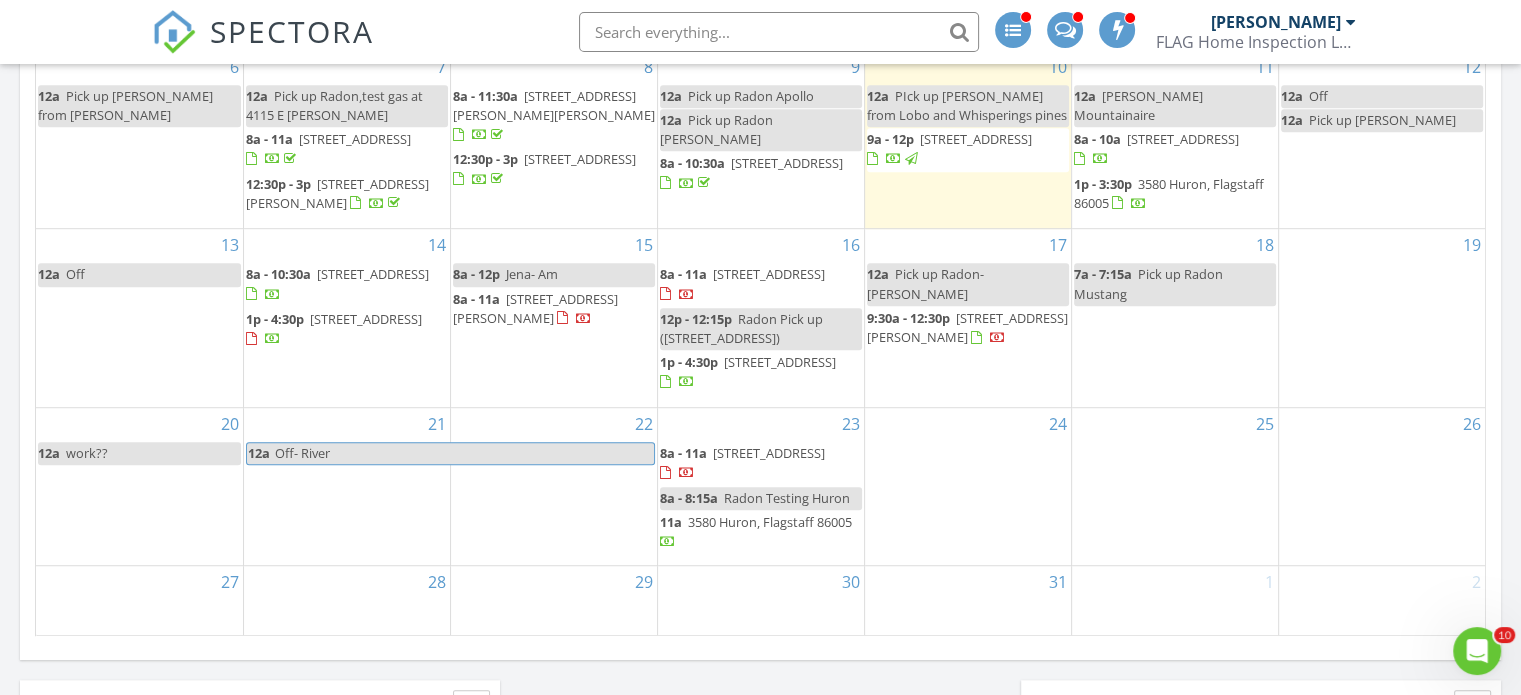click on "26" at bounding box center [1382, 486] 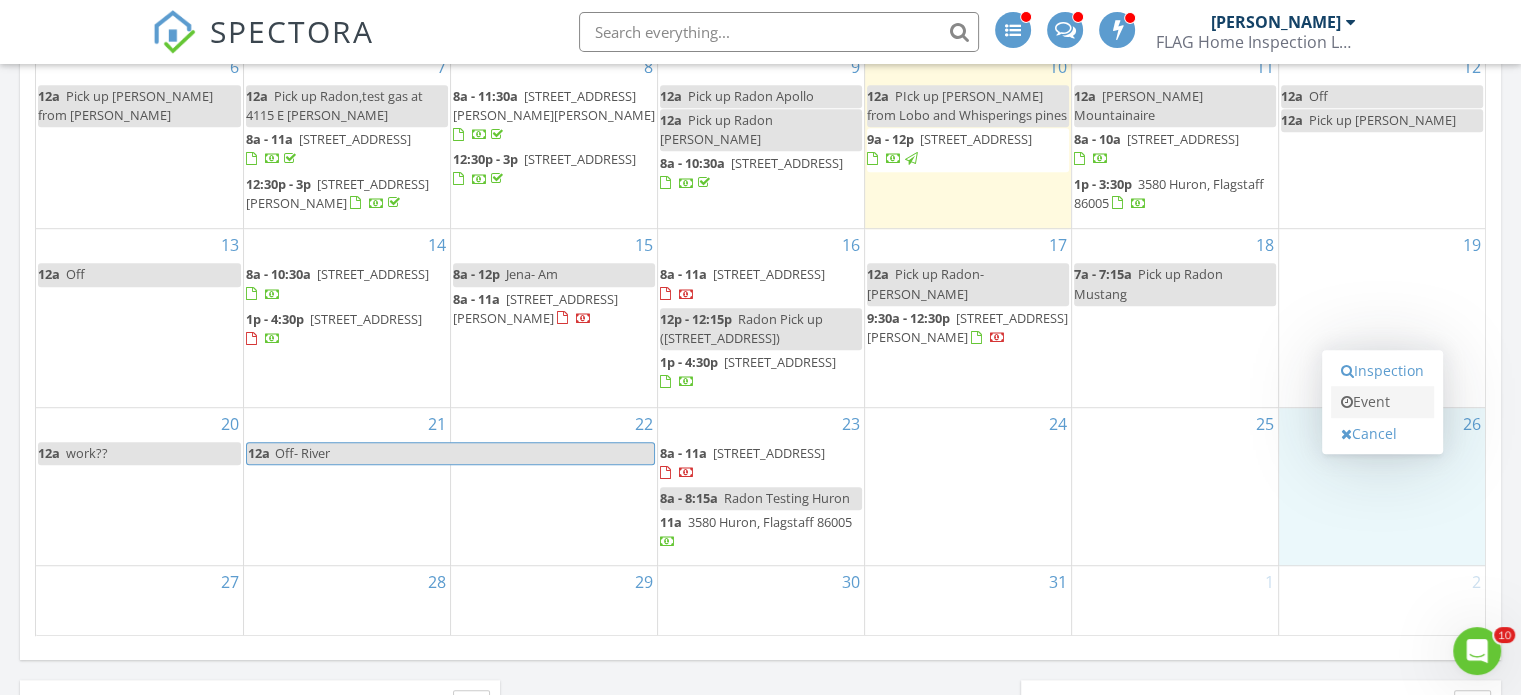 click at bounding box center [1347, 402] 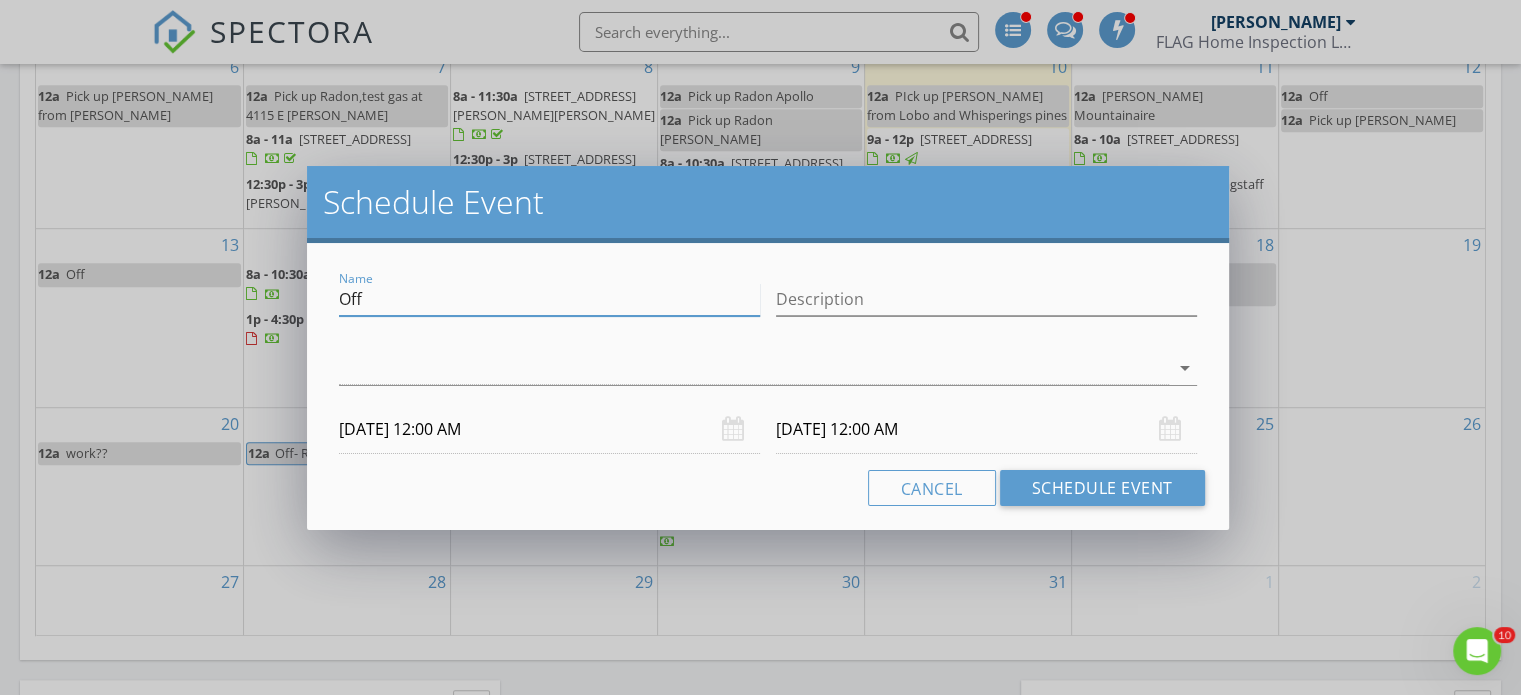 drag, startPoint x: 407, startPoint y: 294, endPoint x: 109, endPoint y: 252, distance: 300.9452 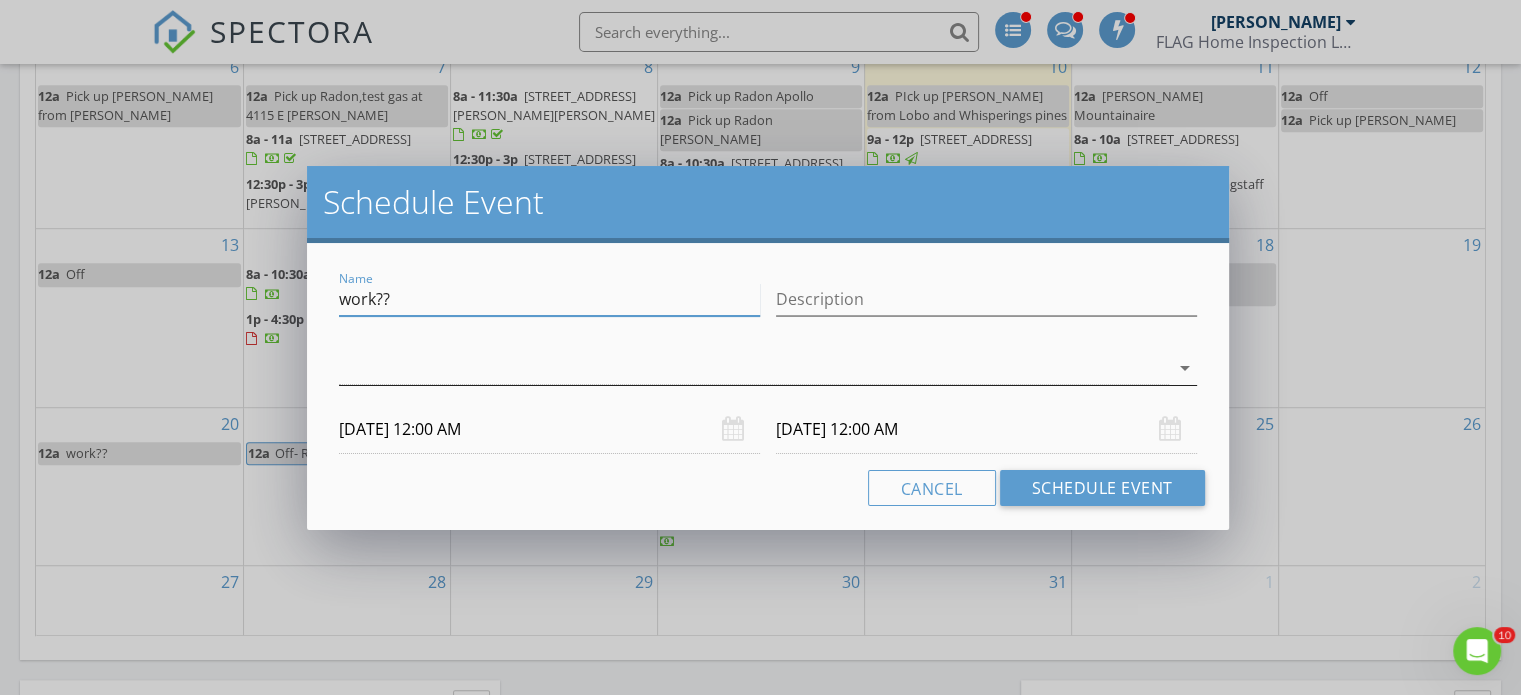 type on "work??" 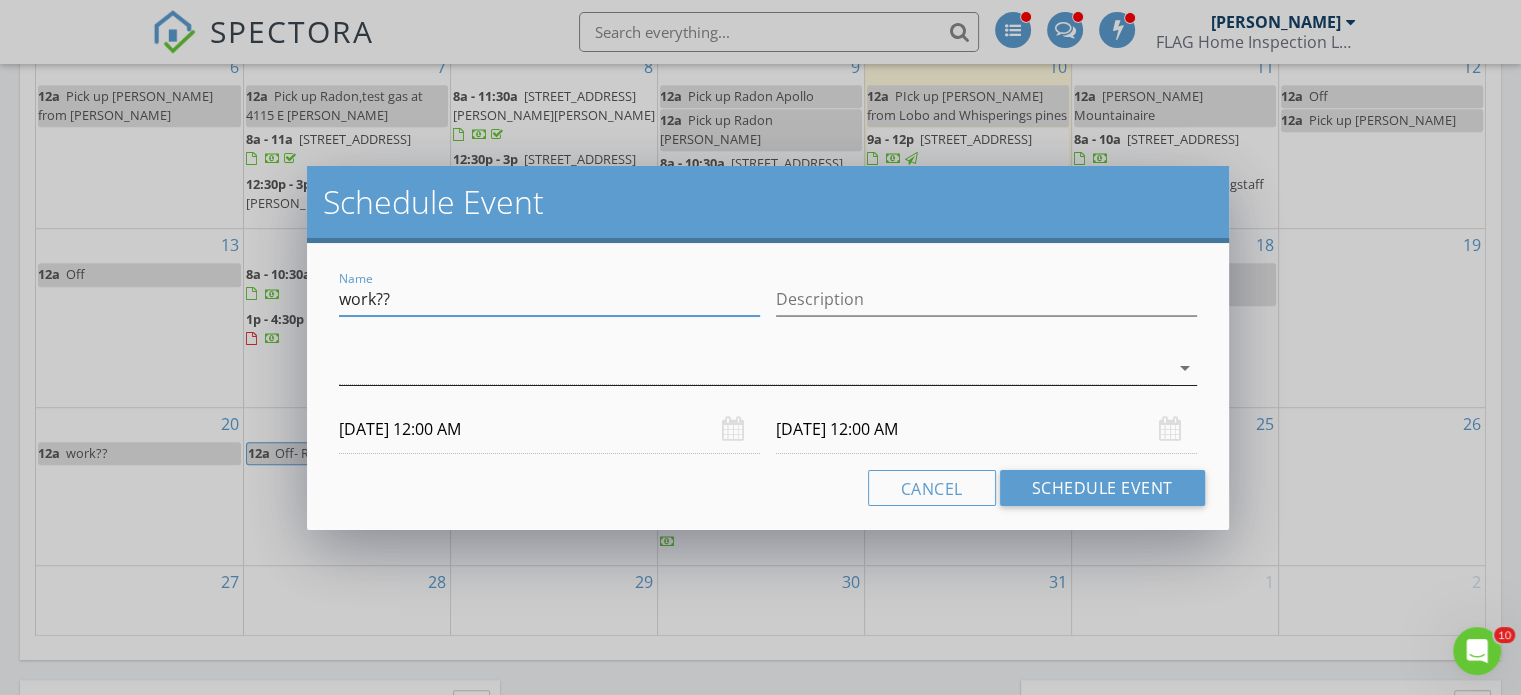 click at bounding box center [754, 368] 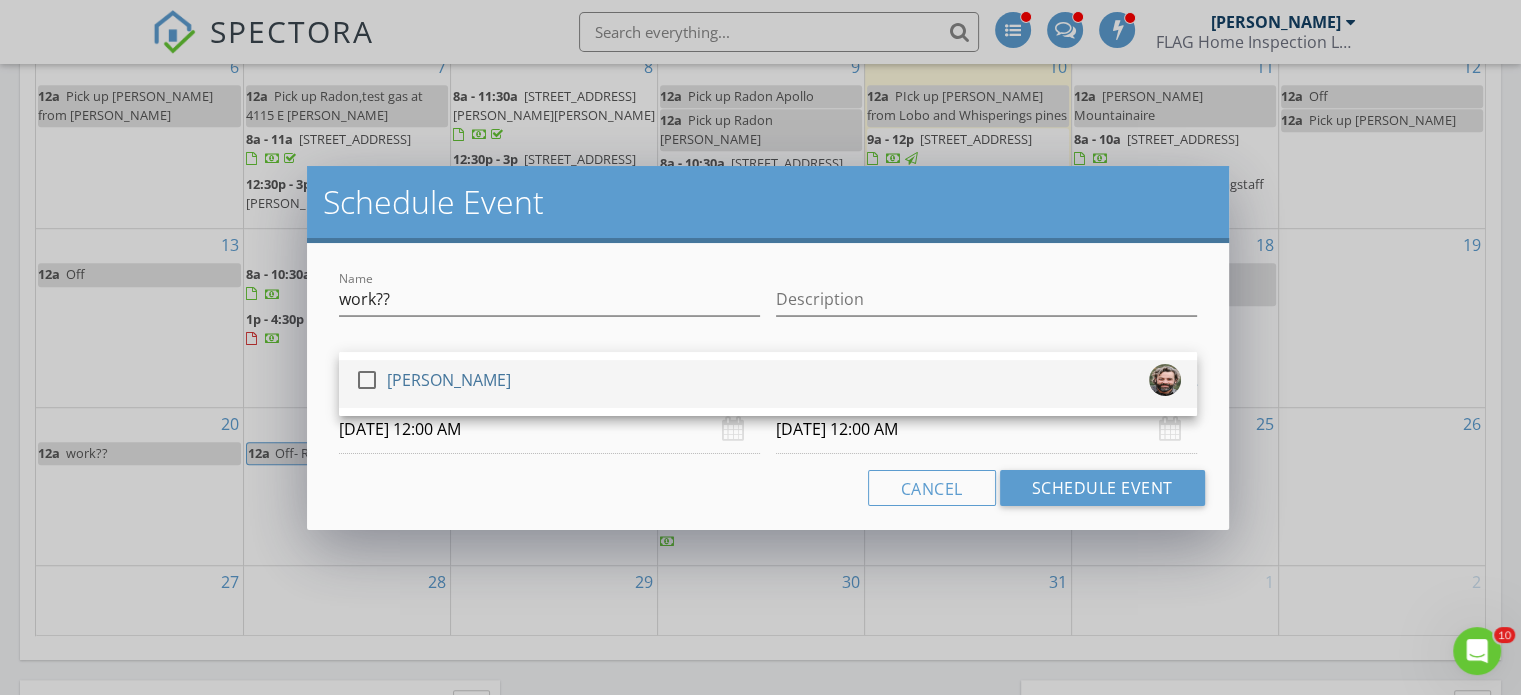 drag, startPoint x: 363, startPoint y: 367, endPoint x: 420, endPoint y: 366, distance: 57.00877 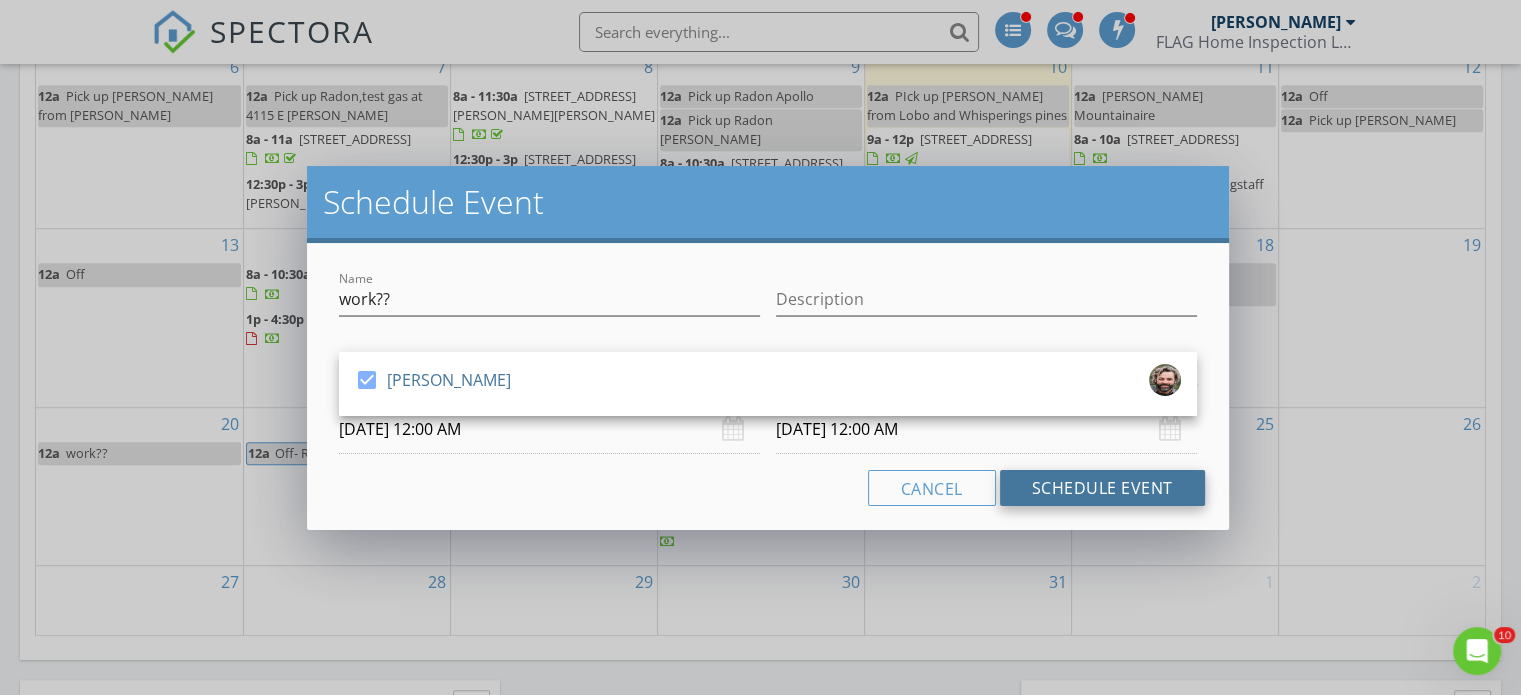 click on "Schedule Event" at bounding box center (1102, 488) 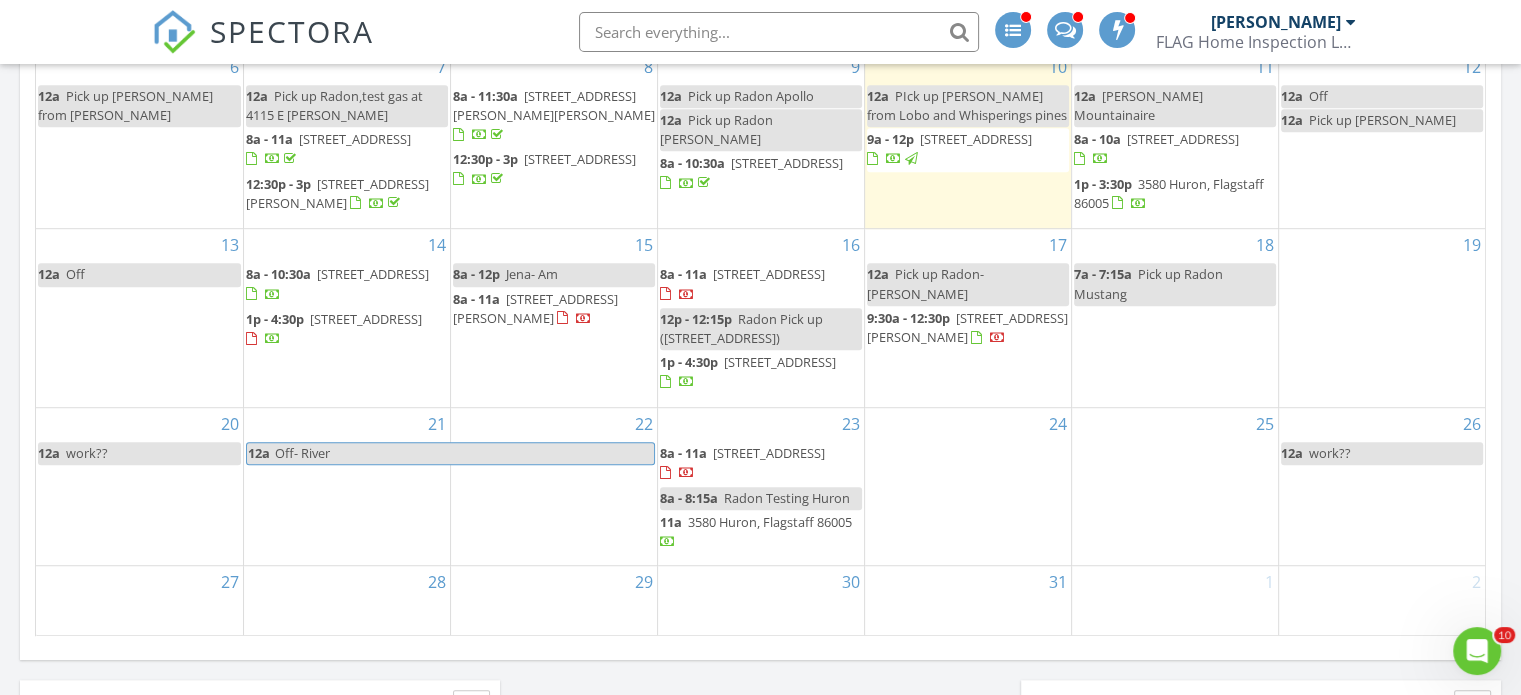 click on "[STREET_ADDRESS]" at bounding box center [769, 274] 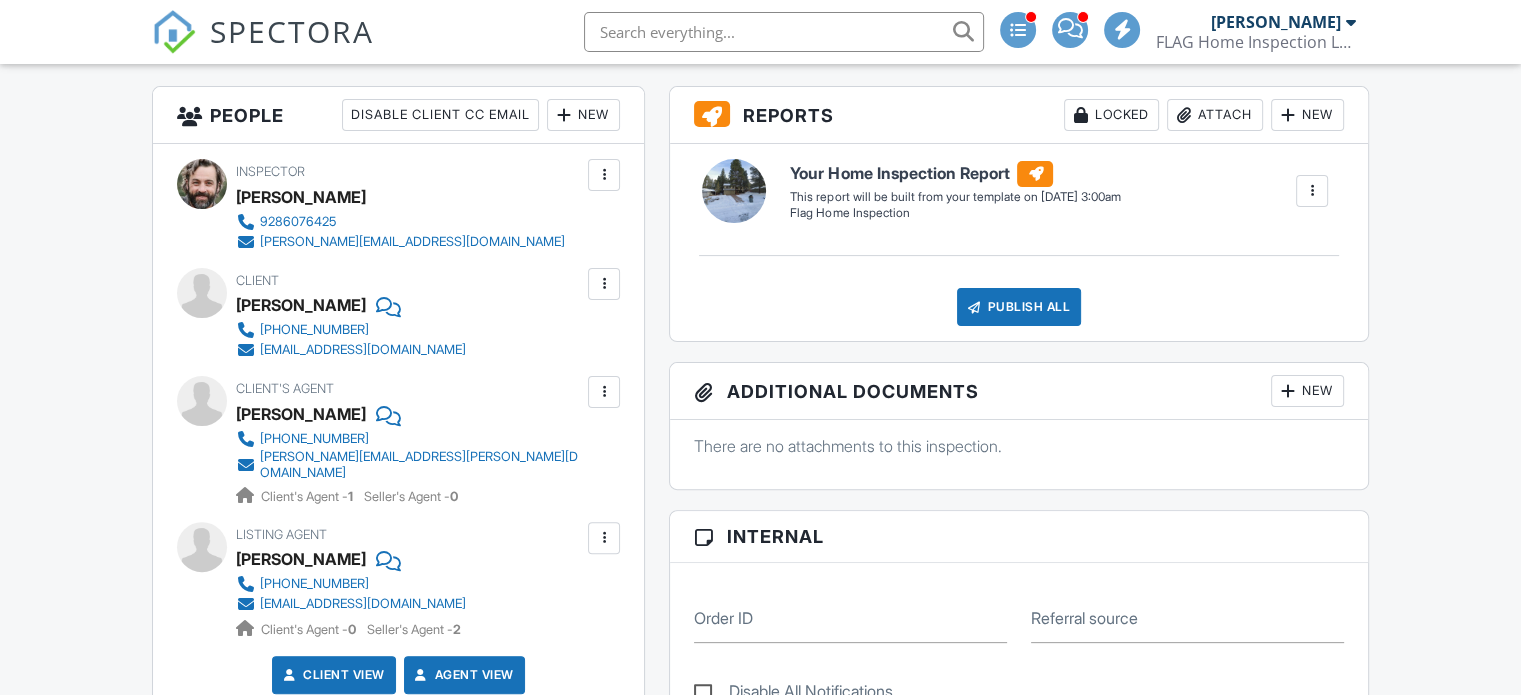 scroll, scrollTop: 1100, scrollLeft: 0, axis: vertical 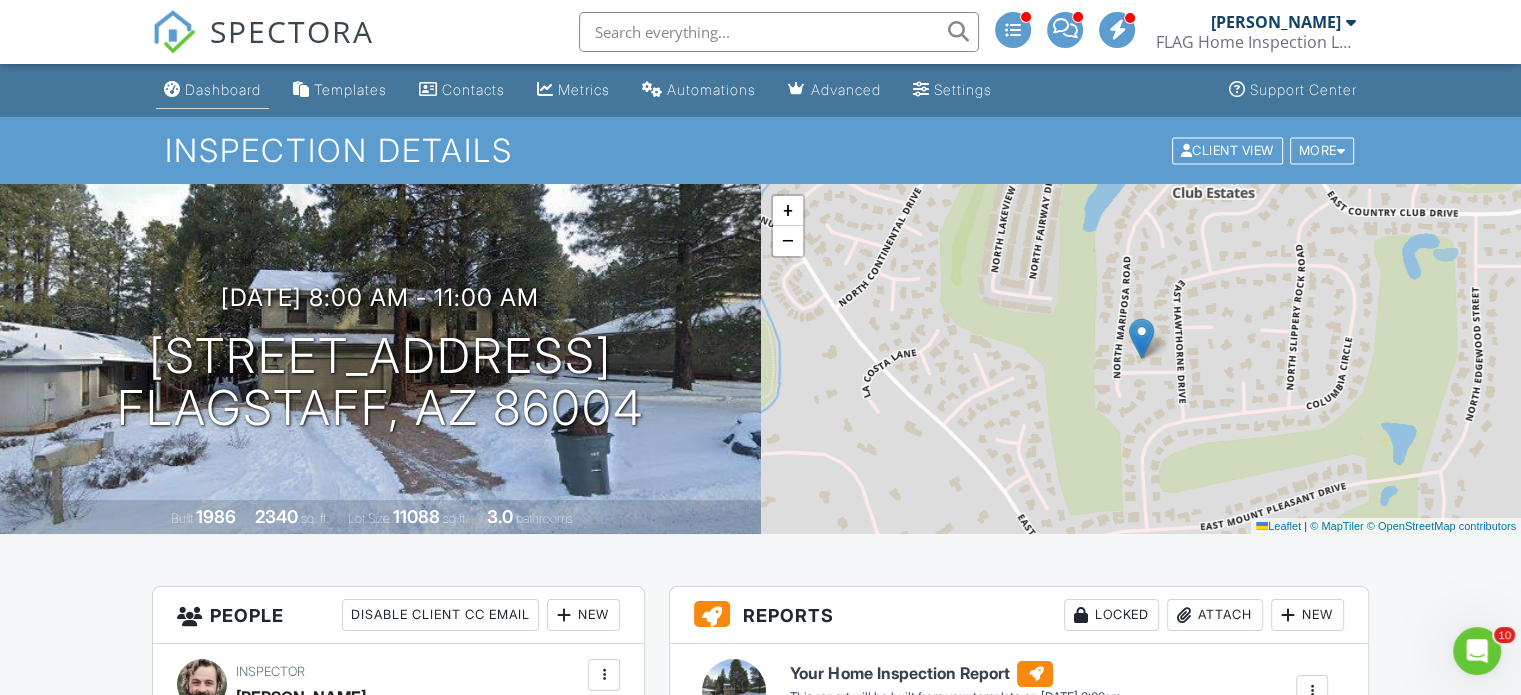 click on "Dashboard" at bounding box center (223, 89) 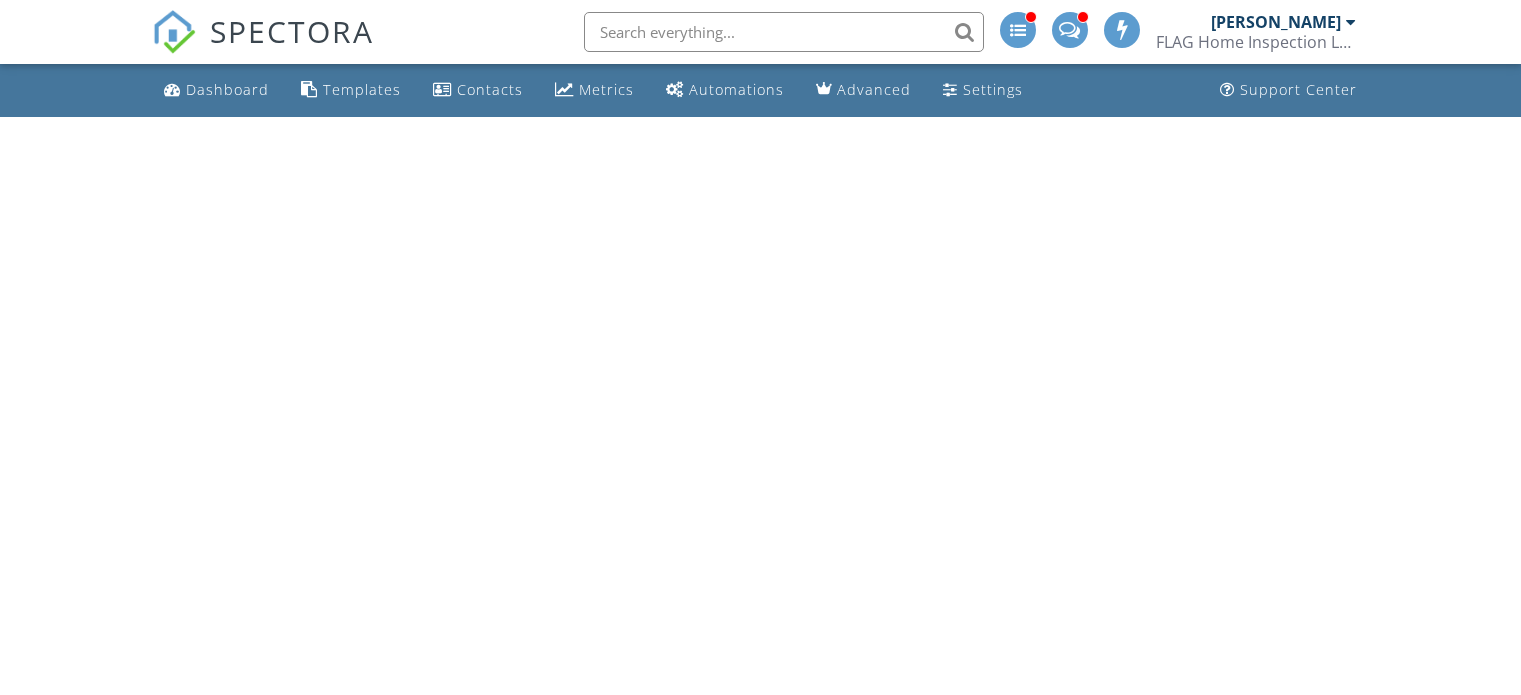 scroll, scrollTop: 0, scrollLeft: 0, axis: both 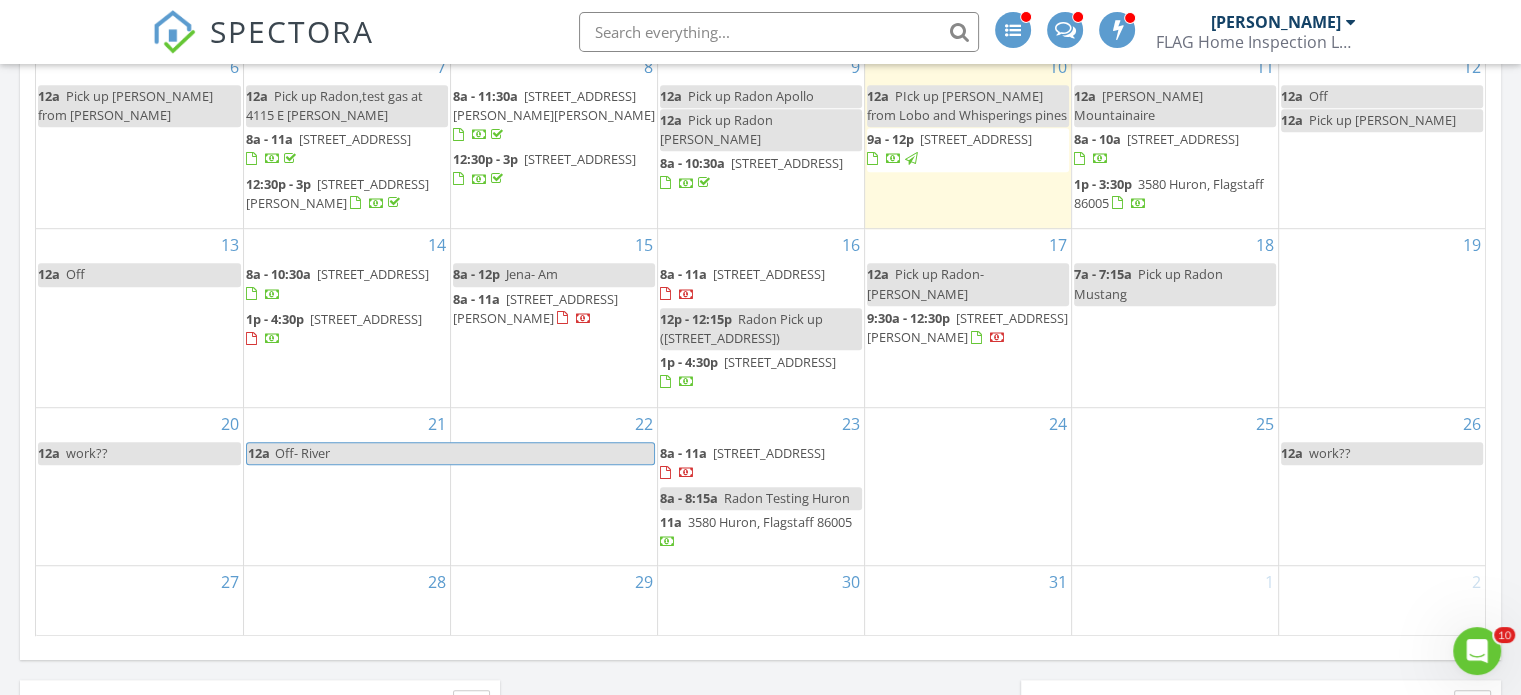 click on "[STREET_ADDRESS]" at bounding box center [769, 274] 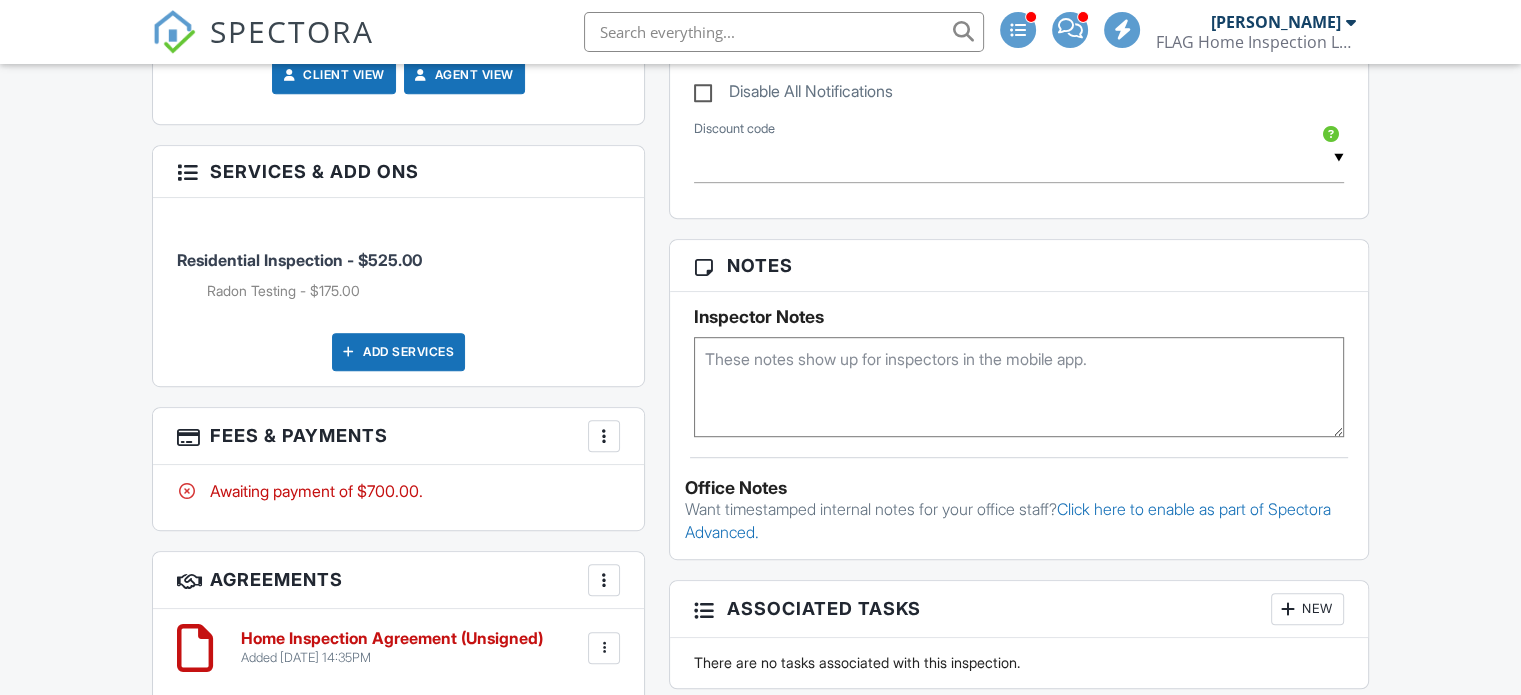 scroll, scrollTop: 1098, scrollLeft: 0, axis: vertical 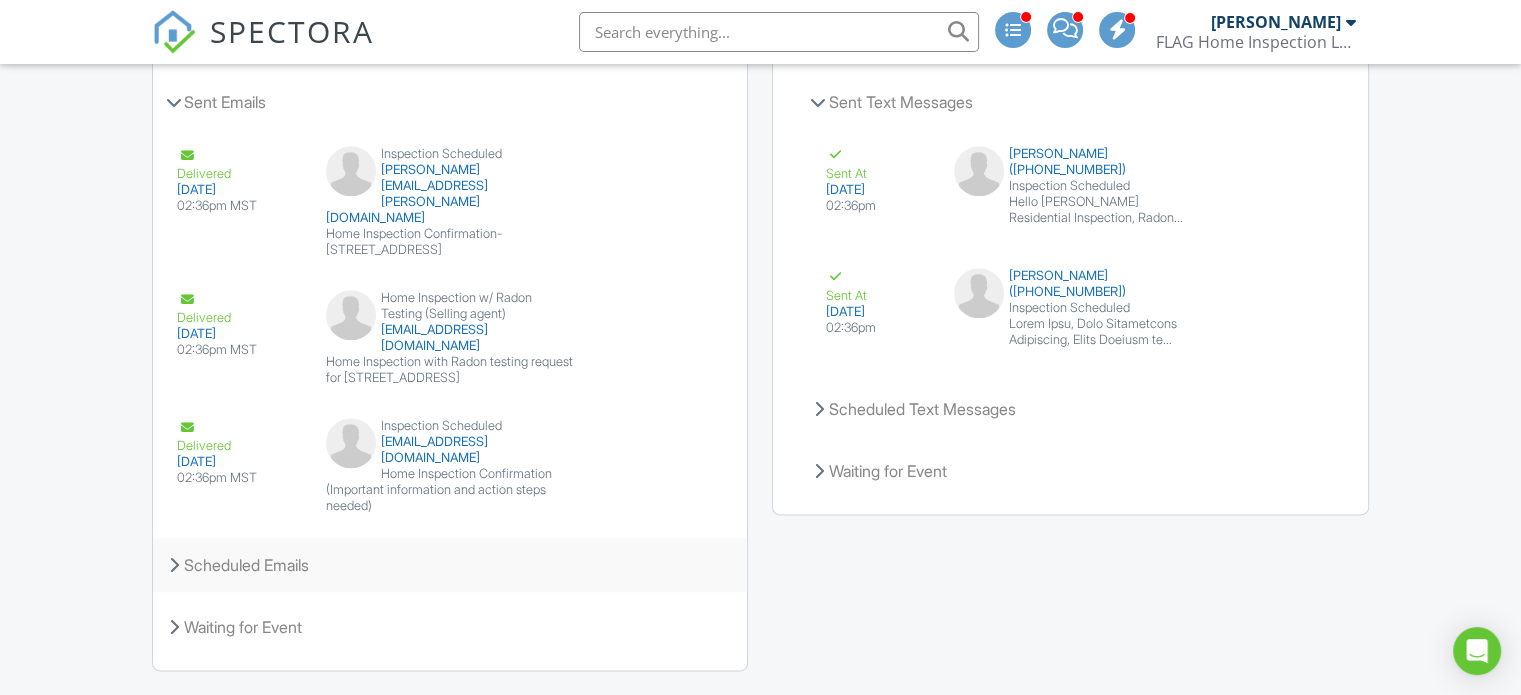 click on "Scheduled Emails" at bounding box center (450, 565) 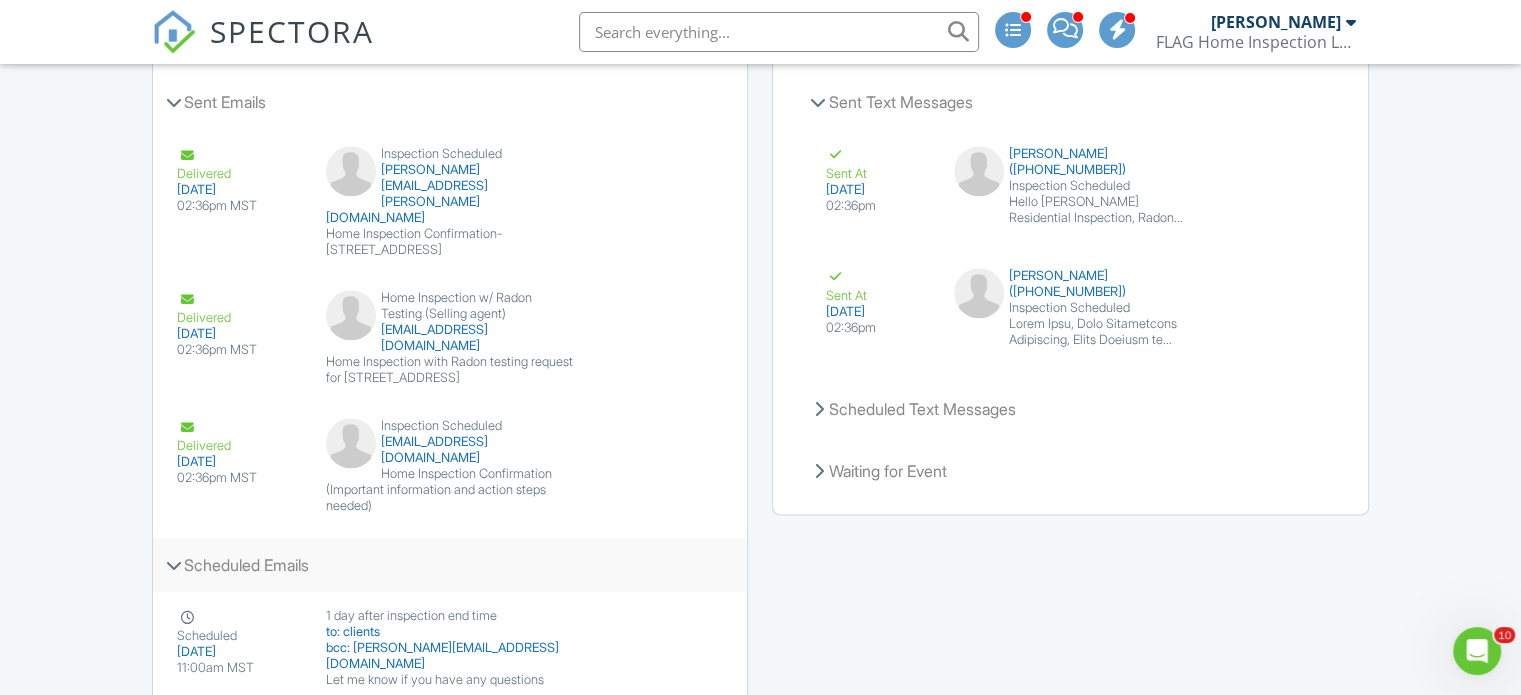 scroll, scrollTop: 0, scrollLeft: 0, axis: both 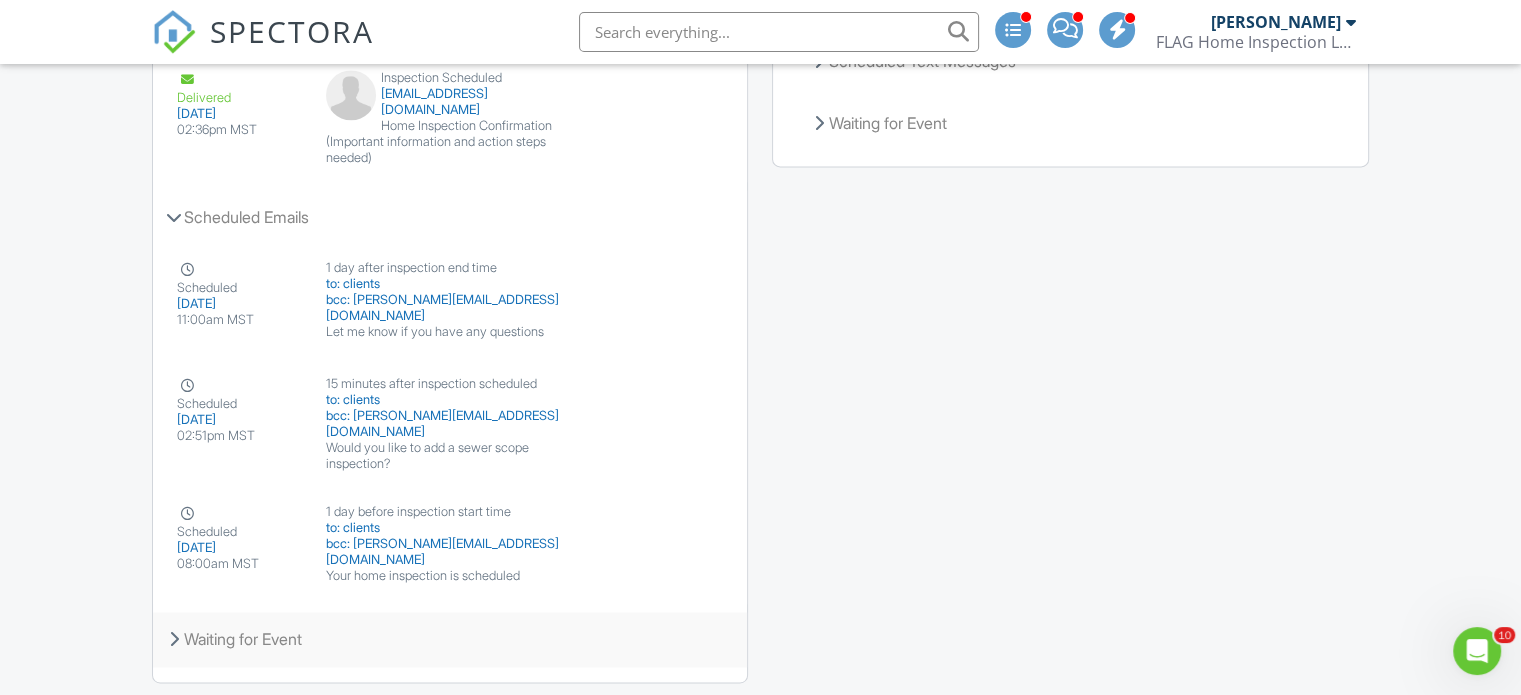 click on "Waiting for Event" at bounding box center (450, 639) 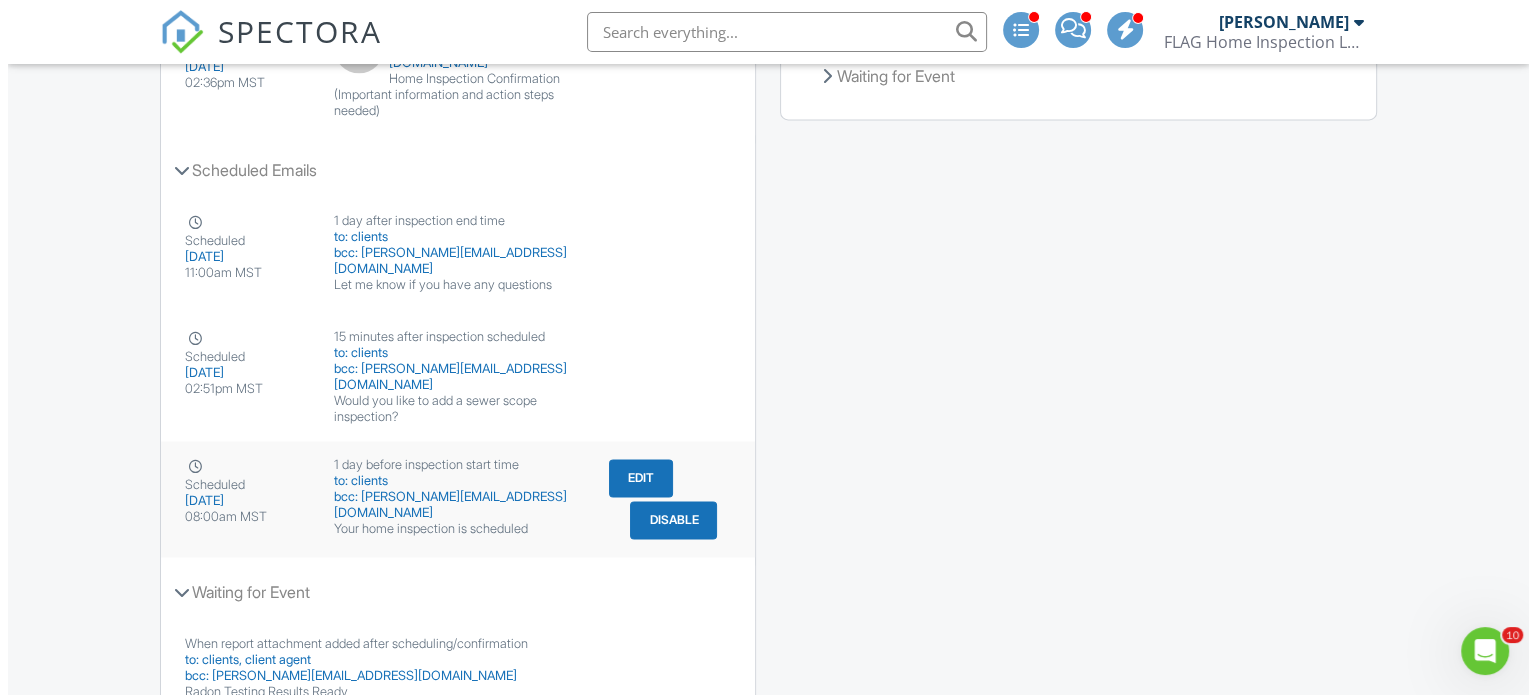 scroll, scrollTop: 2891, scrollLeft: 0, axis: vertical 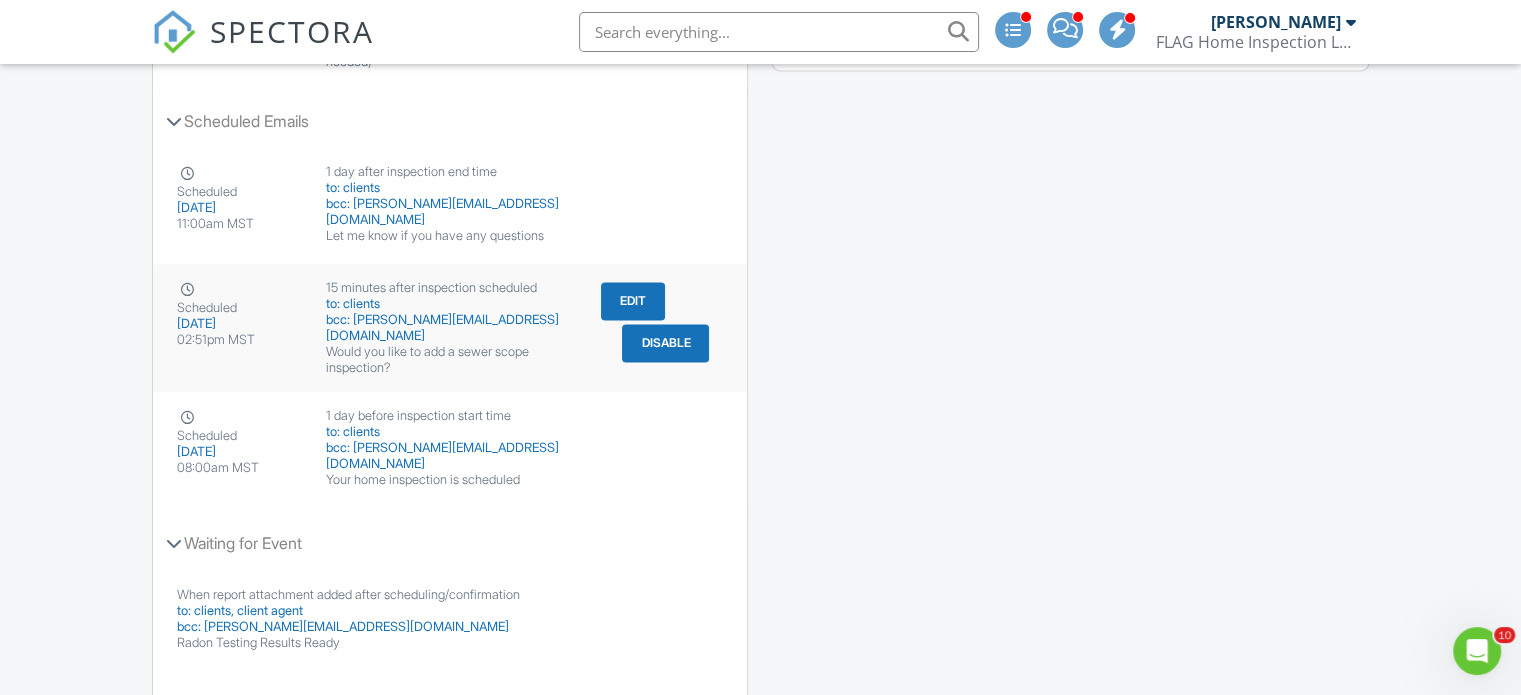 click on "Edit" at bounding box center (633, 301) 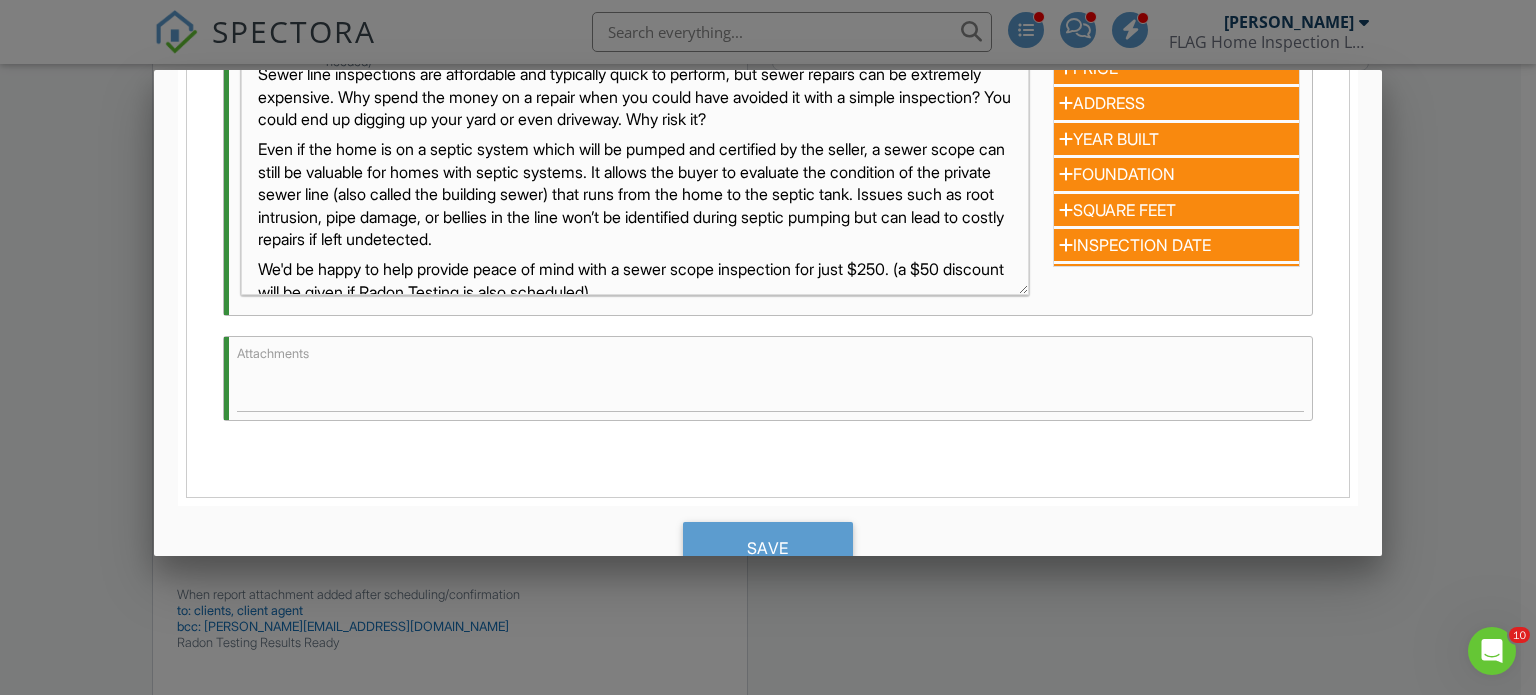 scroll, scrollTop: 900, scrollLeft: 0, axis: vertical 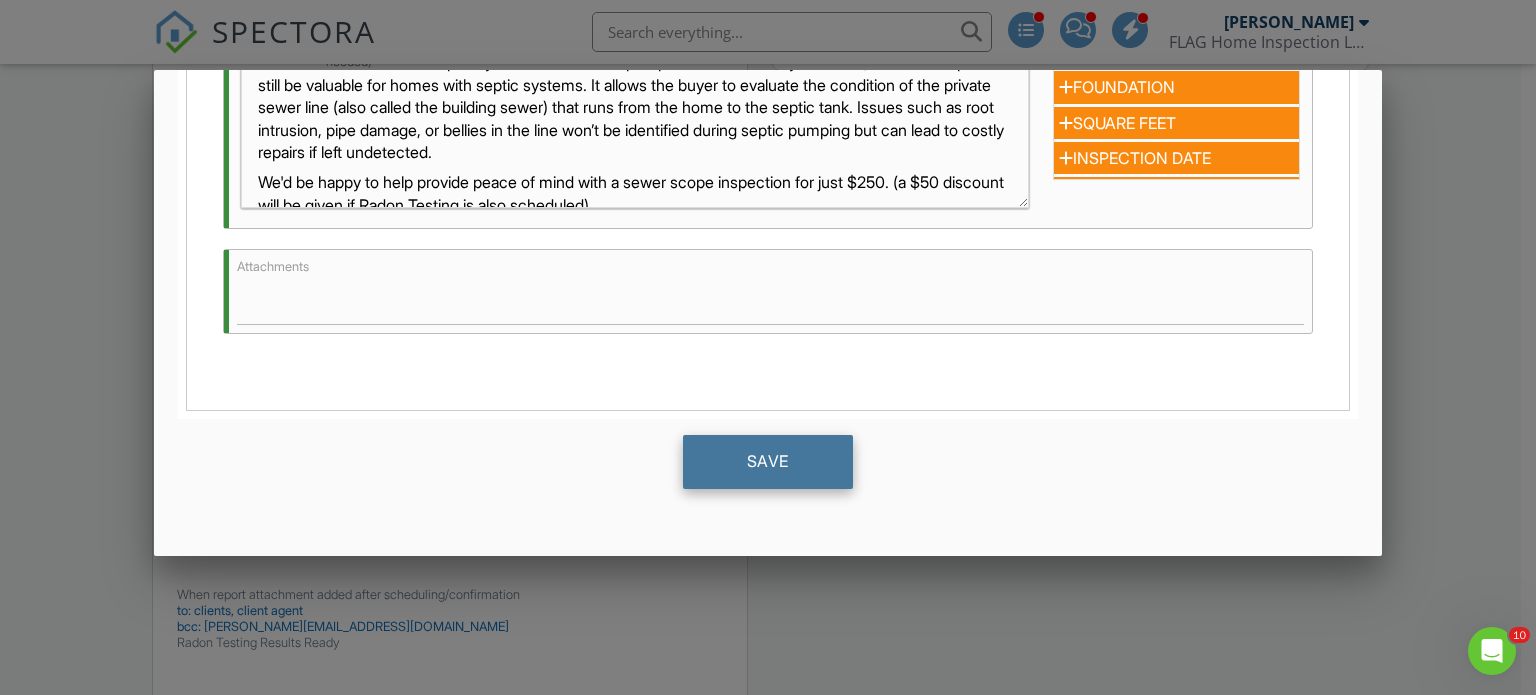 click on "Save" at bounding box center [768, 462] 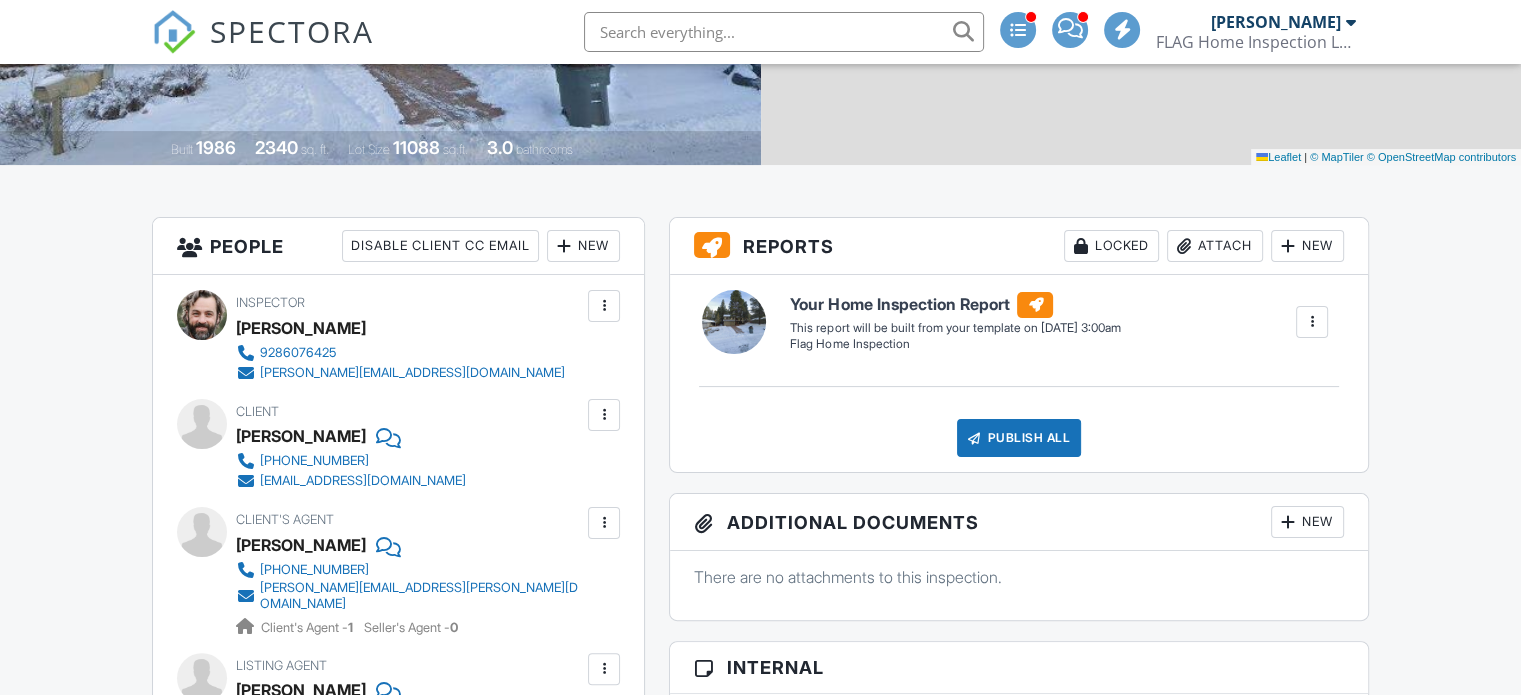 scroll, scrollTop: 800, scrollLeft: 0, axis: vertical 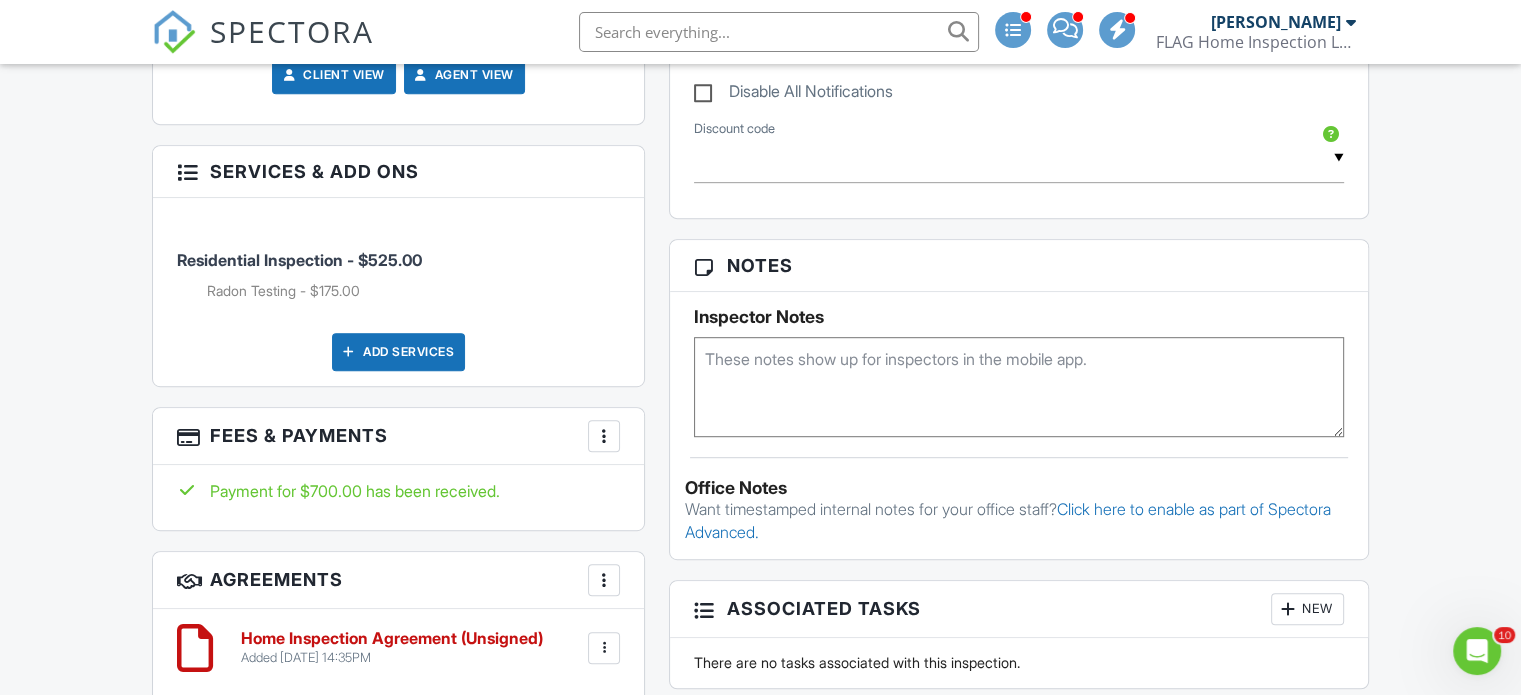 click on "Add Services" at bounding box center [398, 352] 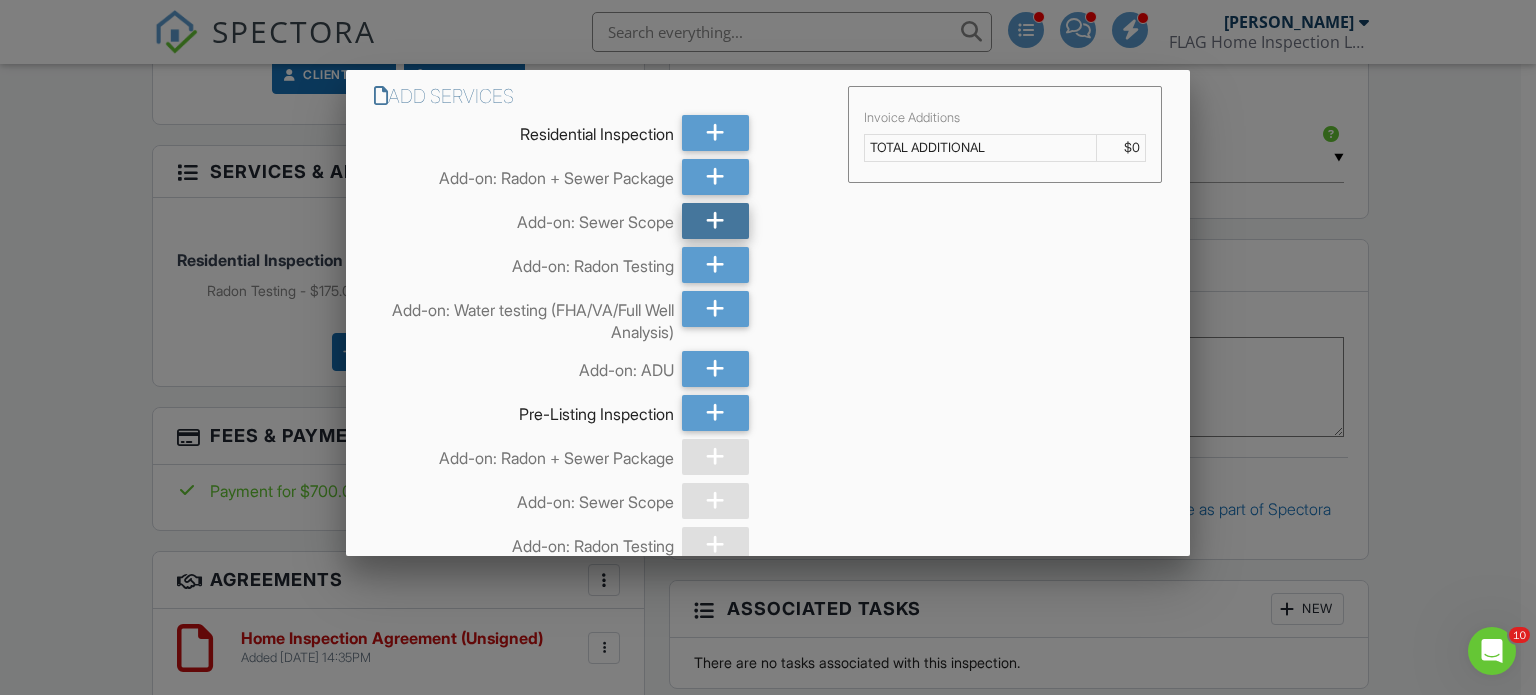 click at bounding box center (715, 221) 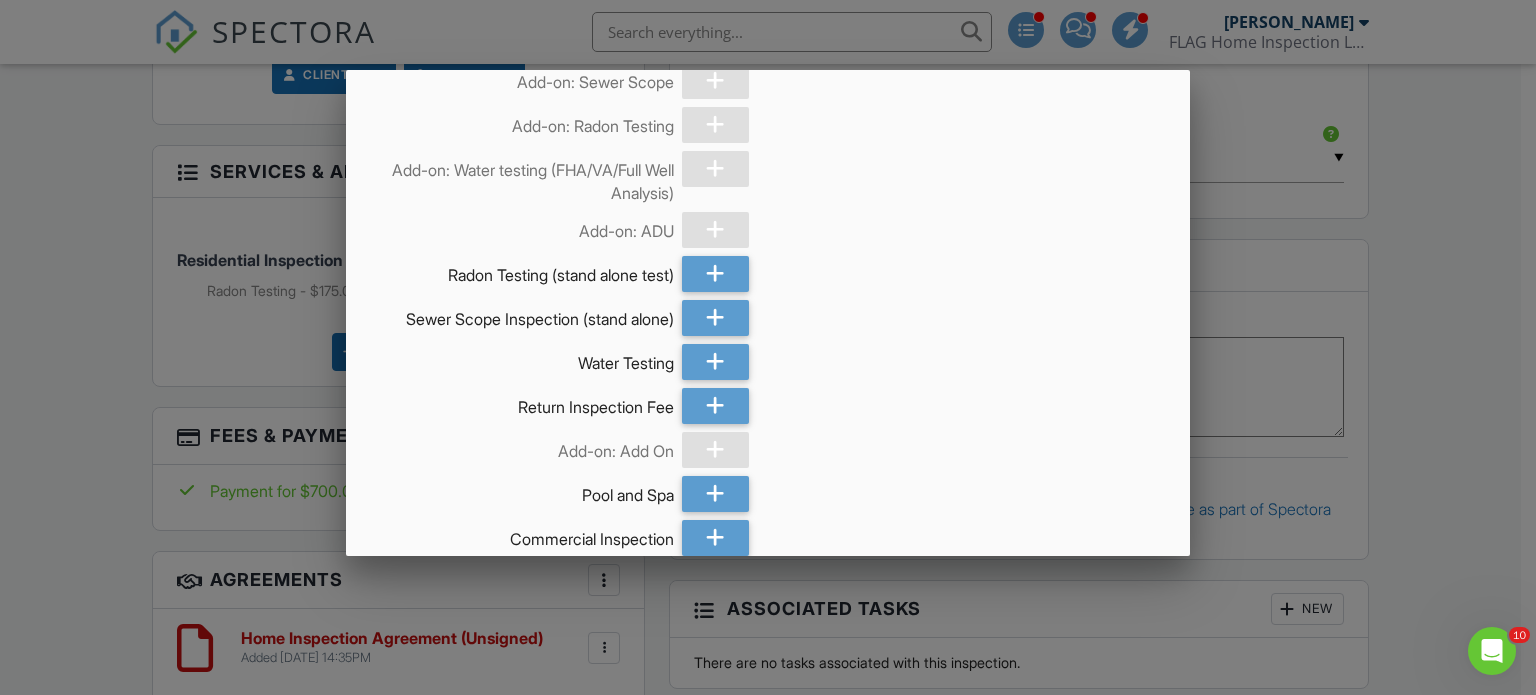 scroll, scrollTop: 563, scrollLeft: 0, axis: vertical 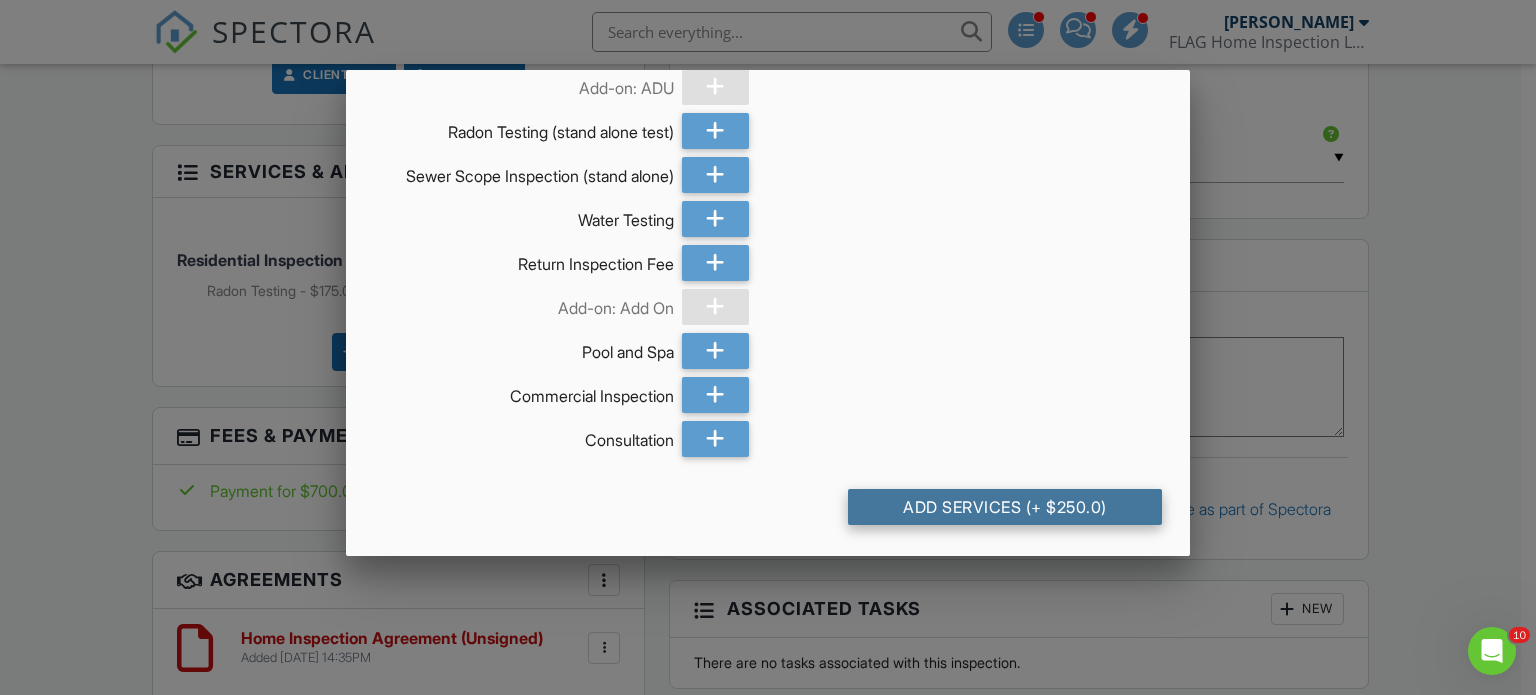 click on "Add Services
(+ $250.0)" at bounding box center [1005, 507] 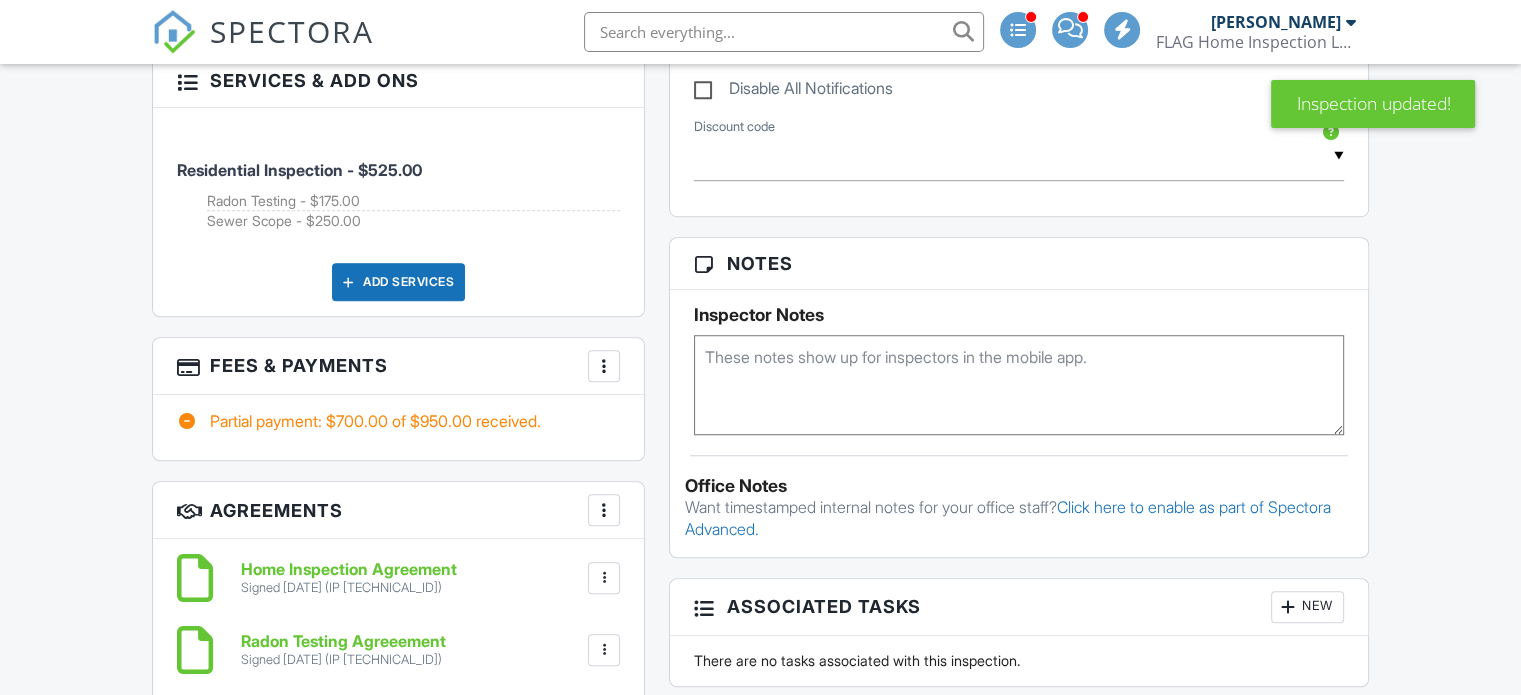 click at bounding box center [604, 366] 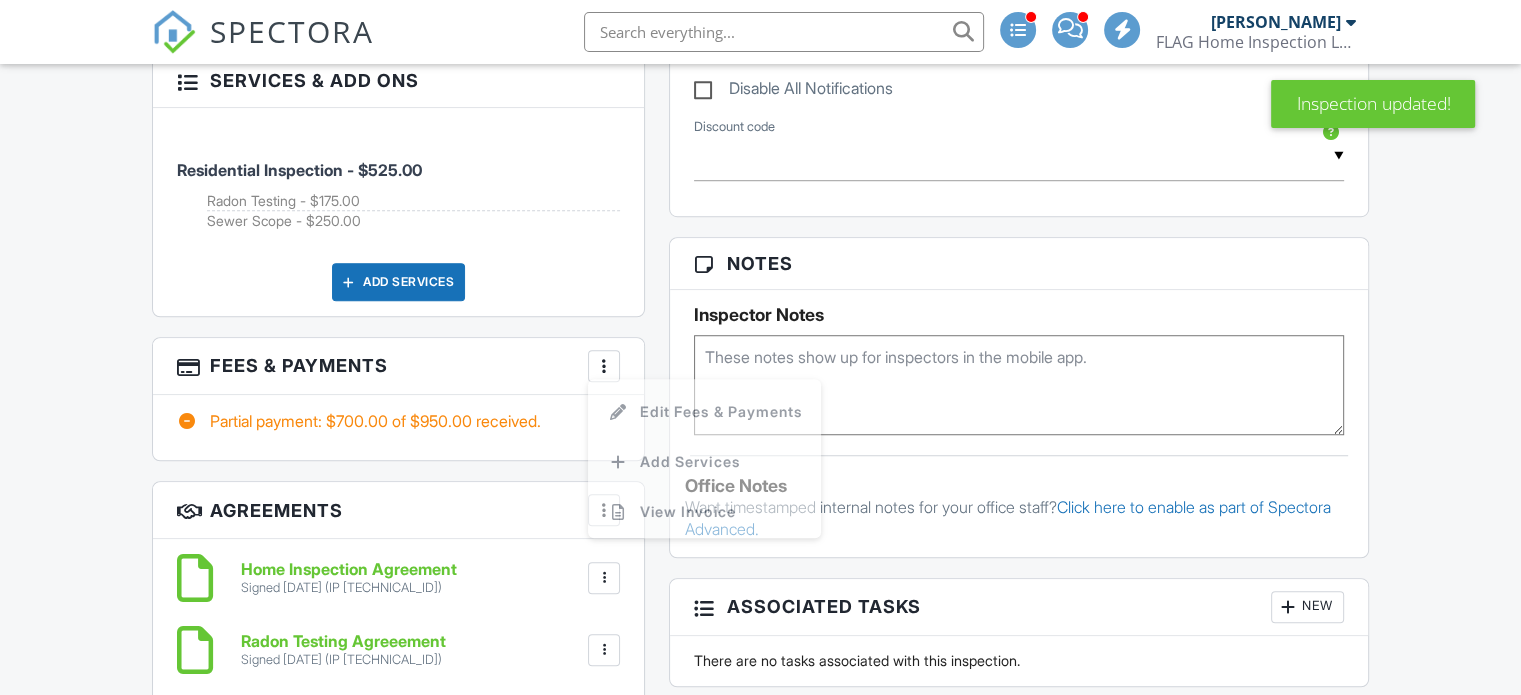 scroll, scrollTop: 1400, scrollLeft: 0, axis: vertical 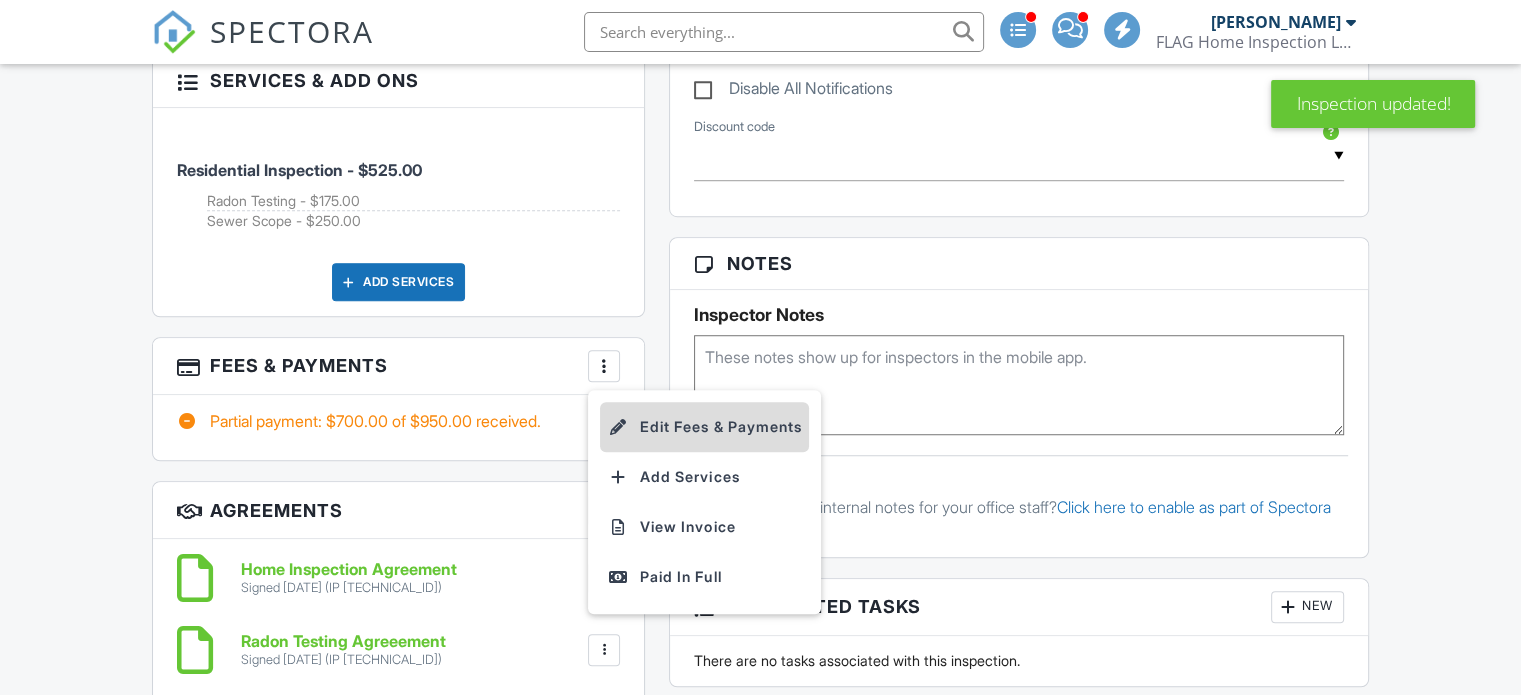click on "Edit Fees & Payments" at bounding box center [704, 427] 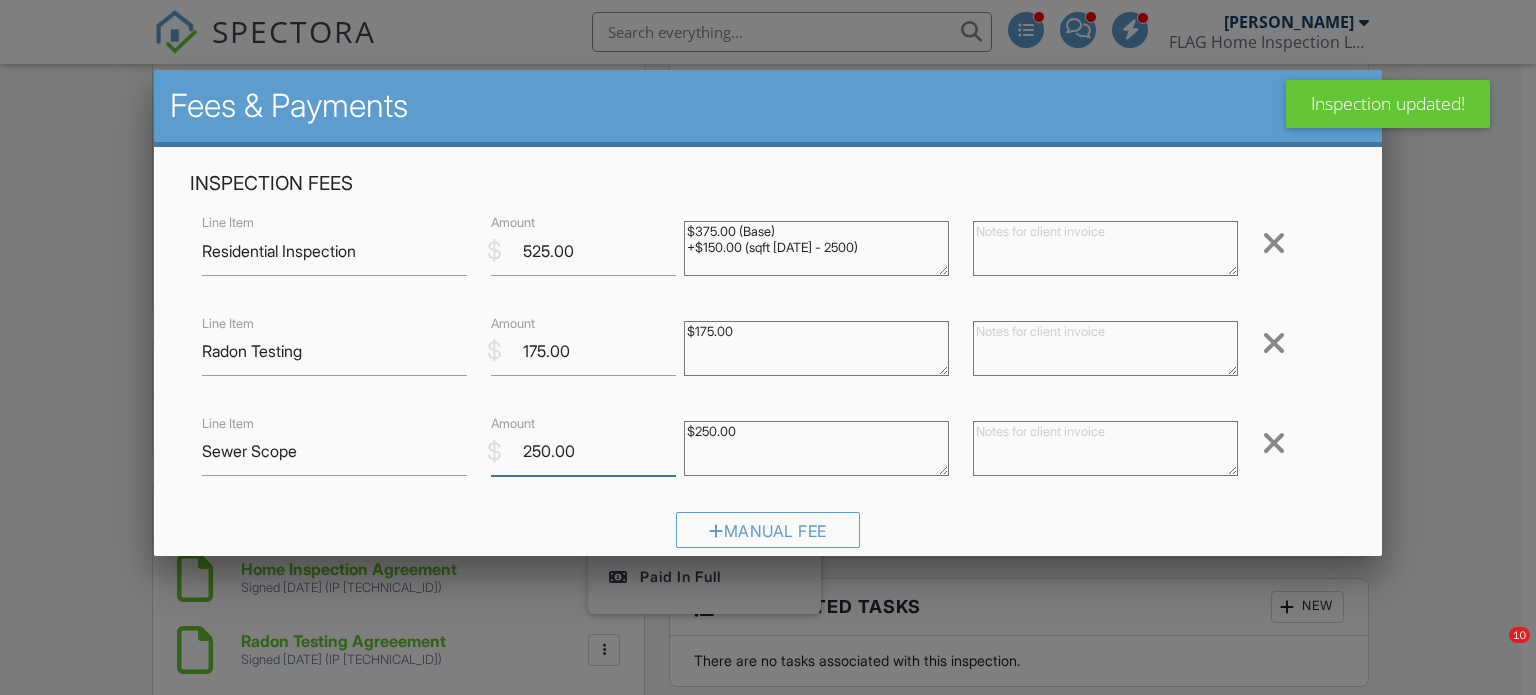 click on "250.00" at bounding box center [583, 451] 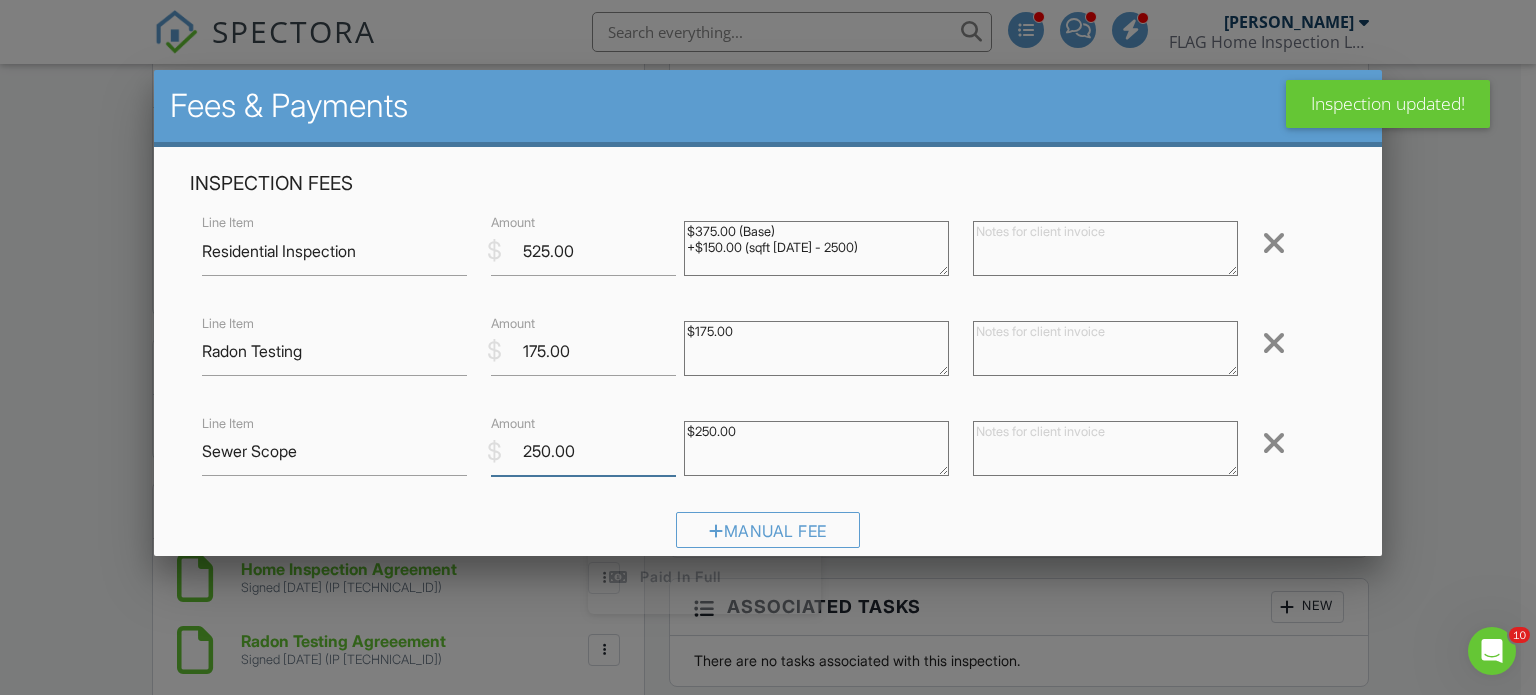 scroll, scrollTop: 0, scrollLeft: 0, axis: both 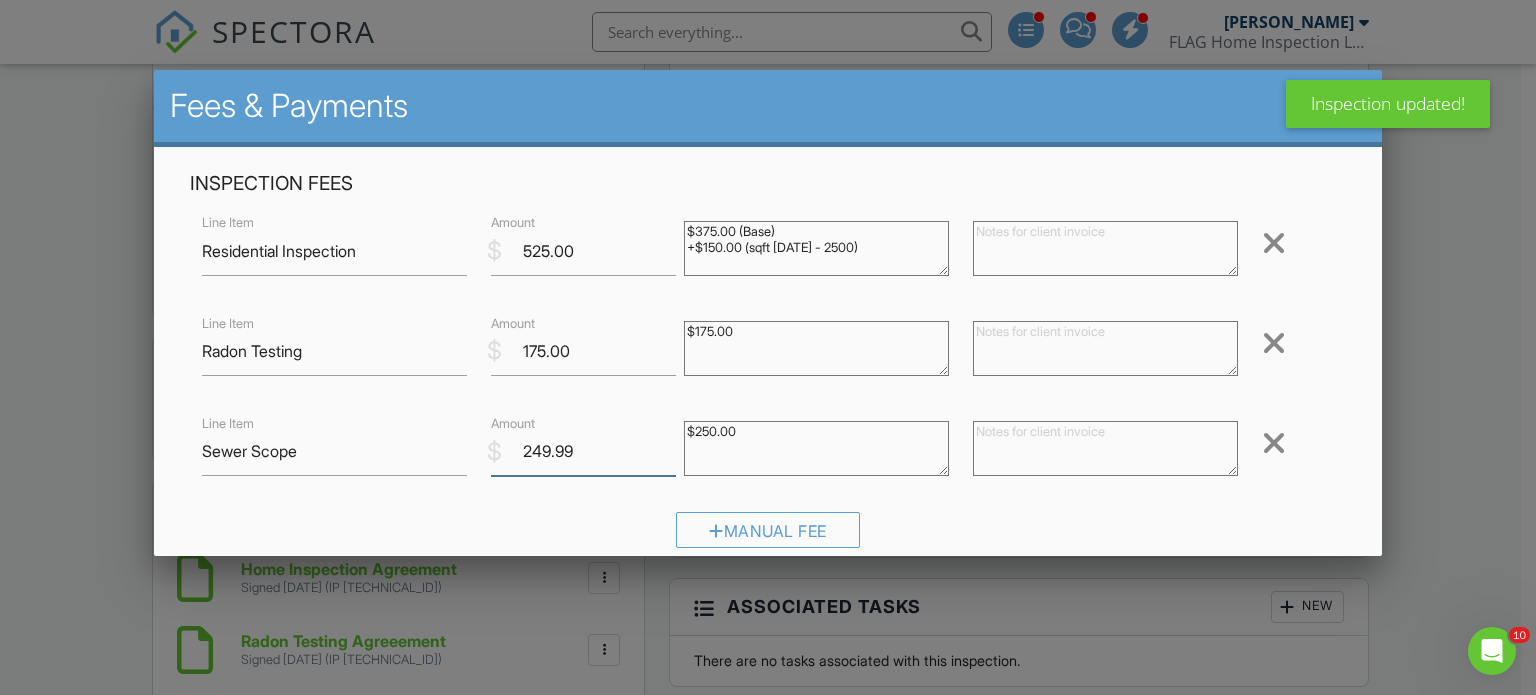 click on "249.99" at bounding box center (583, 451) 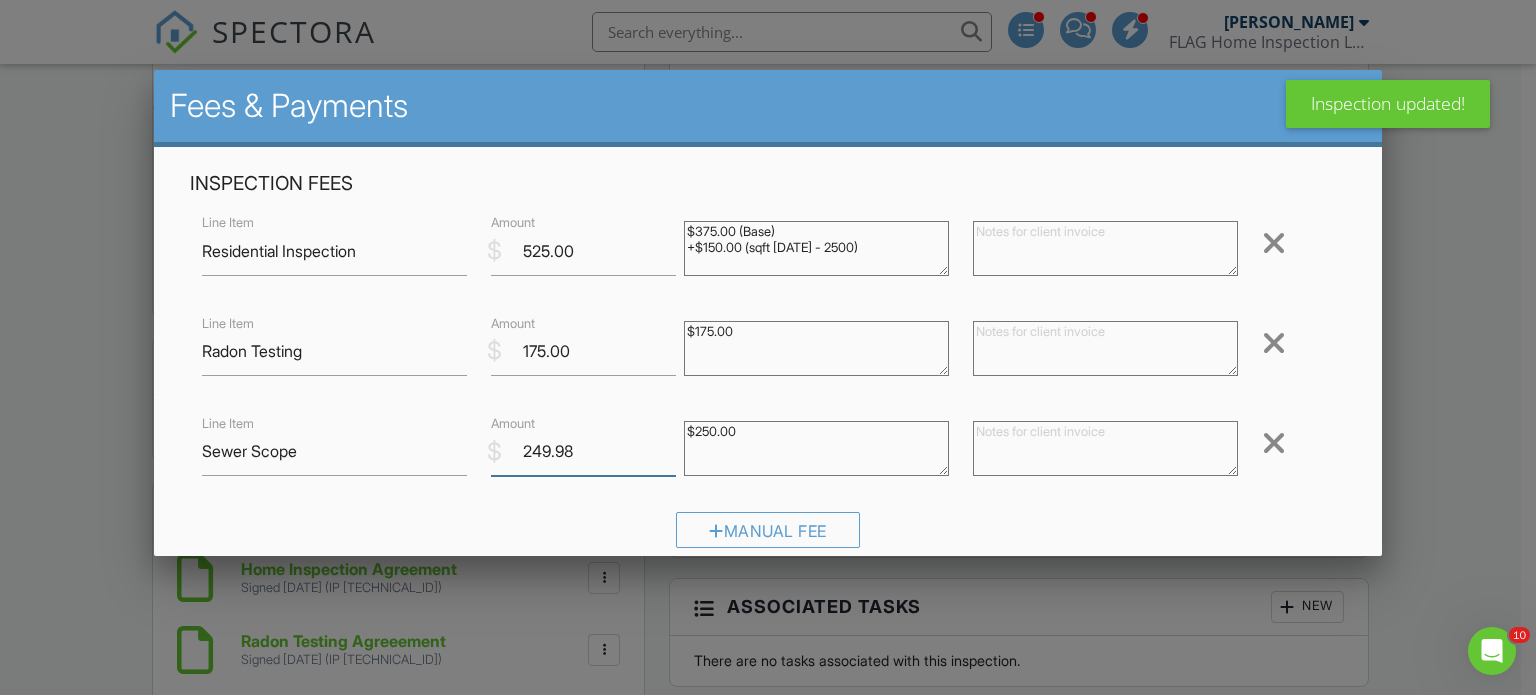 click on "249.98" at bounding box center (583, 451) 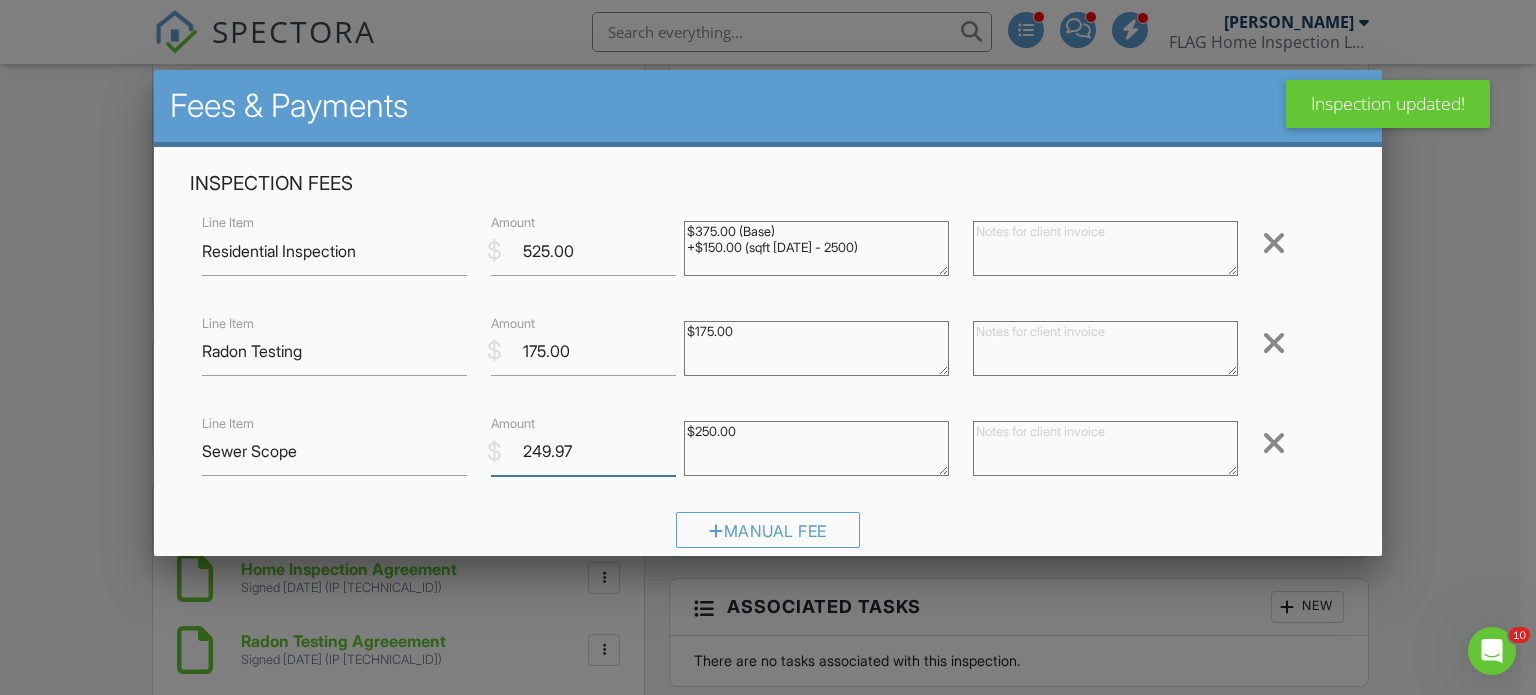 click on "249.97" at bounding box center (583, 451) 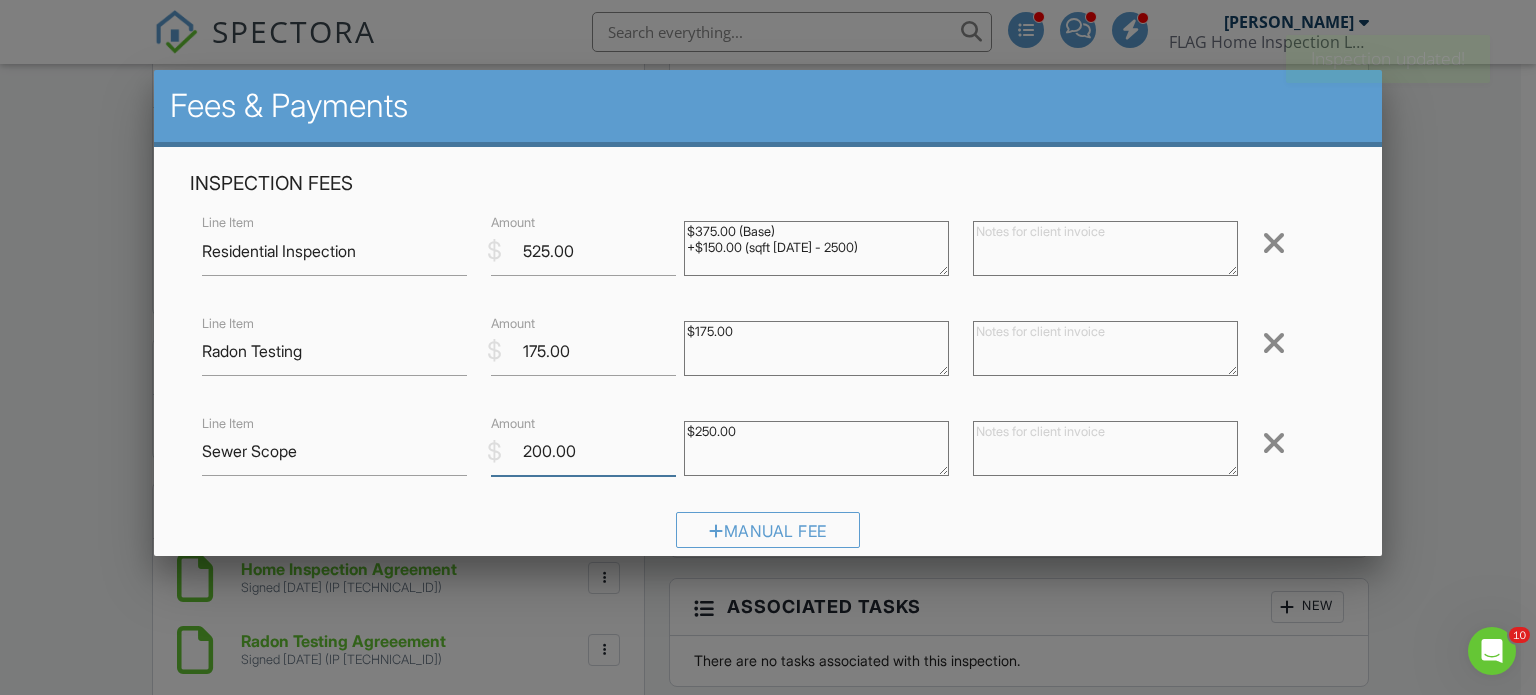 type on "200.00" 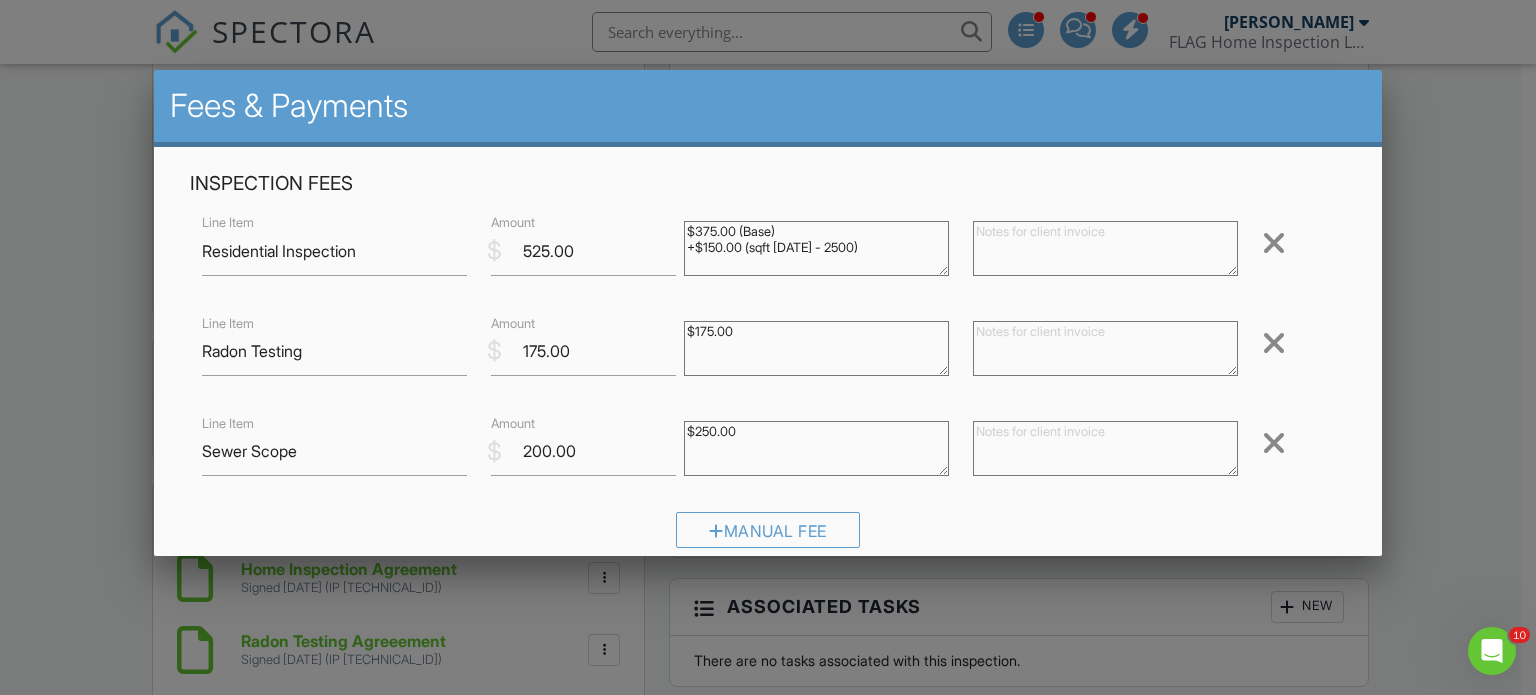 click on "$250.00" at bounding box center [816, 448] 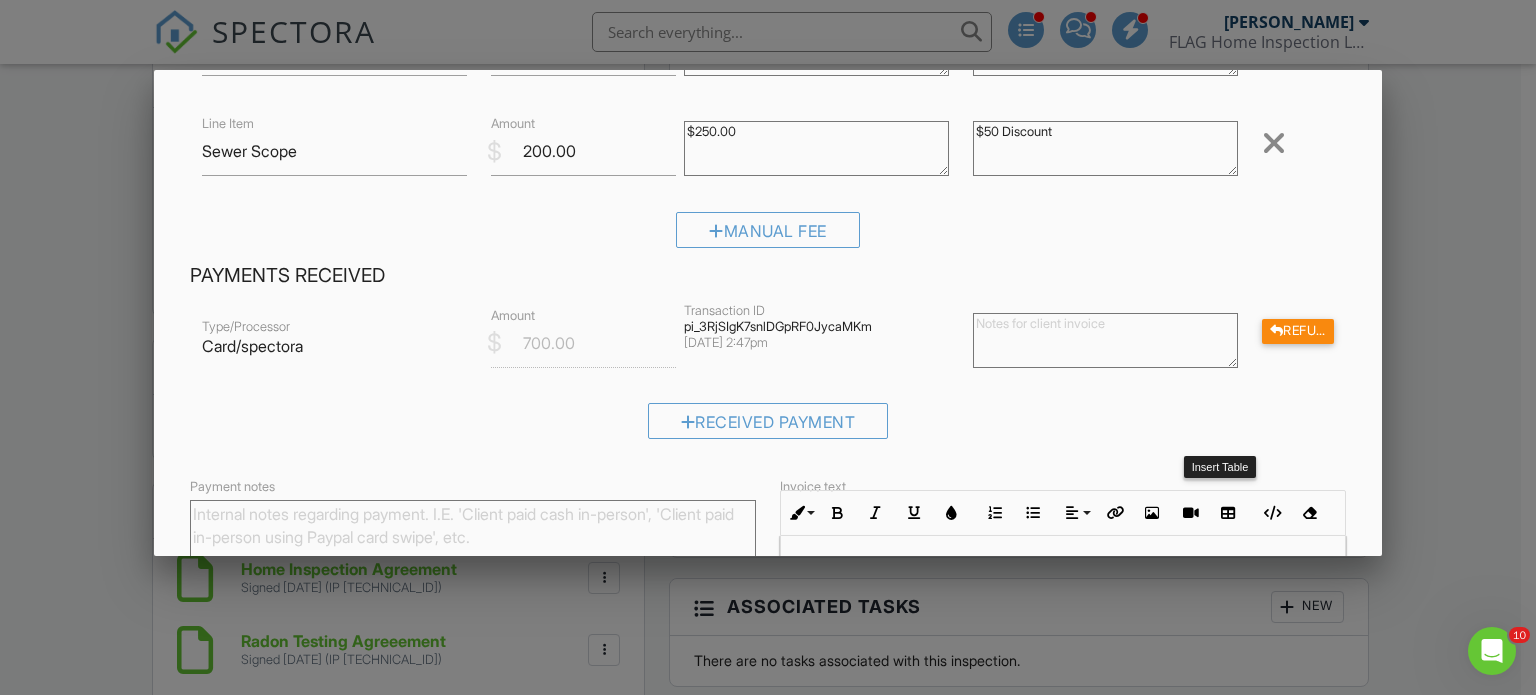 scroll, scrollTop: 525, scrollLeft: 0, axis: vertical 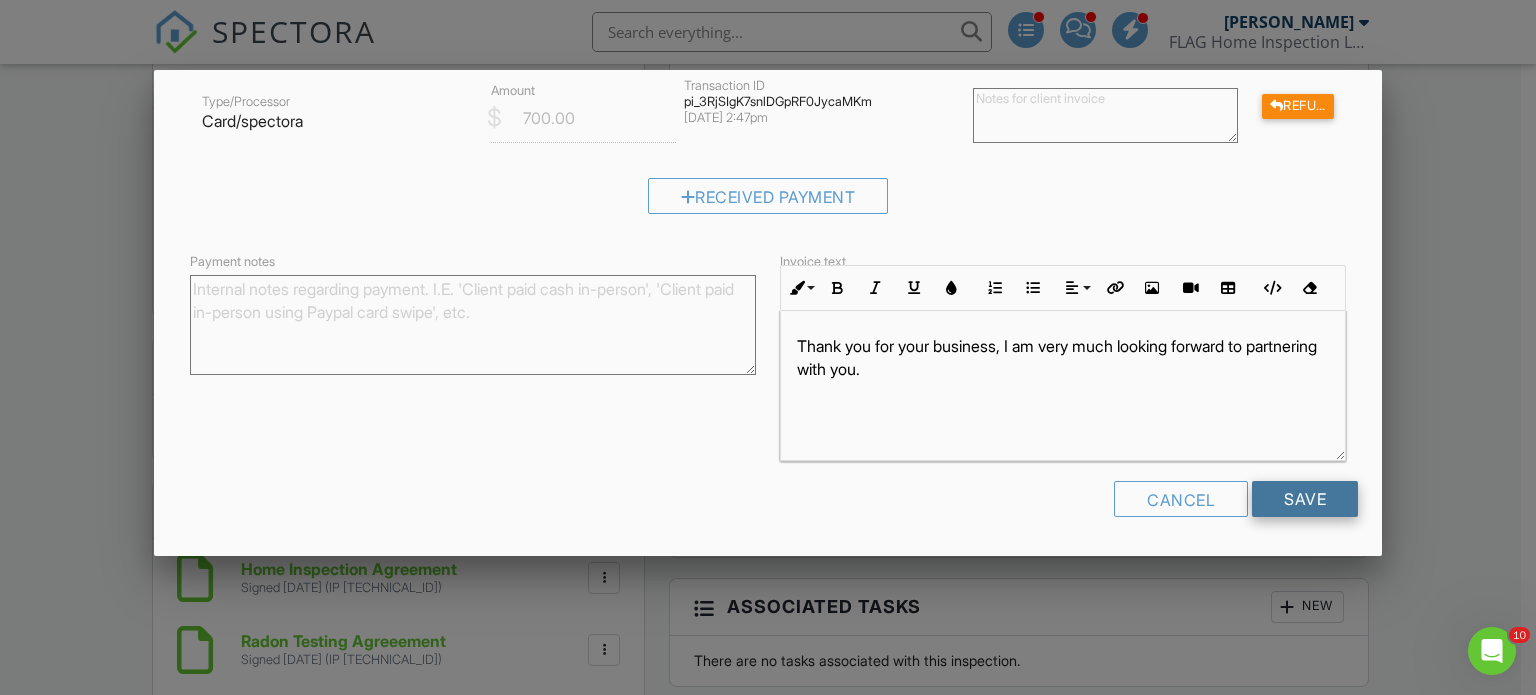 type on "$50 Discount" 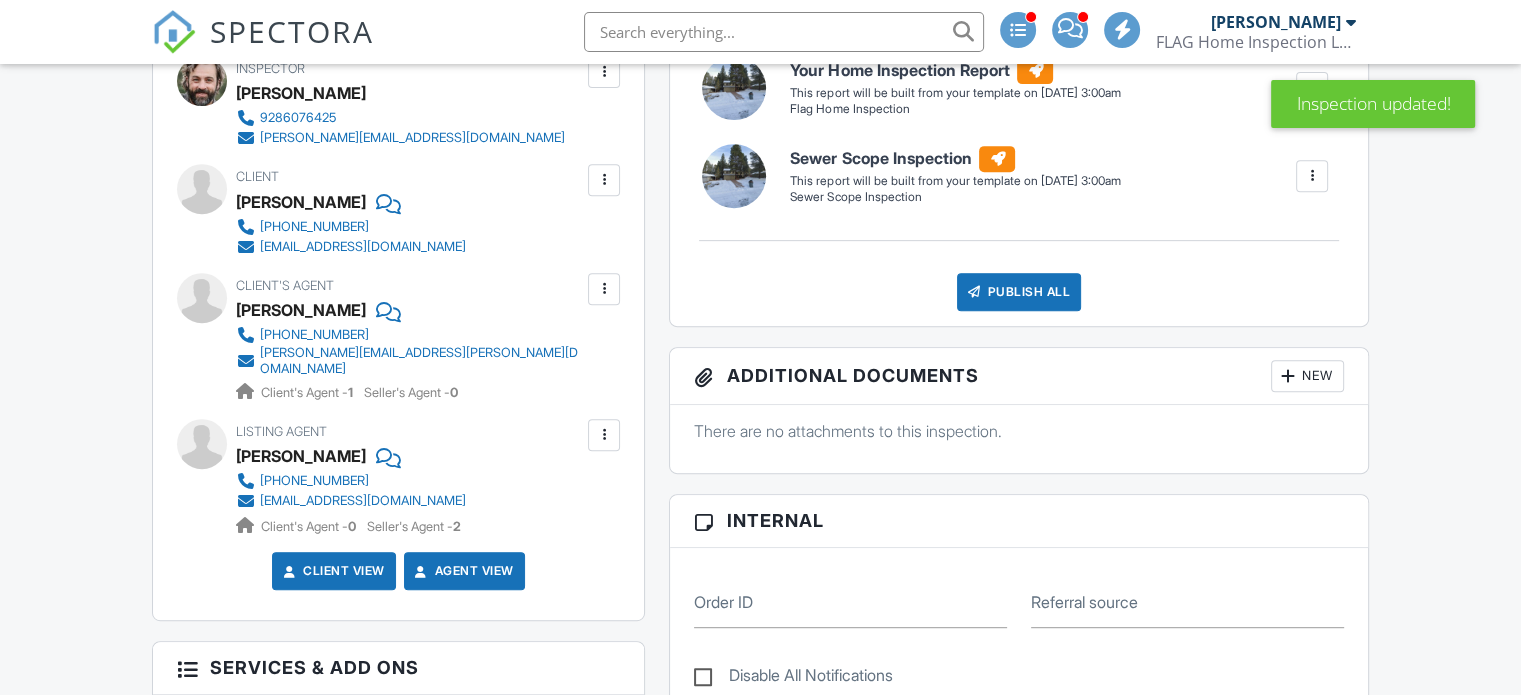 scroll, scrollTop: 1600, scrollLeft: 0, axis: vertical 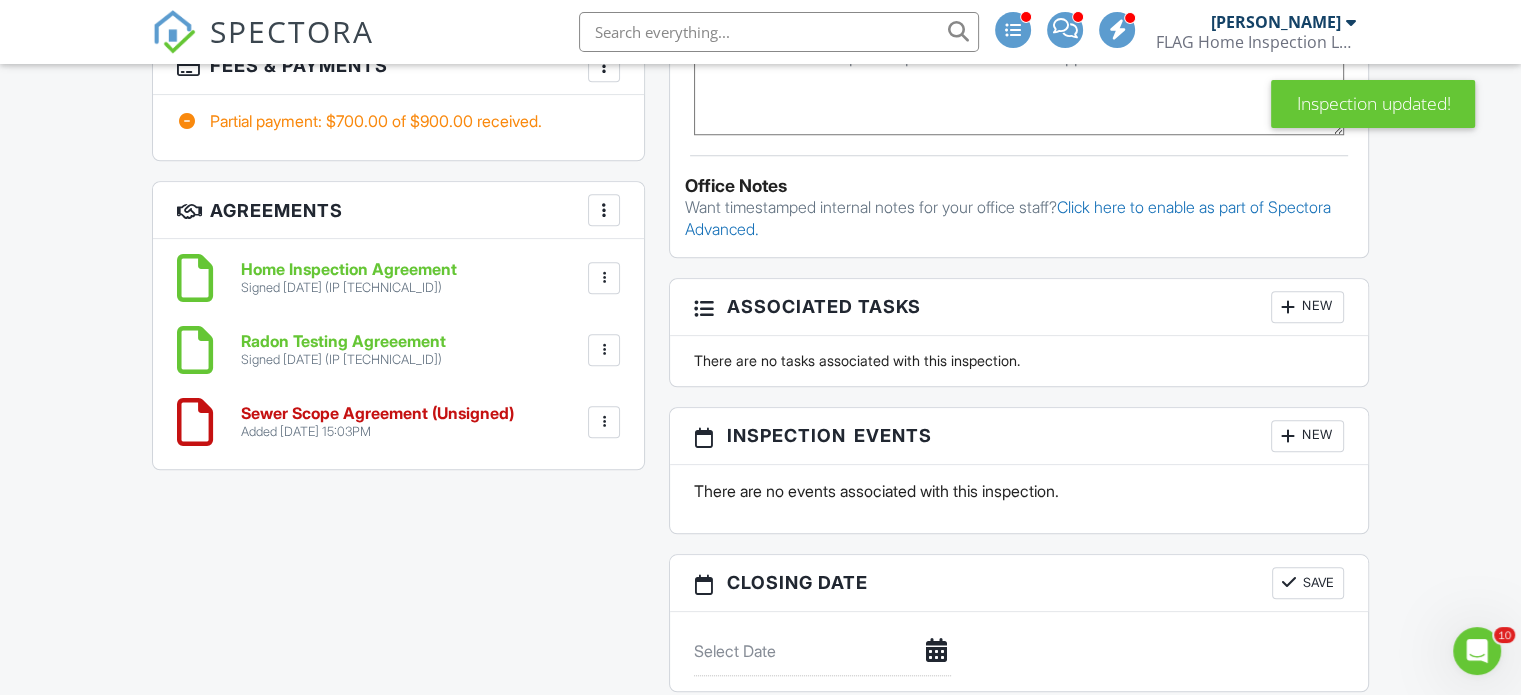 click on "Sewer Scope Agreement
(Unsigned)" at bounding box center (377, 414) 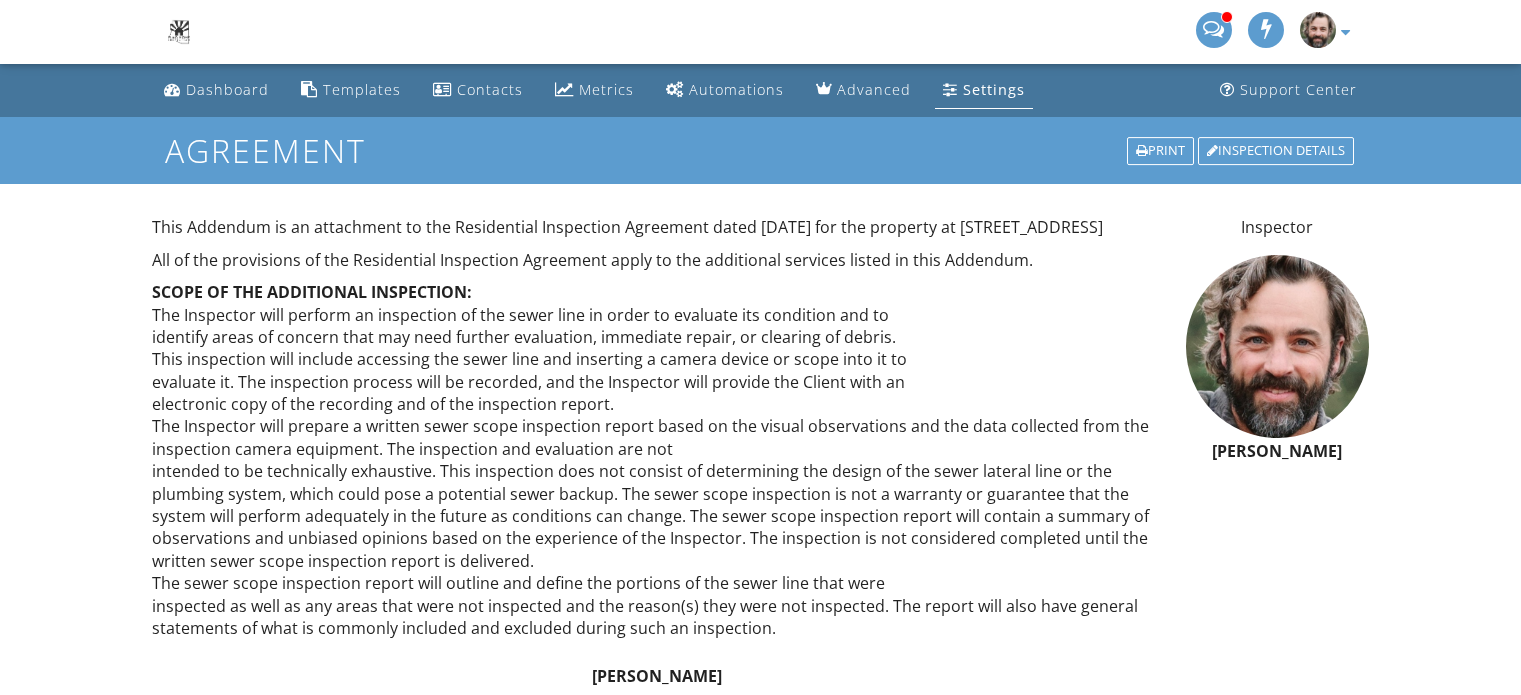 scroll, scrollTop: 0, scrollLeft: 0, axis: both 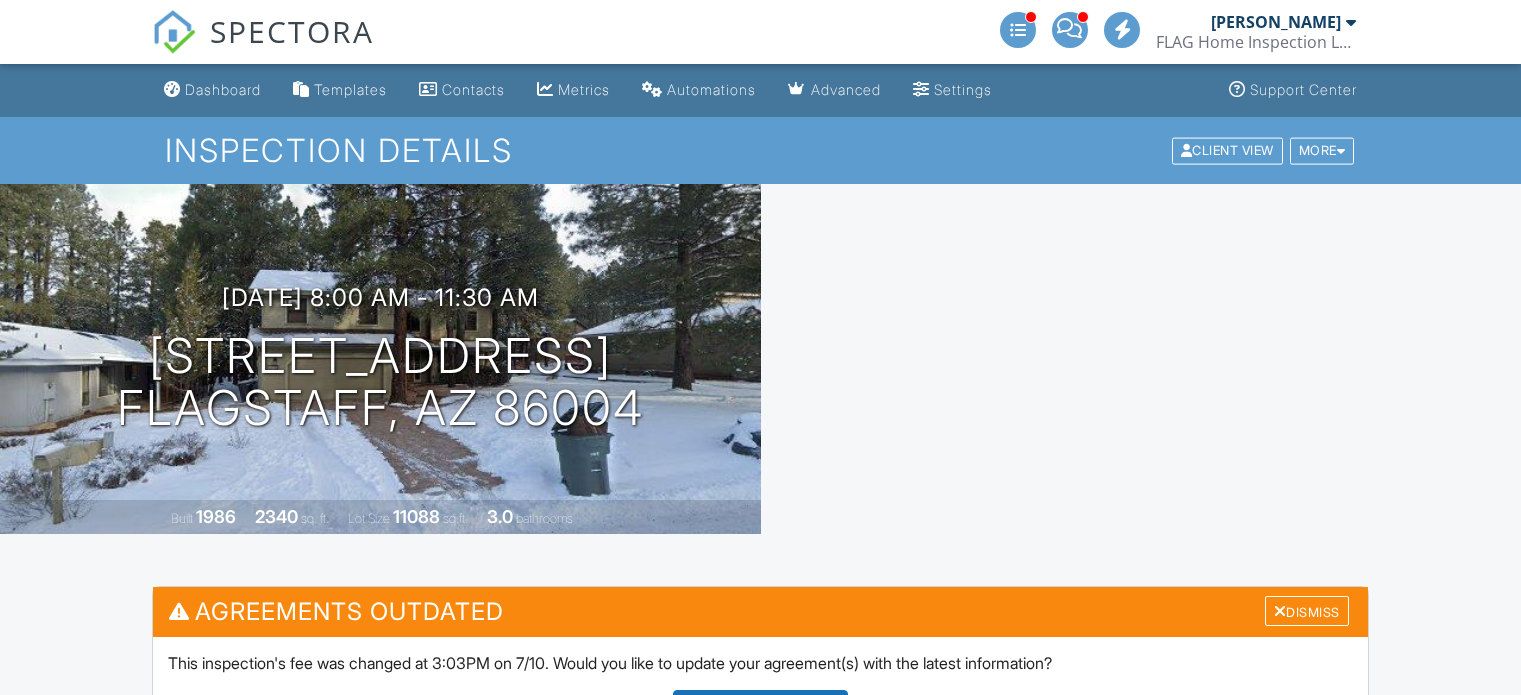 click on "Radon Testing Agreeement" at bounding box center [343, 2042] 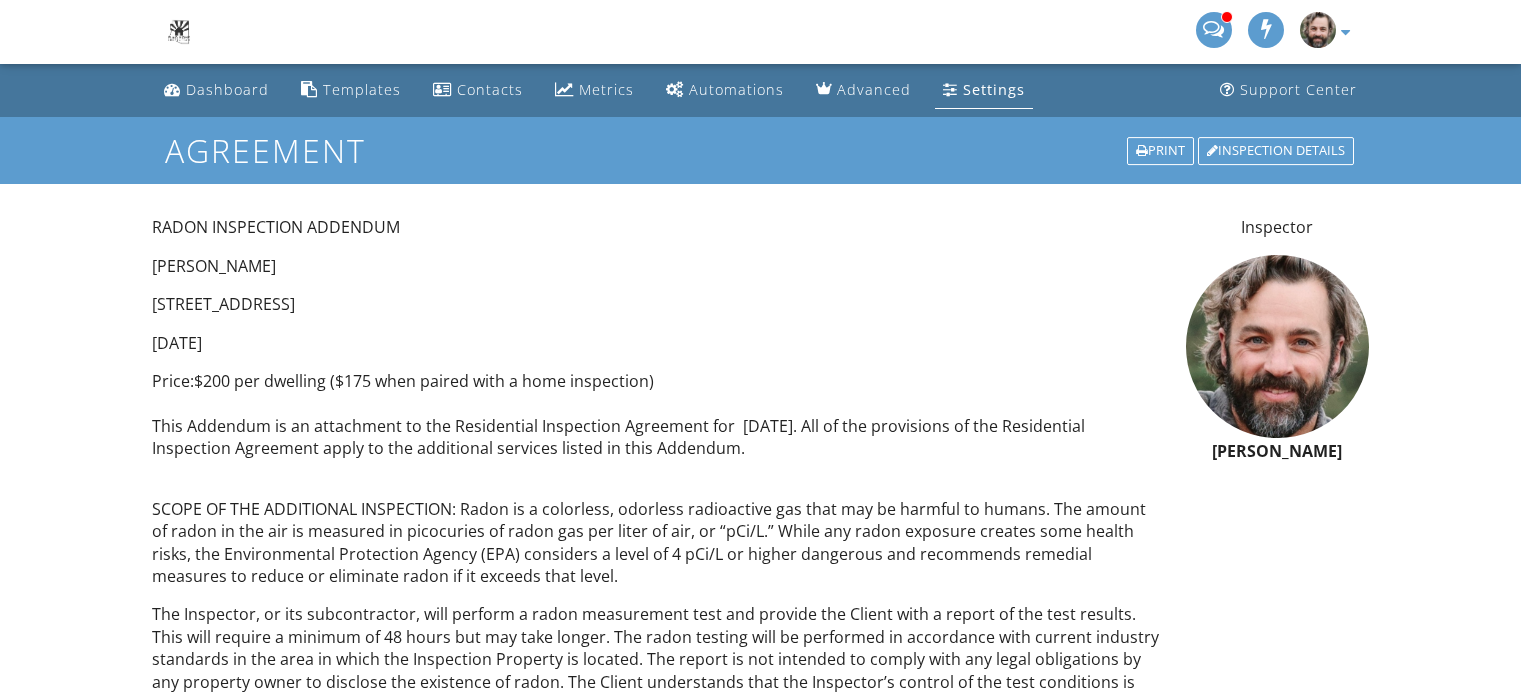 scroll, scrollTop: 0, scrollLeft: 0, axis: both 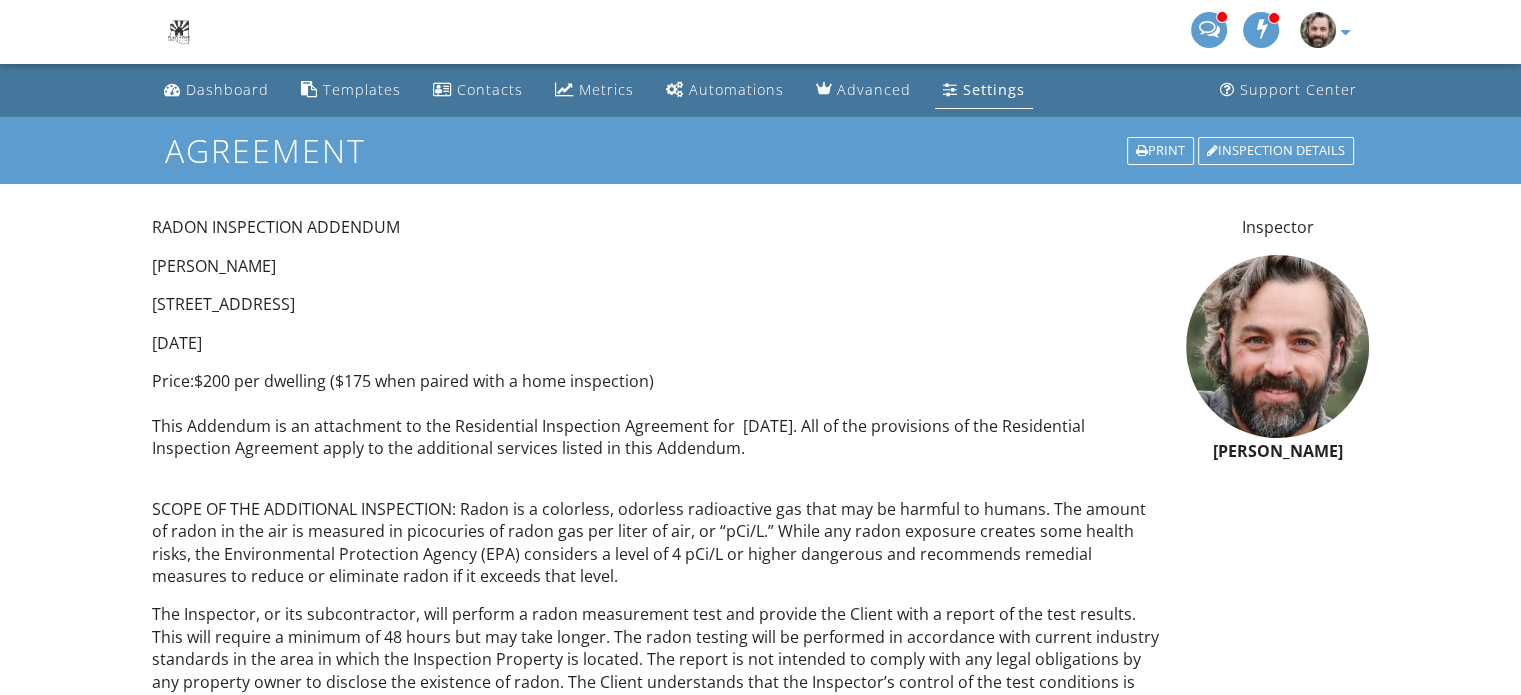 click at bounding box center [1351, 32] 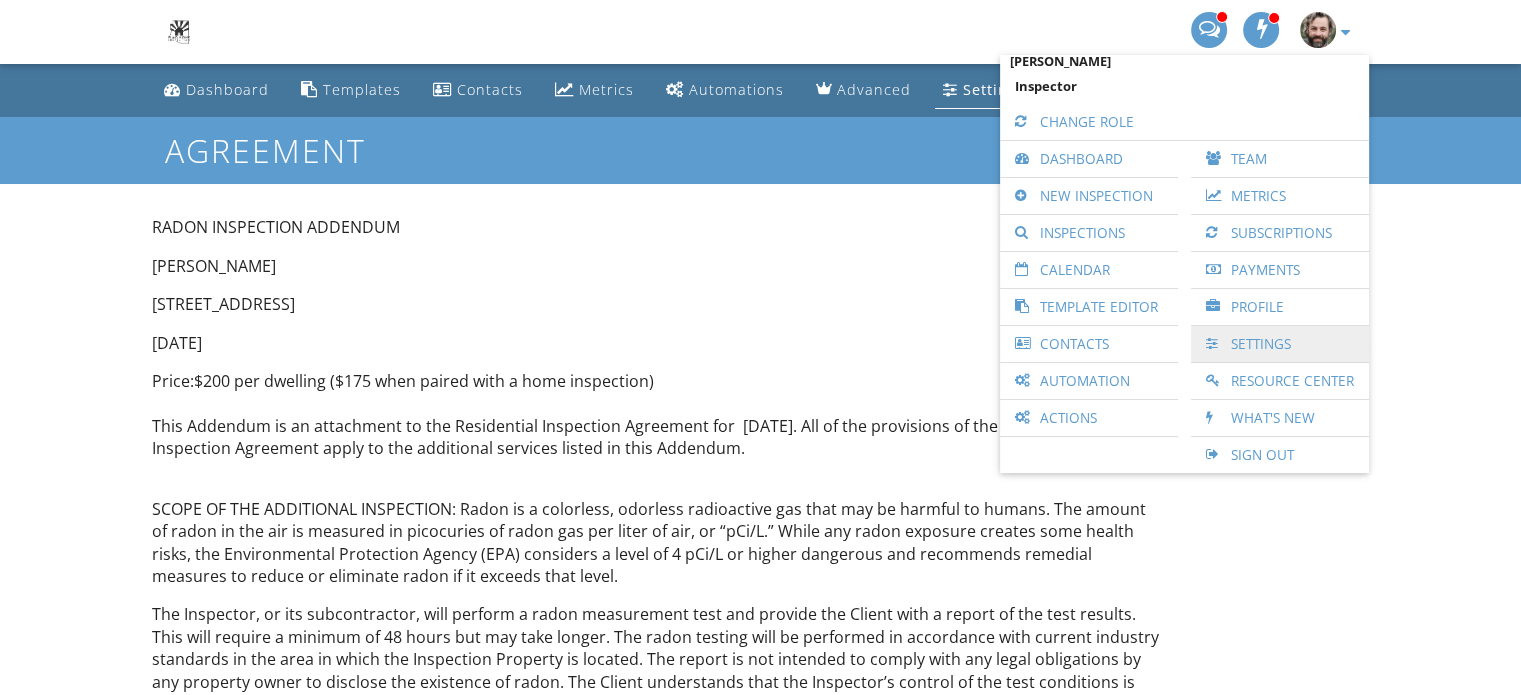 click on "Settings" at bounding box center [1280, 344] 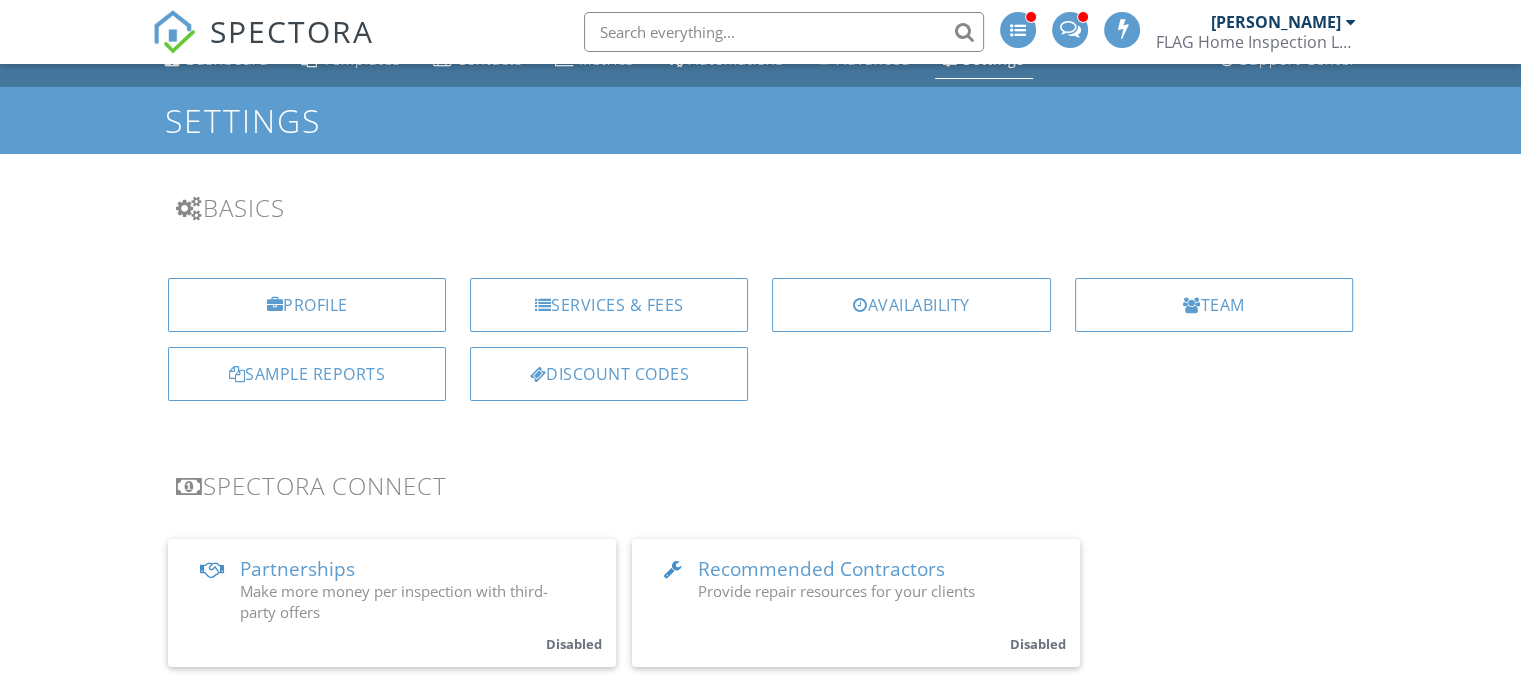 scroll, scrollTop: 288, scrollLeft: 0, axis: vertical 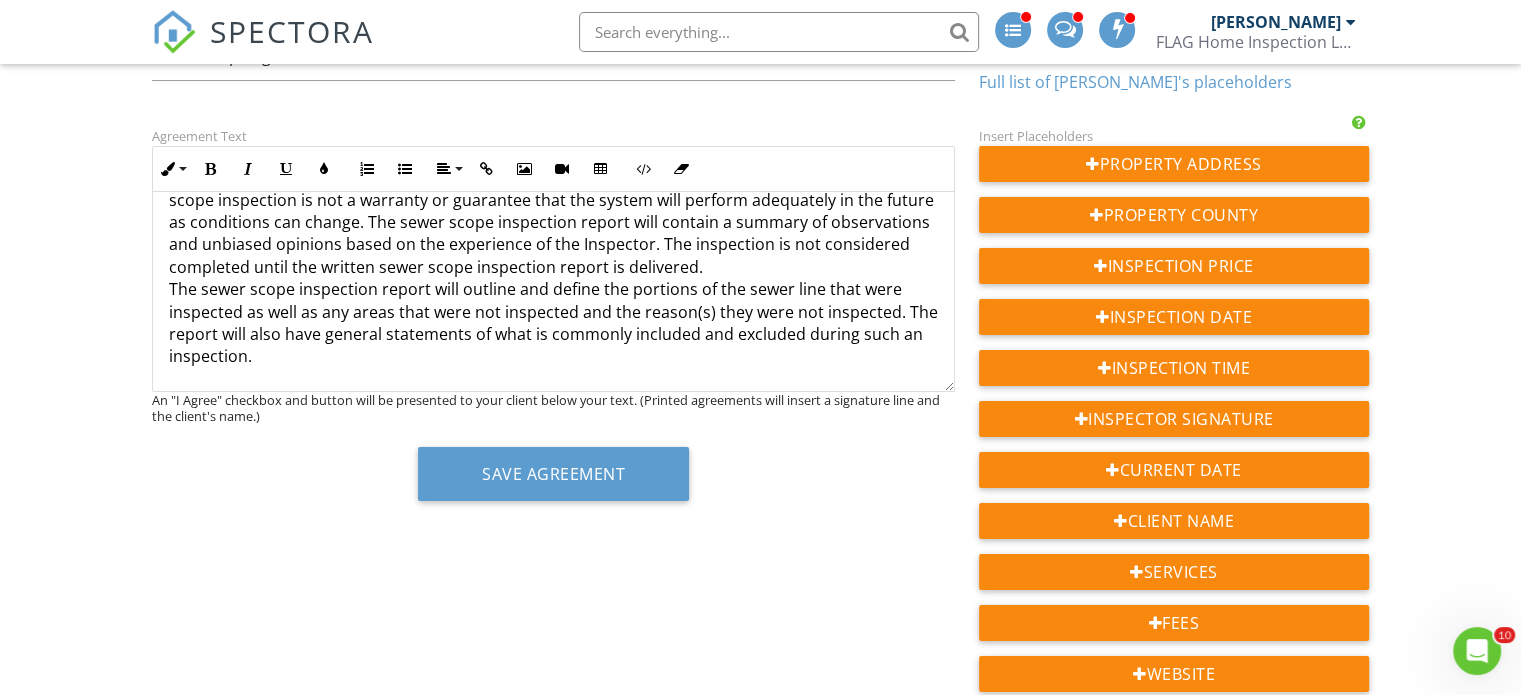 click on "SCOPE OF THE ADDITIONAL INSPECTION: The Inspector will perform an inspection of the sewer line in order to evaluate its condition and to identify areas of concern that may need further evaluation, immediate repair, or clearing of debris. This inspection will include accessing the sewer line and inserting a camera device or scope into it to evaluate it. The inspection process will be recorded, and the Inspector will provide the Client with an electronic copy of the recording and of the inspection report. The Inspector will prepare a written sewer scope inspection report based on the visual observations and the data collected from the inspection camera equipment. The inspection and evaluation are not The sewer scope inspection report will outline and define the portions of the sewer line that were inspected as well as any areas that were not inspected and the reason(s) they were not inspected. The report will also have general statements of what is commonly included and excluded during such an inspection." at bounding box center (553, 166) 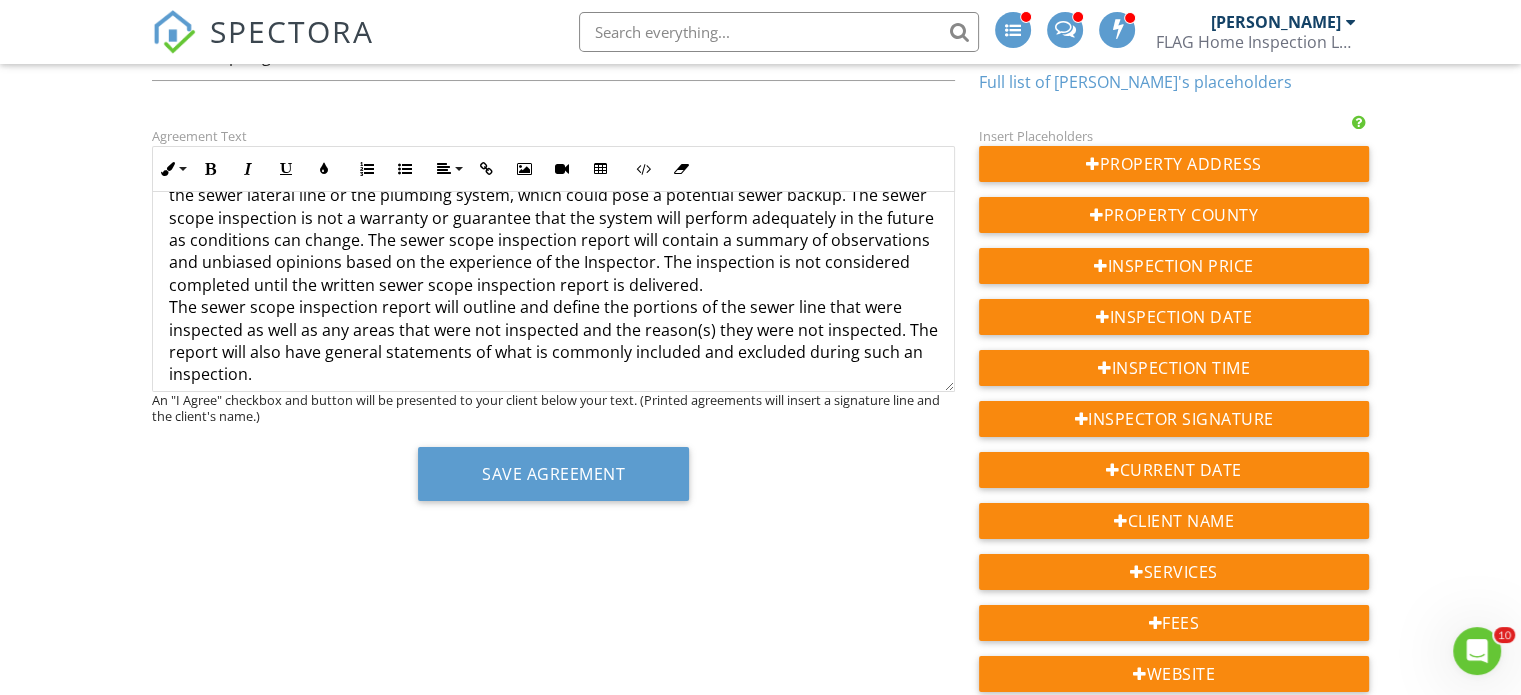 scroll, scrollTop: 357, scrollLeft: 0, axis: vertical 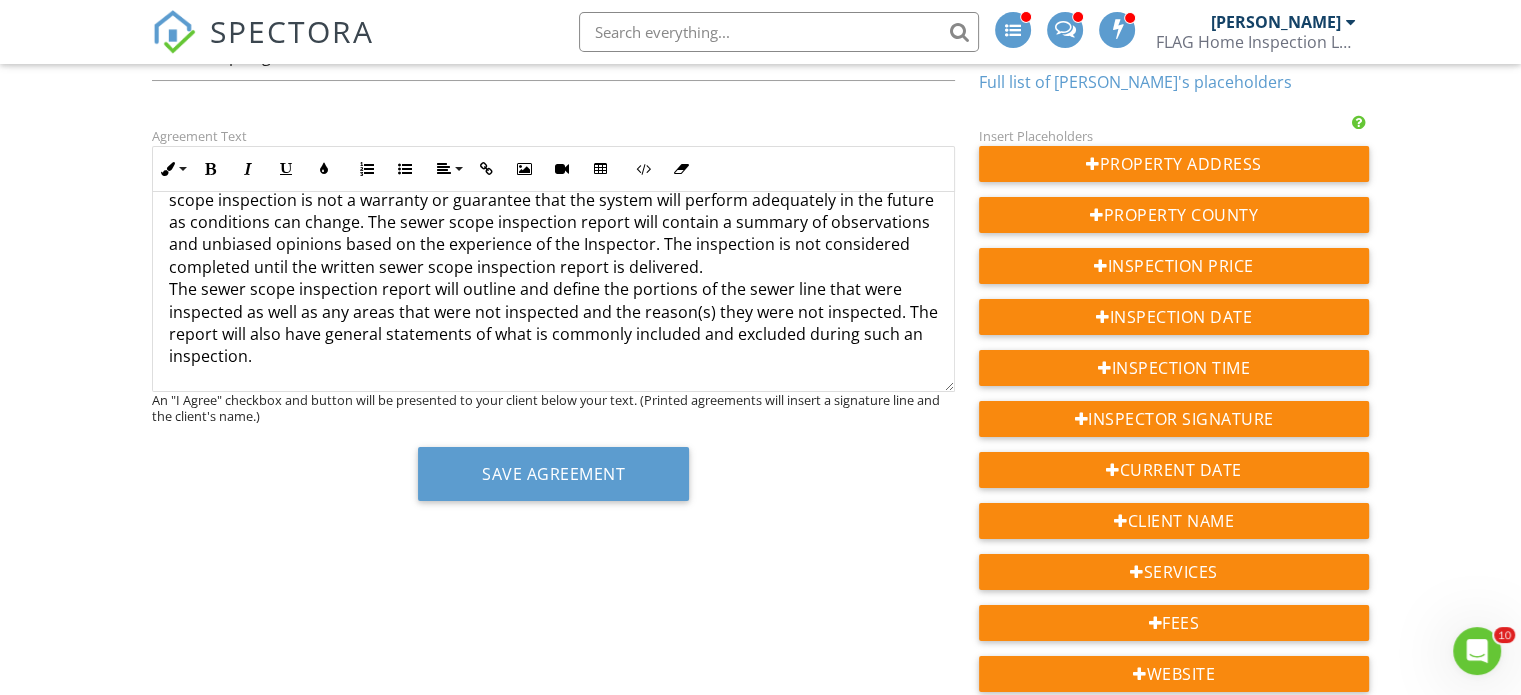 drag, startPoint x: 350, startPoint y: 319, endPoint x: 369, endPoint y: 331, distance: 22.472204 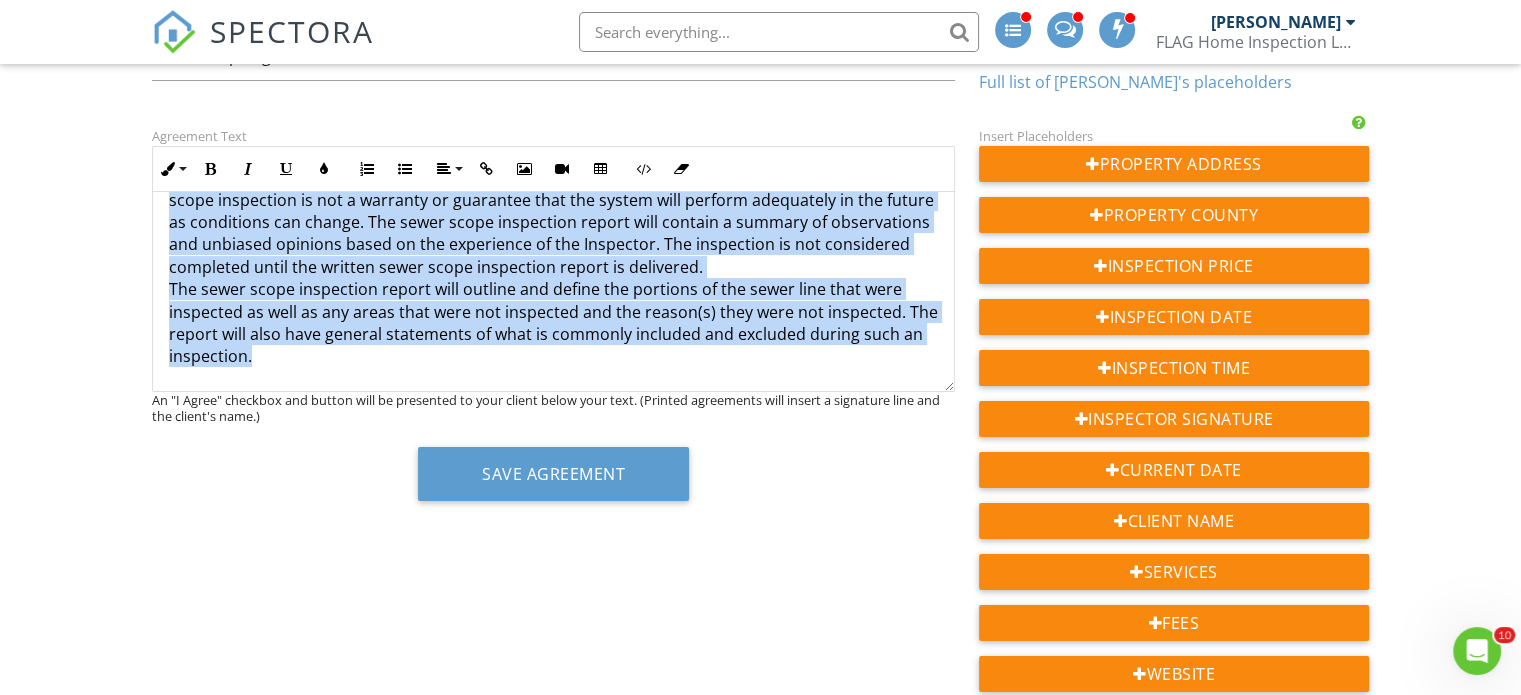 scroll, scrollTop: 0, scrollLeft: 0, axis: both 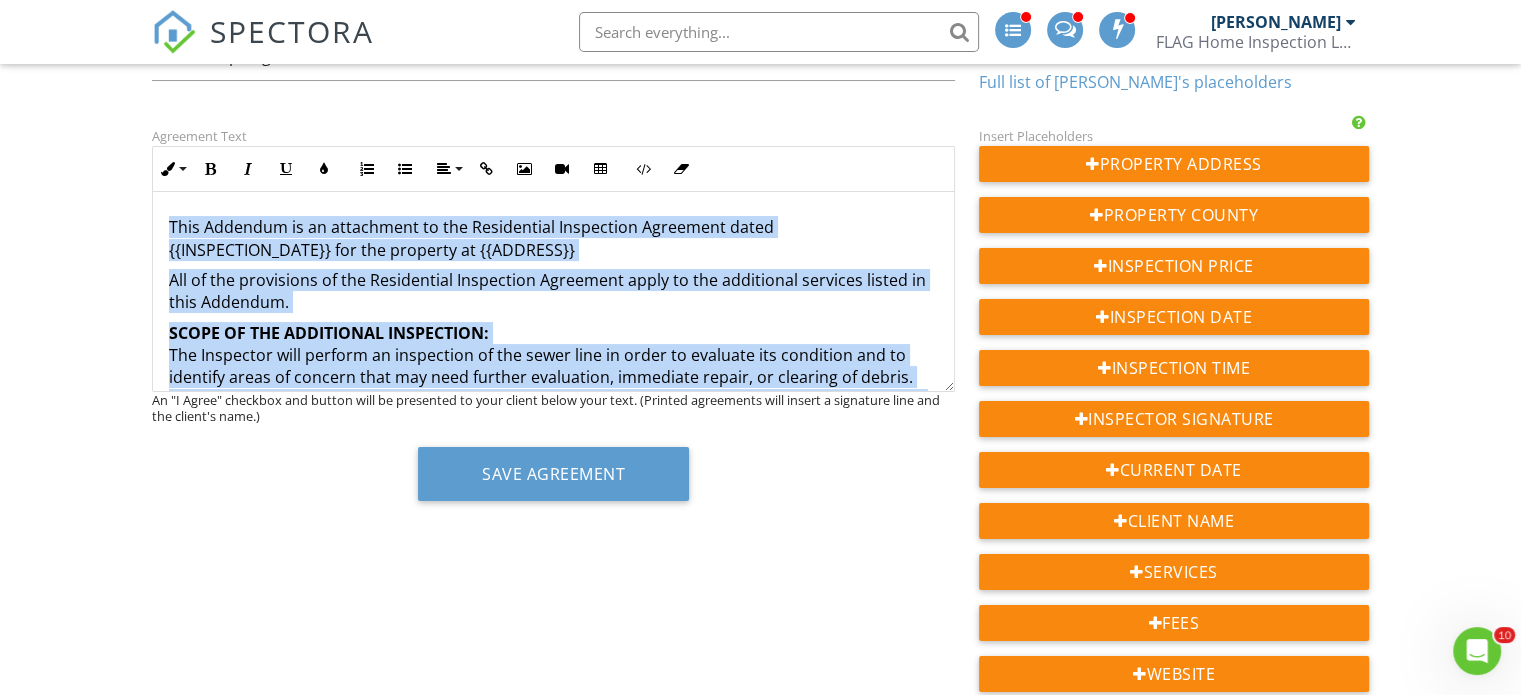 drag, startPoint x: 299, startPoint y: 355, endPoint x: 0, endPoint y: 26, distance: 444.56946 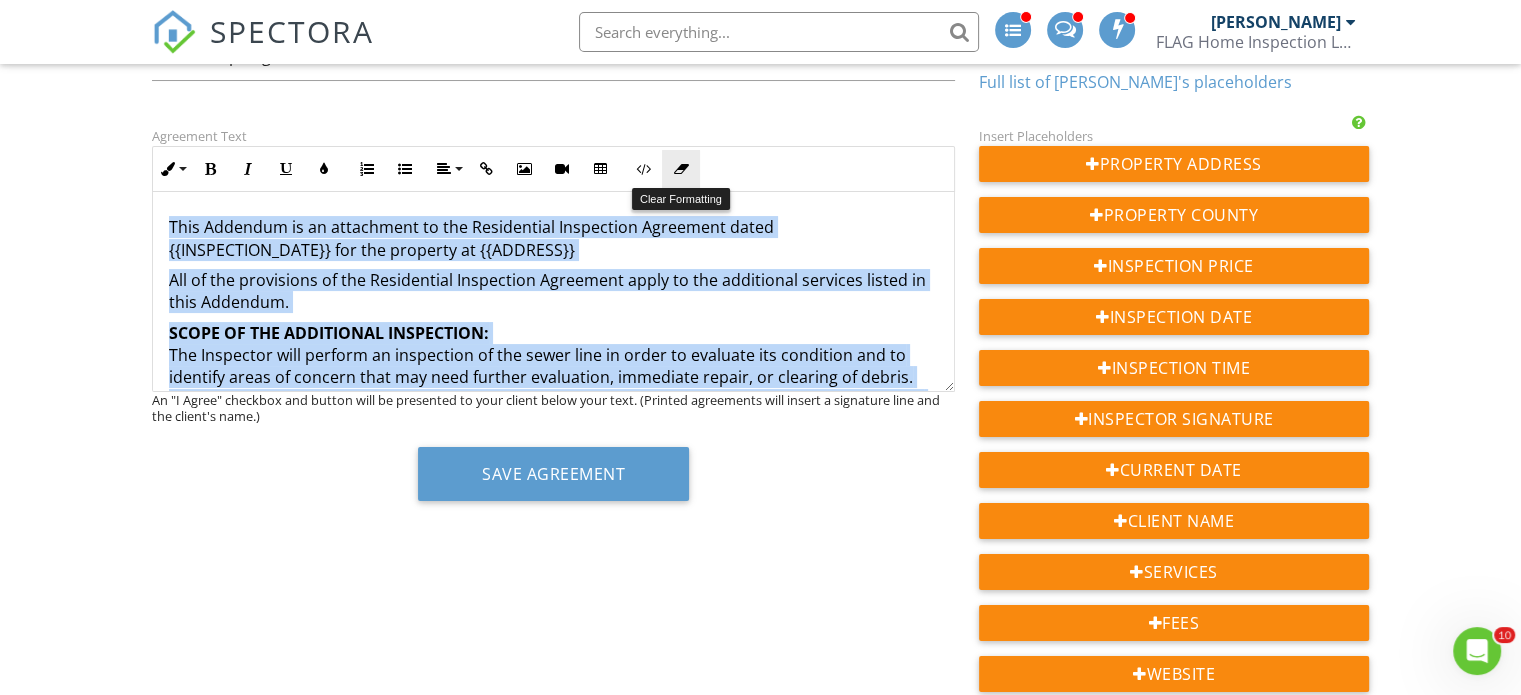 click at bounding box center [681, 169] 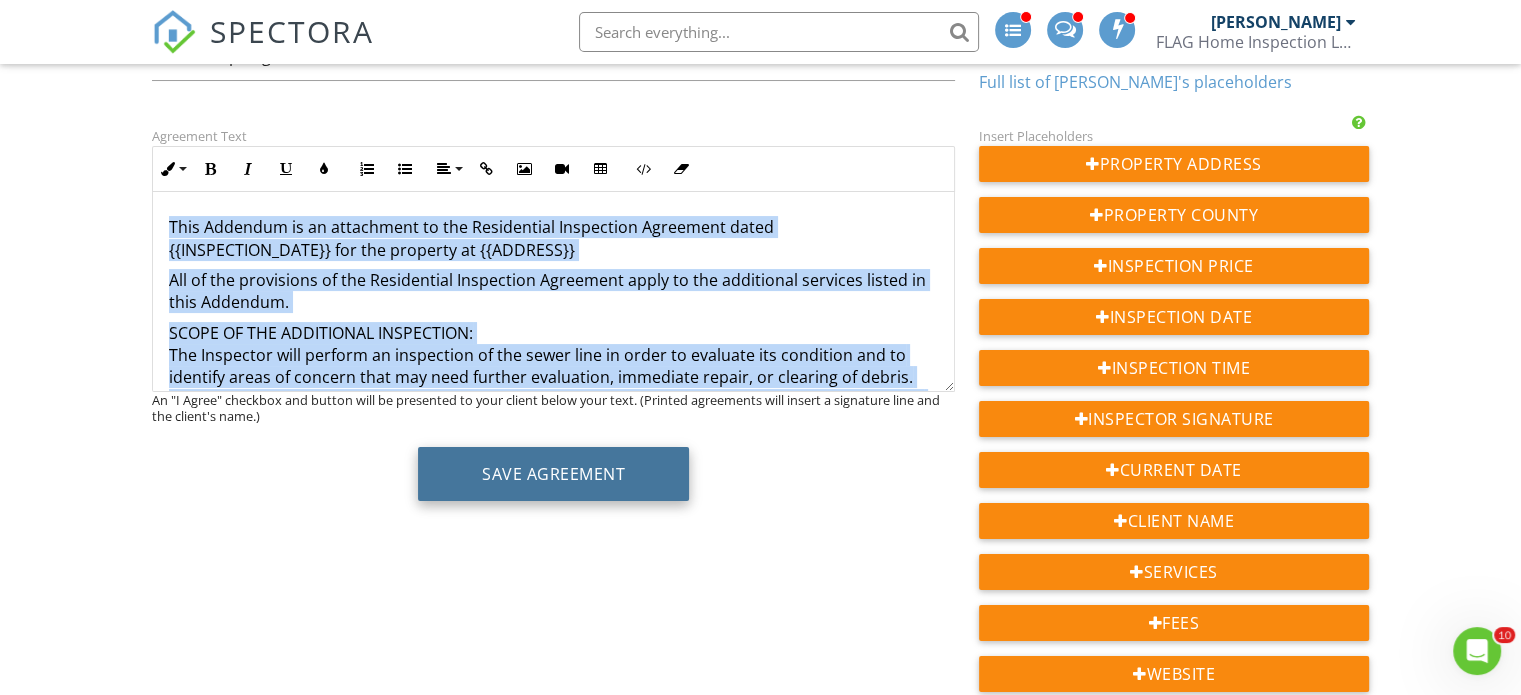 click on "Save Agreement" at bounding box center [553, 474] 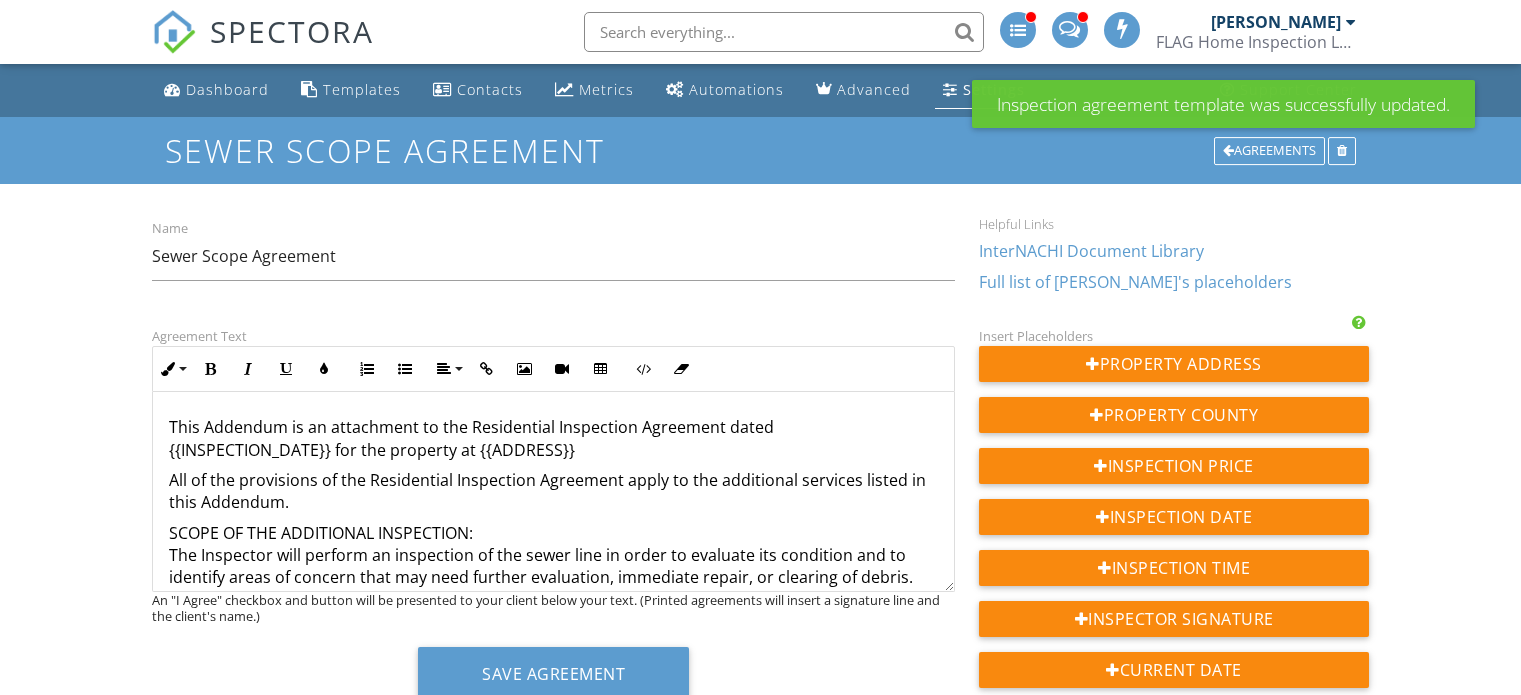 scroll, scrollTop: 0, scrollLeft: 0, axis: both 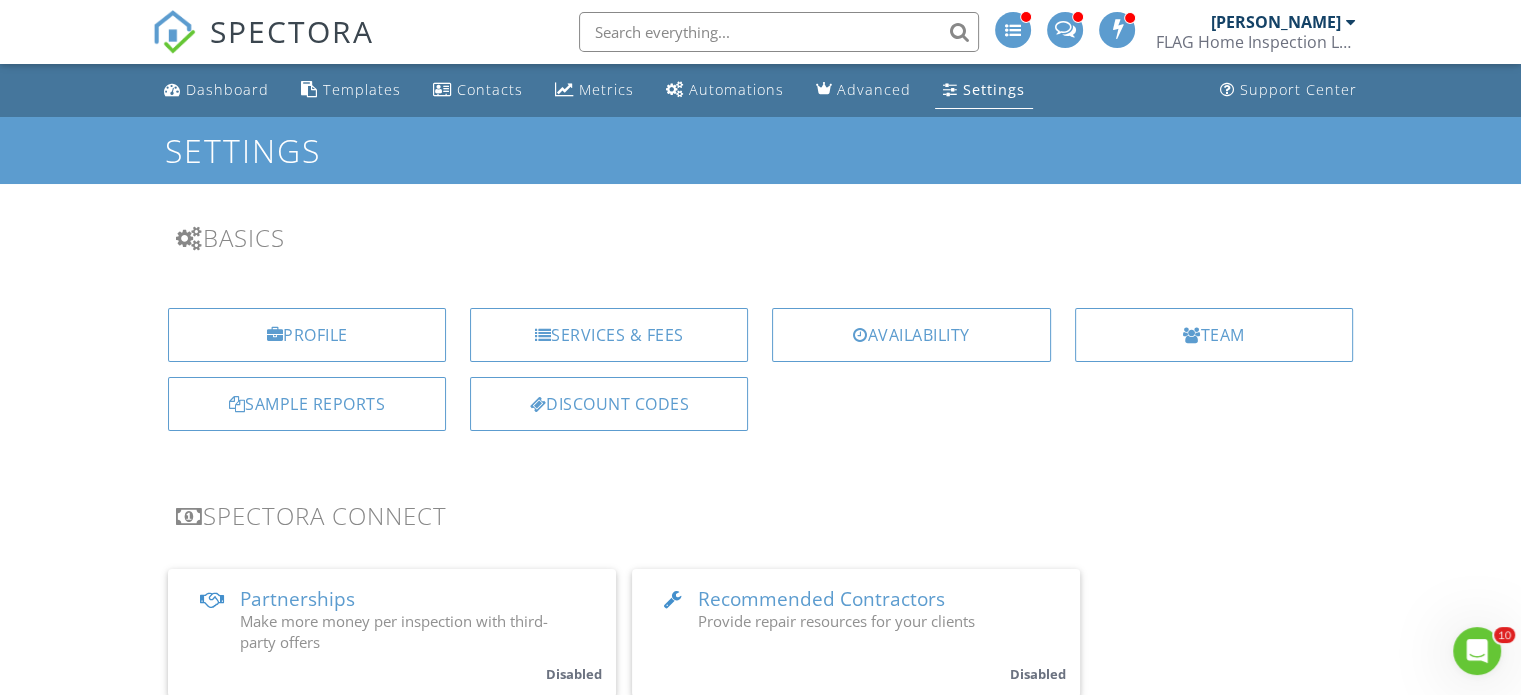 click on "Settings" at bounding box center (994, 89) 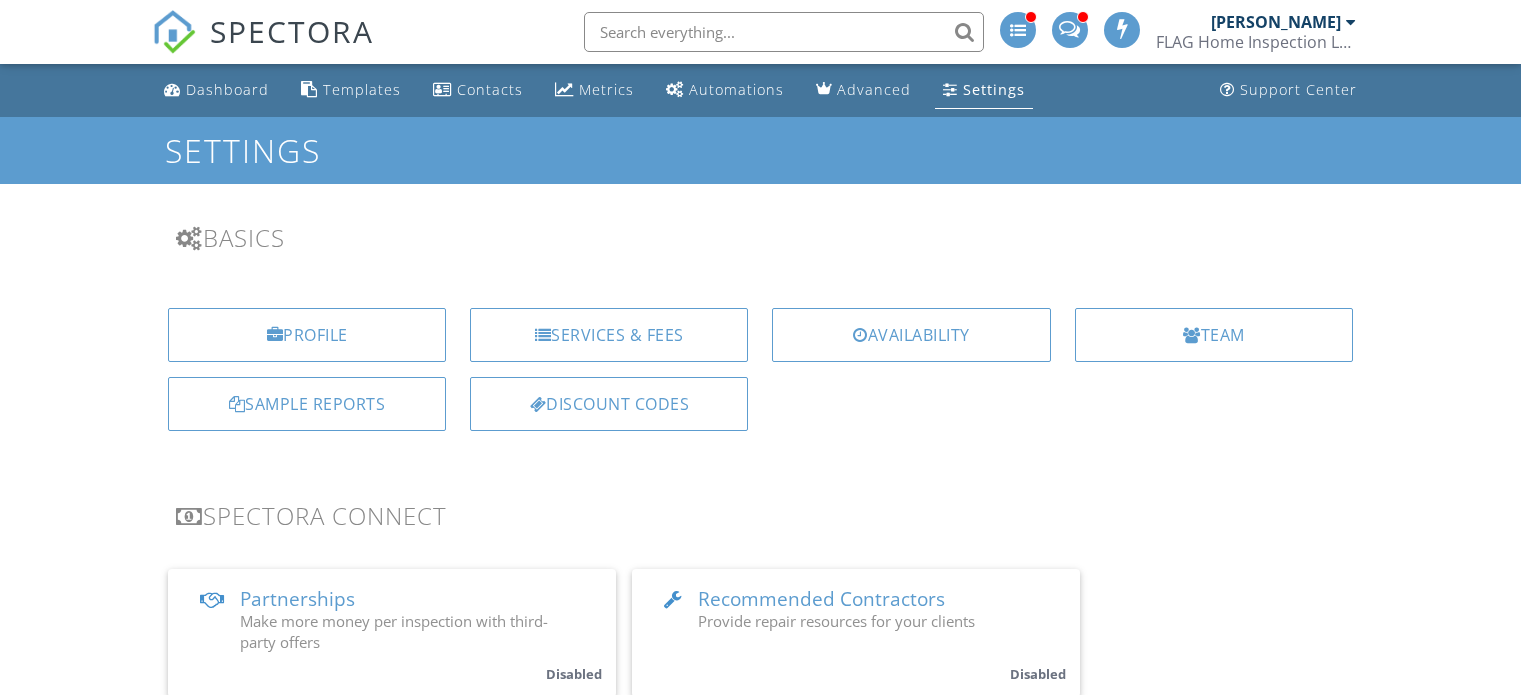 scroll, scrollTop: 0, scrollLeft: 0, axis: both 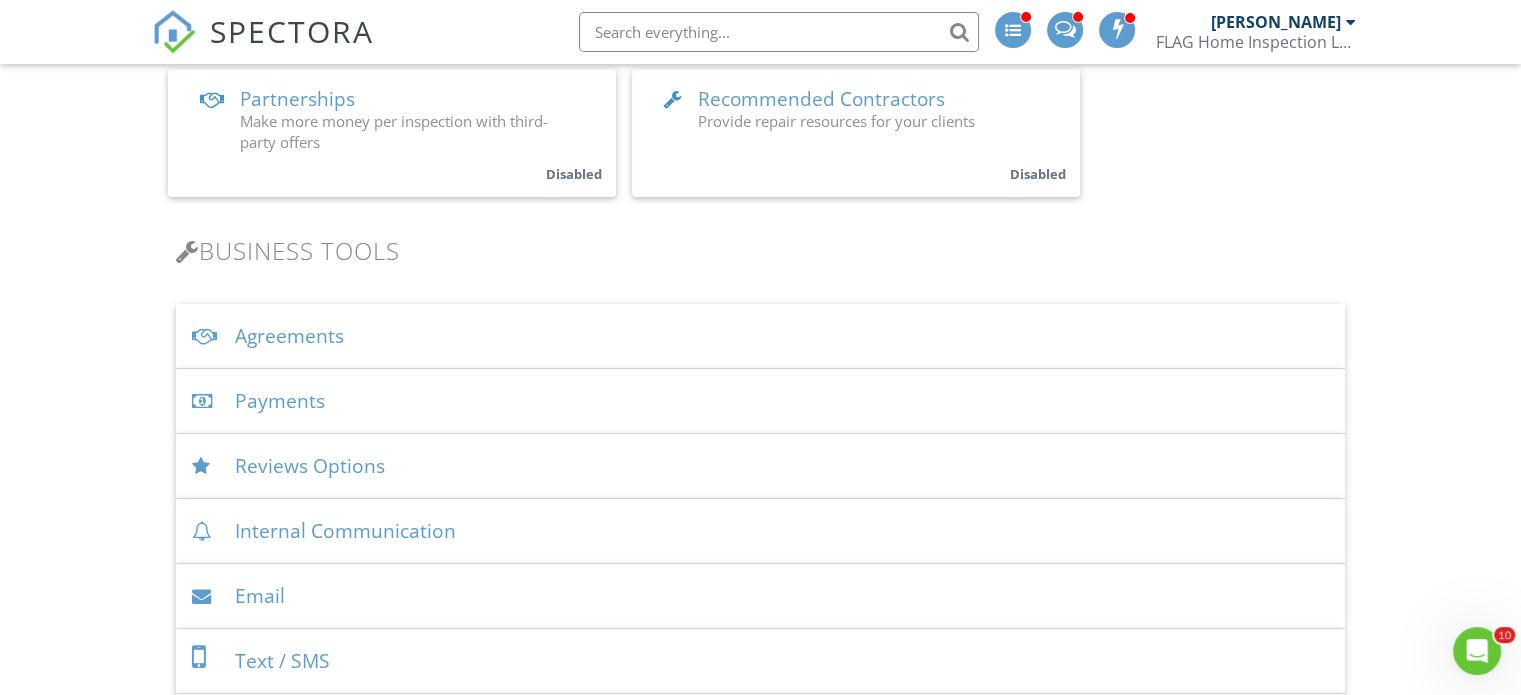click on "Agreements" at bounding box center (760, 336) 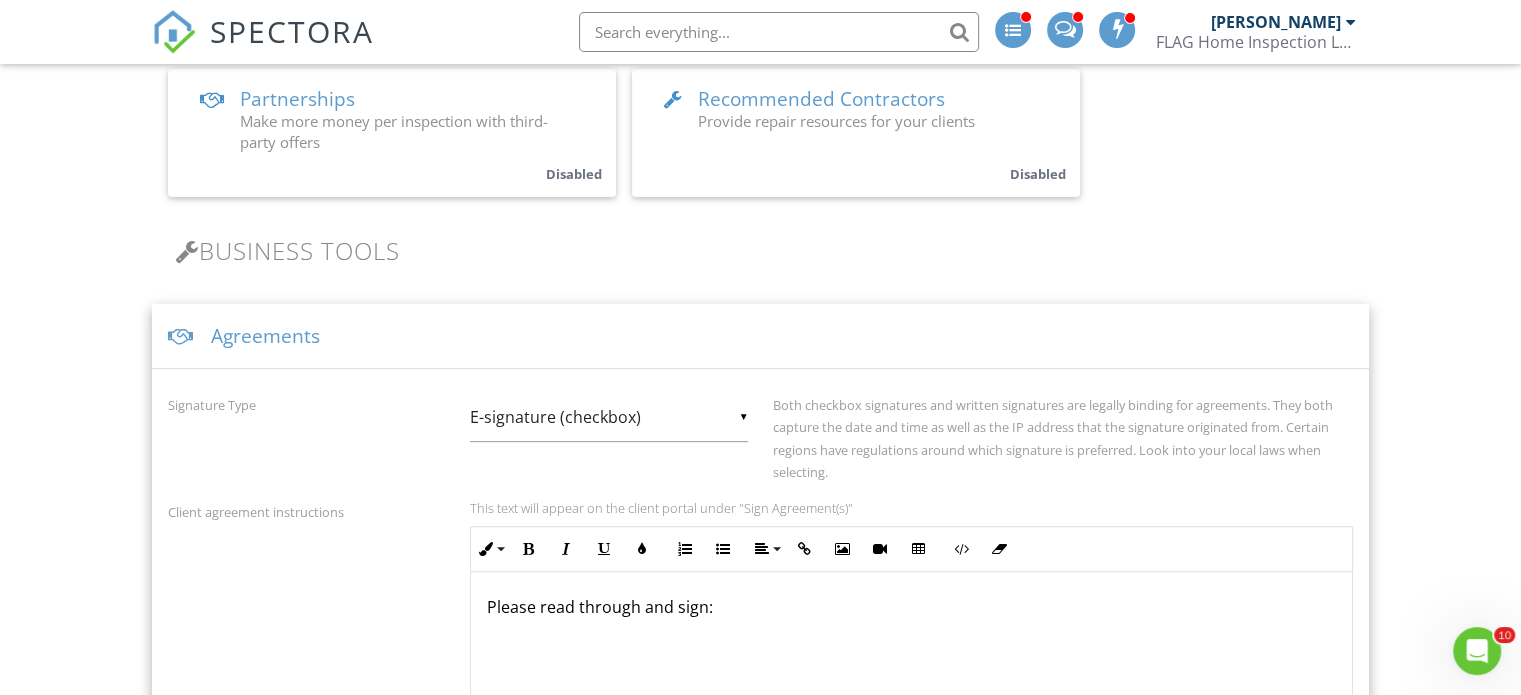 scroll, scrollTop: 900, scrollLeft: 0, axis: vertical 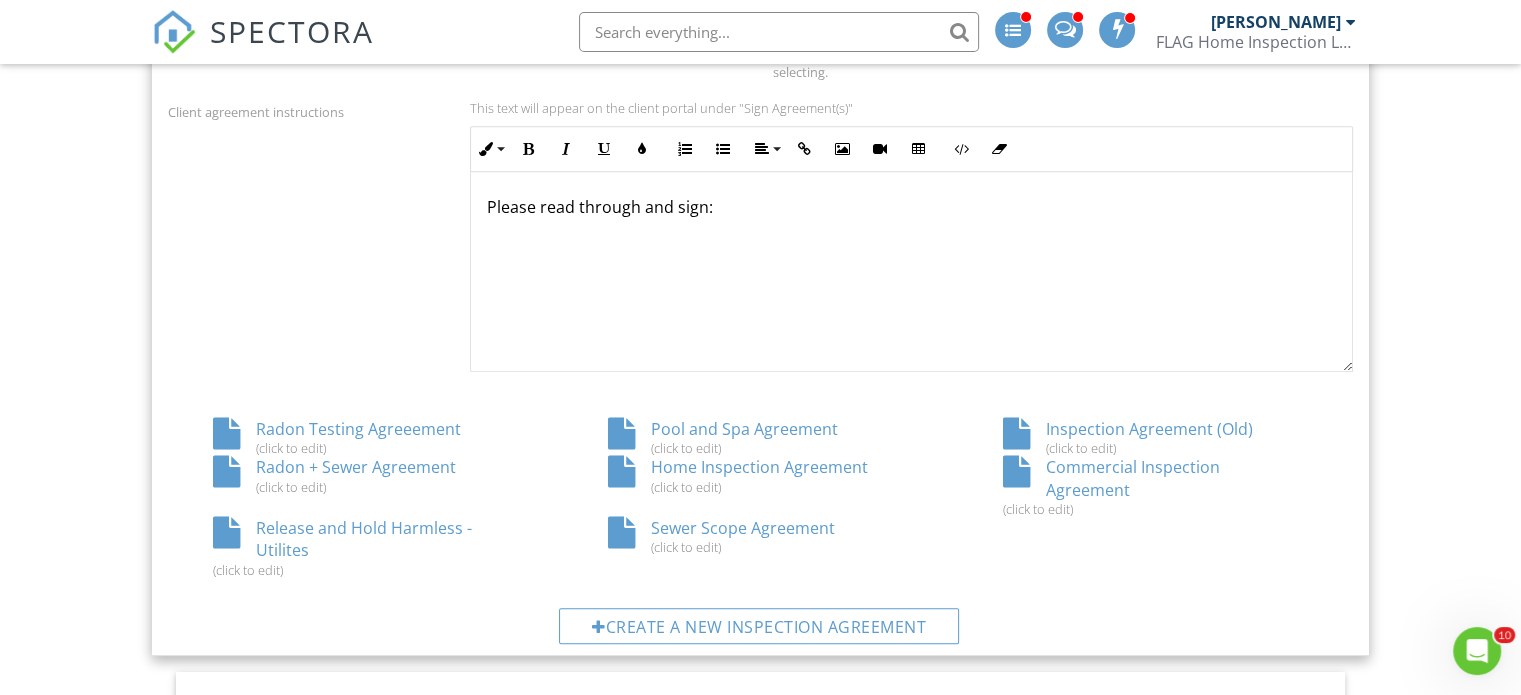 click on "Radon + Sewer Agreement
(click to edit)" at bounding box center (365, 475) 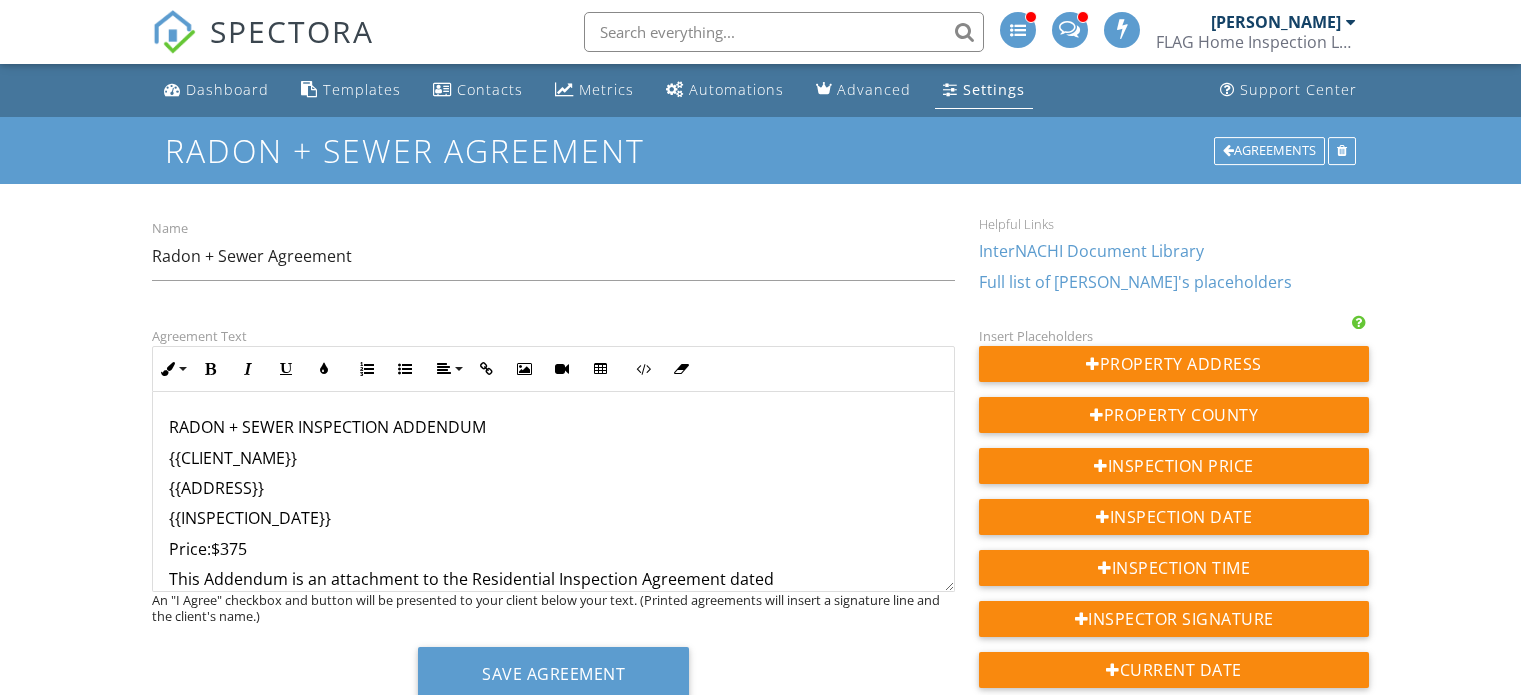 scroll, scrollTop: 0, scrollLeft: 0, axis: both 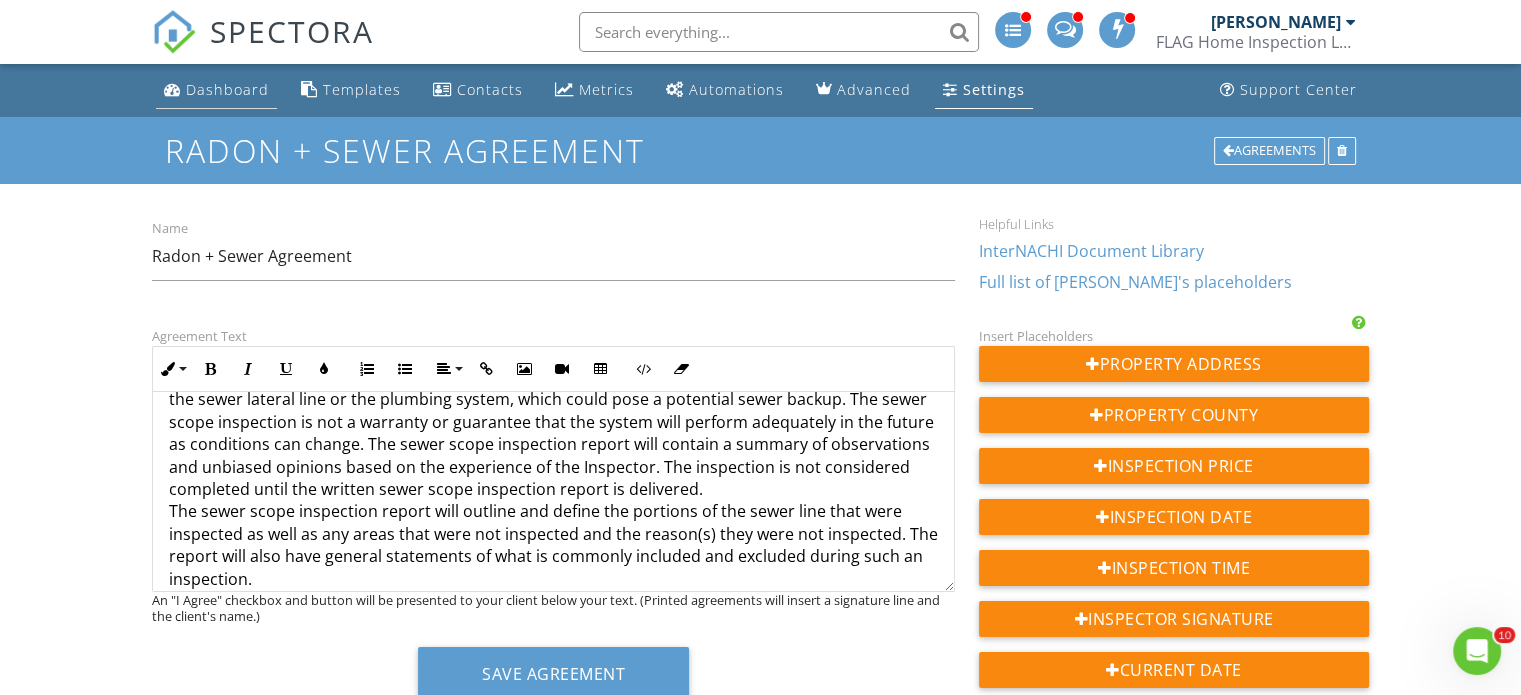 click on "Dashboard" at bounding box center [227, 89] 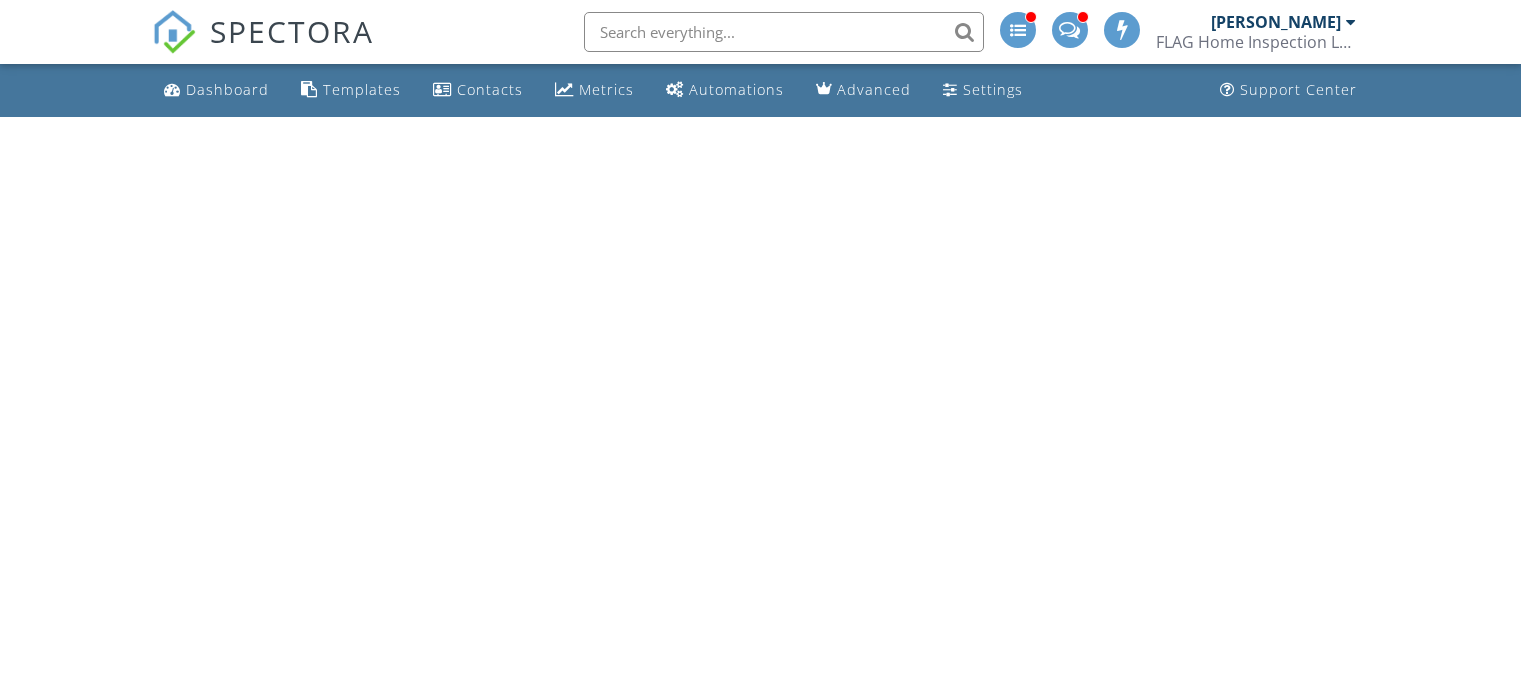 scroll, scrollTop: 0, scrollLeft: 0, axis: both 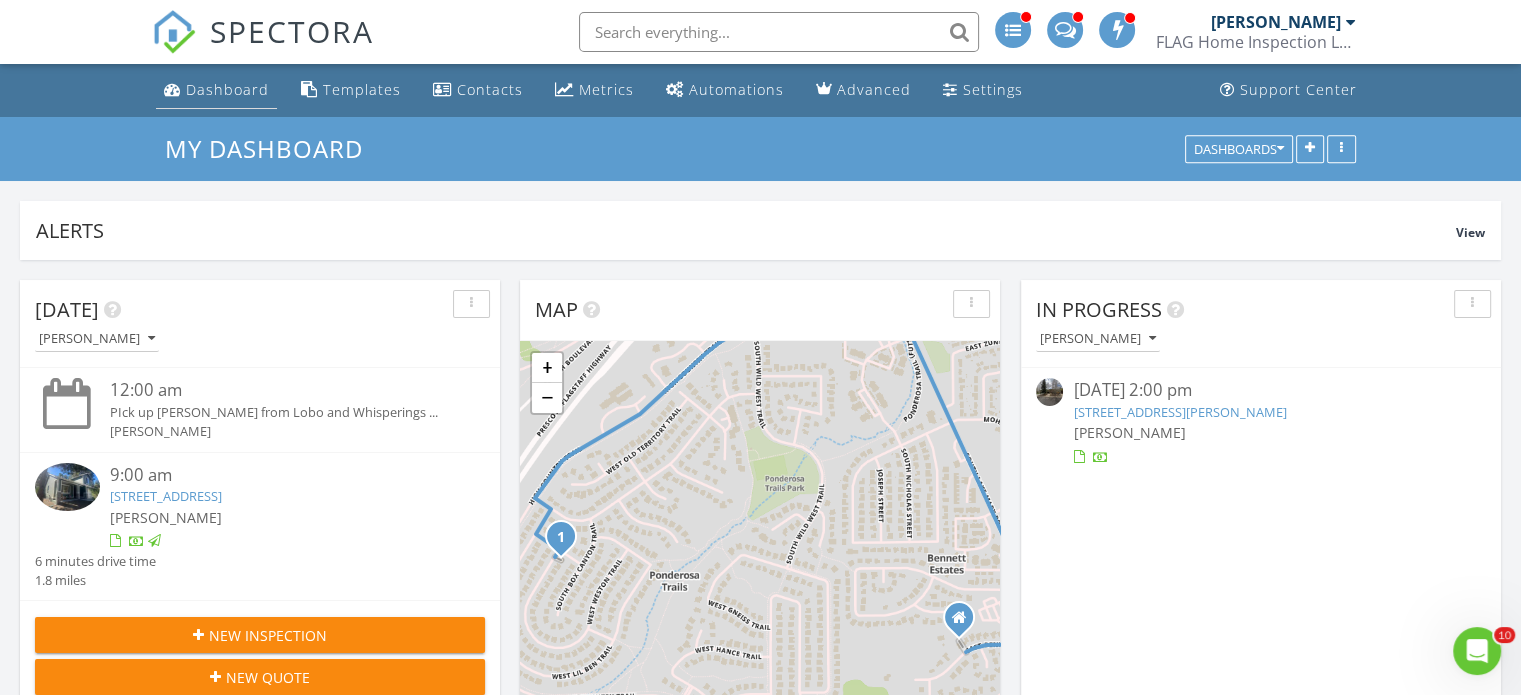 click on "Dashboard" at bounding box center [227, 89] 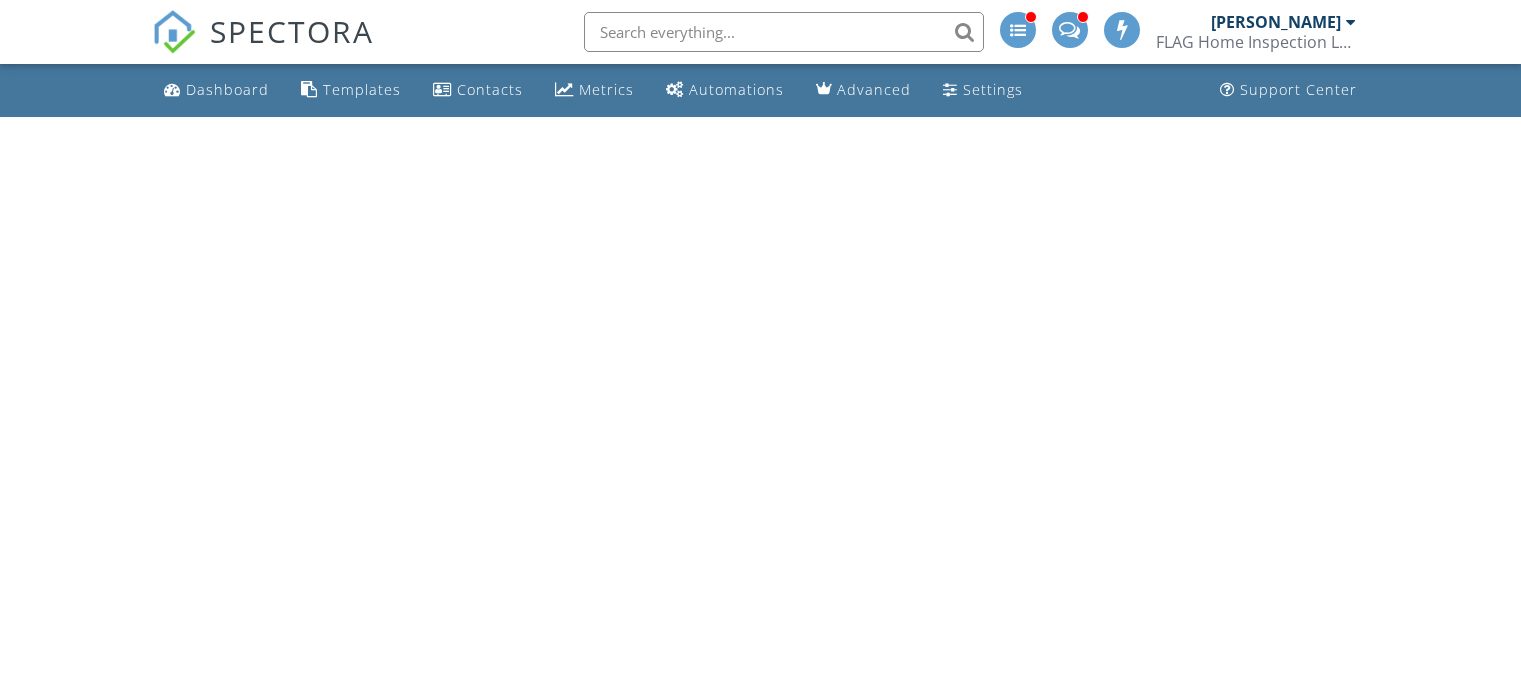 scroll, scrollTop: 0, scrollLeft: 0, axis: both 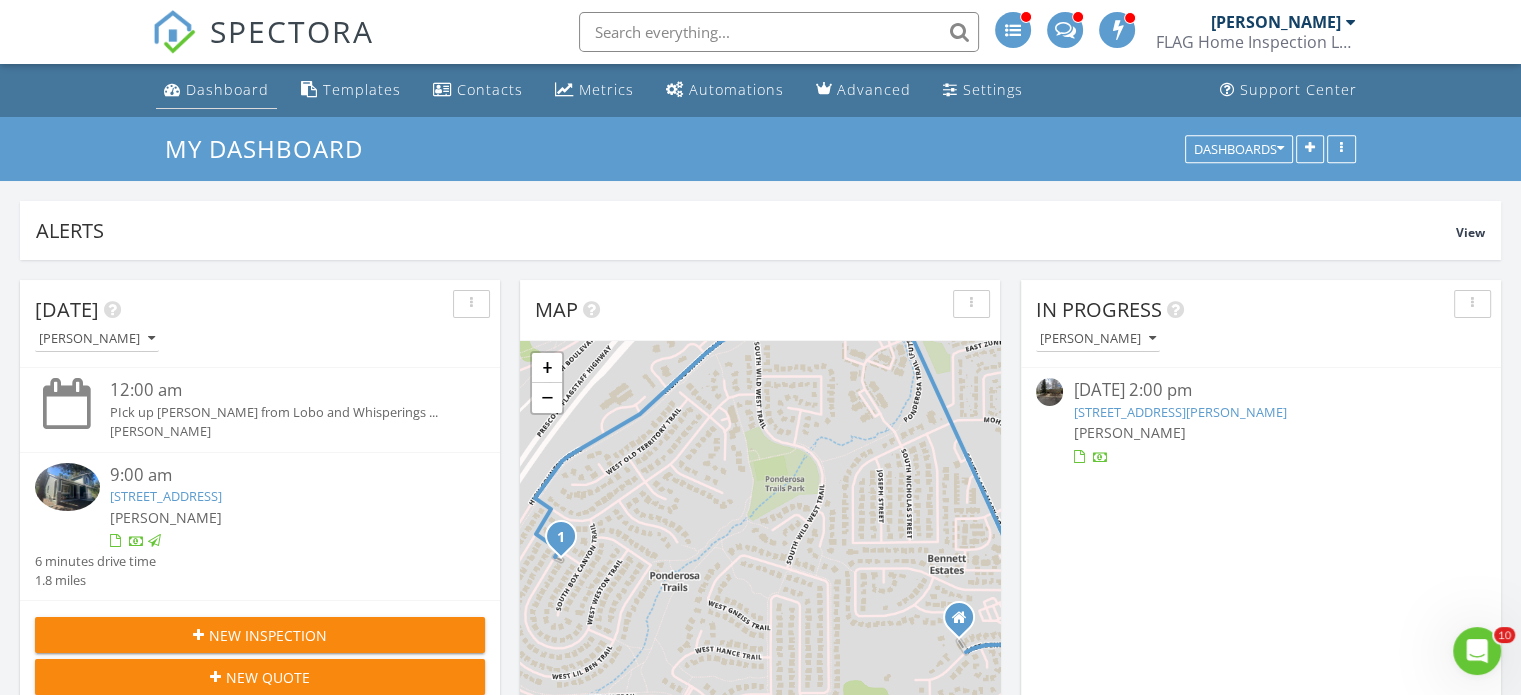 click on "Dashboard" at bounding box center (227, 89) 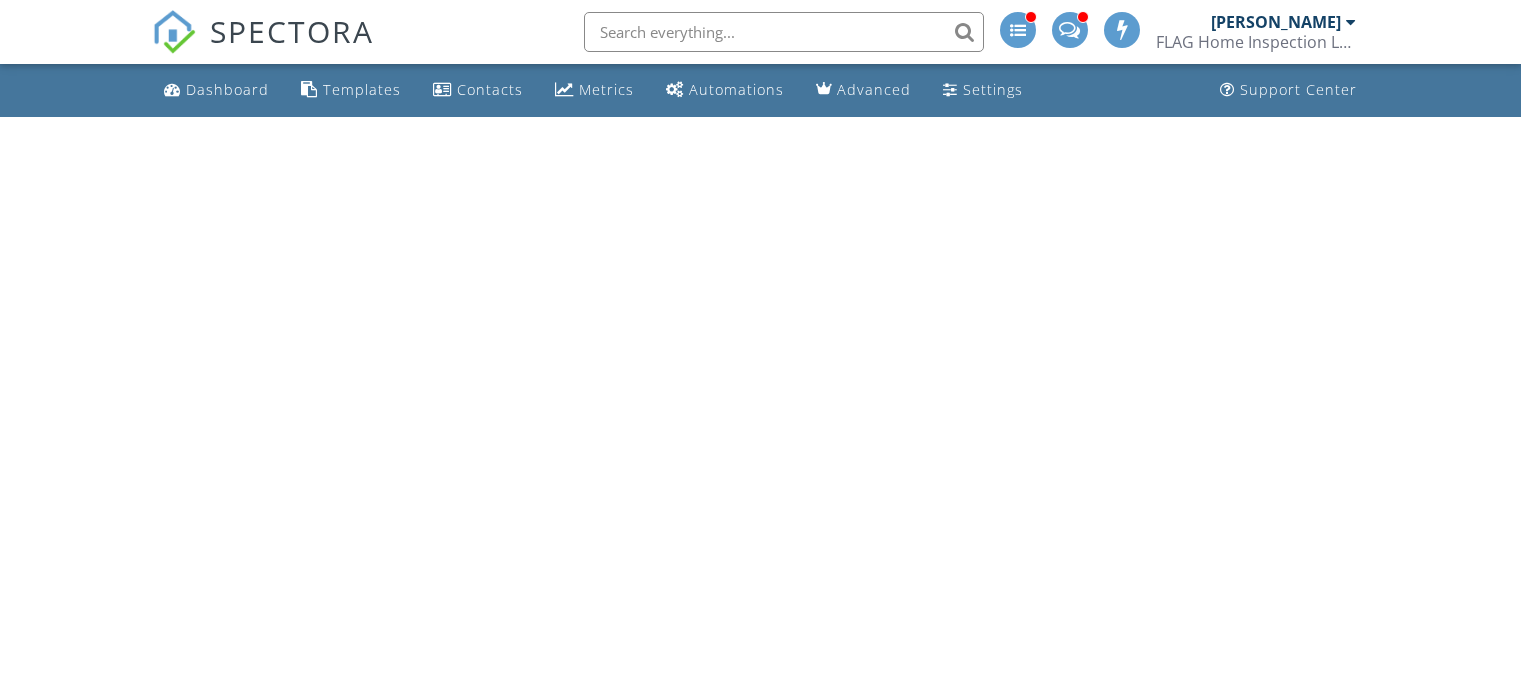 scroll, scrollTop: 0, scrollLeft: 0, axis: both 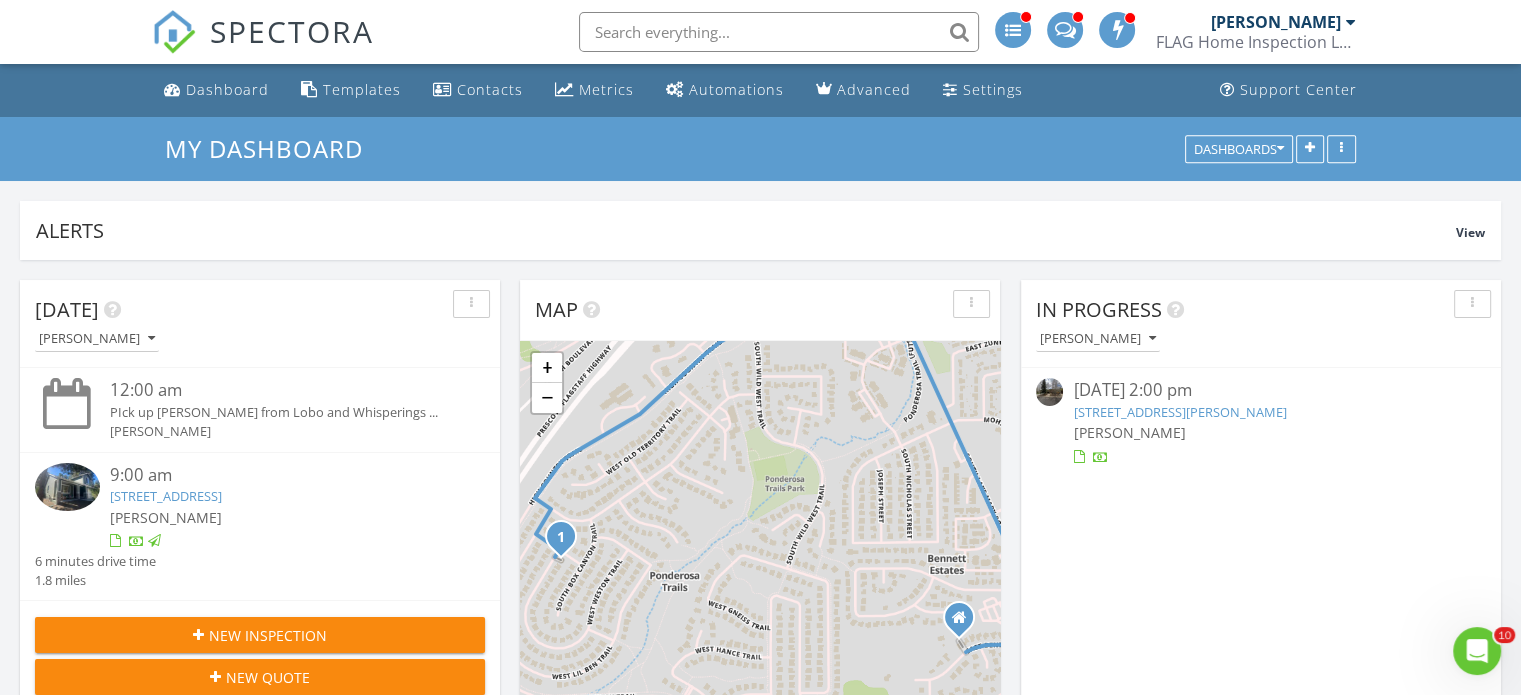 click at bounding box center (1351, 22) 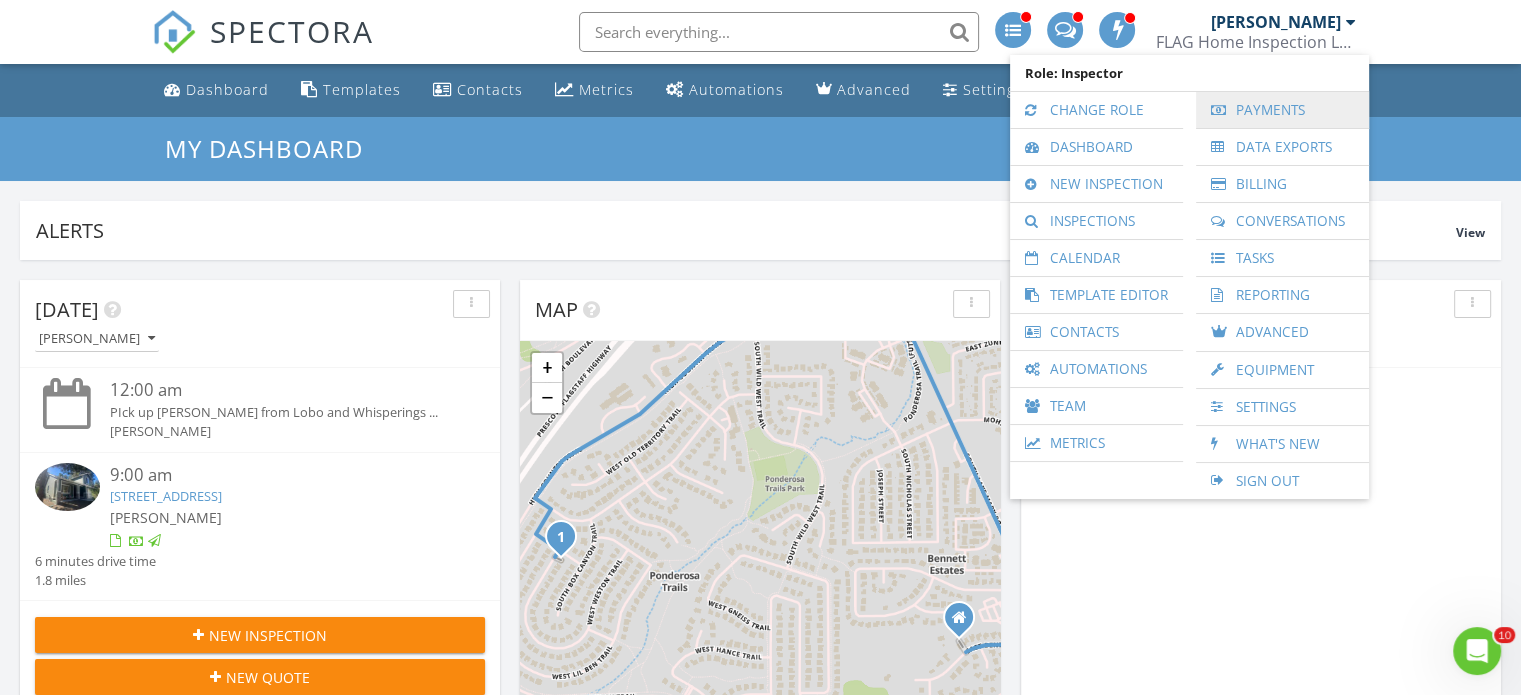 click on "Payments" at bounding box center [1282, 110] 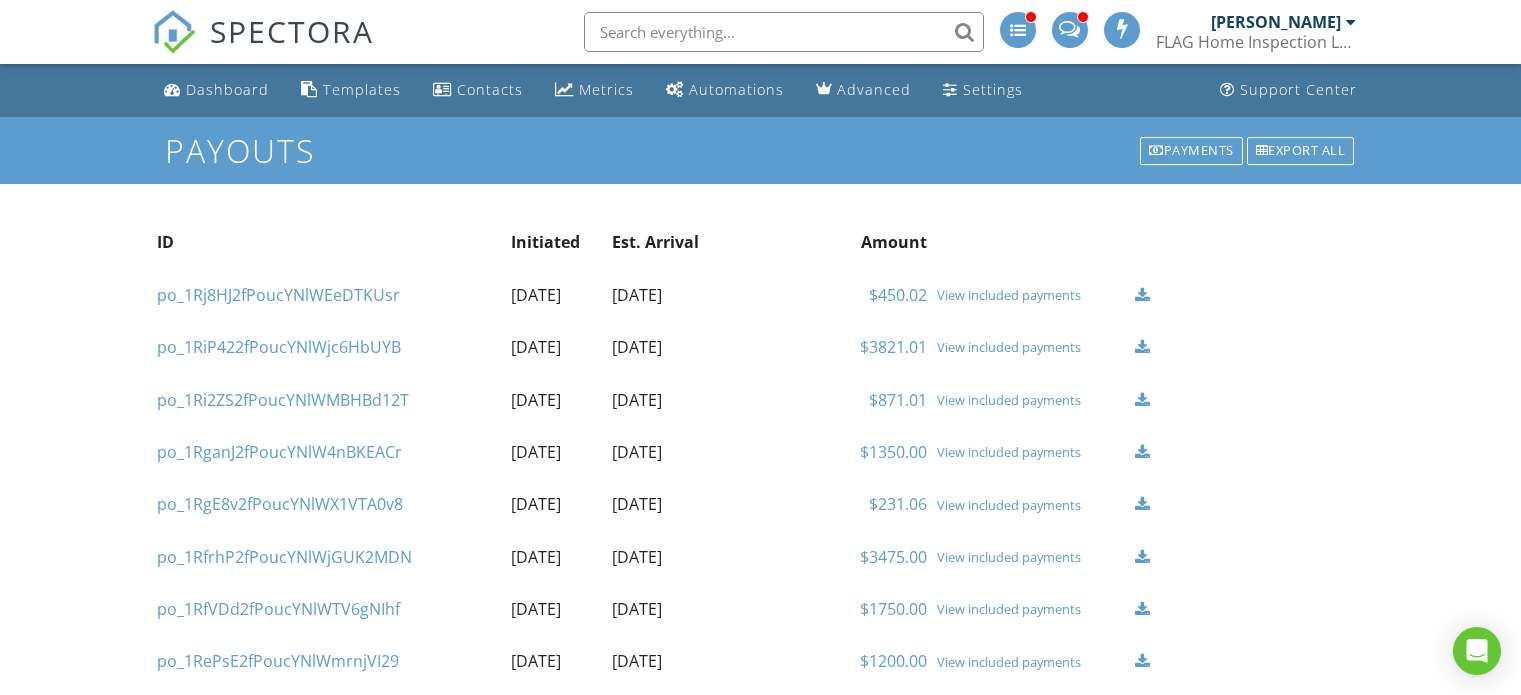 scroll, scrollTop: 0, scrollLeft: 0, axis: both 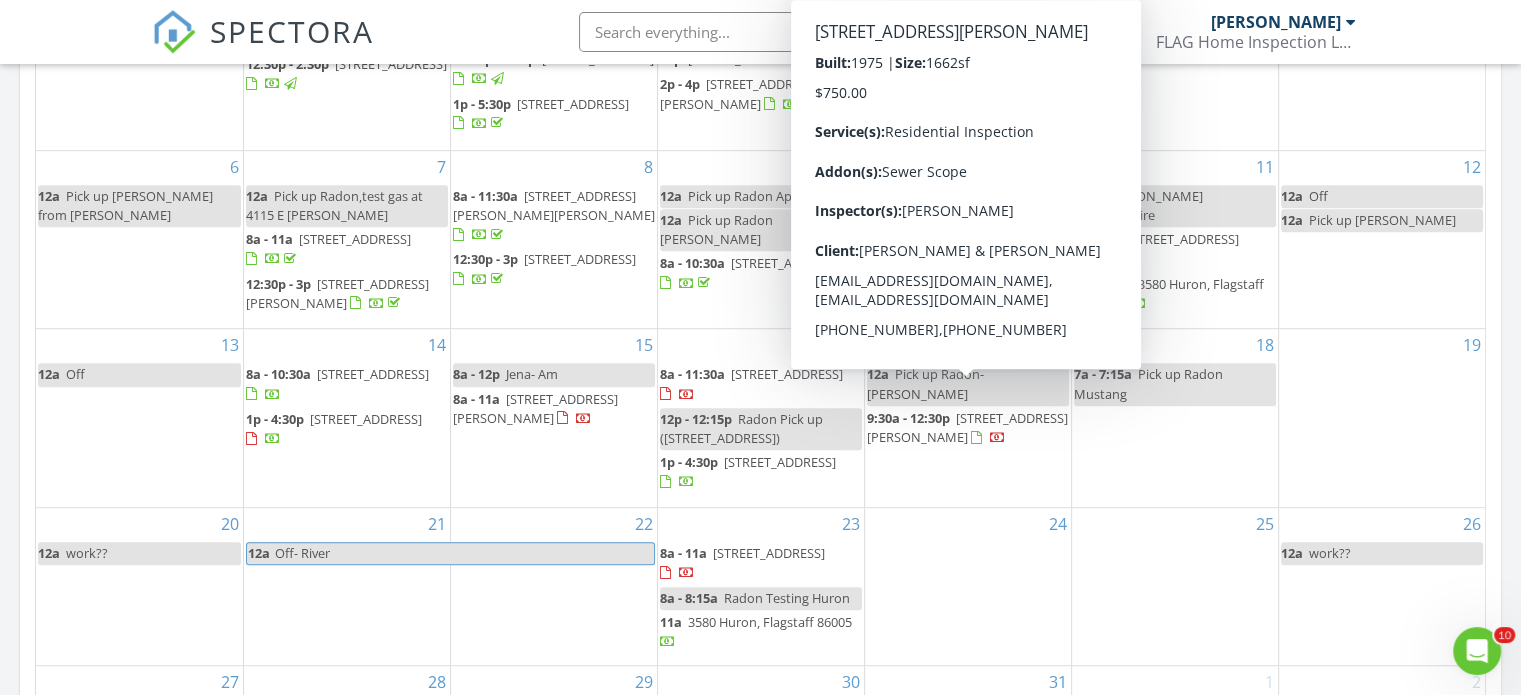 click on "25" at bounding box center [1175, 586] 